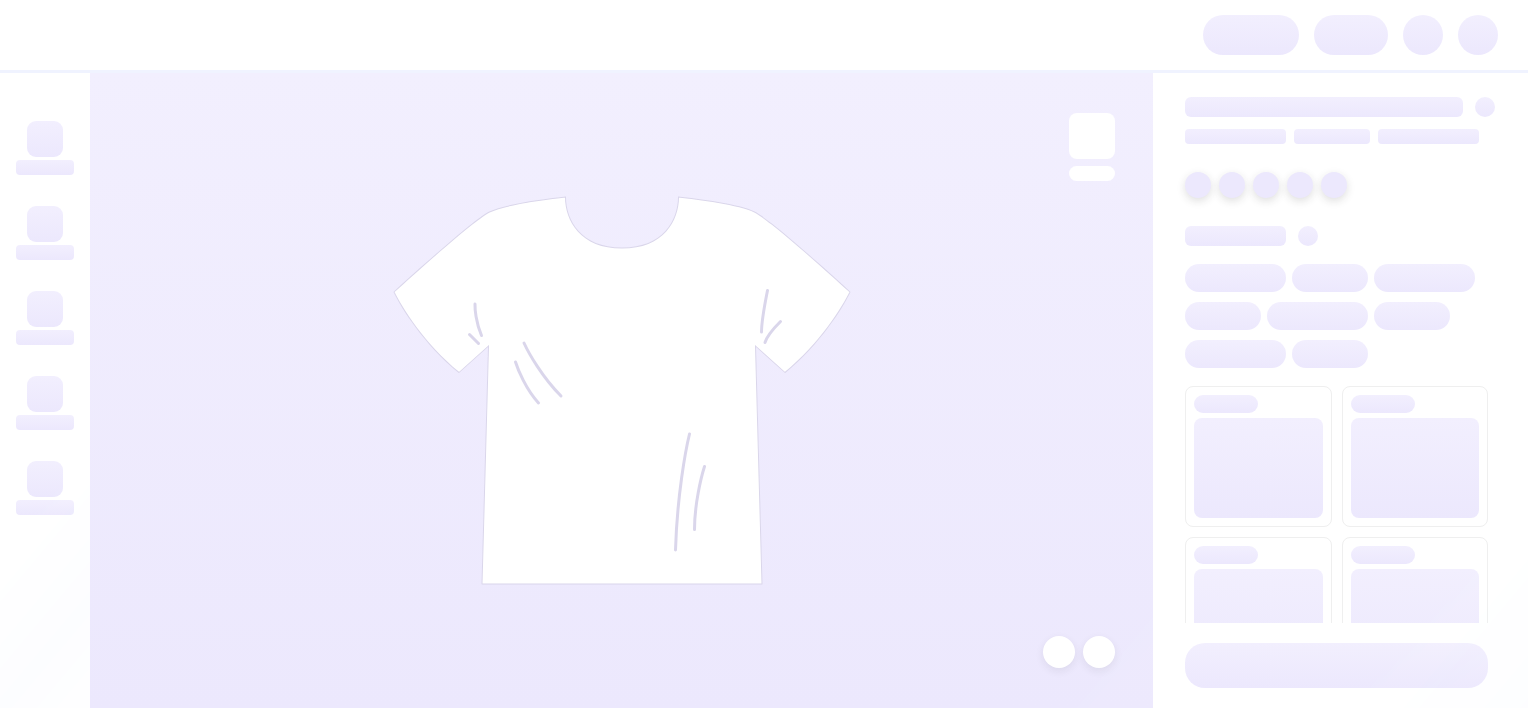 scroll, scrollTop: 0, scrollLeft: 0, axis: both 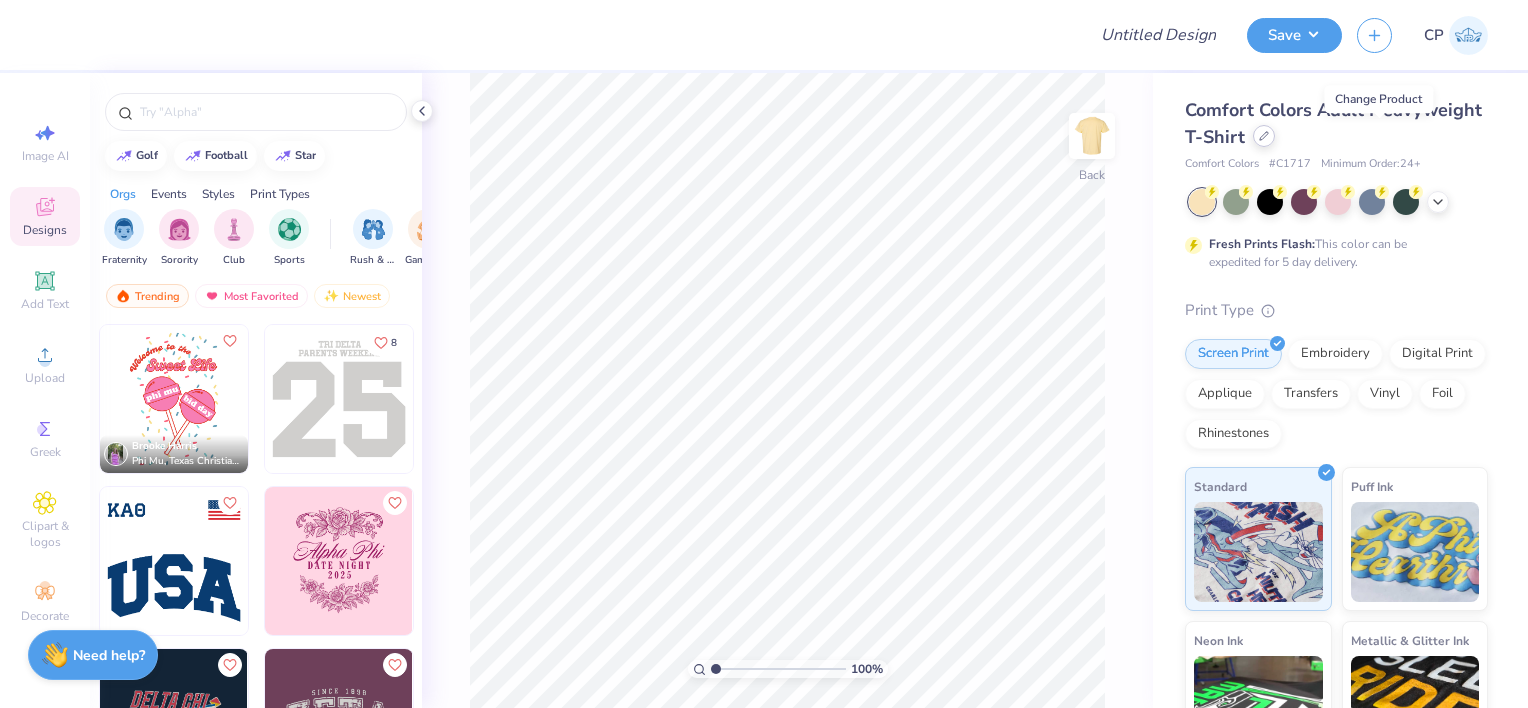 click 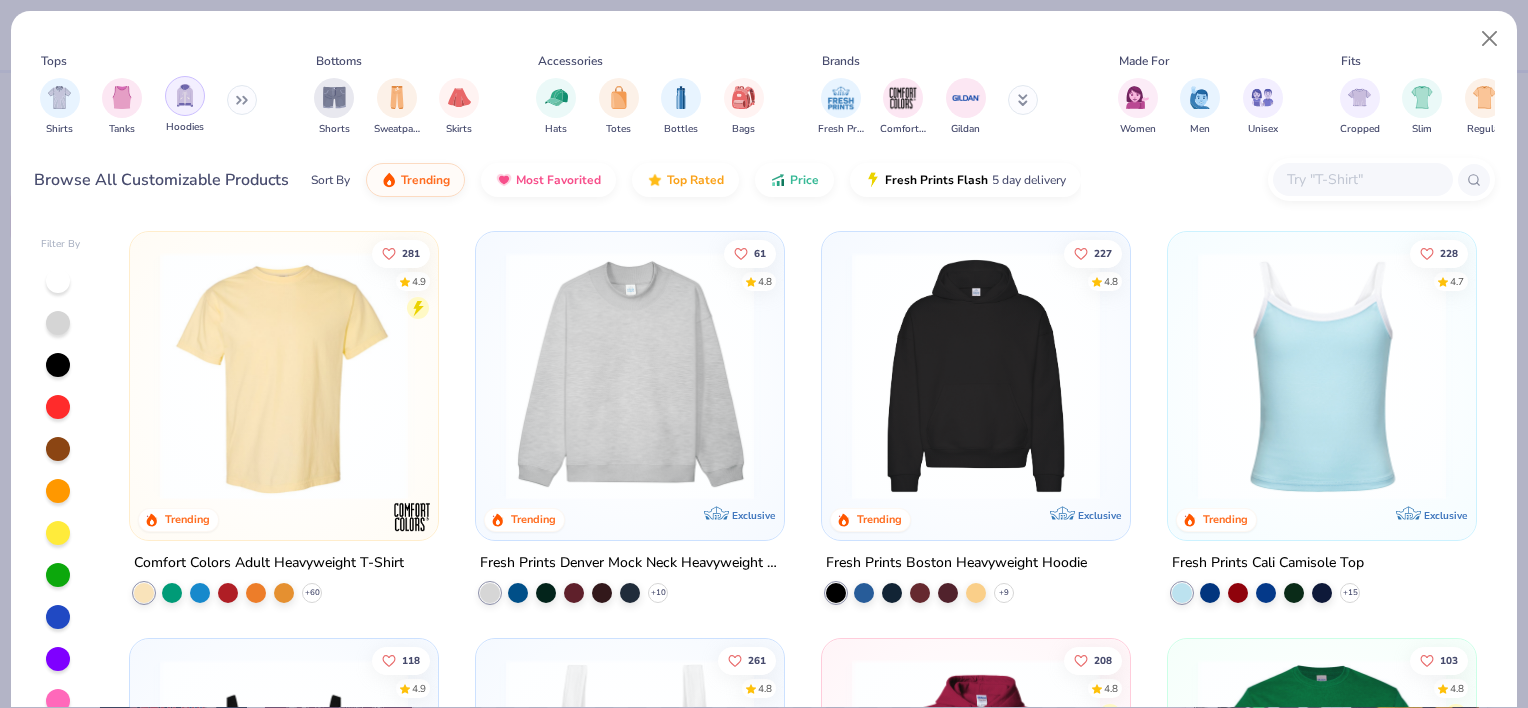 click at bounding box center (185, 96) 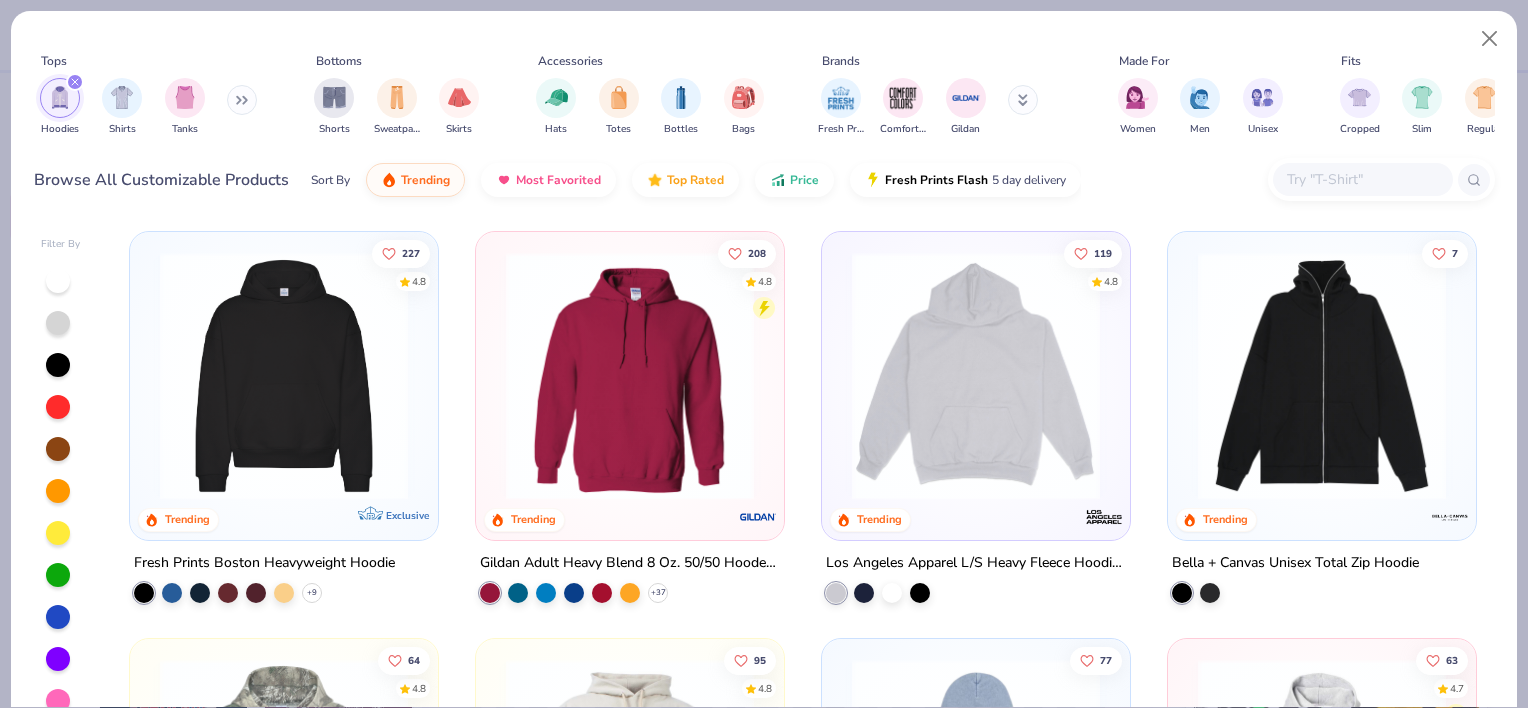 click at bounding box center (242, 100) 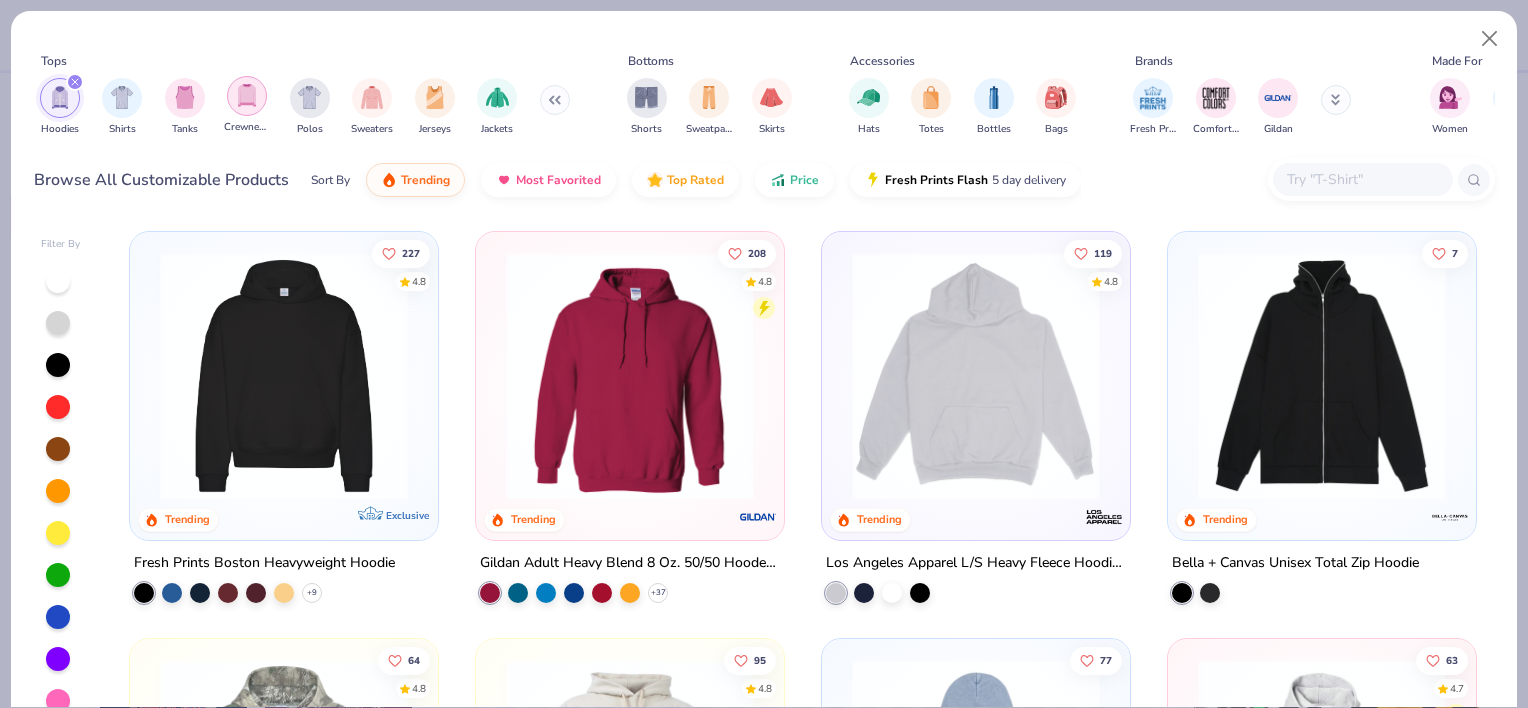 click at bounding box center (247, 95) 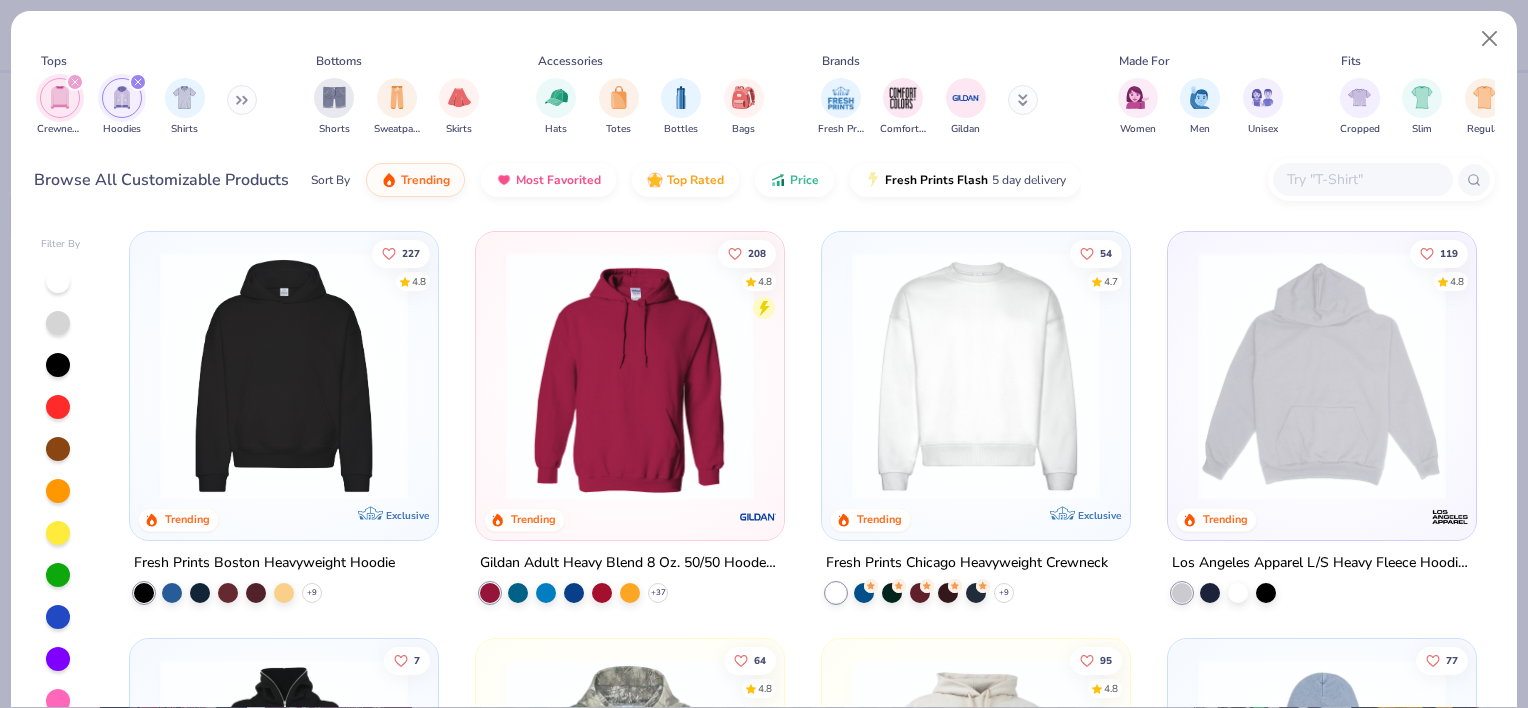 click 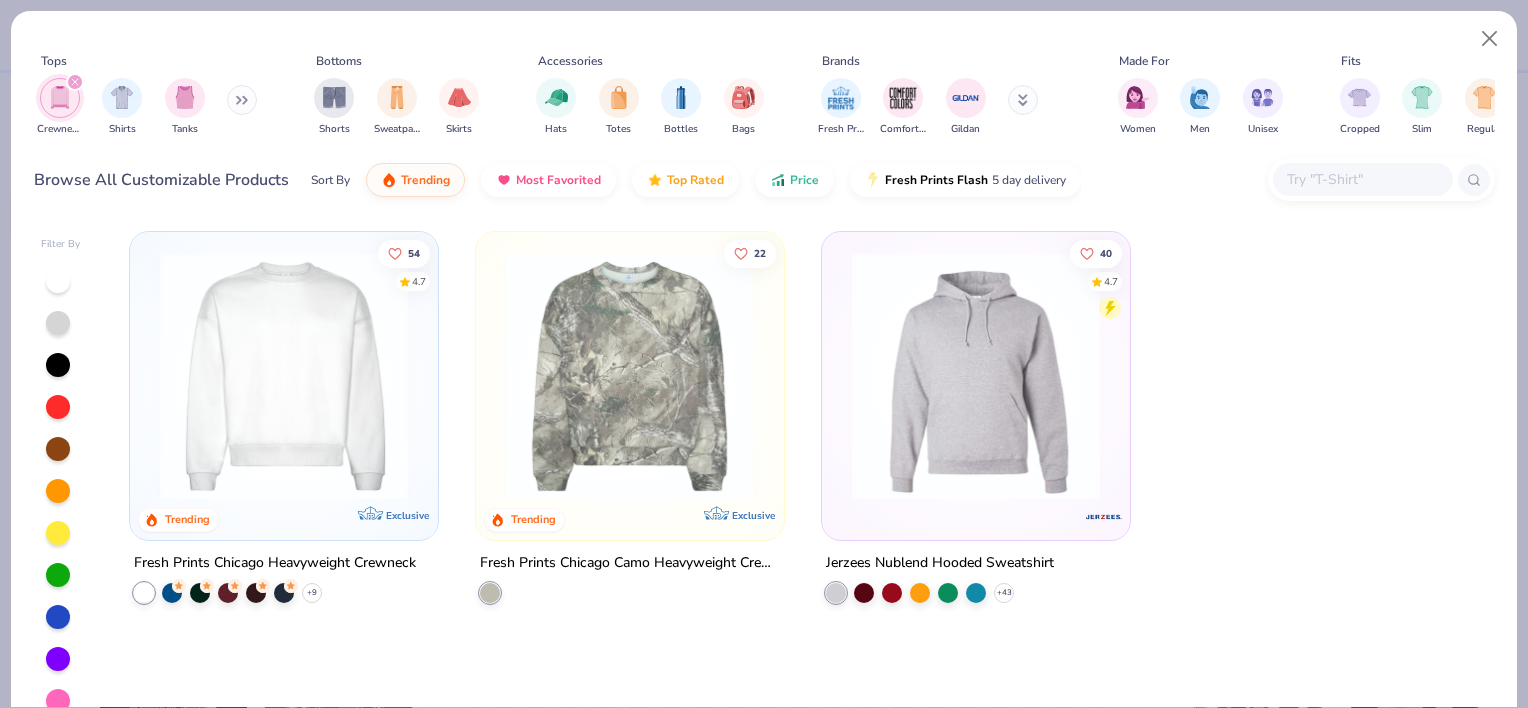 click at bounding box center (75, 82) 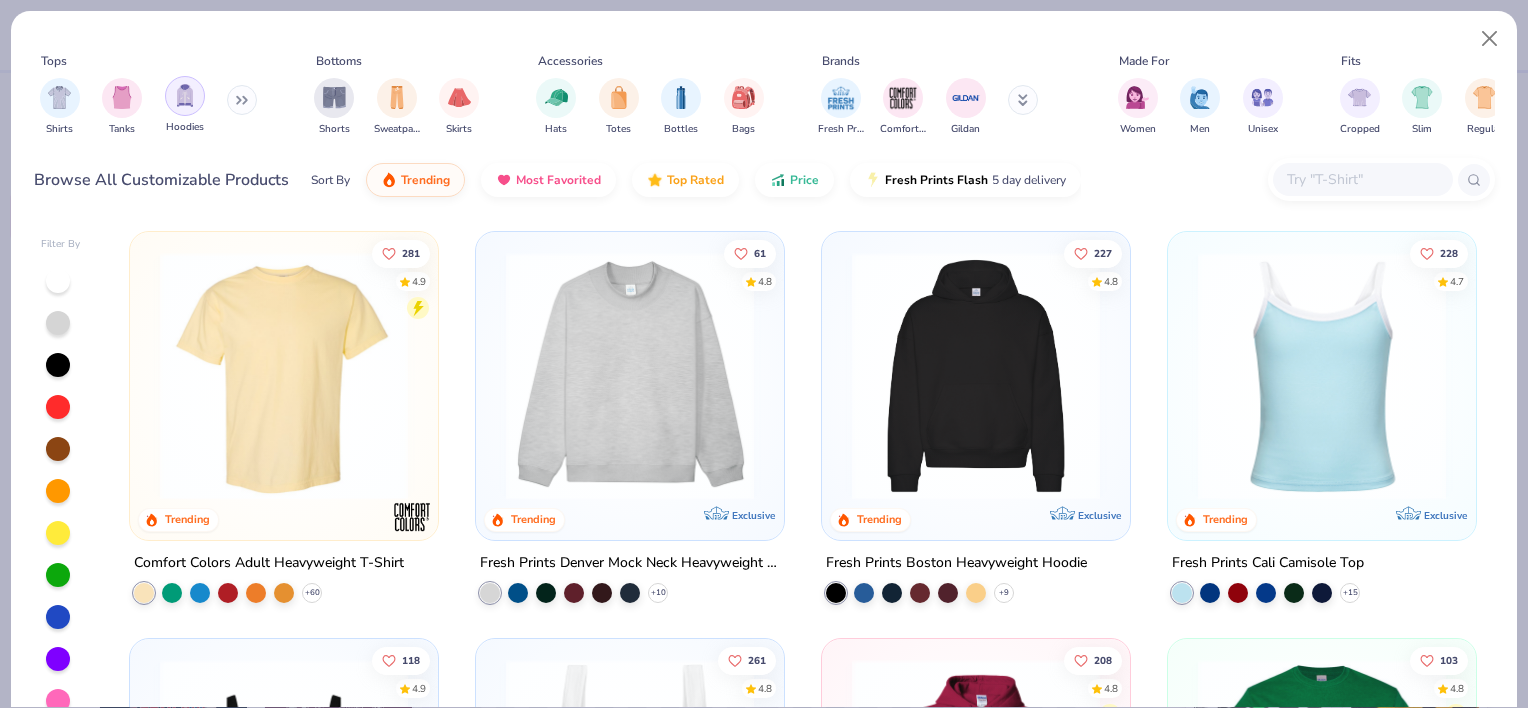 click at bounding box center (185, 96) 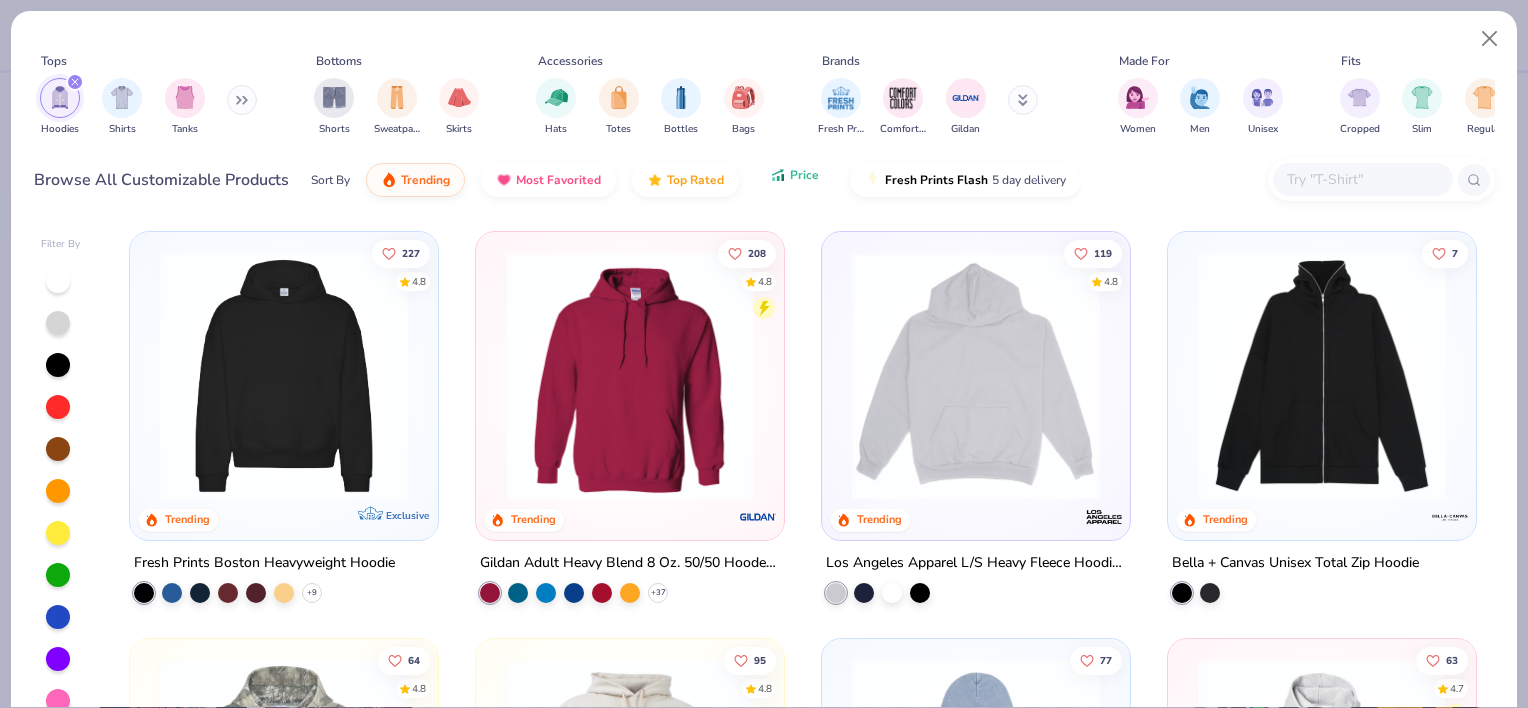 click on "Price" at bounding box center (794, 175) 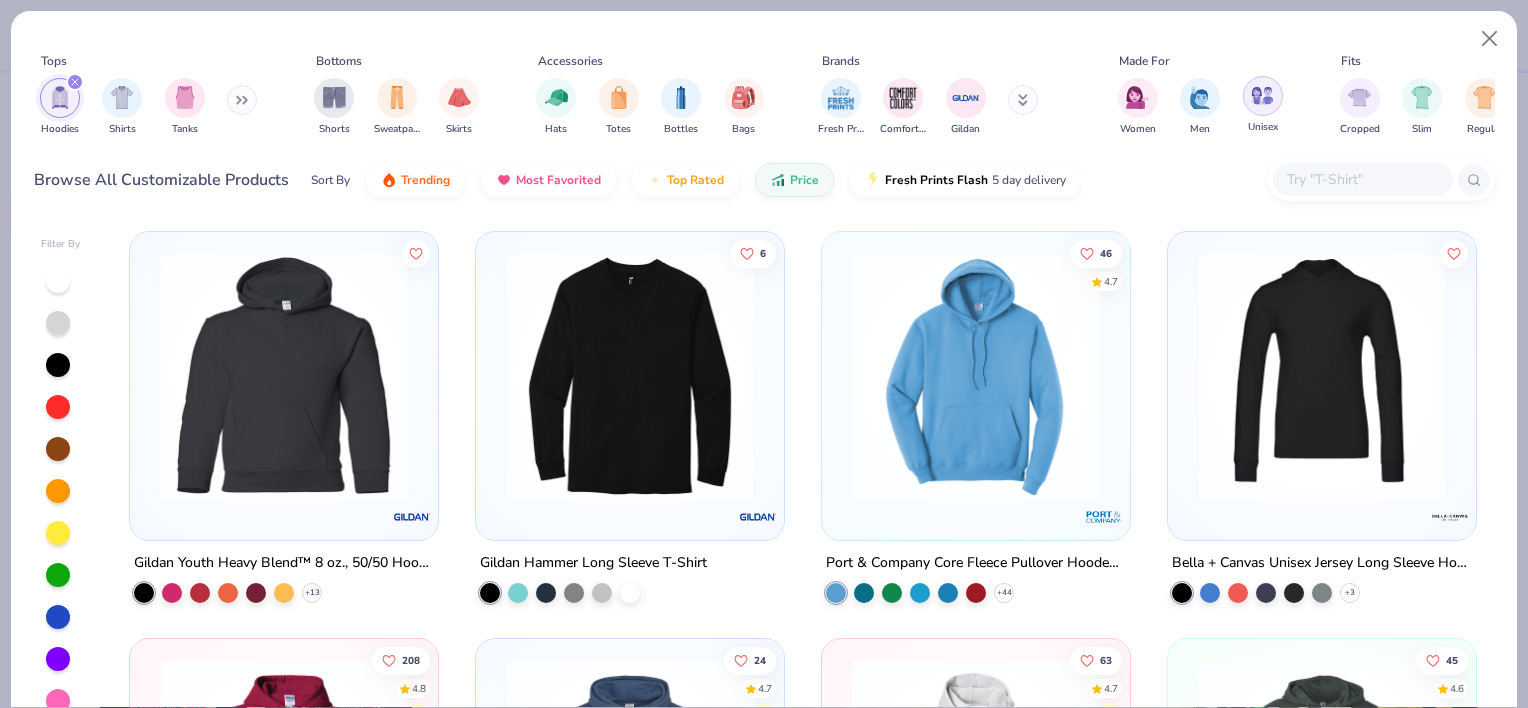click at bounding box center (1262, 95) 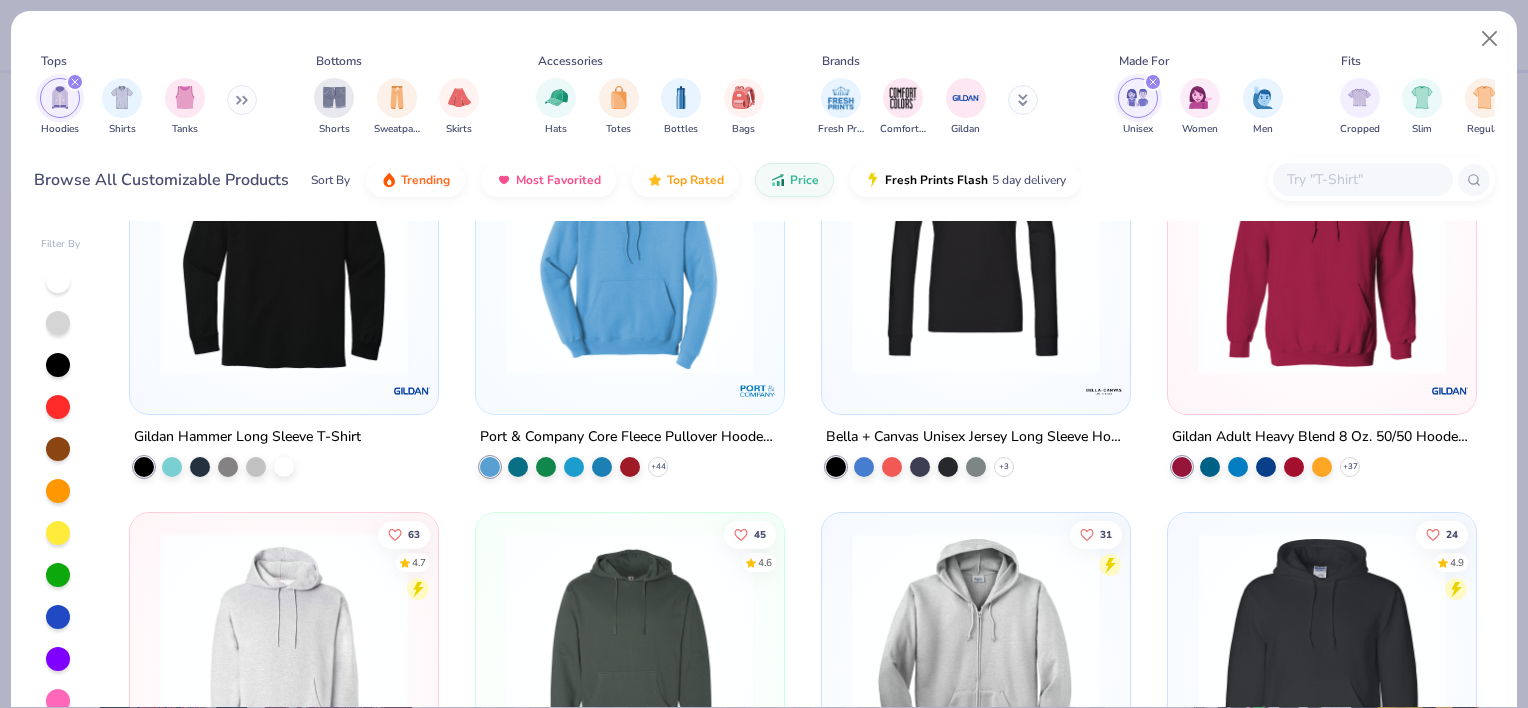 scroll, scrollTop: 58, scrollLeft: 0, axis: vertical 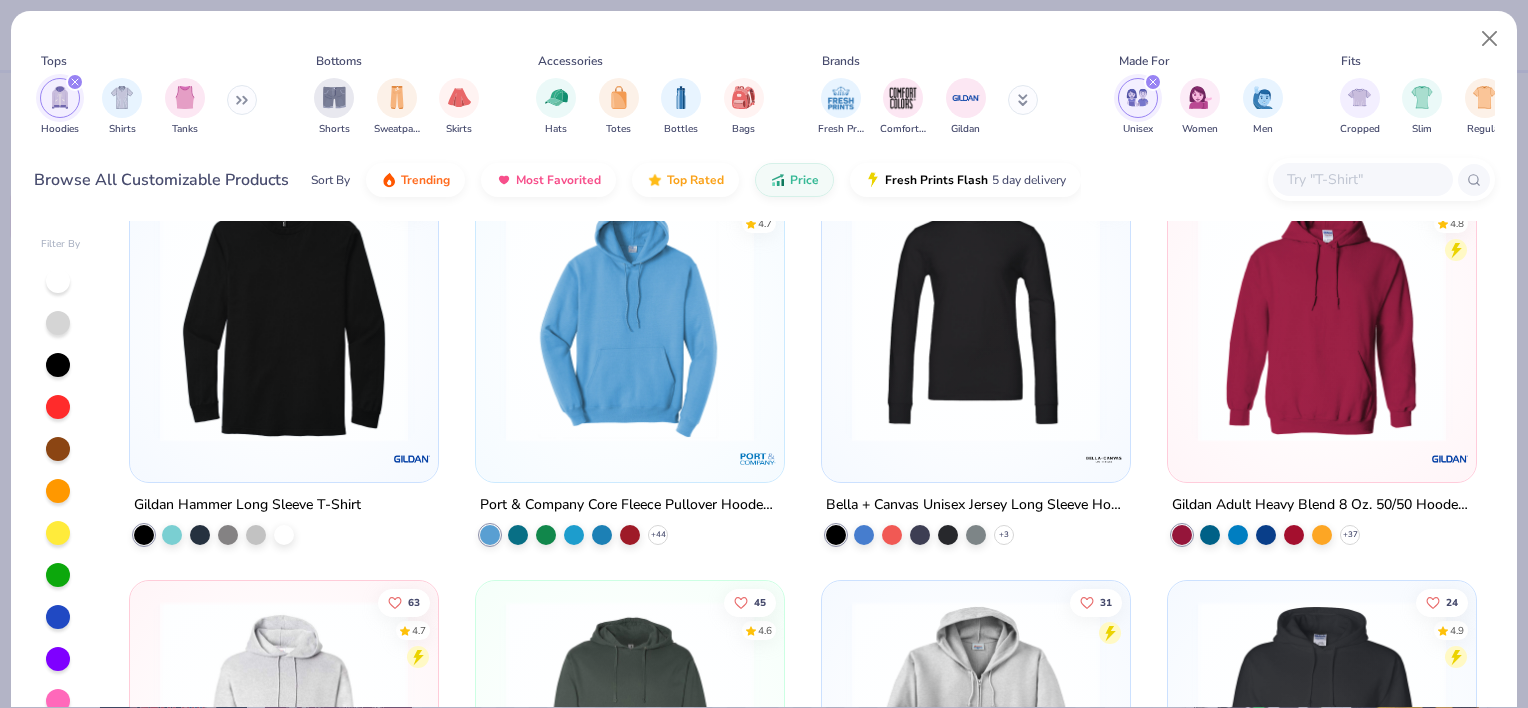 click at bounding box center [1322, 318] 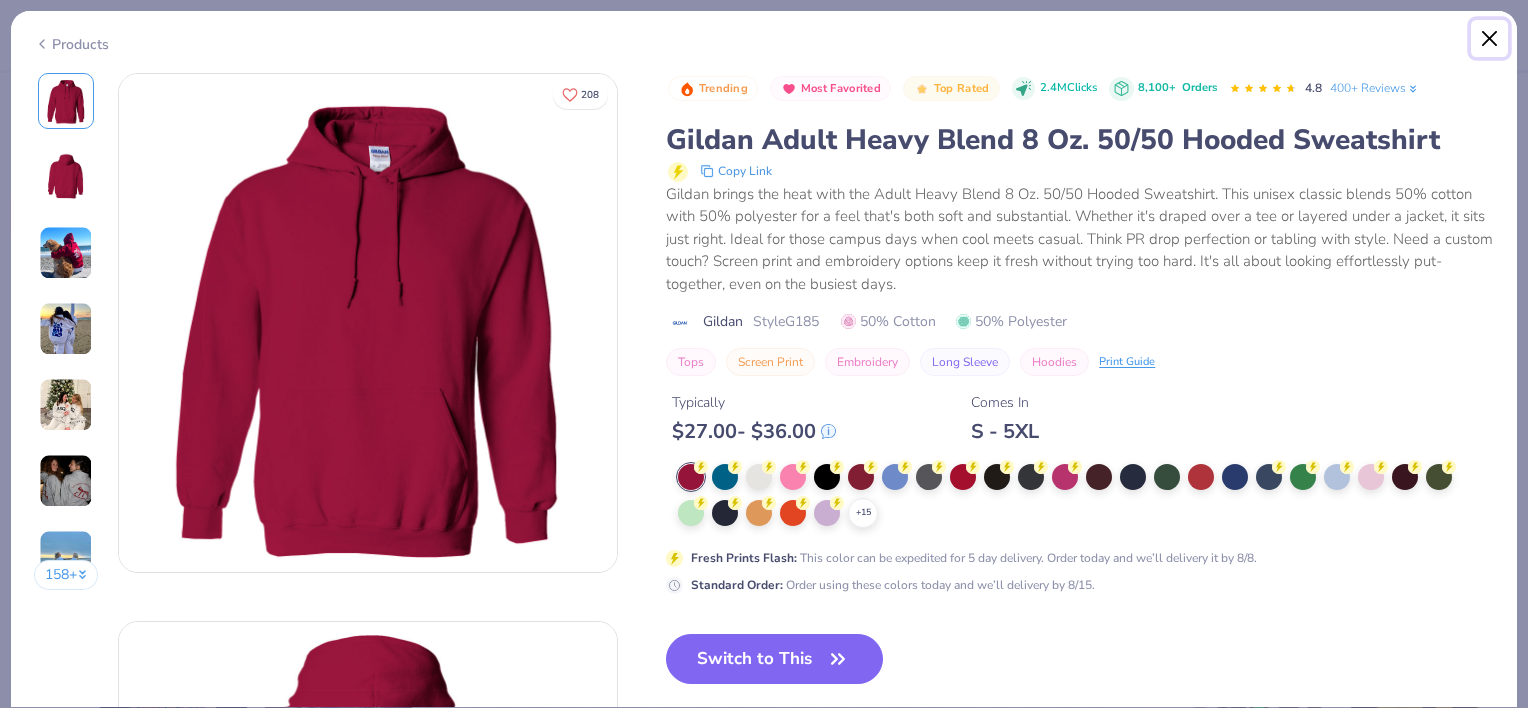 click at bounding box center [1490, 39] 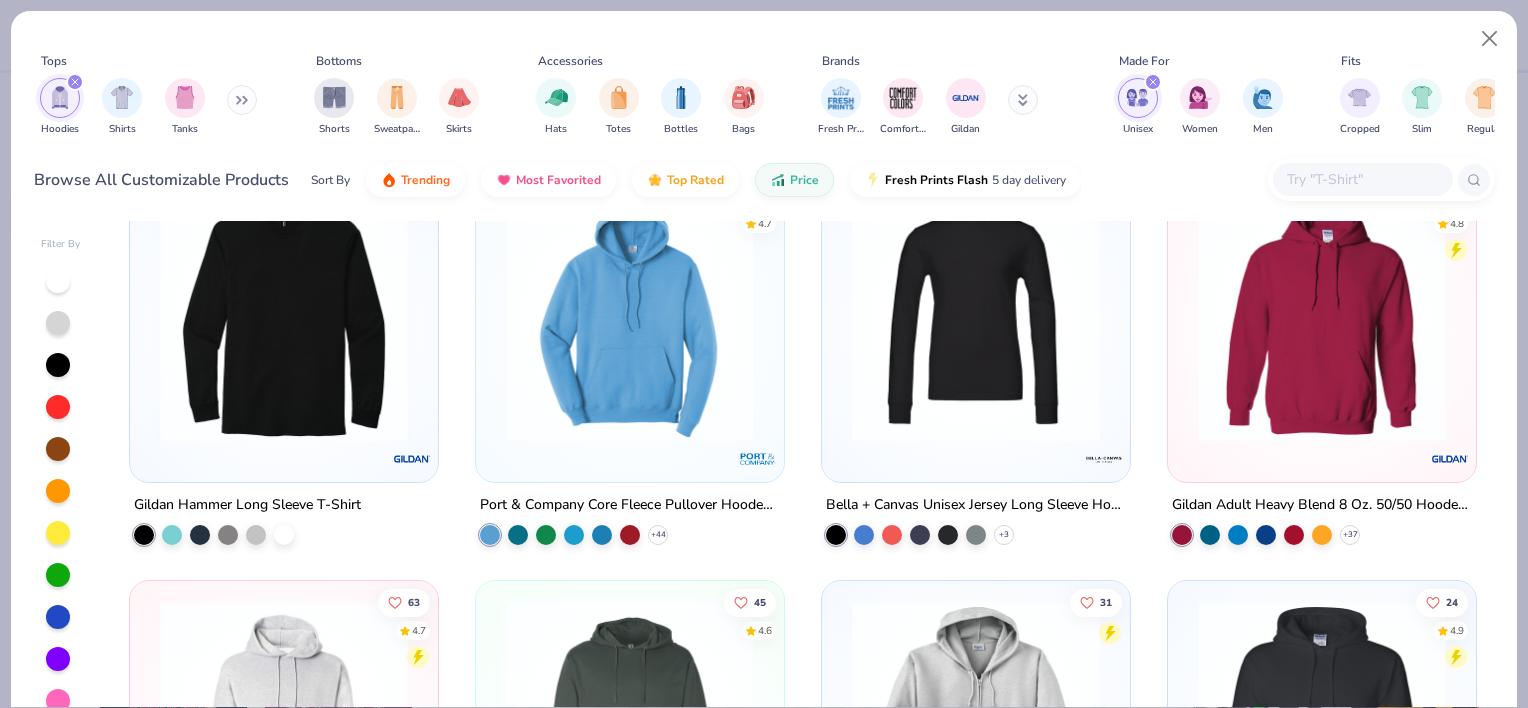 click at bounding box center (284, 725) 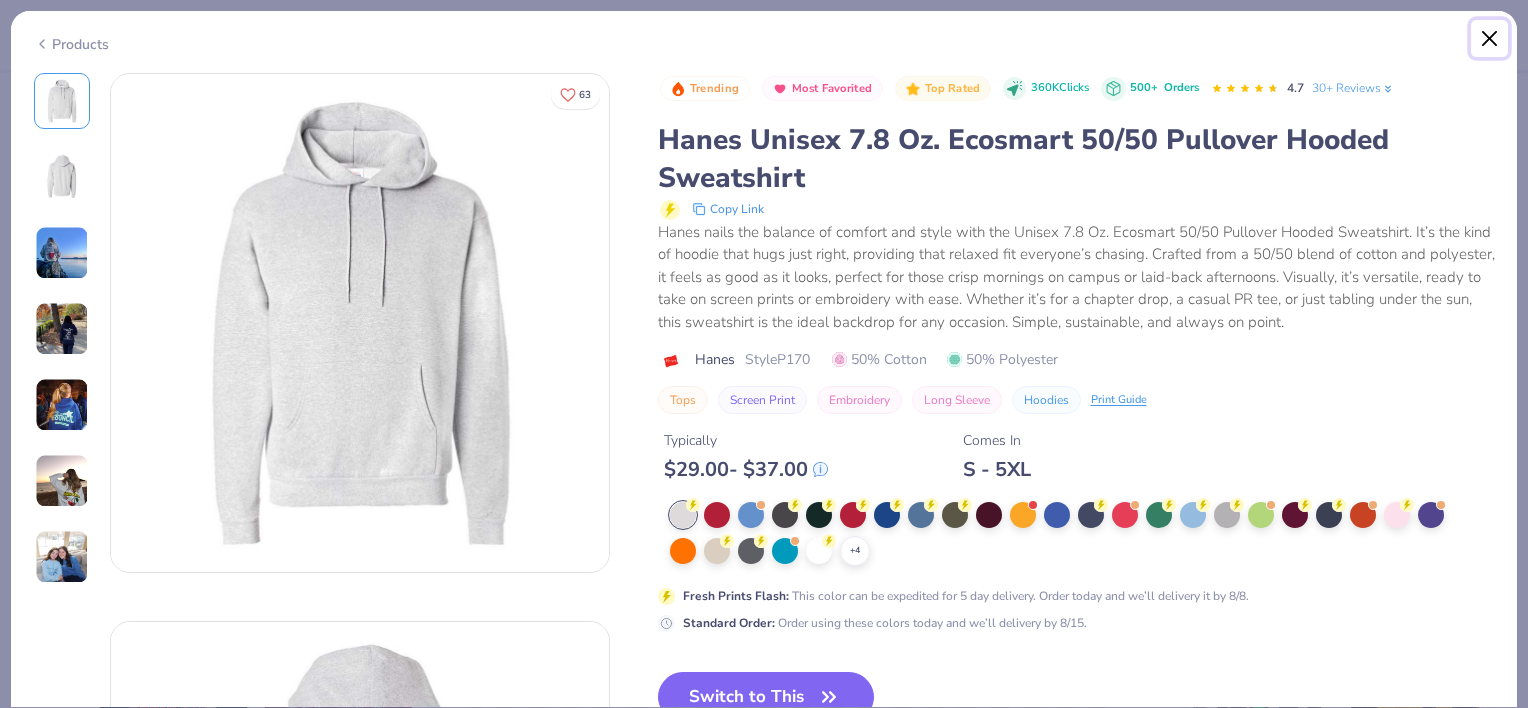 click at bounding box center (1490, 39) 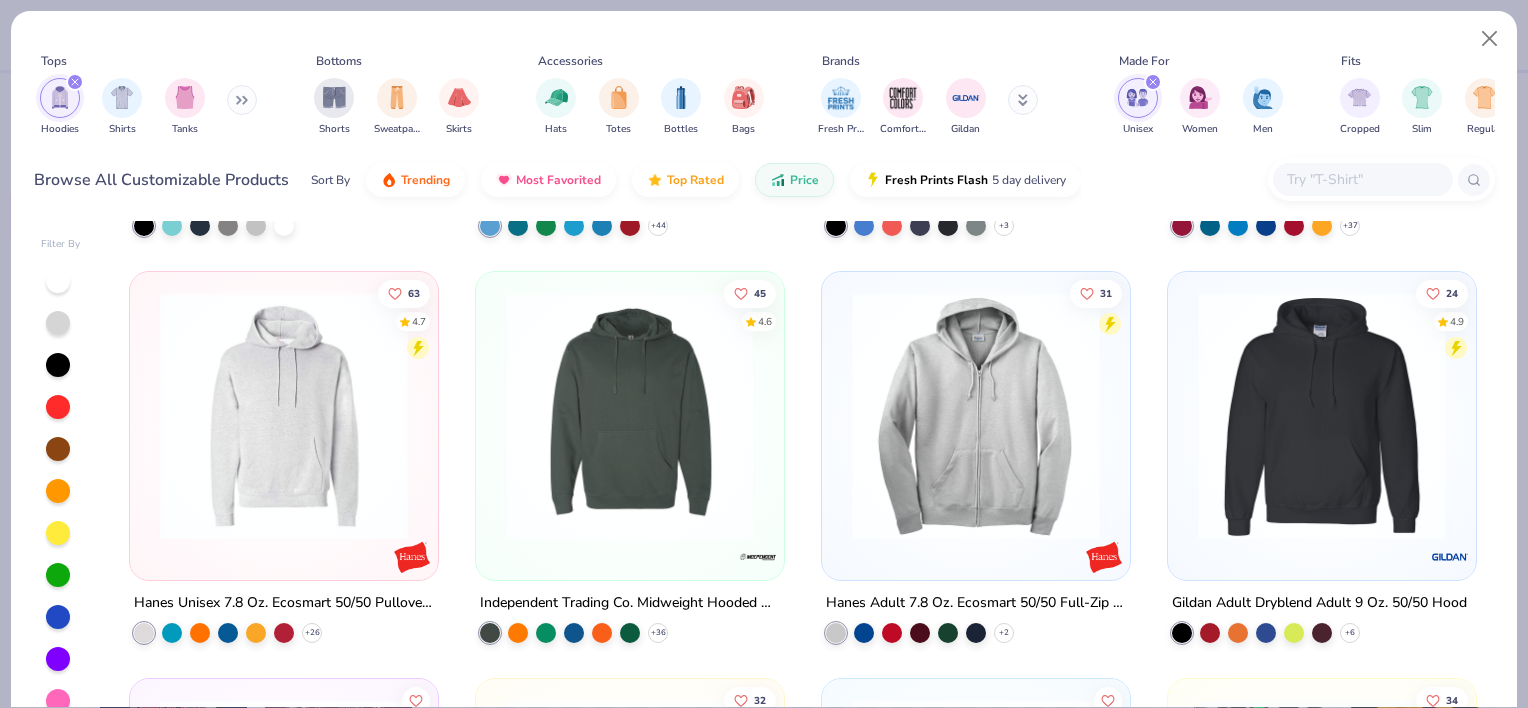 scroll, scrollTop: 360, scrollLeft: 0, axis: vertical 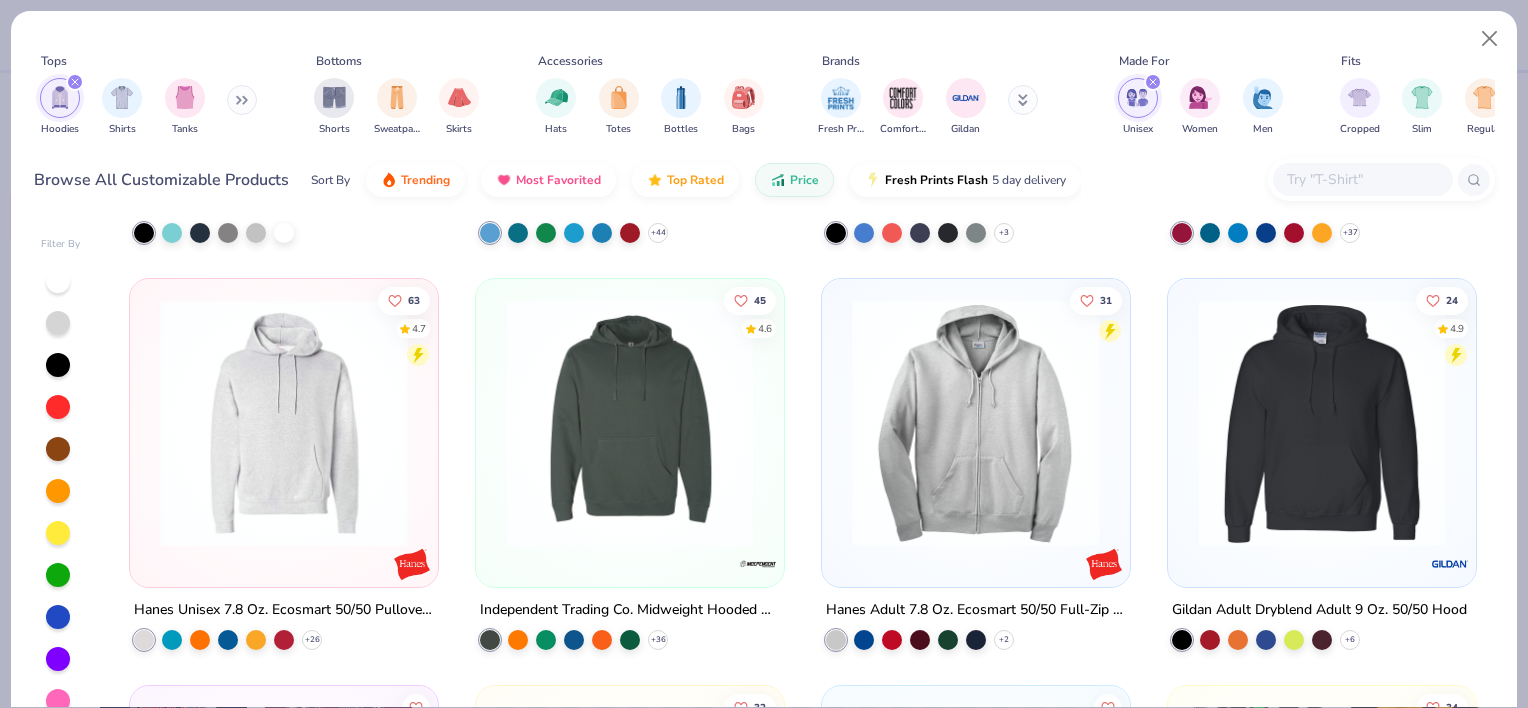 click at bounding box center (284, 423) 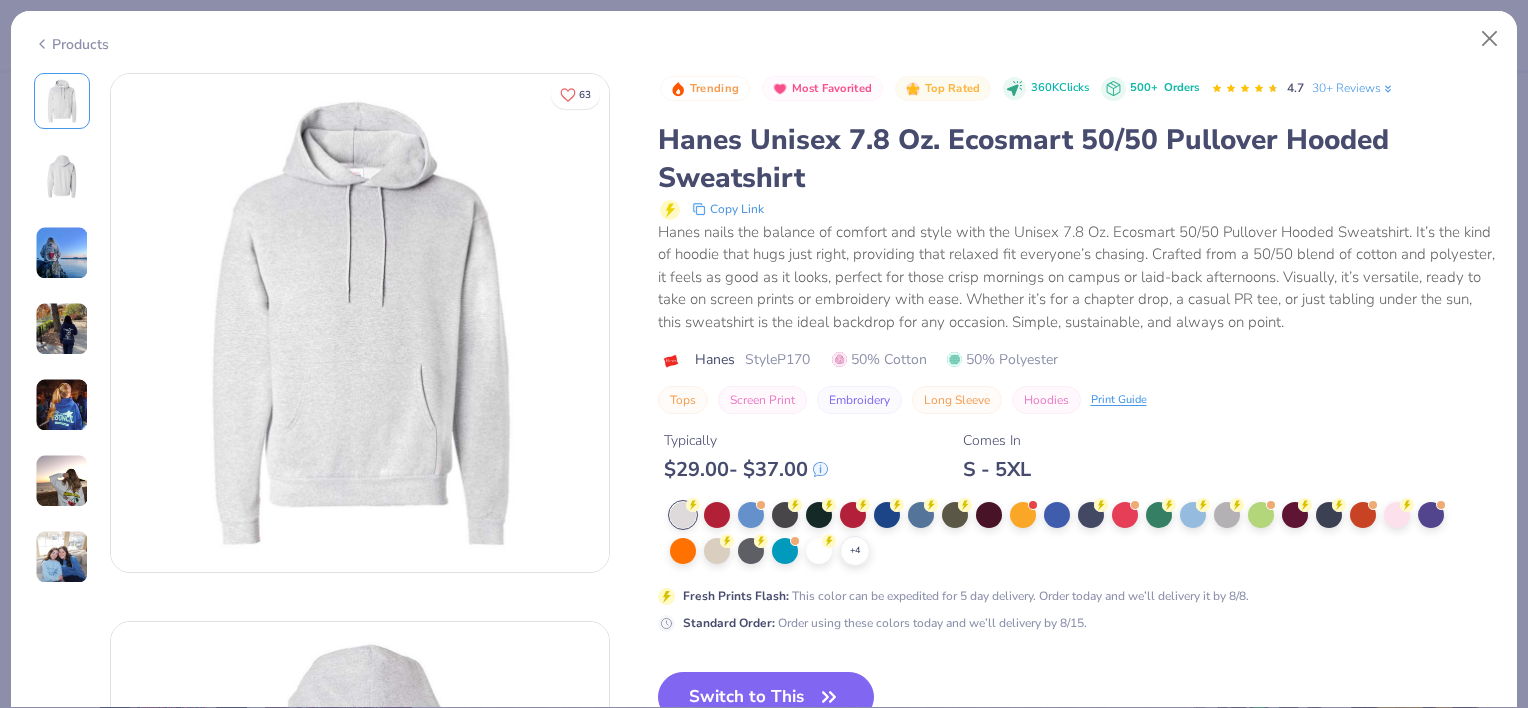 click at bounding box center (62, 253) 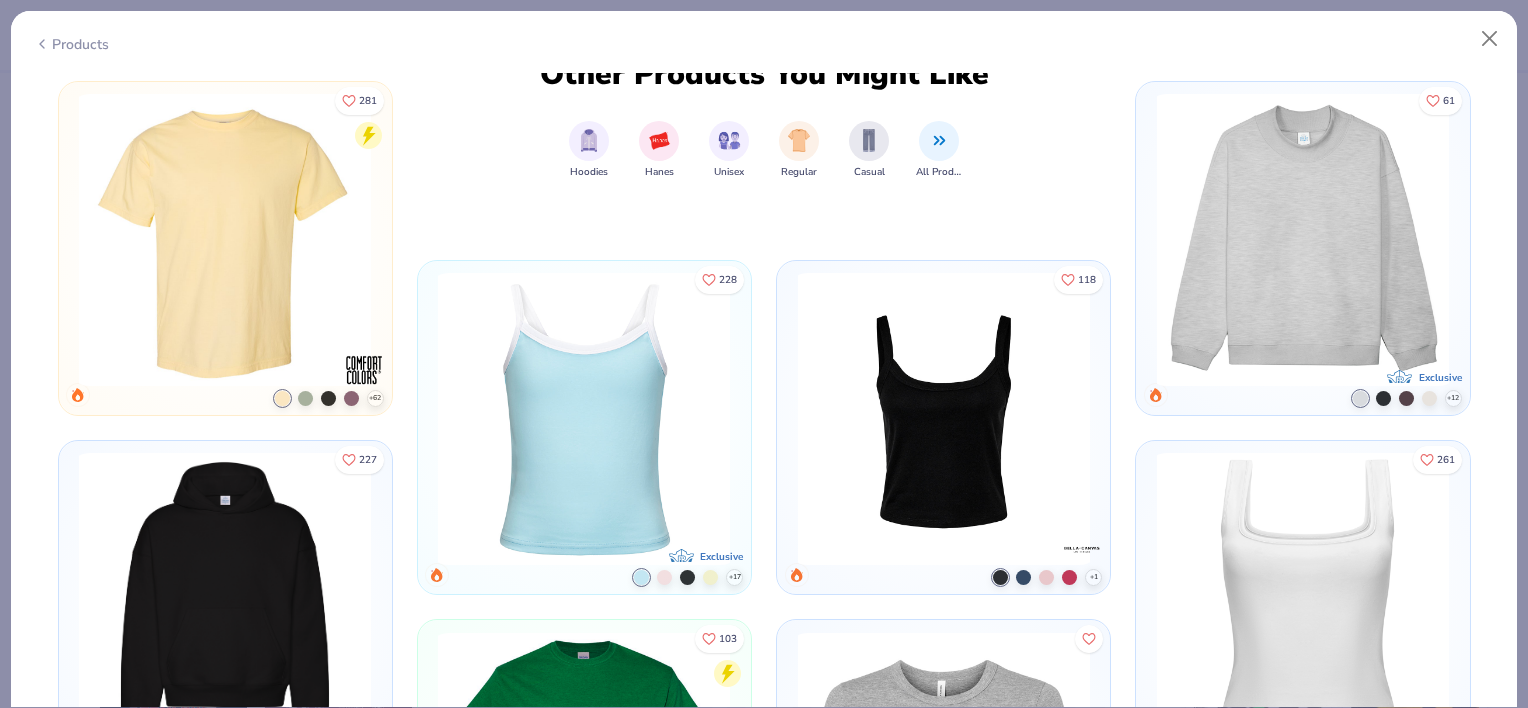 scroll, scrollTop: 3960, scrollLeft: 0, axis: vertical 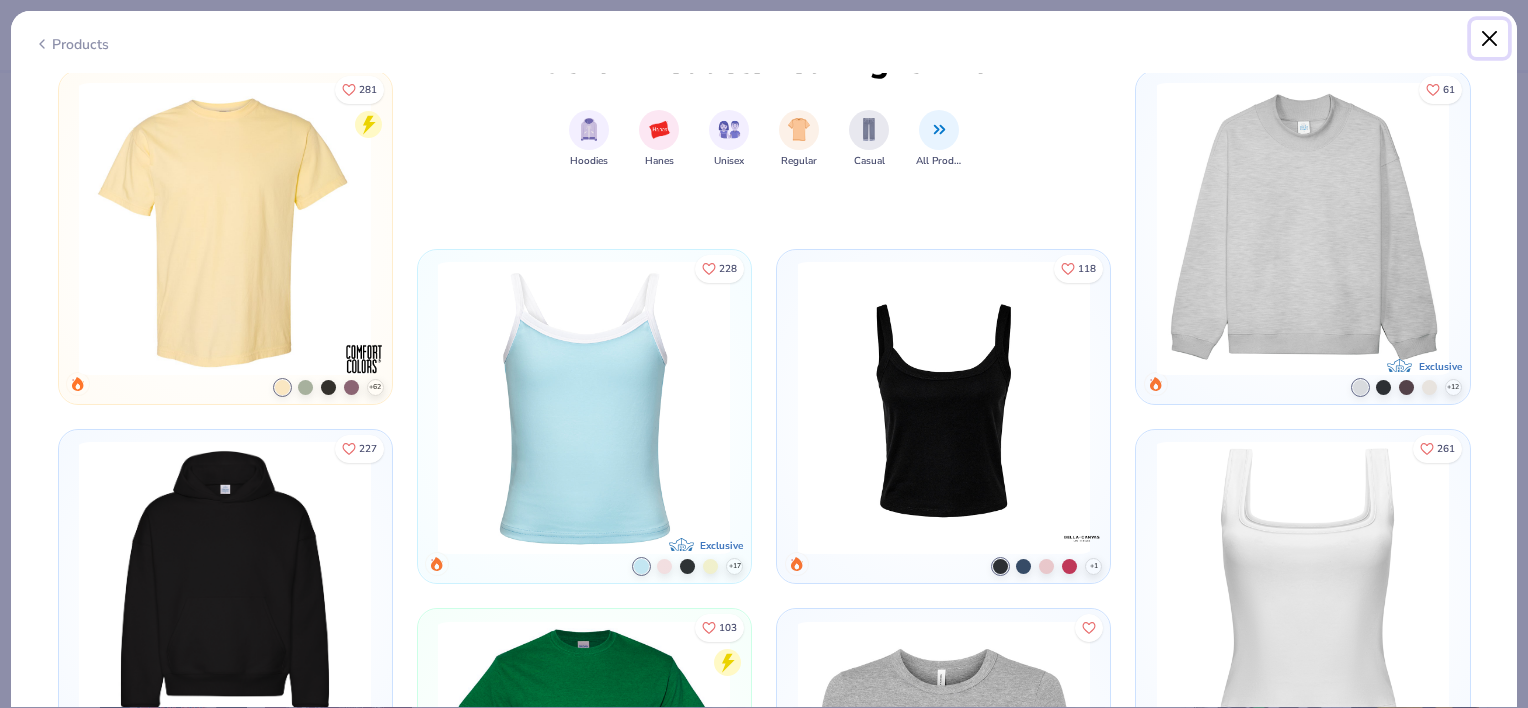 click at bounding box center [1490, 39] 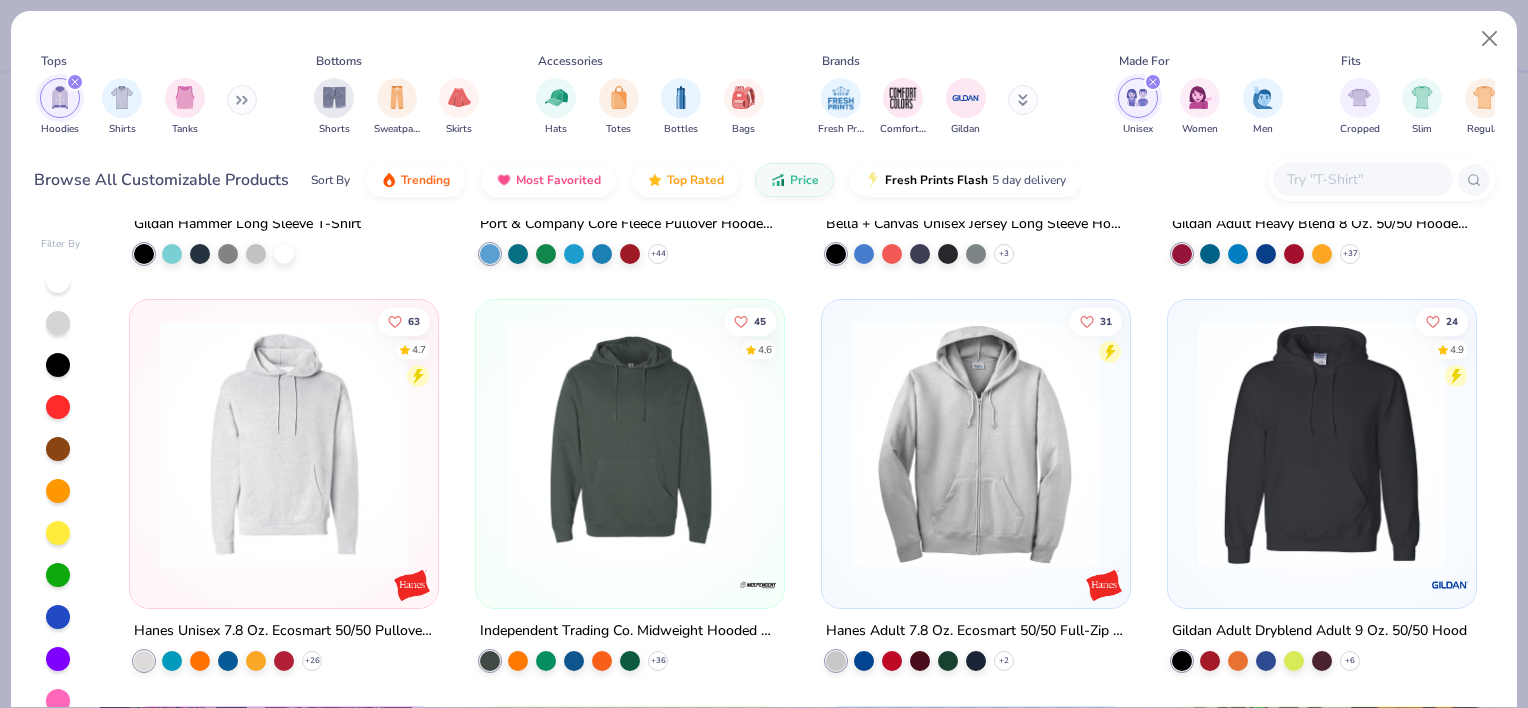 scroll, scrollTop: 340, scrollLeft: 0, axis: vertical 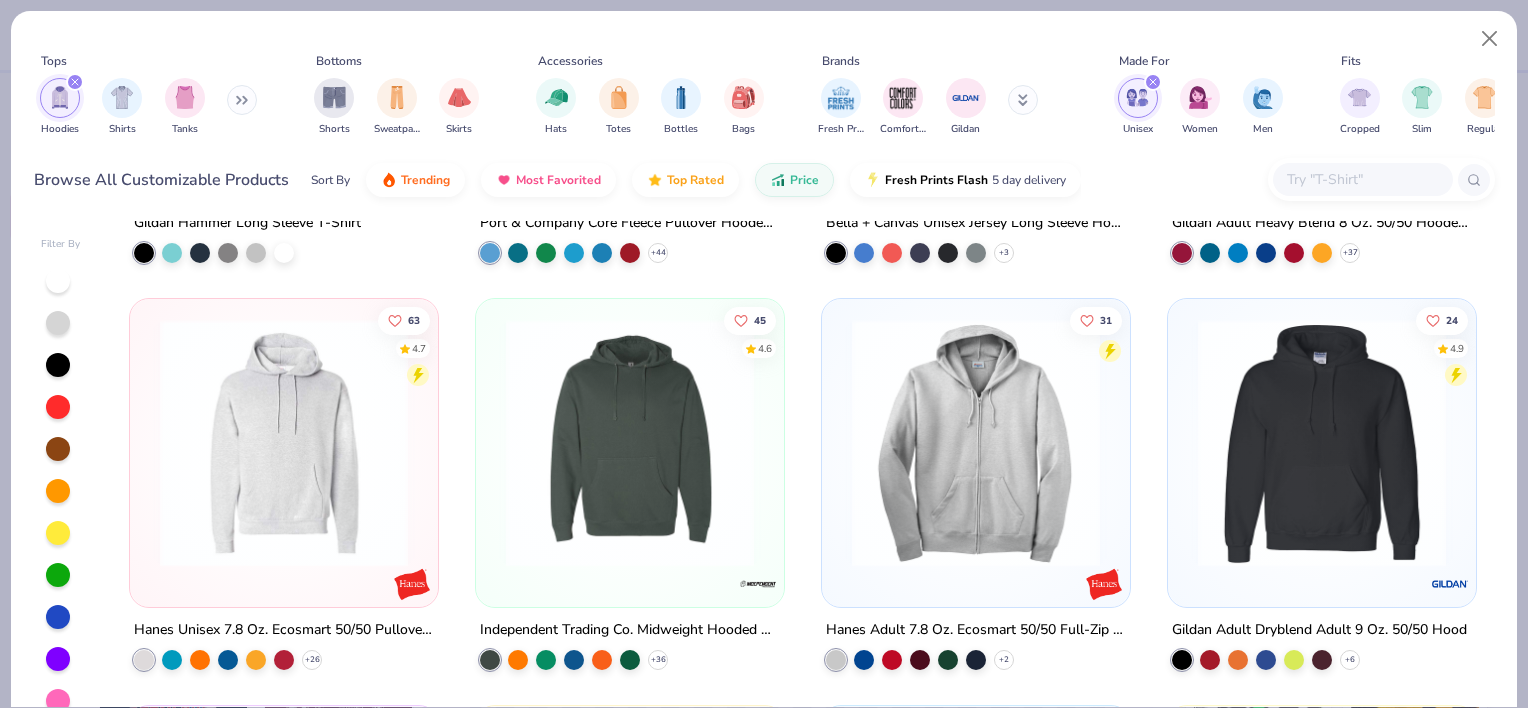 click at bounding box center (284, 443) 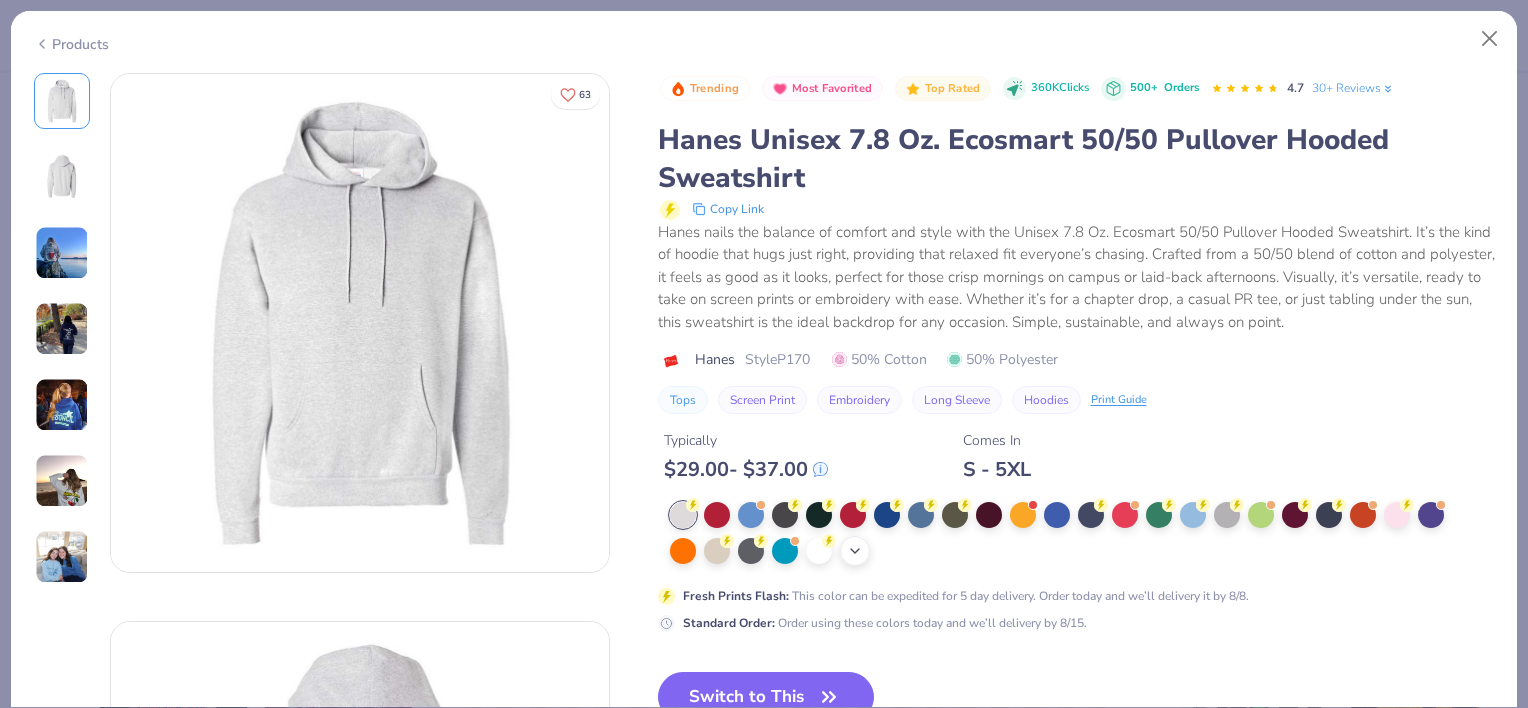 click 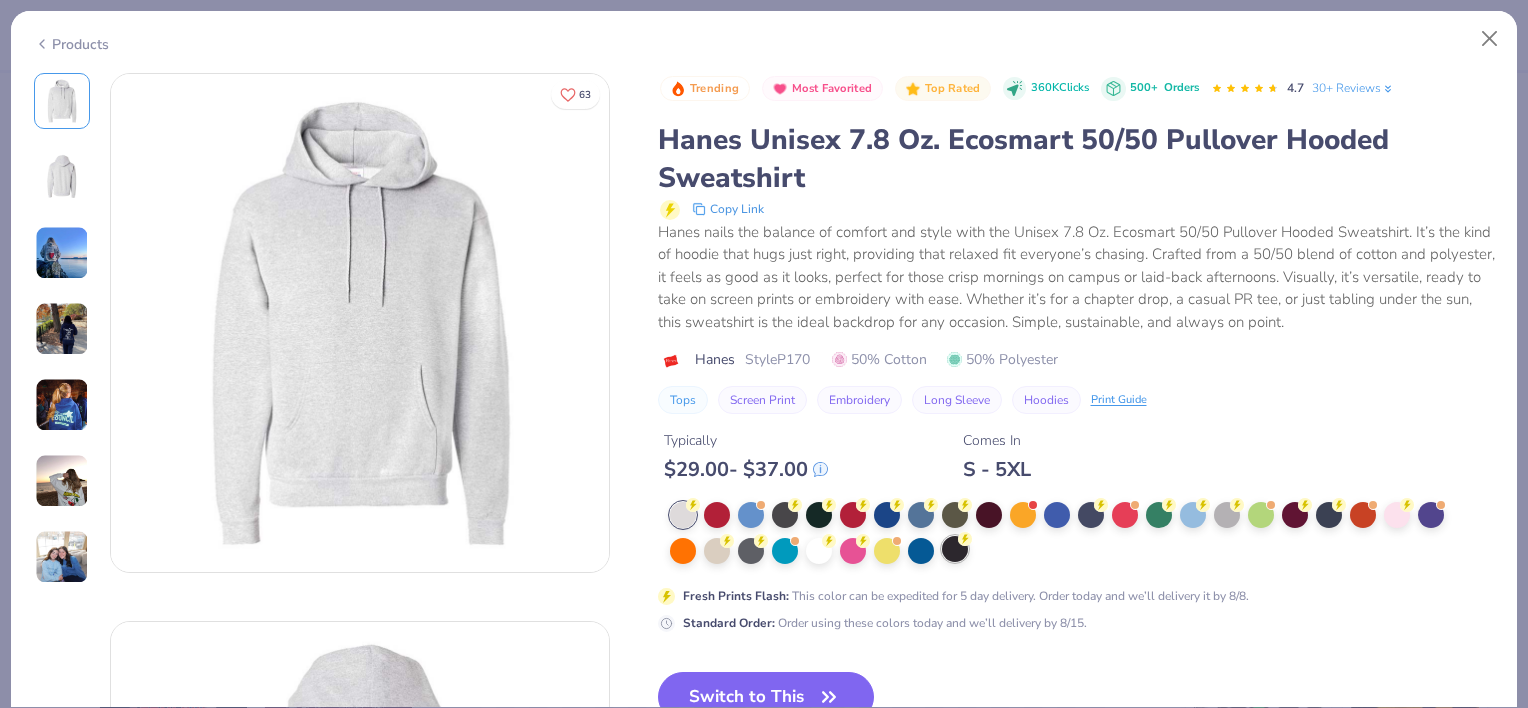 click at bounding box center (955, 549) 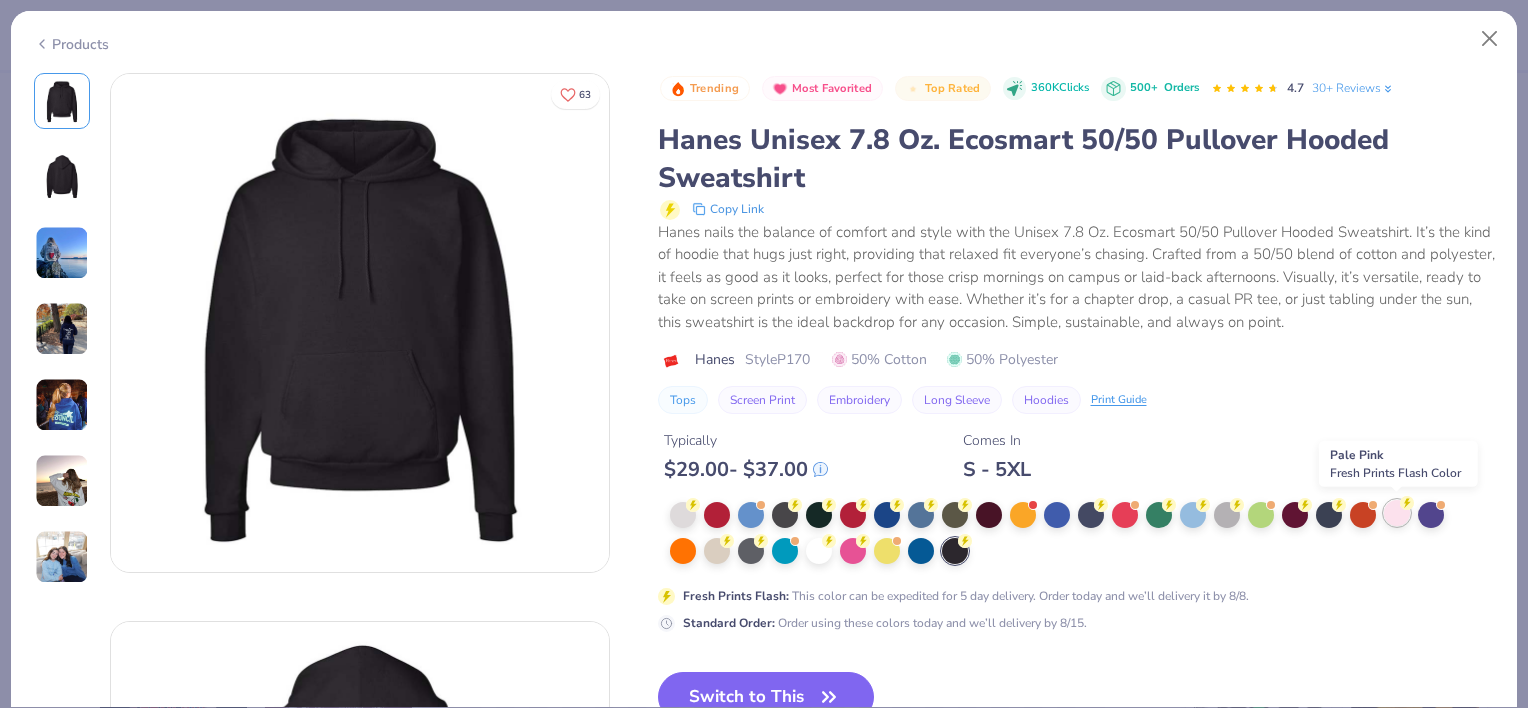 click at bounding box center (1397, 513) 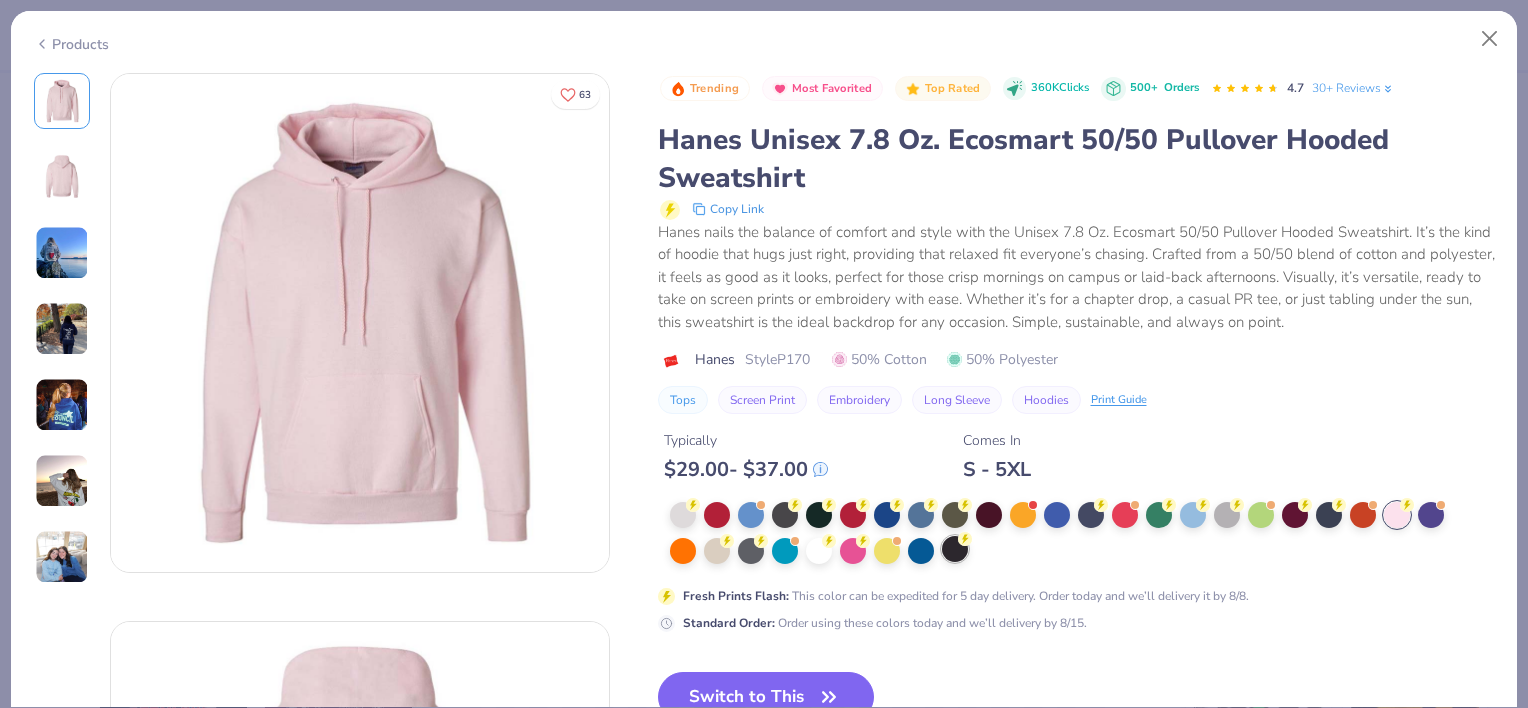 click at bounding box center [955, 549] 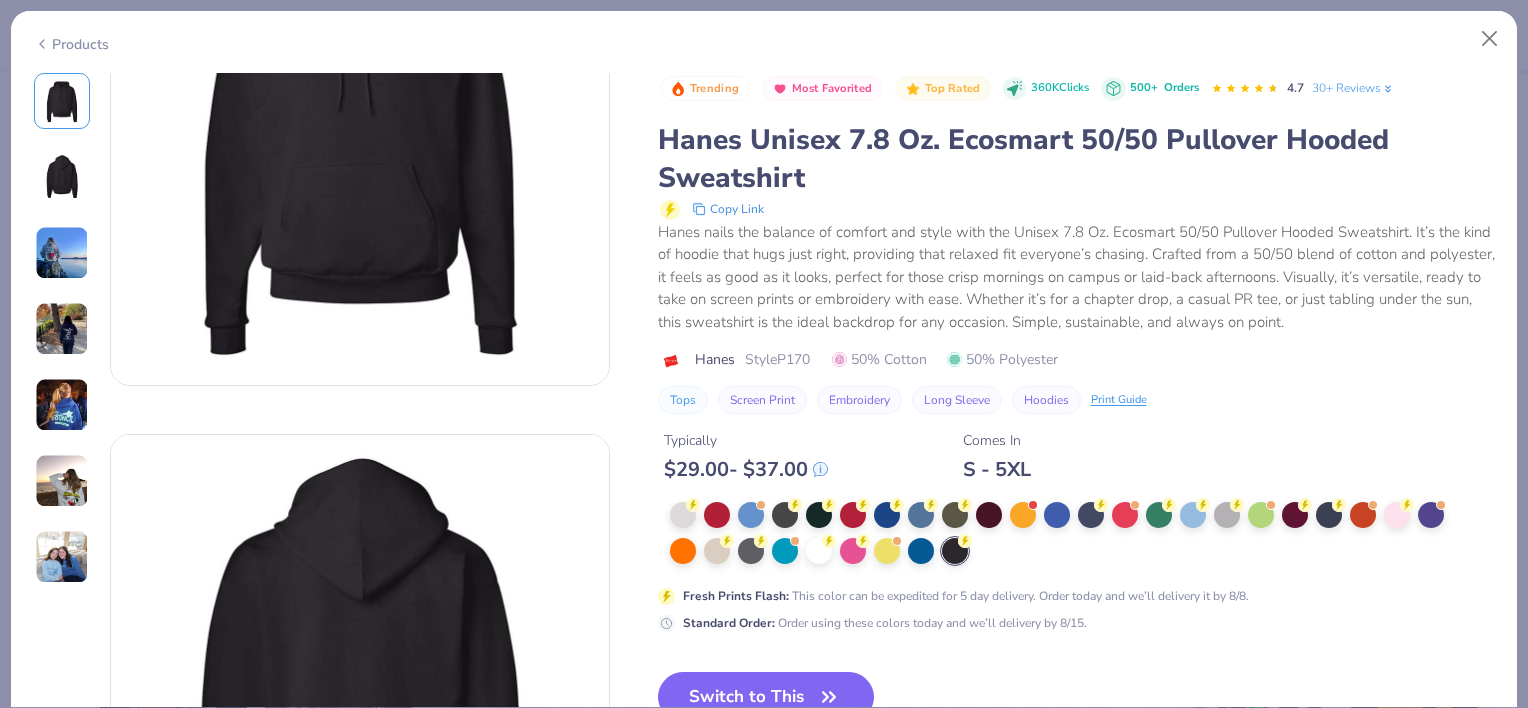 scroll, scrollTop: 196, scrollLeft: 0, axis: vertical 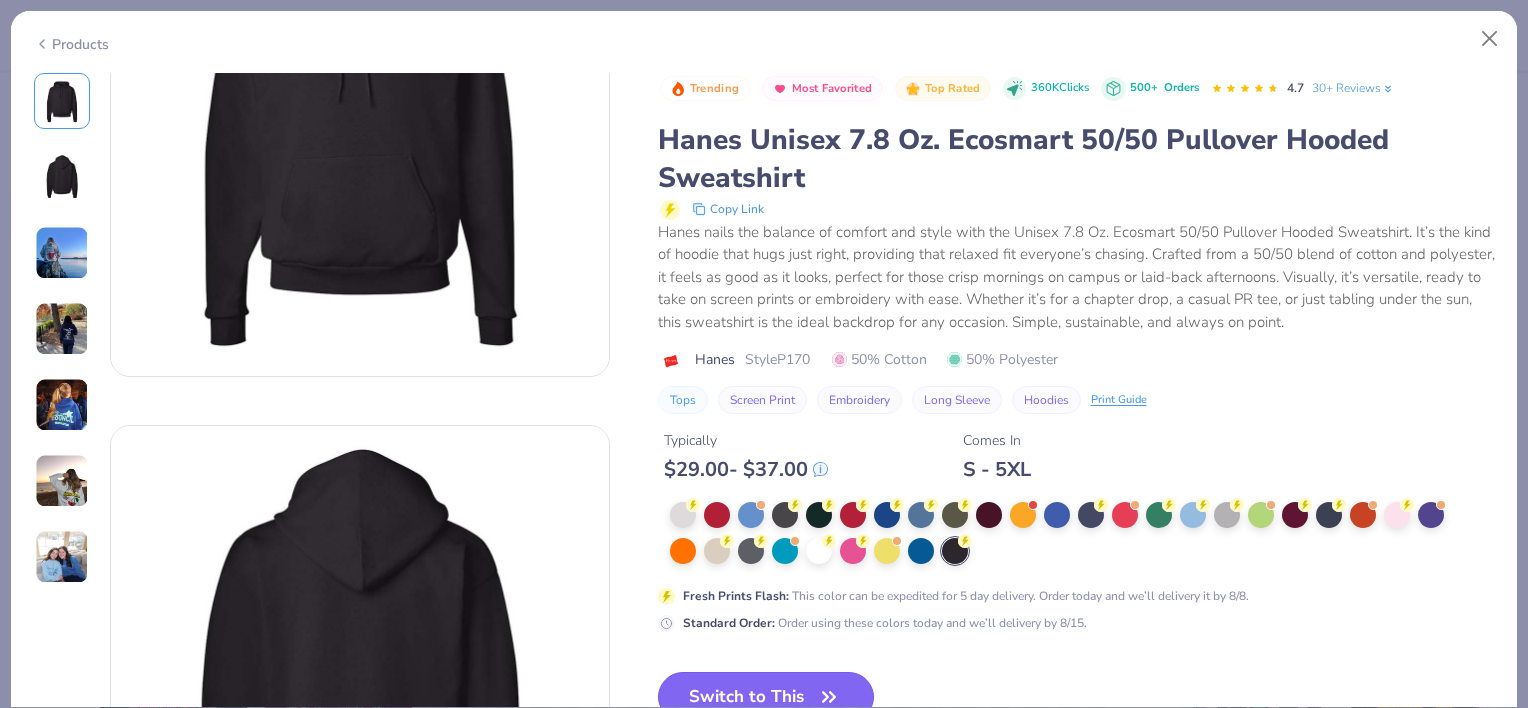 click on "Switch to This" at bounding box center [766, 697] 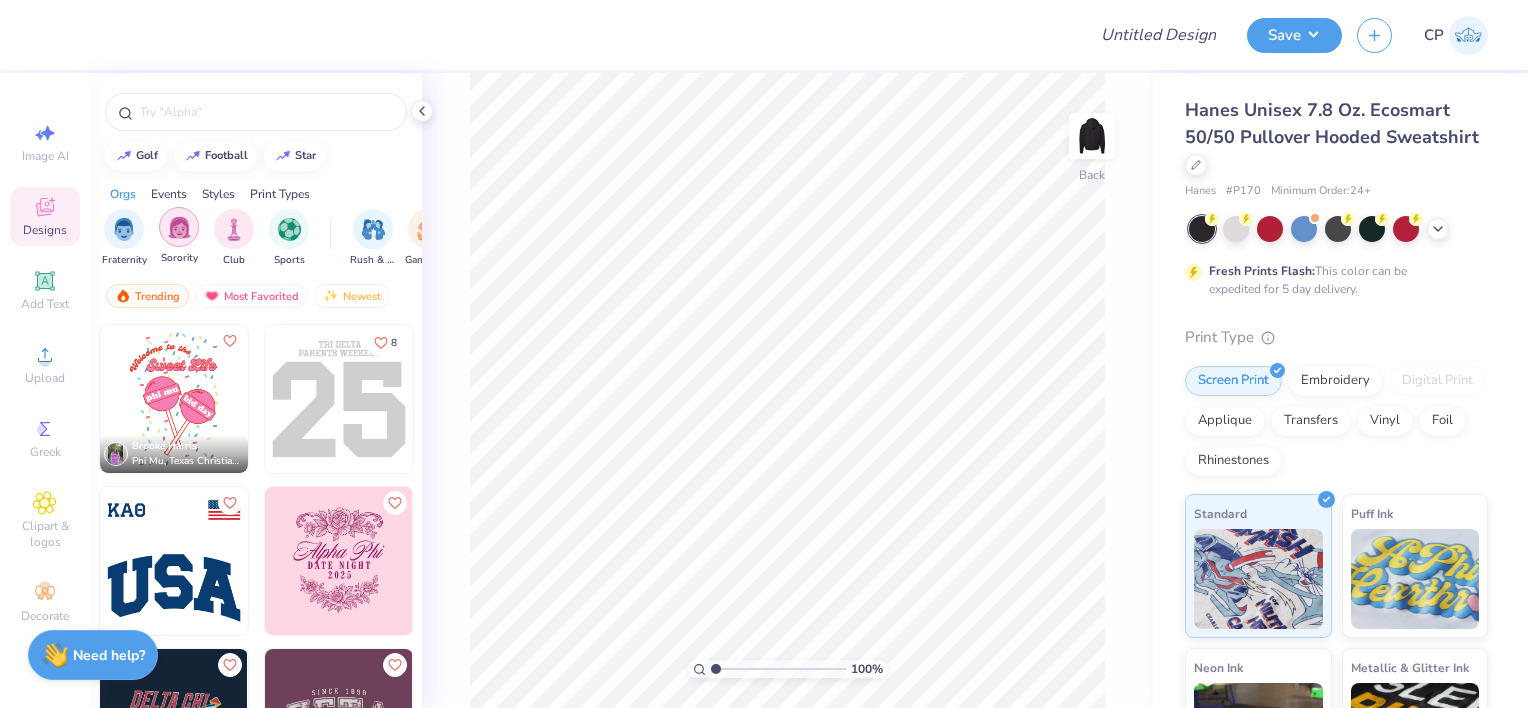 click at bounding box center [179, 227] 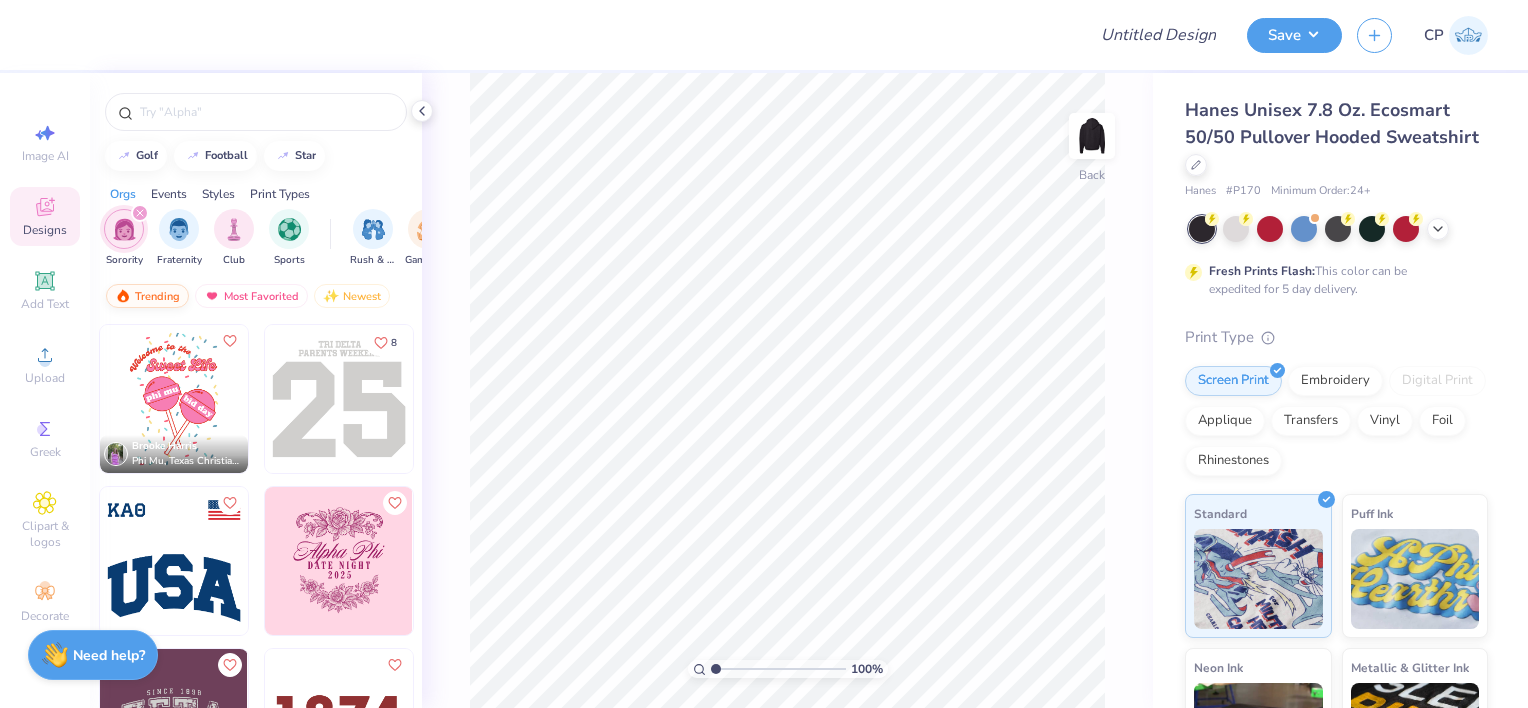 click on "Trending" at bounding box center [147, 296] 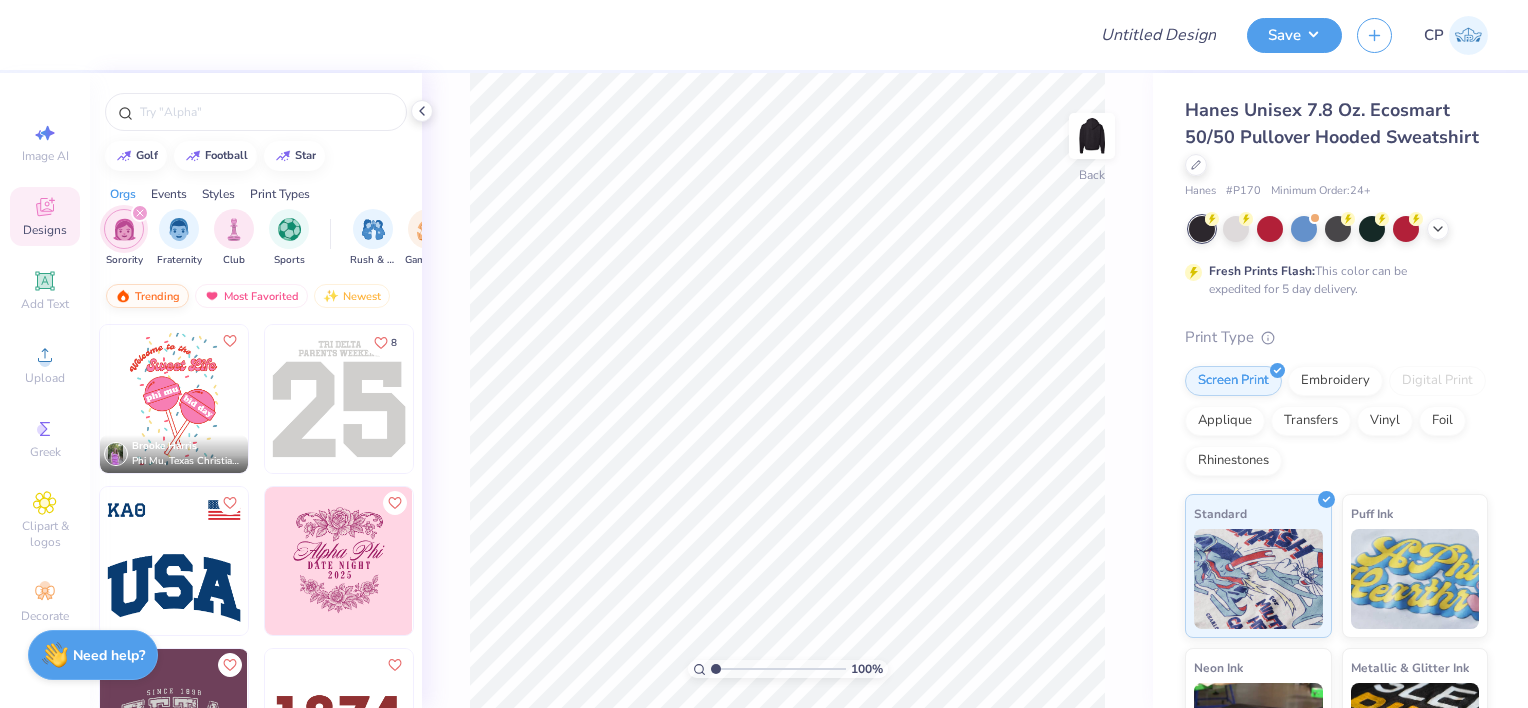 click on "Trending" at bounding box center [147, 296] 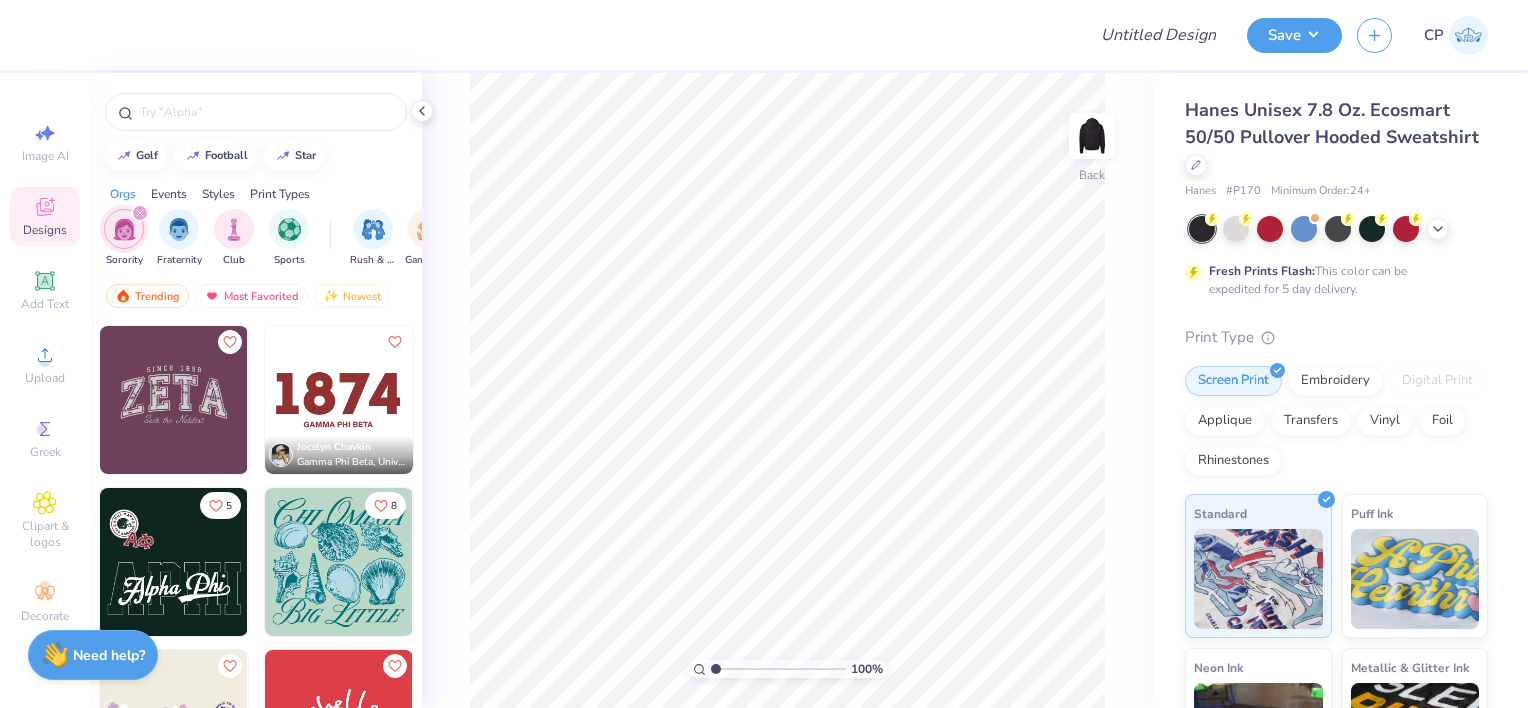 scroll, scrollTop: 124, scrollLeft: 0, axis: vertical 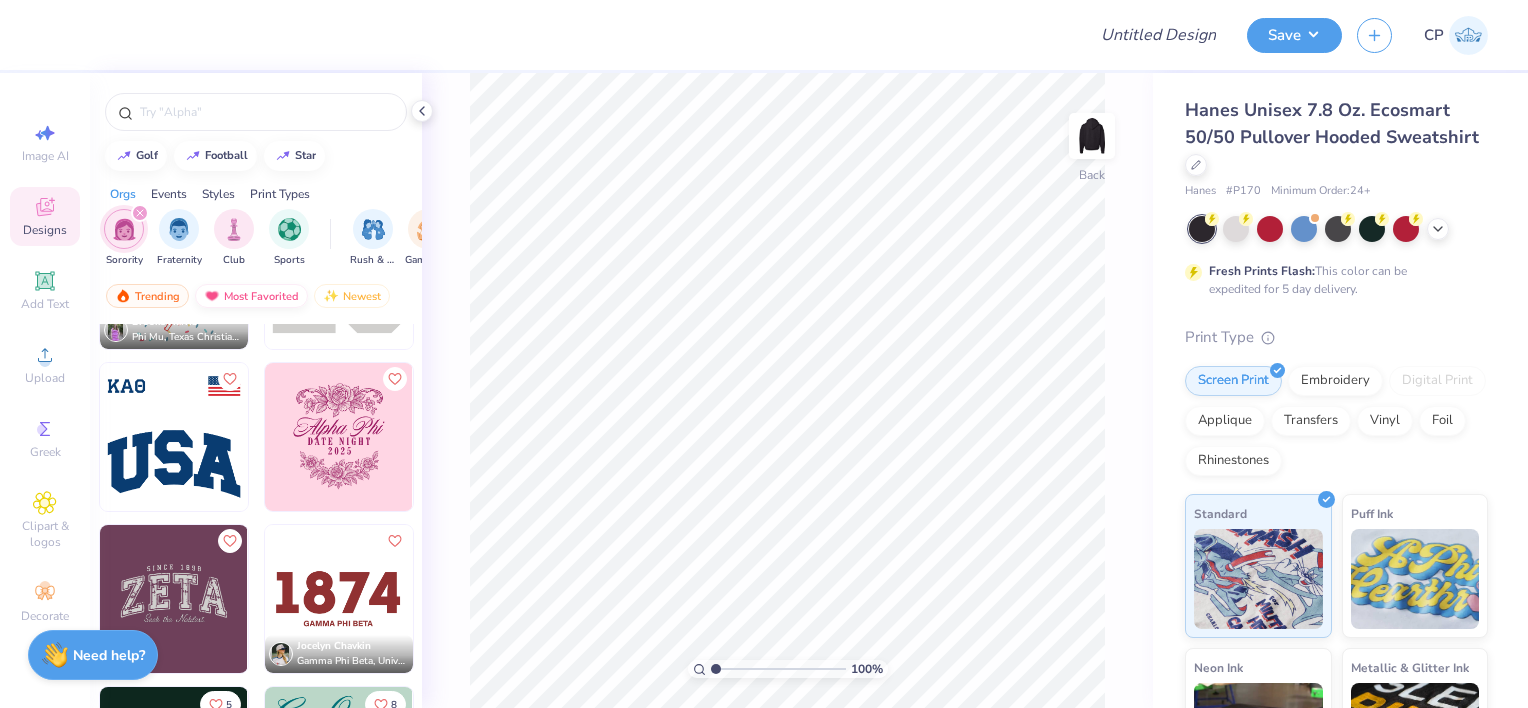 click on "Most Favorited" at bounding box center [251, 296] 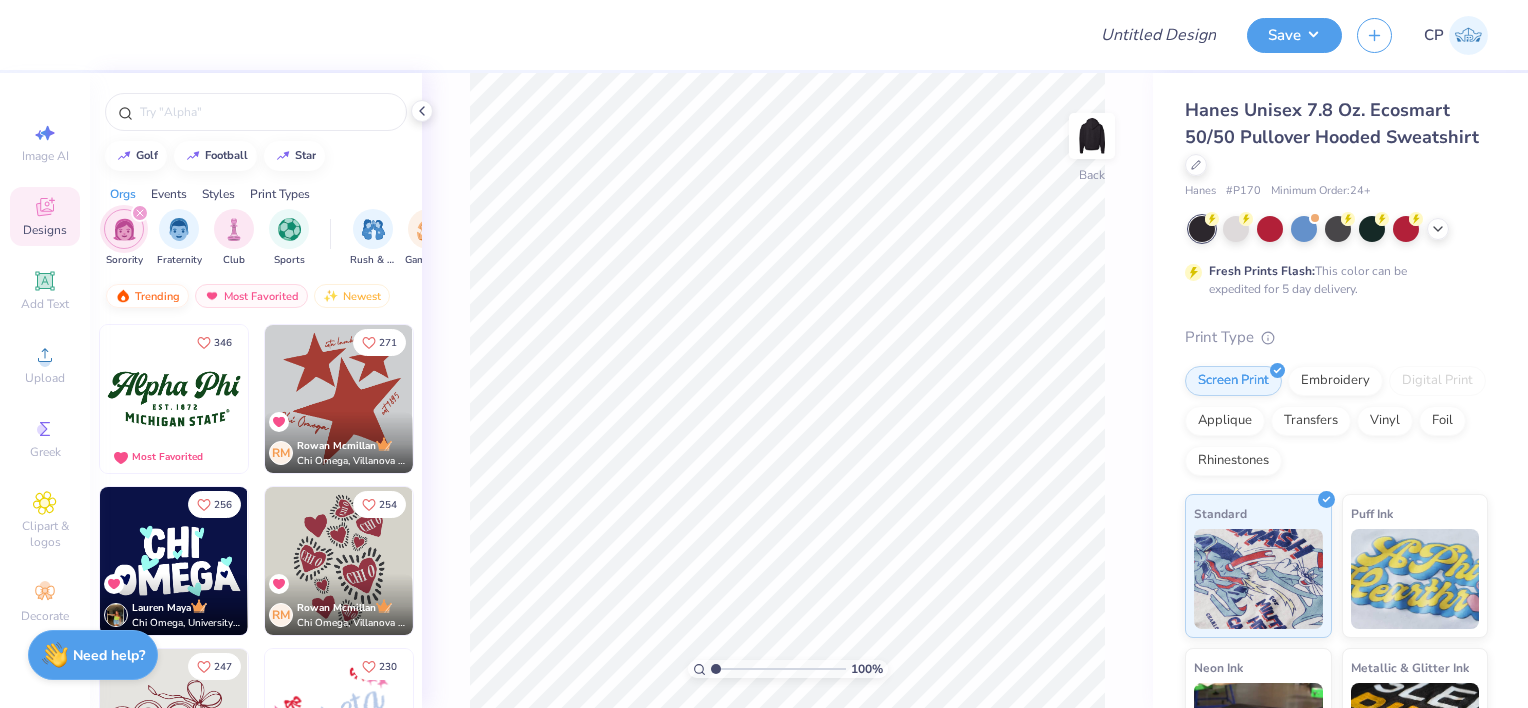 click on "Trending" at bounding box center (147, 296) 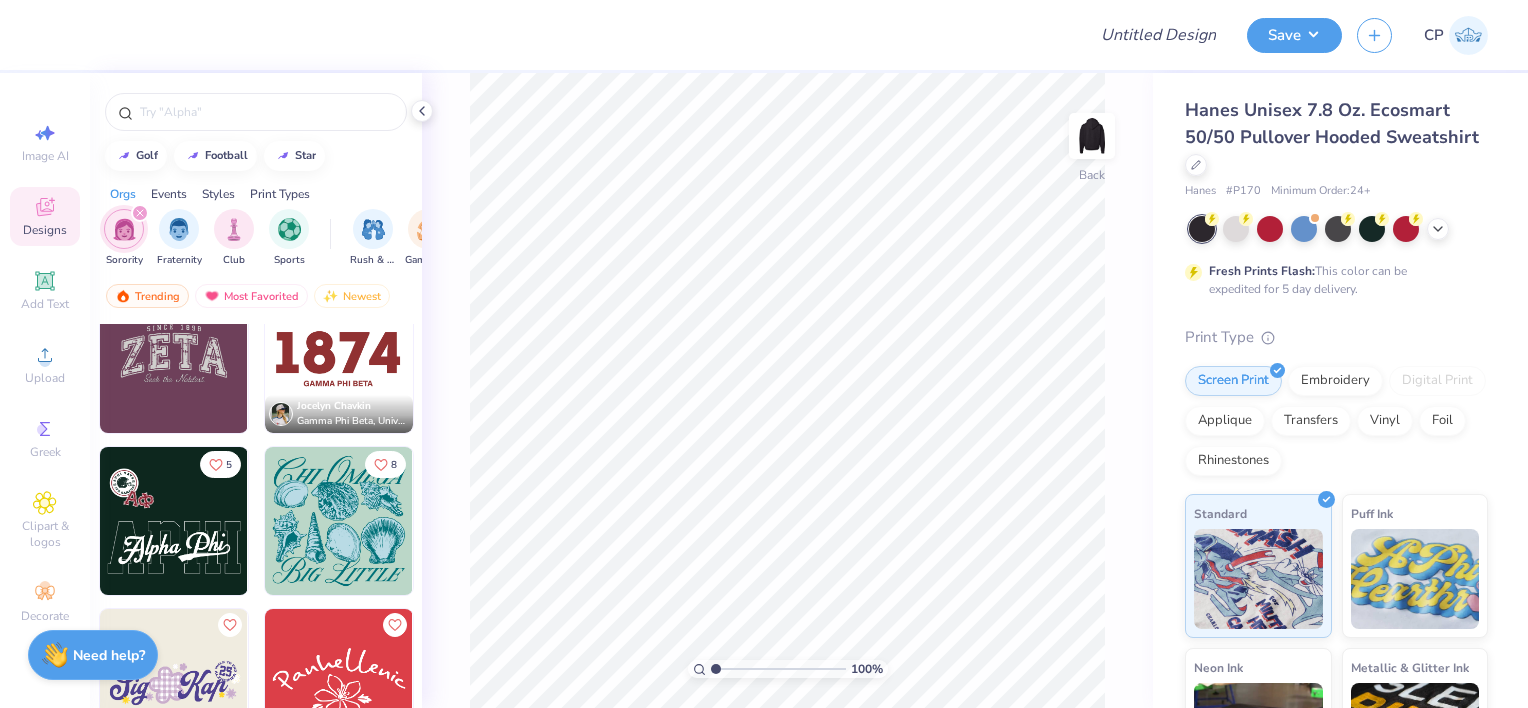scroll, scrollTop: 0, scrollLeft: 0, axis: both 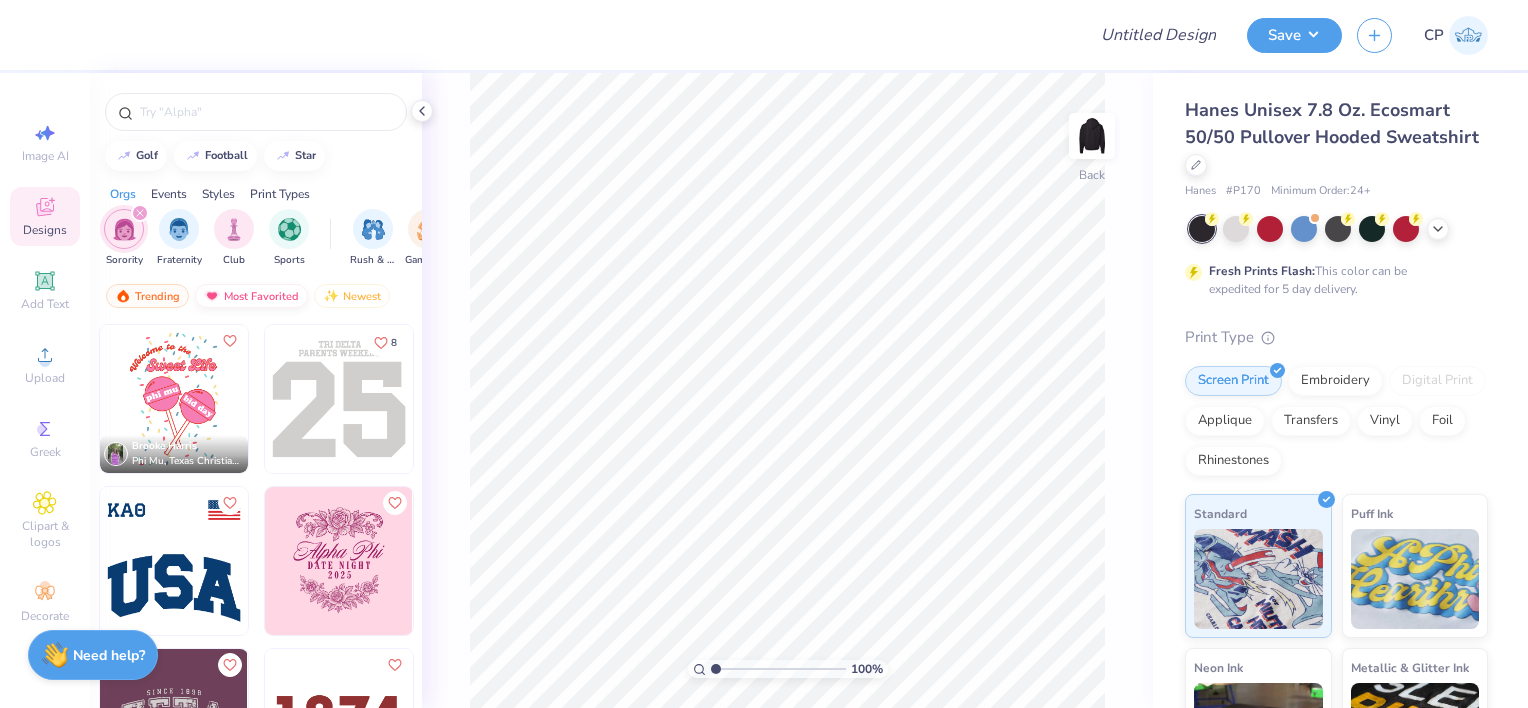 click on "Most Favorited" at bounding box center (251, 296) 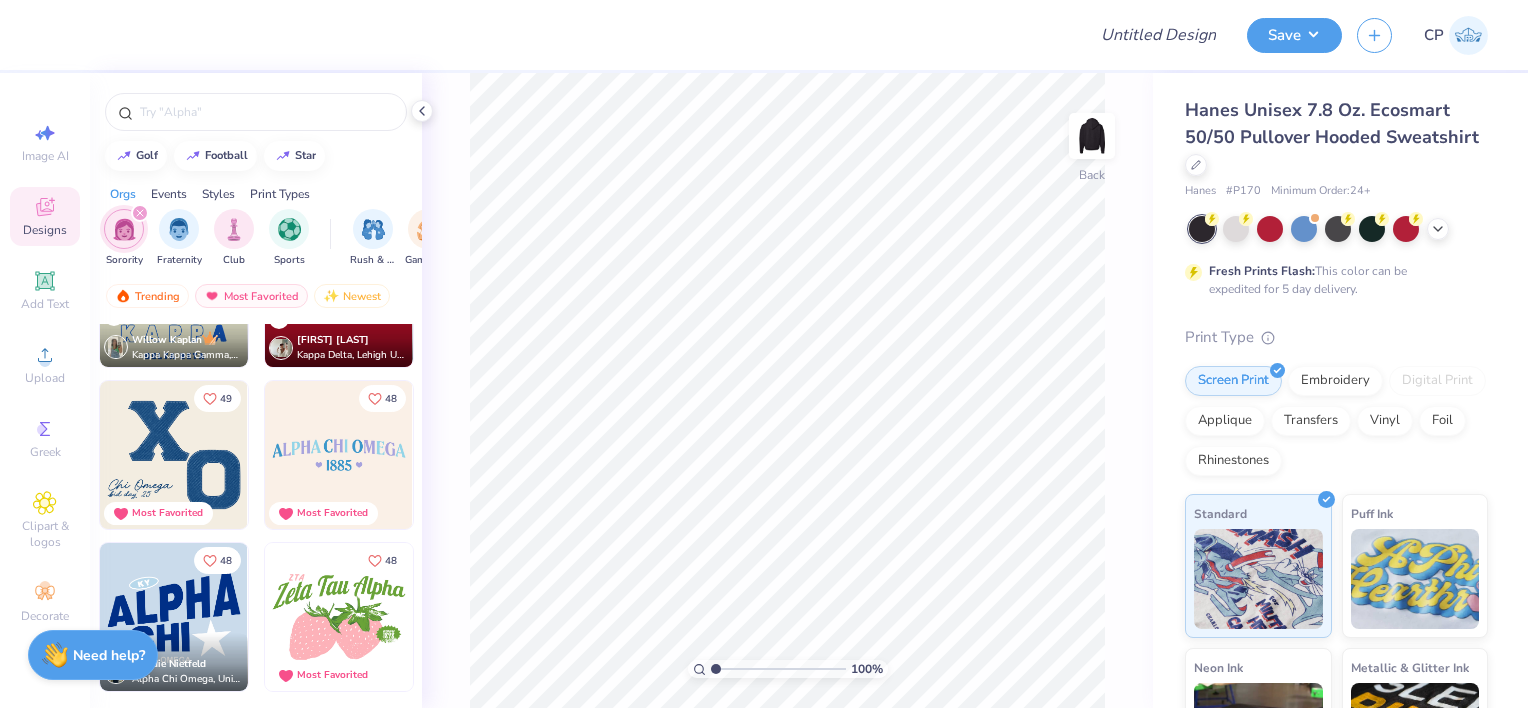 scroll, scrollTop: 6568, scrollLeft: 0, axis: vertical 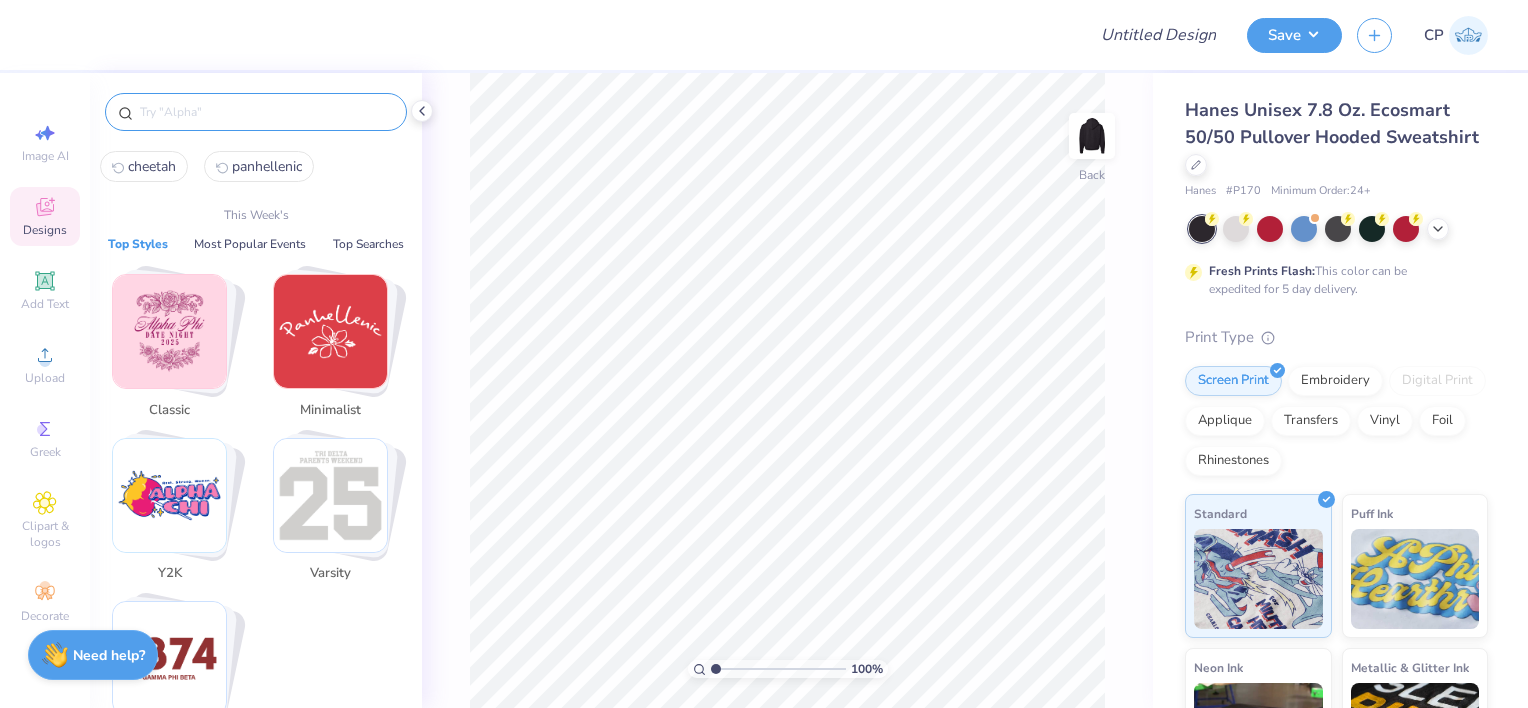click at bounding box center (266, 112) 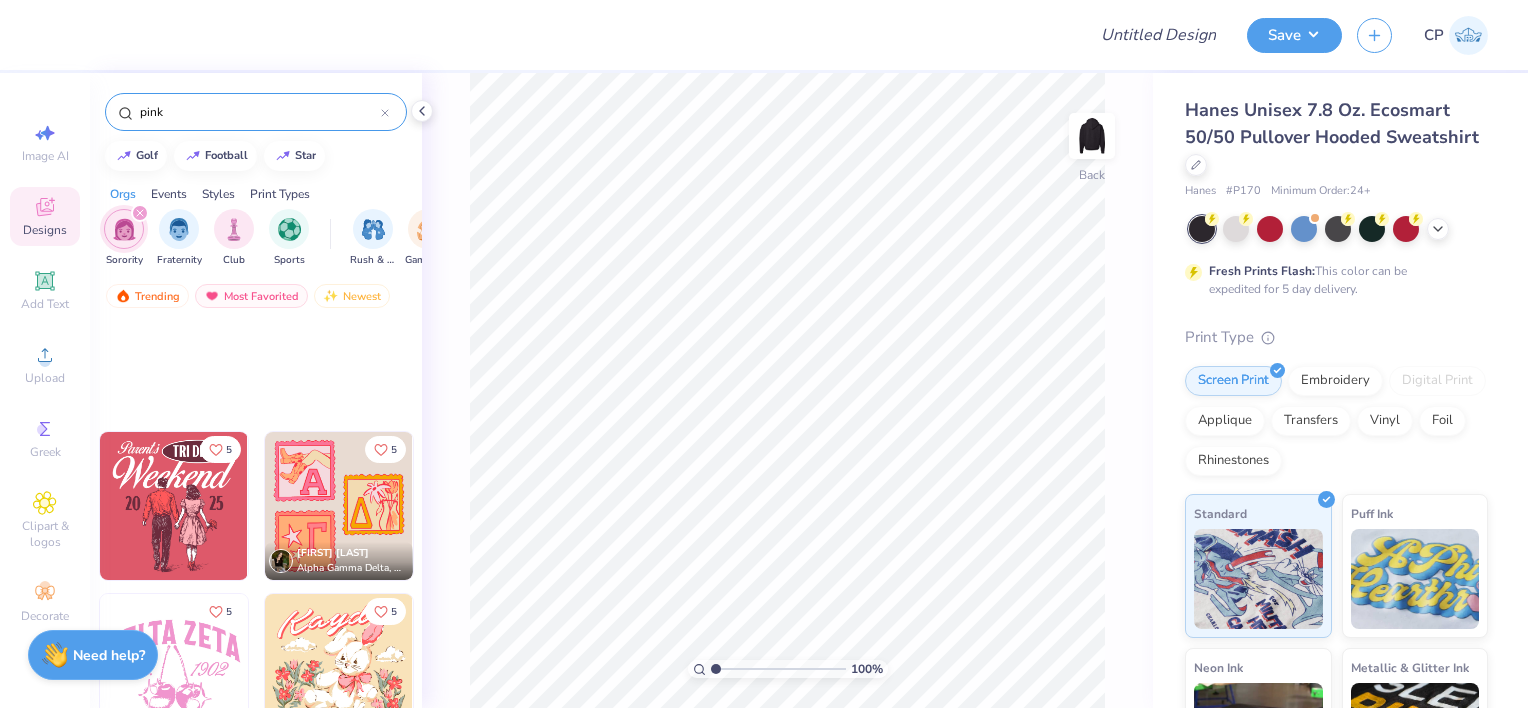 scroll, scrollTop: 13554, scrollLeft: 0, axis: vertical 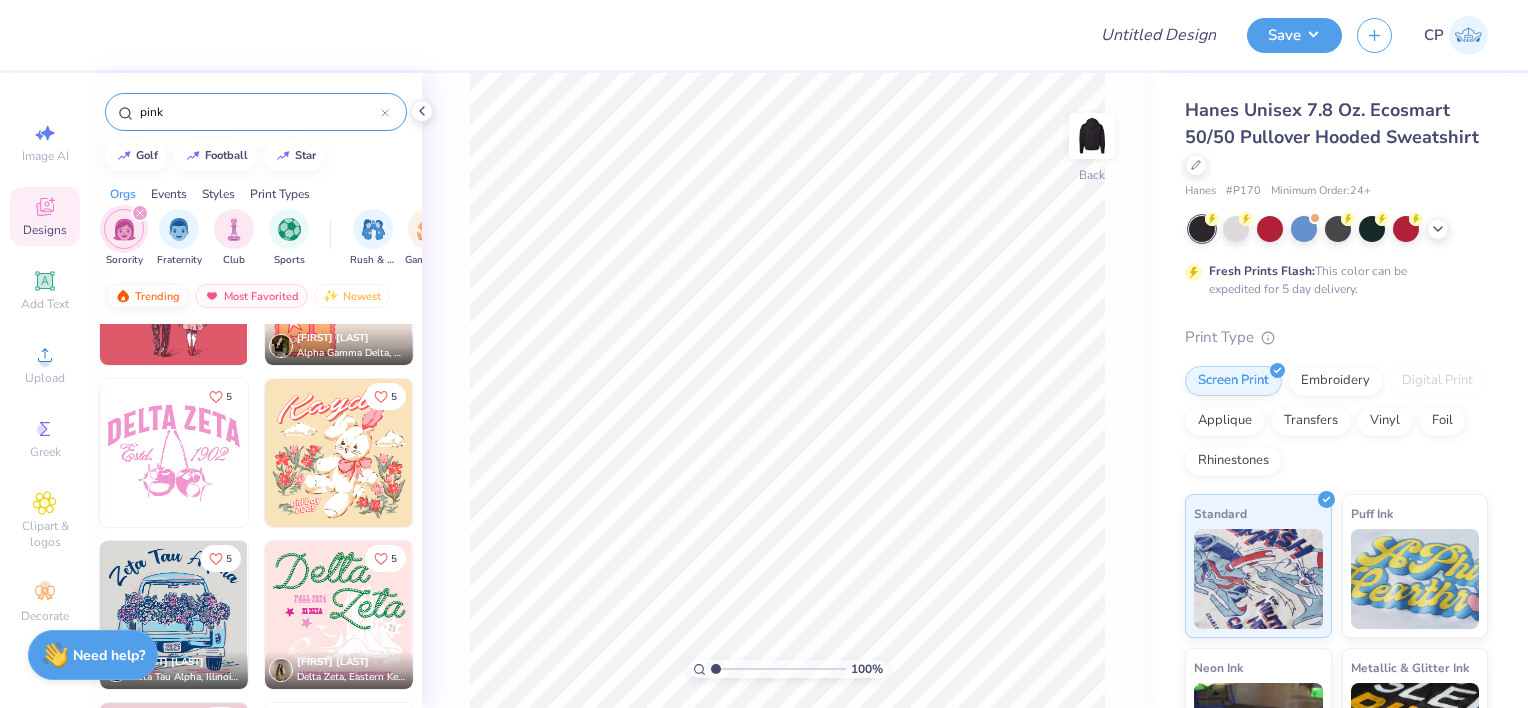 click on "Trending" at bounding box center [147, 296] 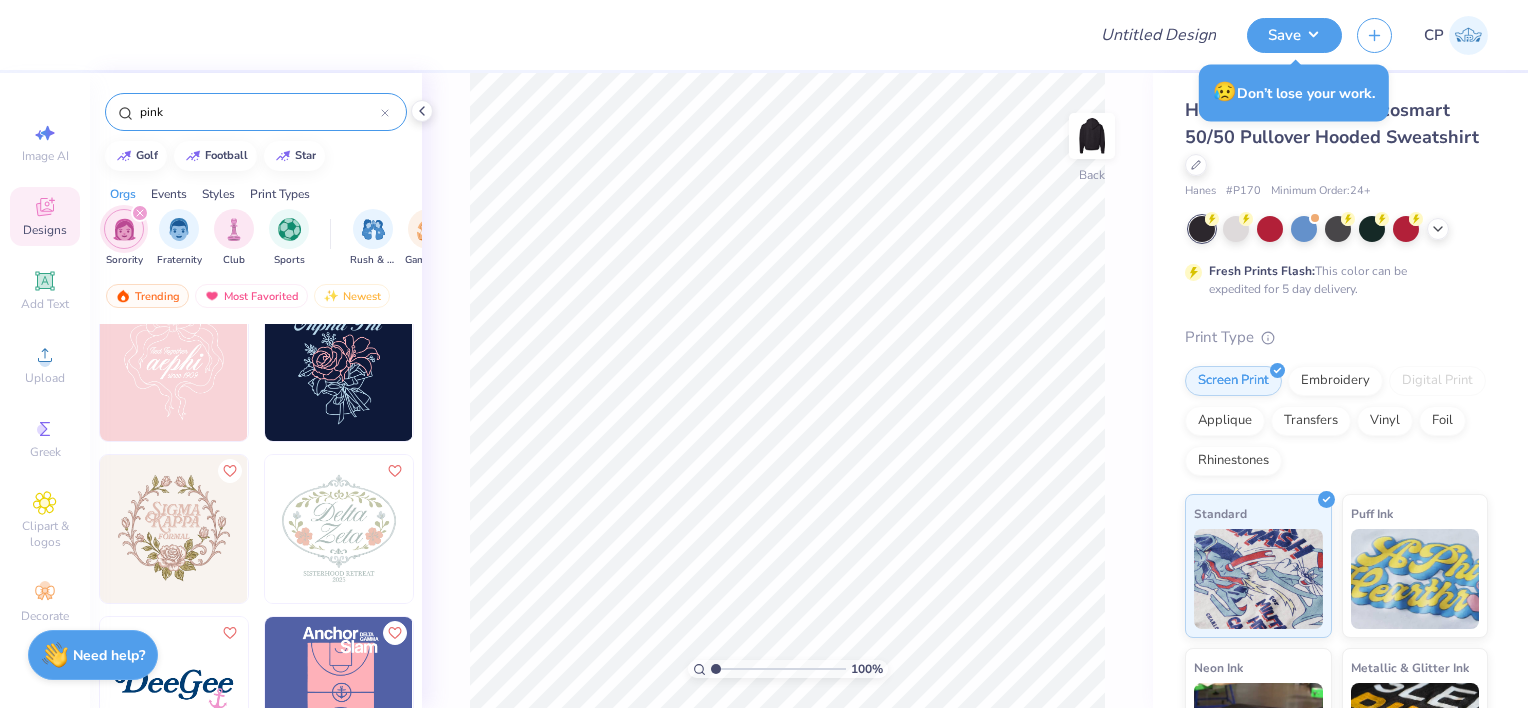 scroll, scrollTop: 4872, scrollLeft: 0, axis: vertical 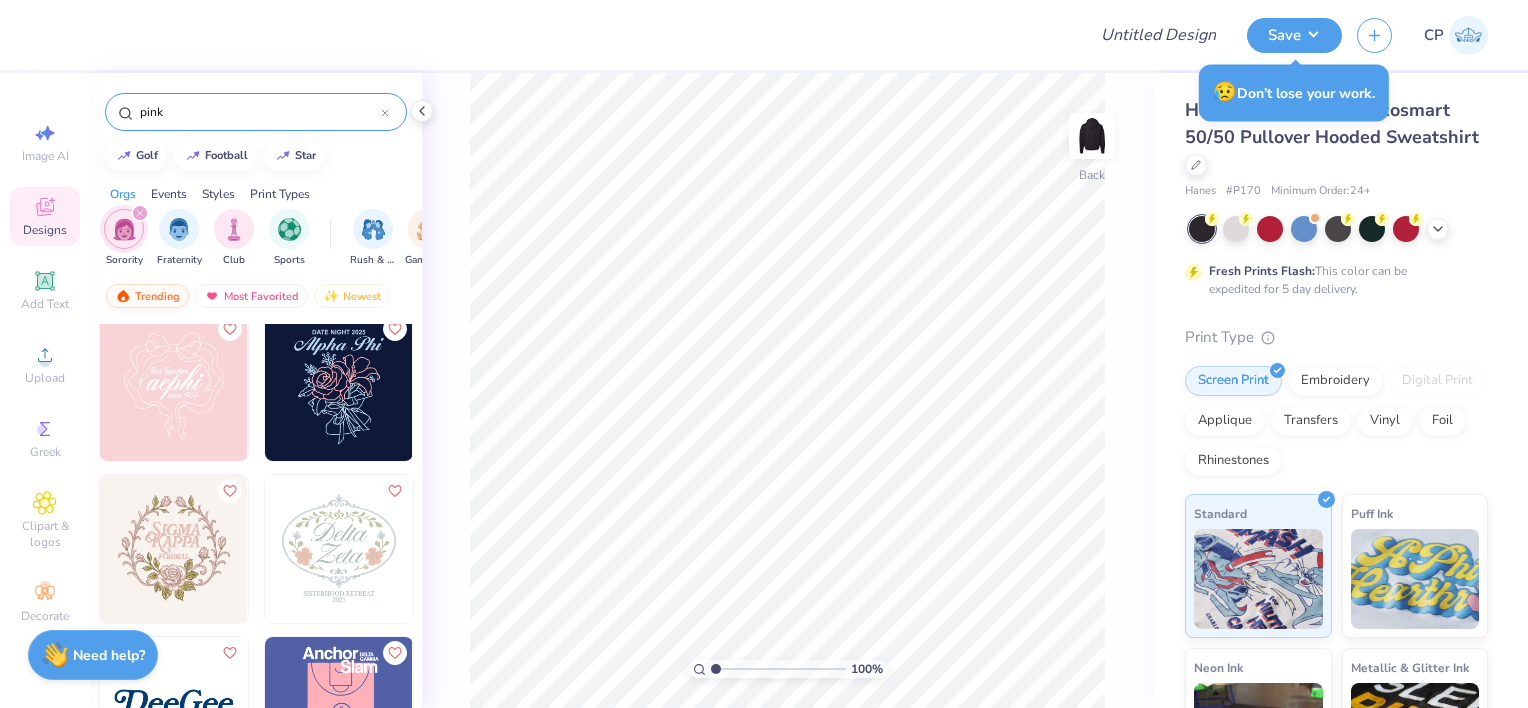 click on "Trending" at bounding box center [147, 296] 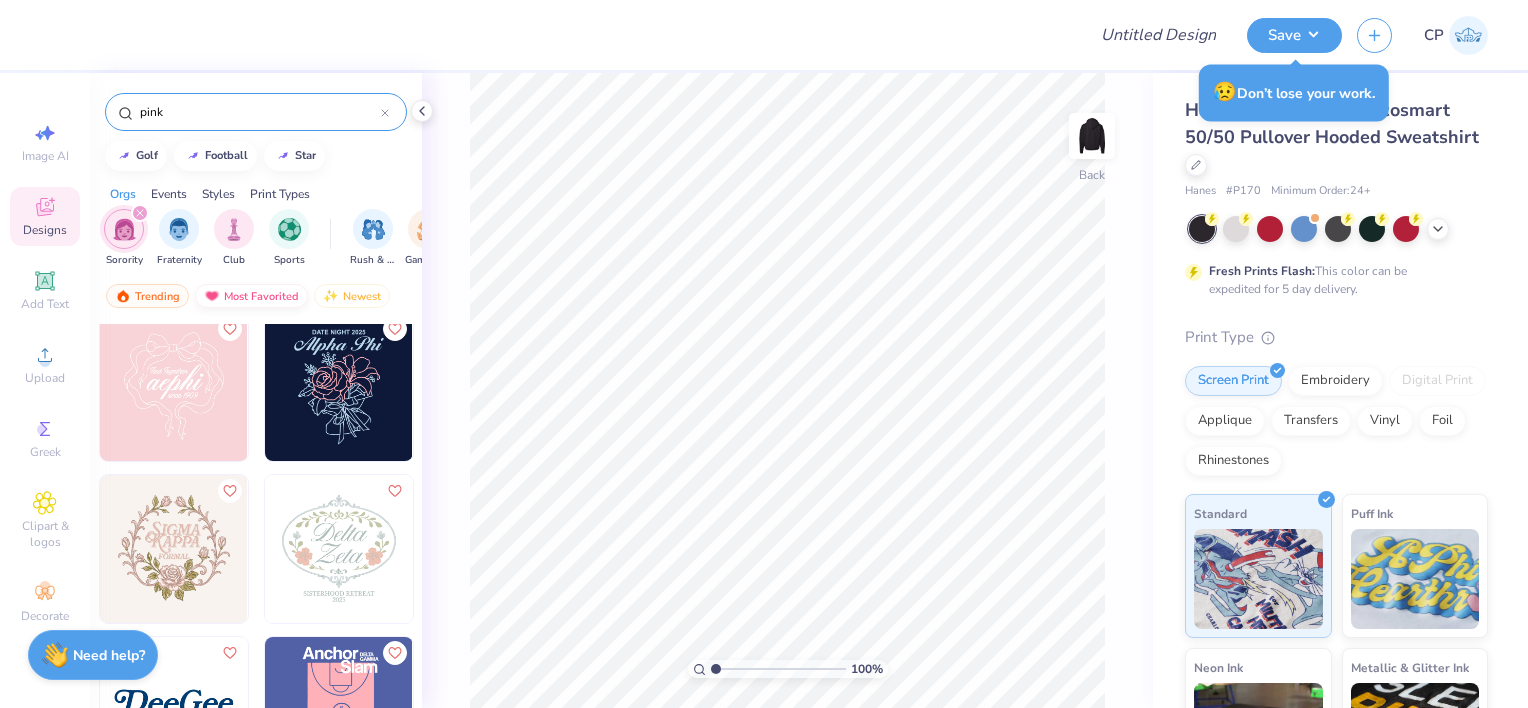 click on "Most Favorited" at bounding box center [251, 296] 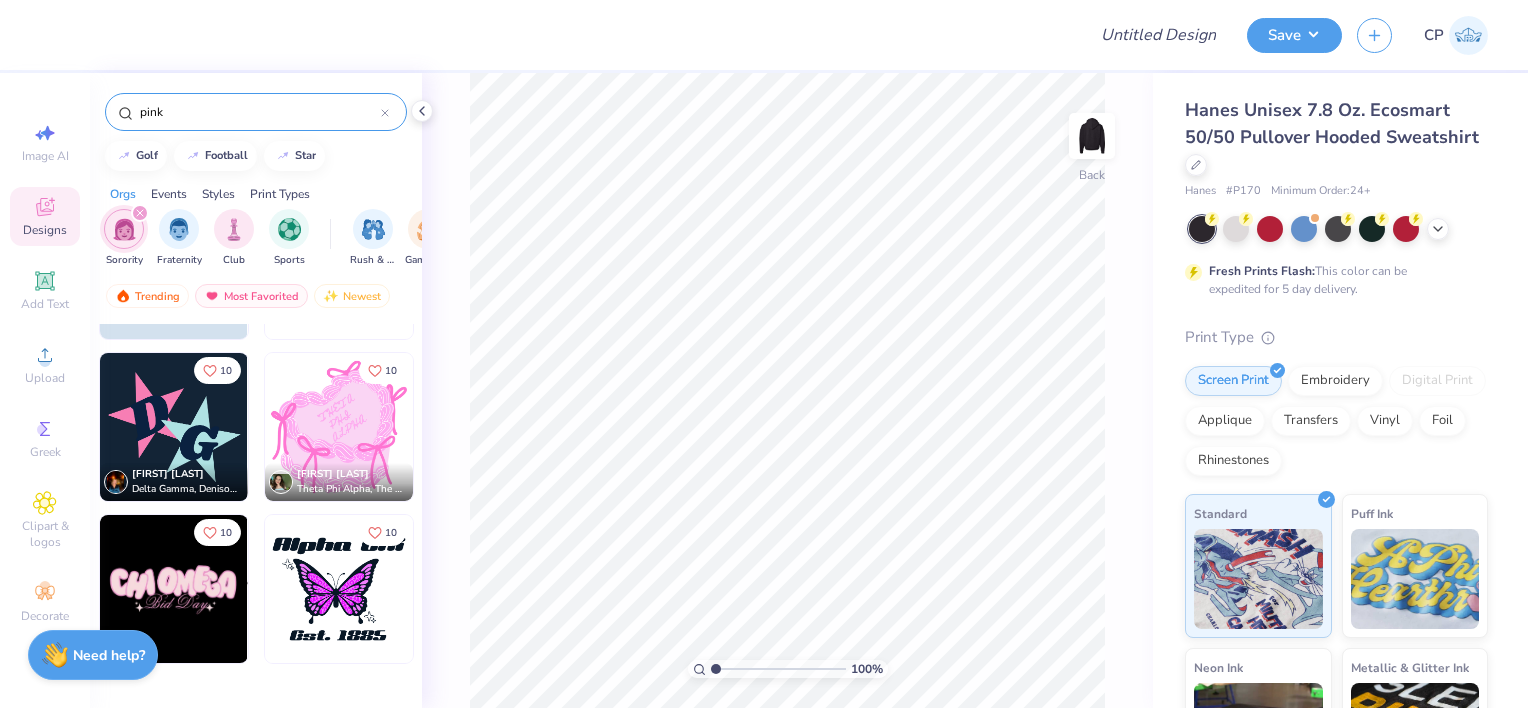scroll, scrollTop: 7012, scrollLeft: 0, axis: vertical 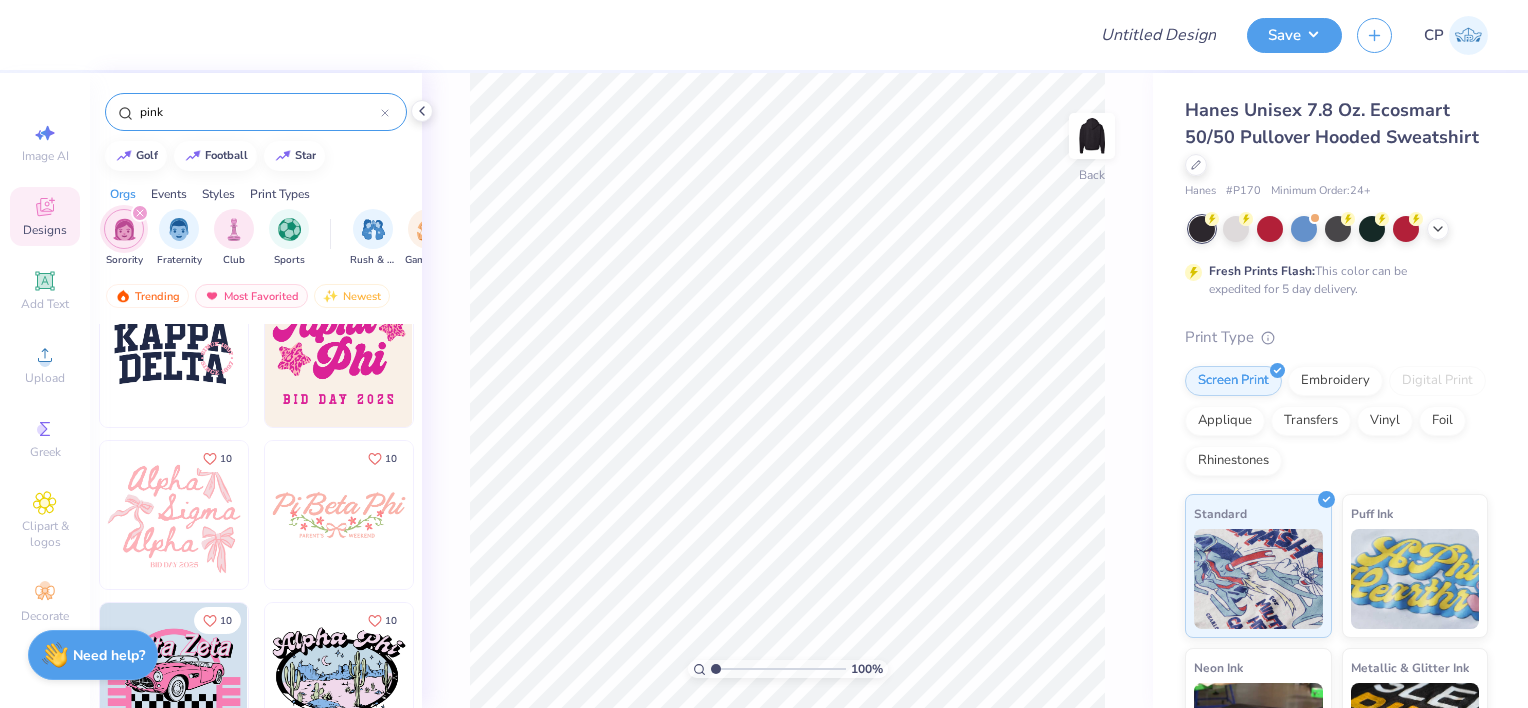 click on "pink" at bounding box center [259, 112] 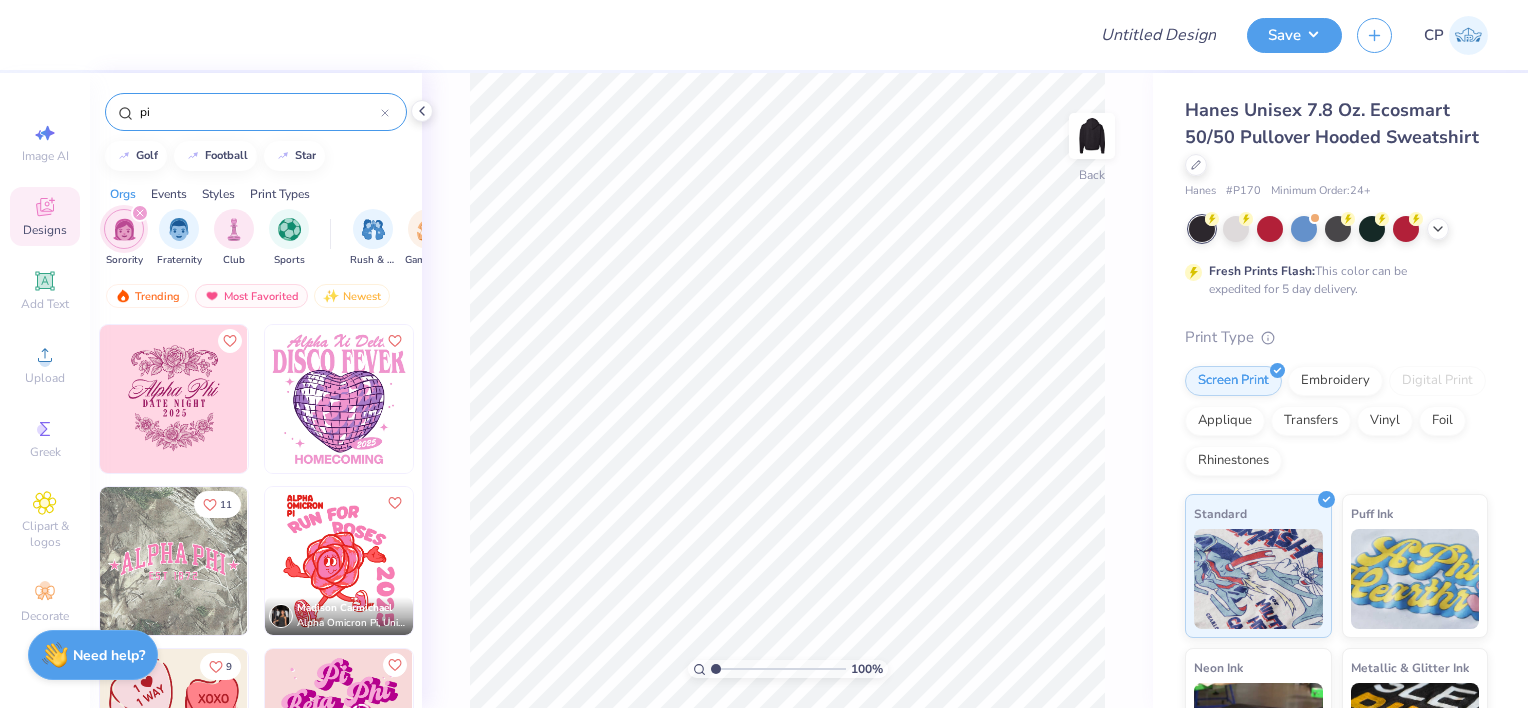 type on "p" 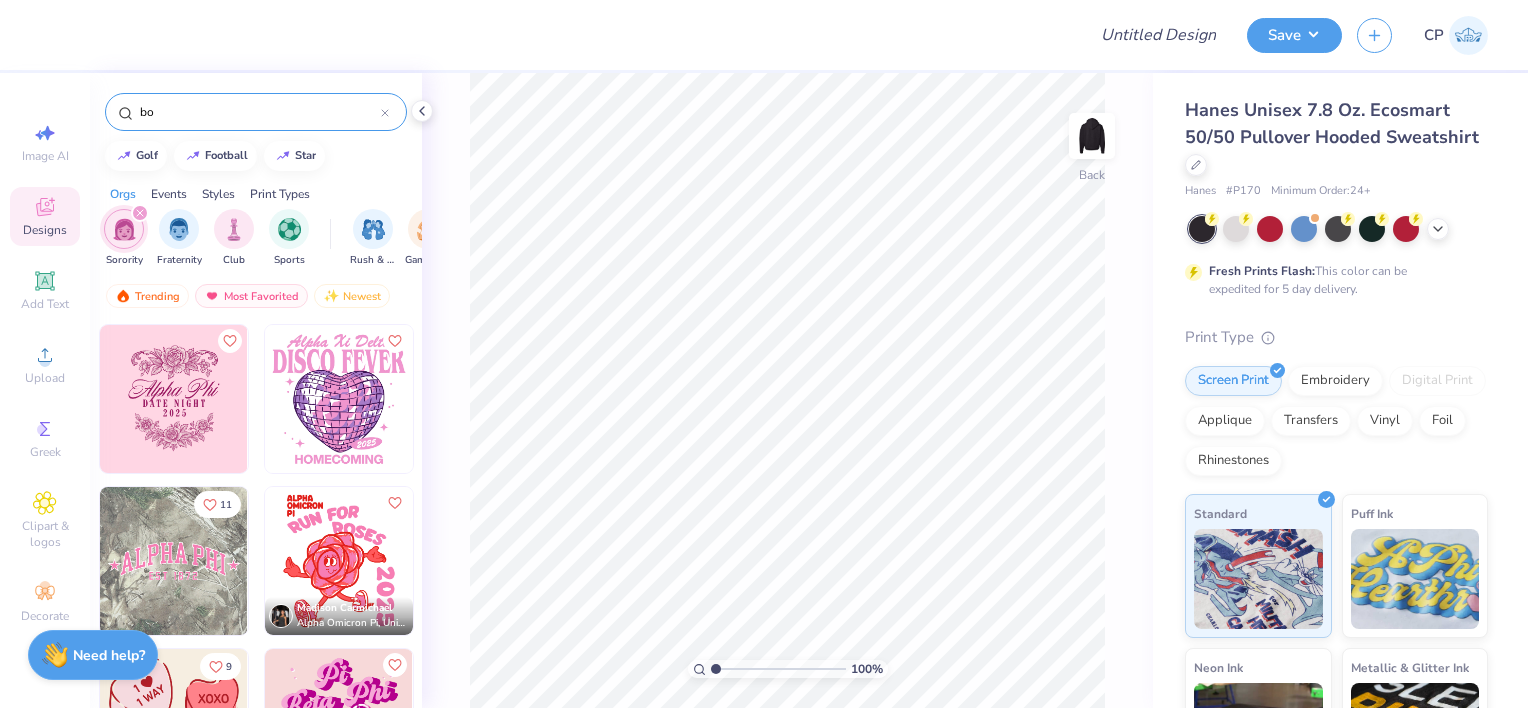 type on "bow" 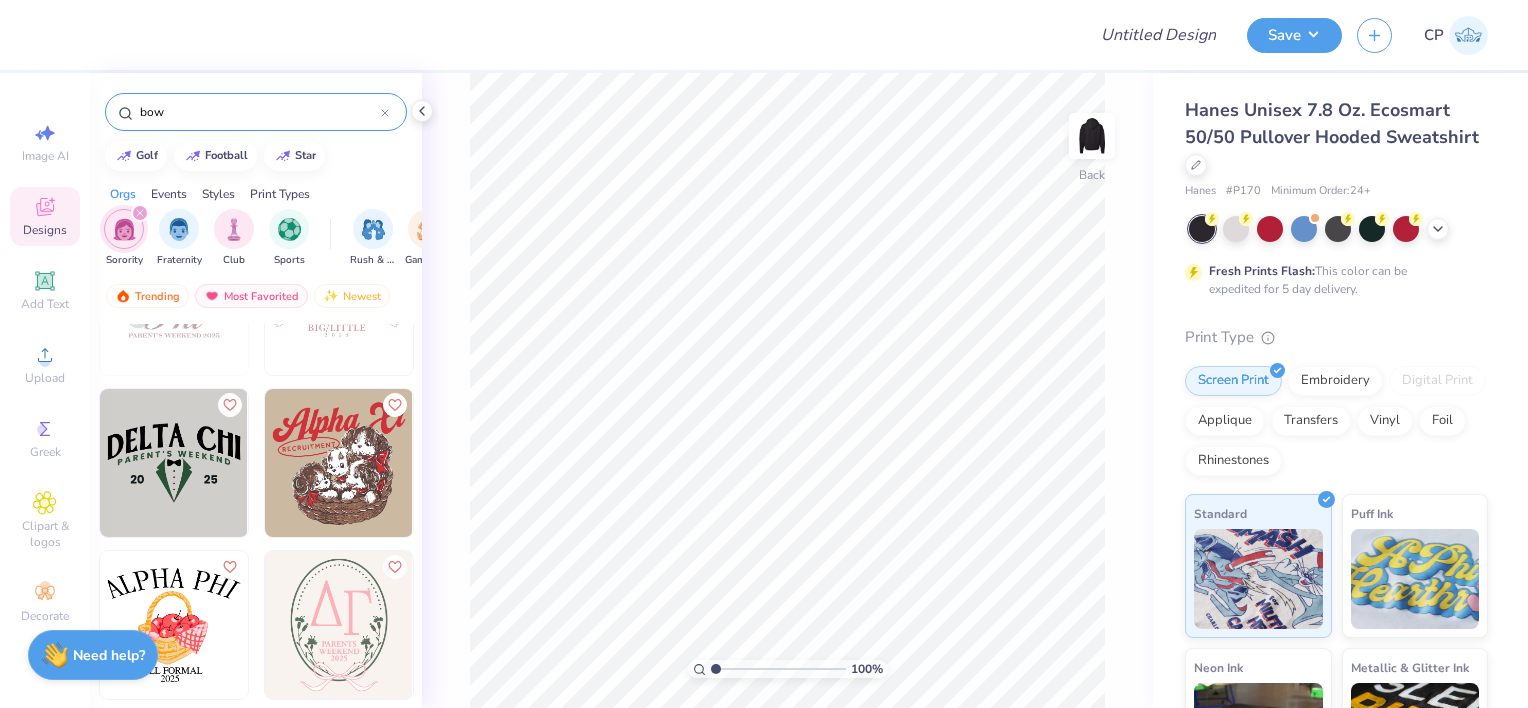 scroll, scrollTop: 3186, scrollLeft: 0, axis: vertical 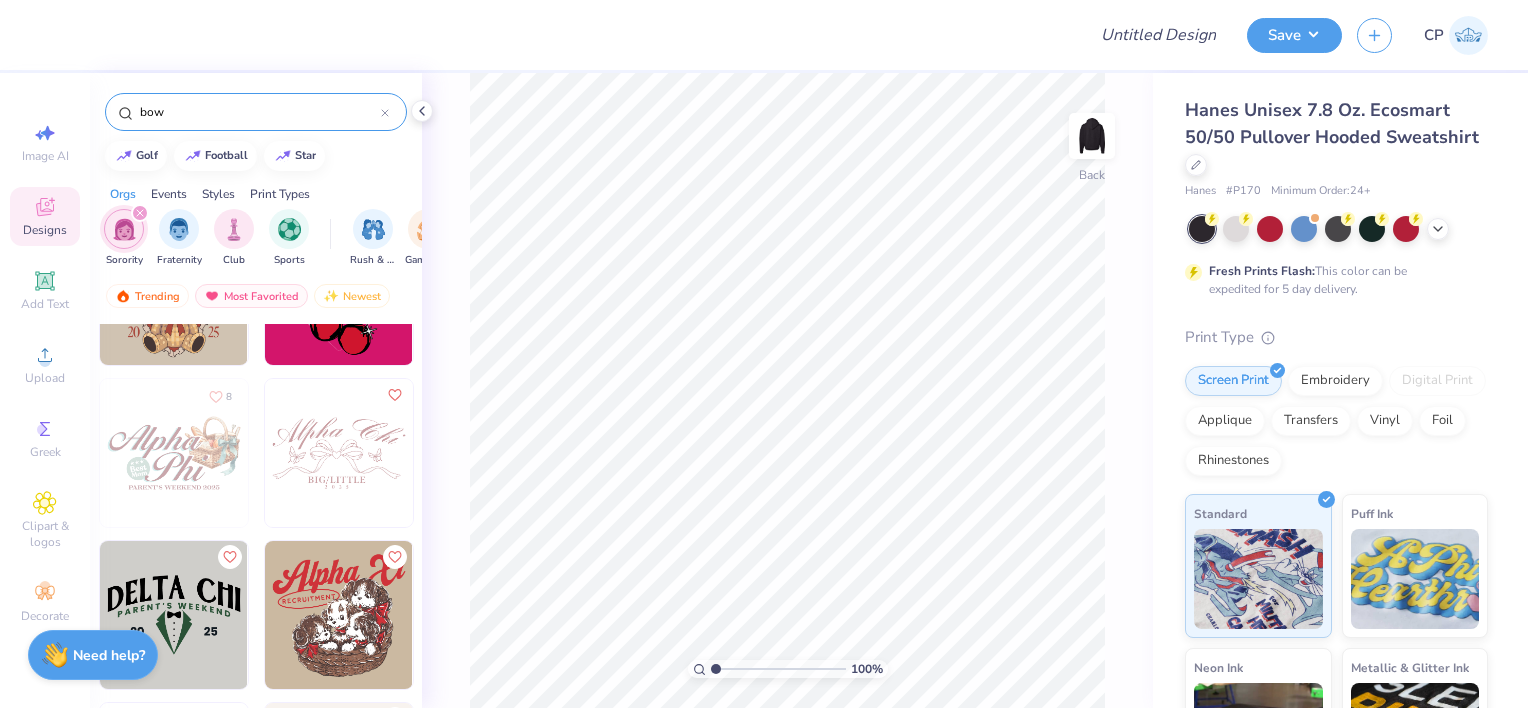 click 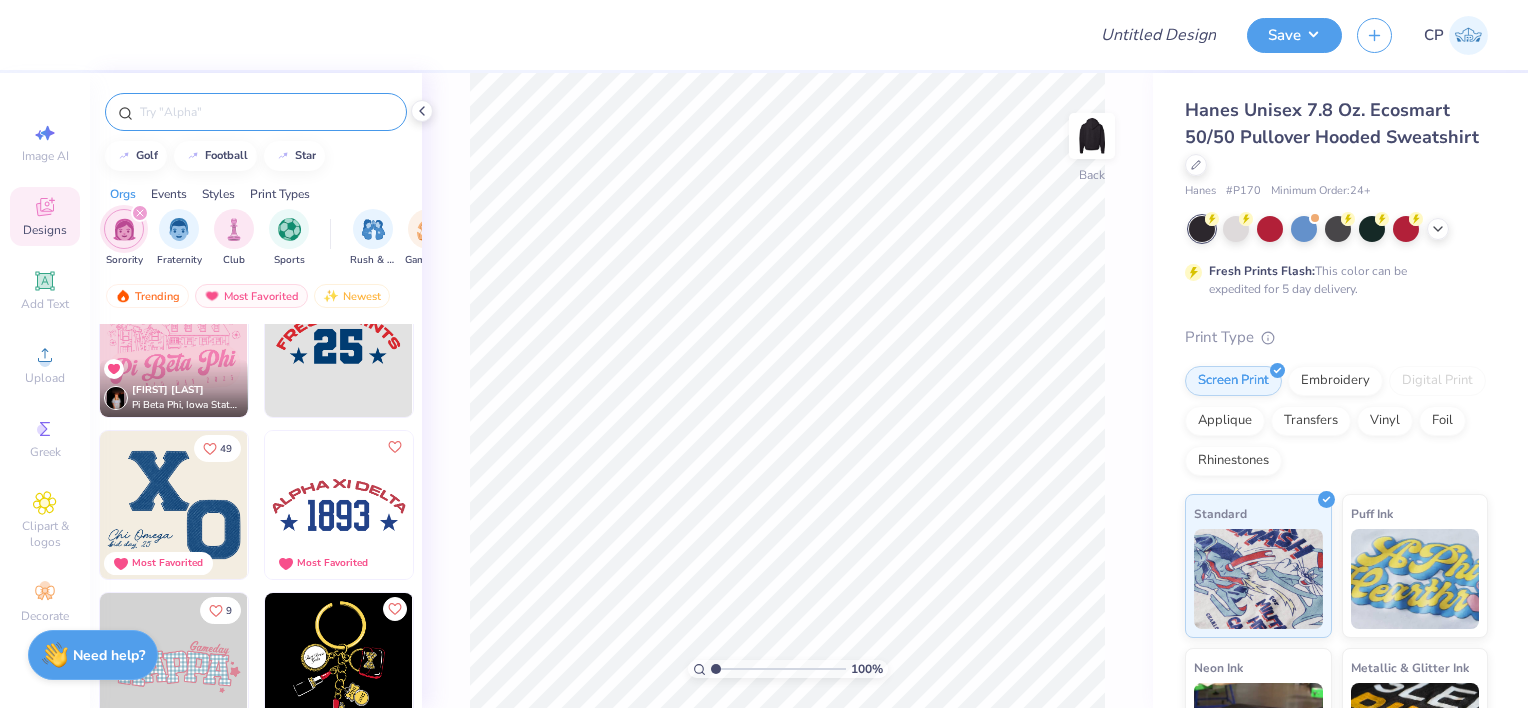 scroll, scrollTop: 6538, scrollLeft: 0, axis: vertical 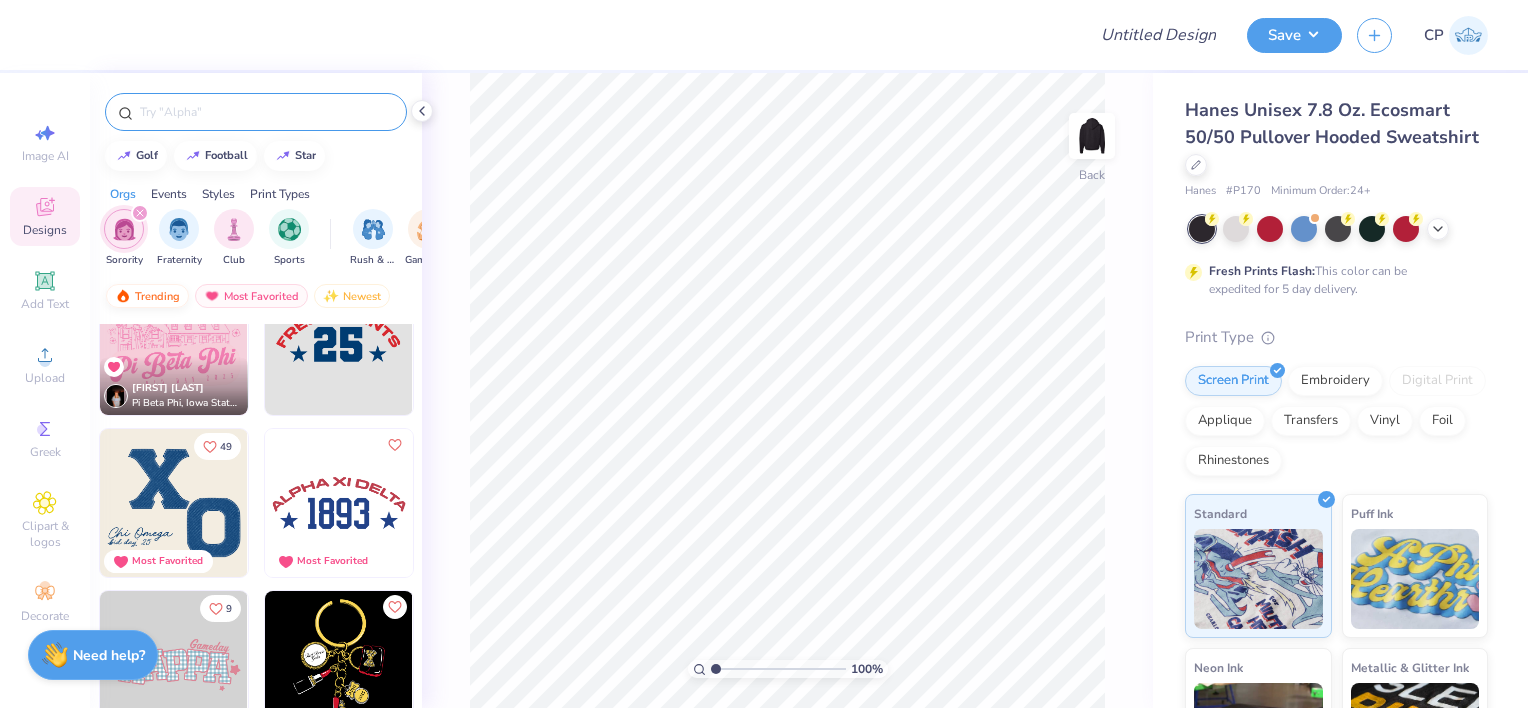click on "Trending" at bounding box center [147, 296] 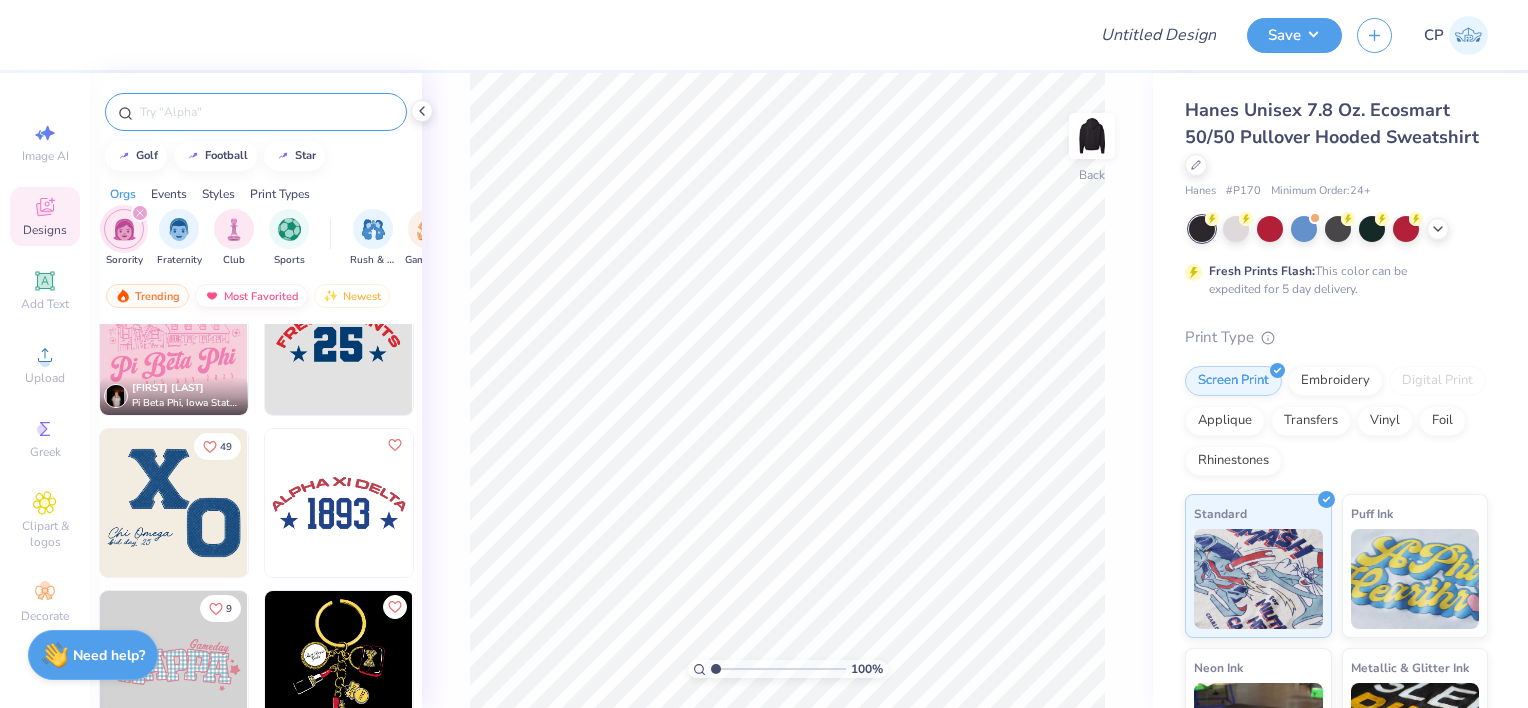 click on "Most Favorited" at bounding box center [251, 296] 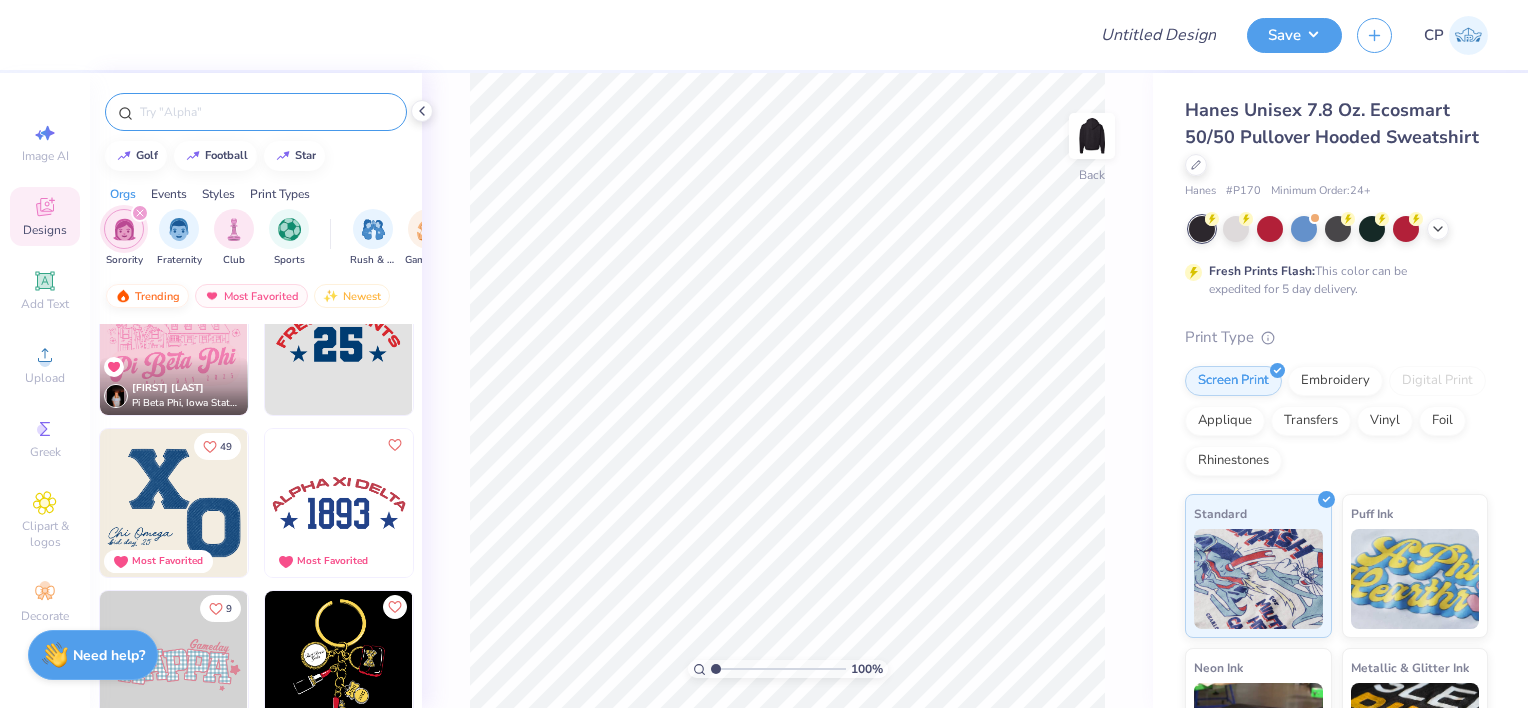 click on "Trending" at bounding box center (147, 296) 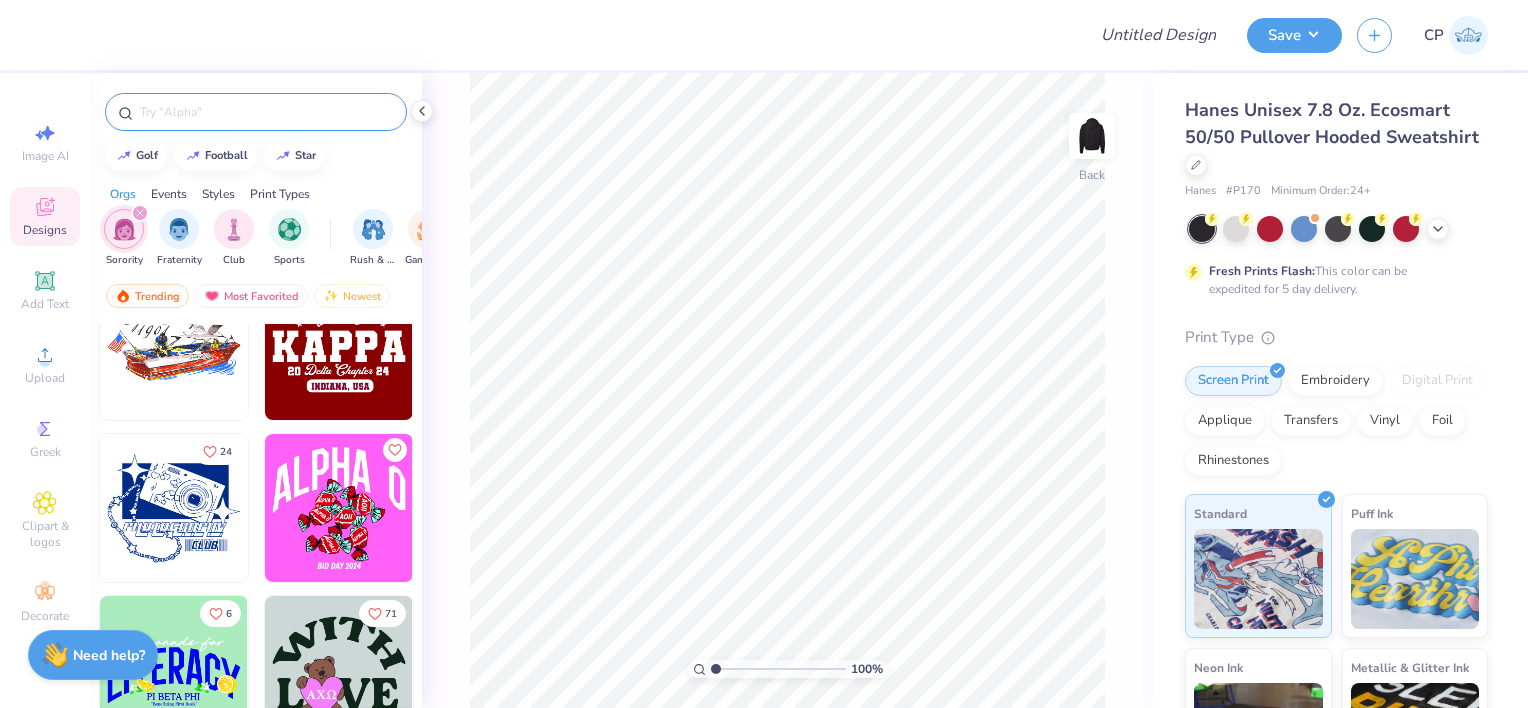 scroll, scrollTop: 10632, scrollLeft: 0, axis: vertical 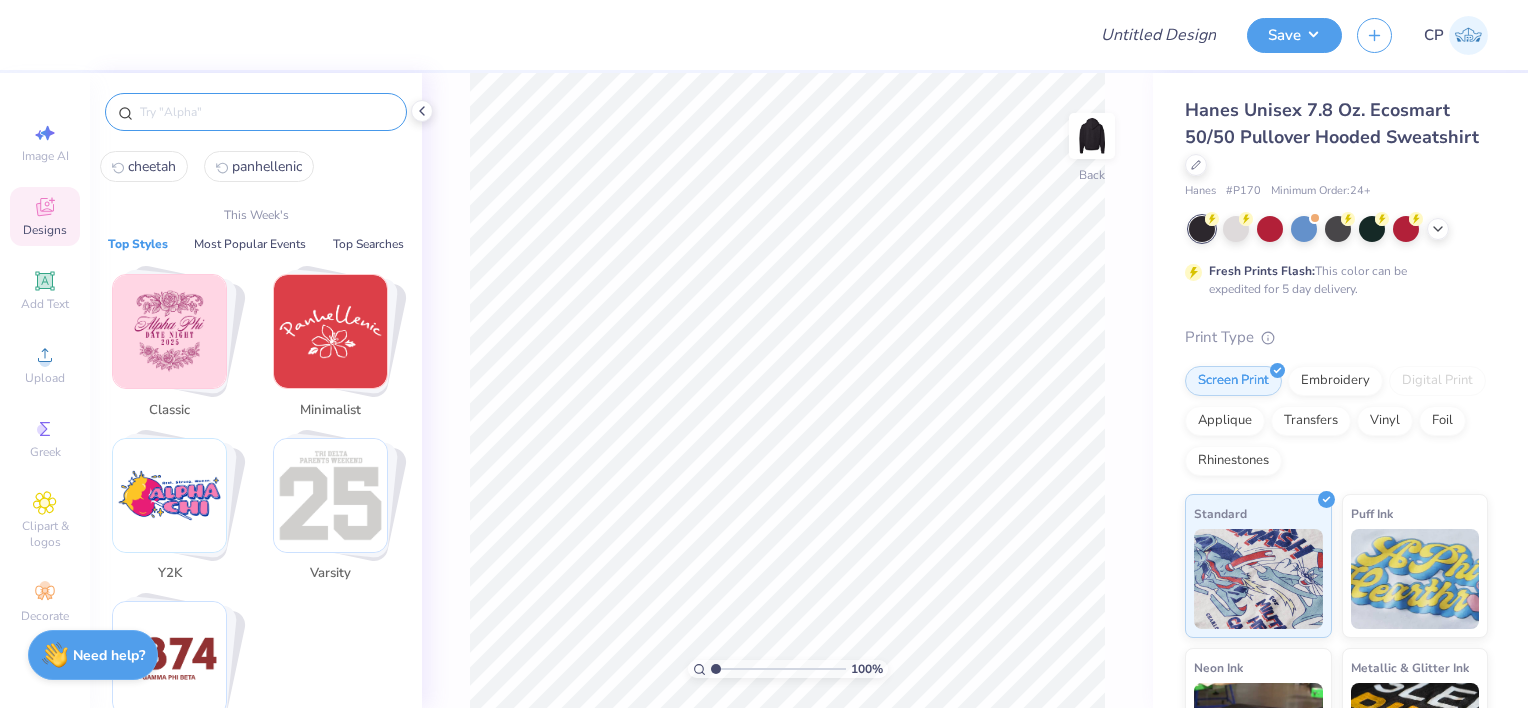 click at bounding box center (266, 112) 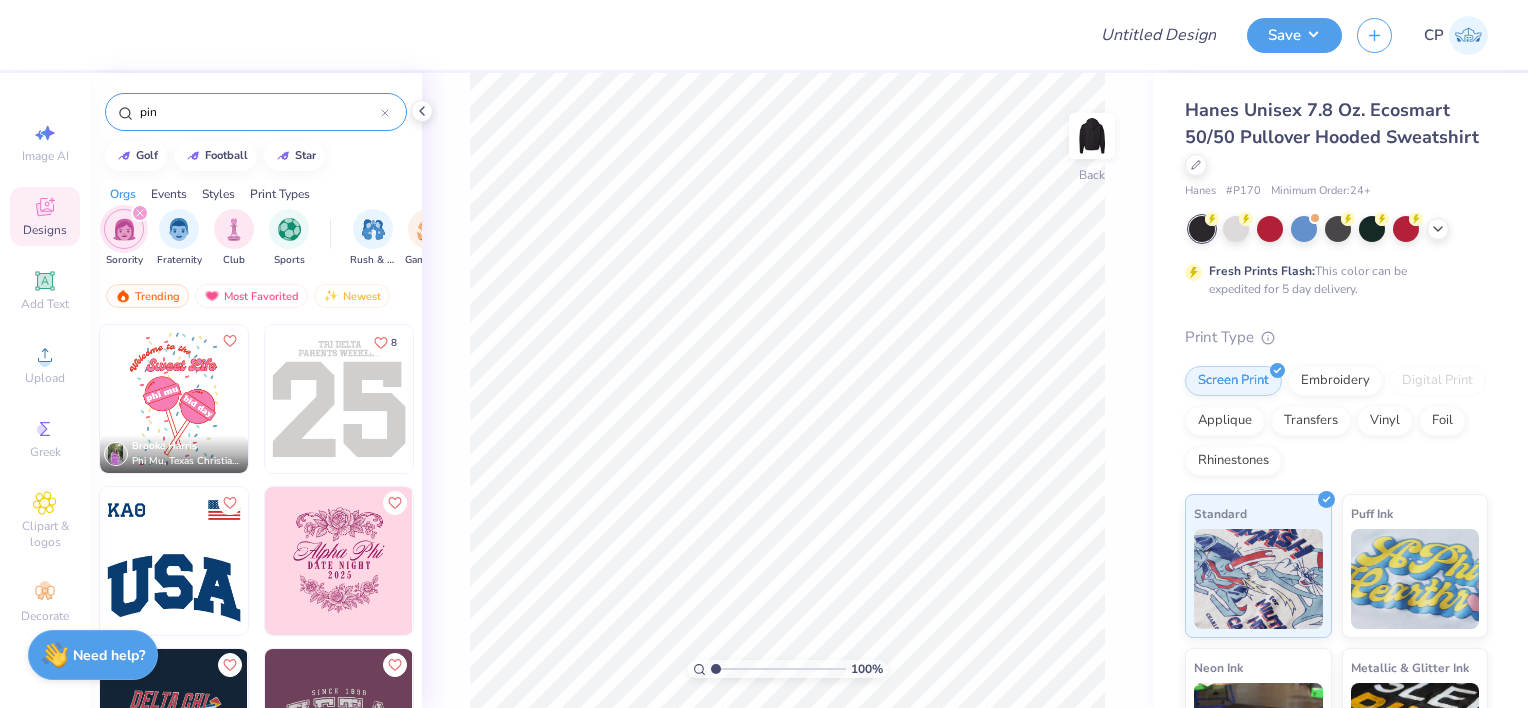 type on "pink" 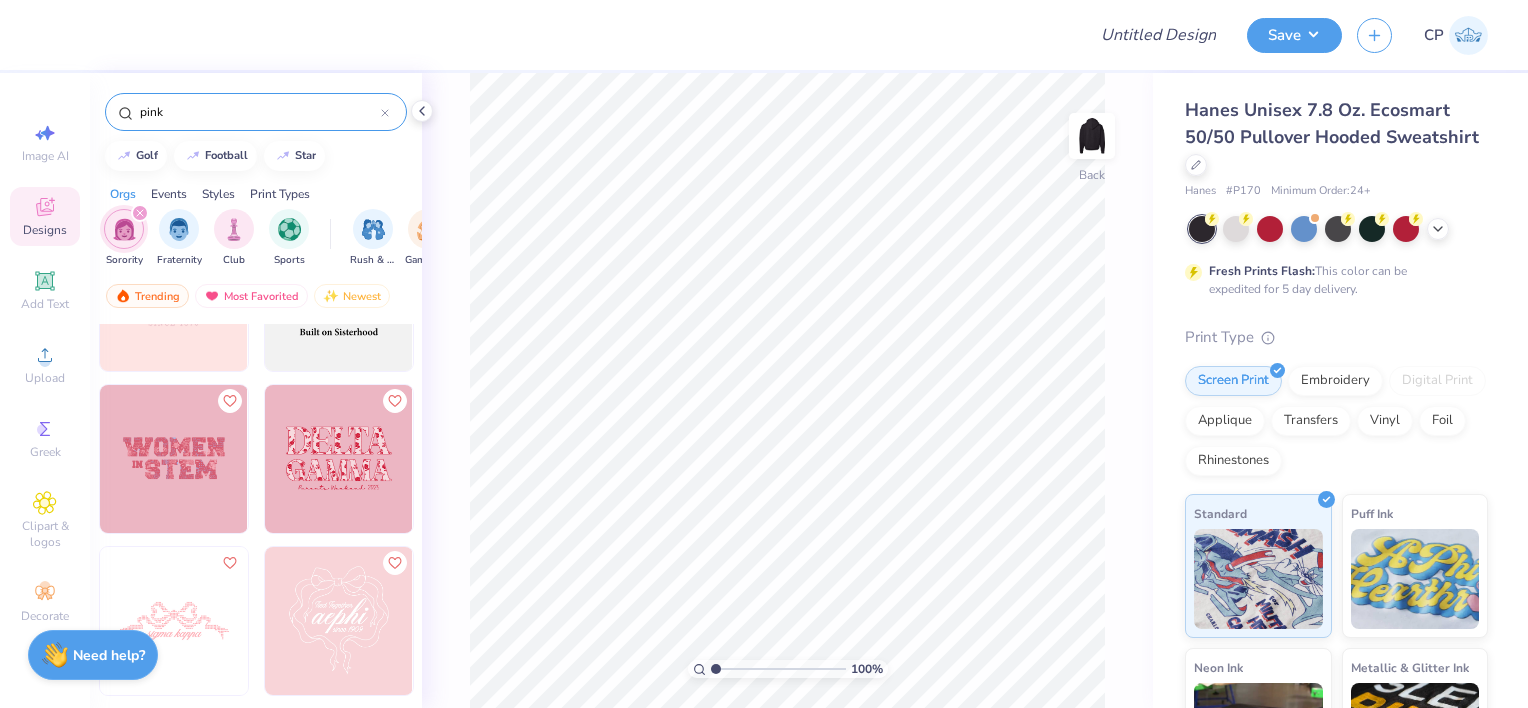 scroll, scrollTop: 4779, scrollLeft: 0, axis: vertical 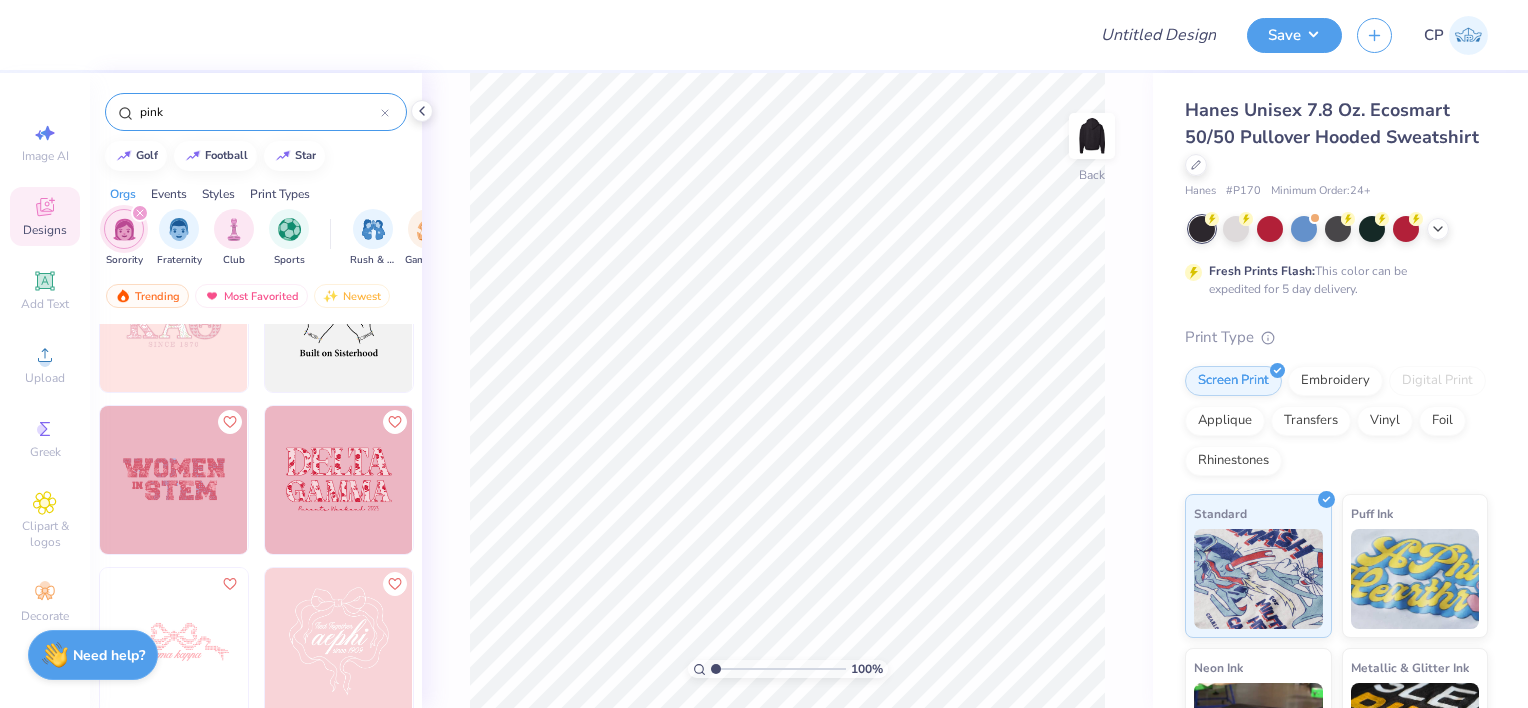 click 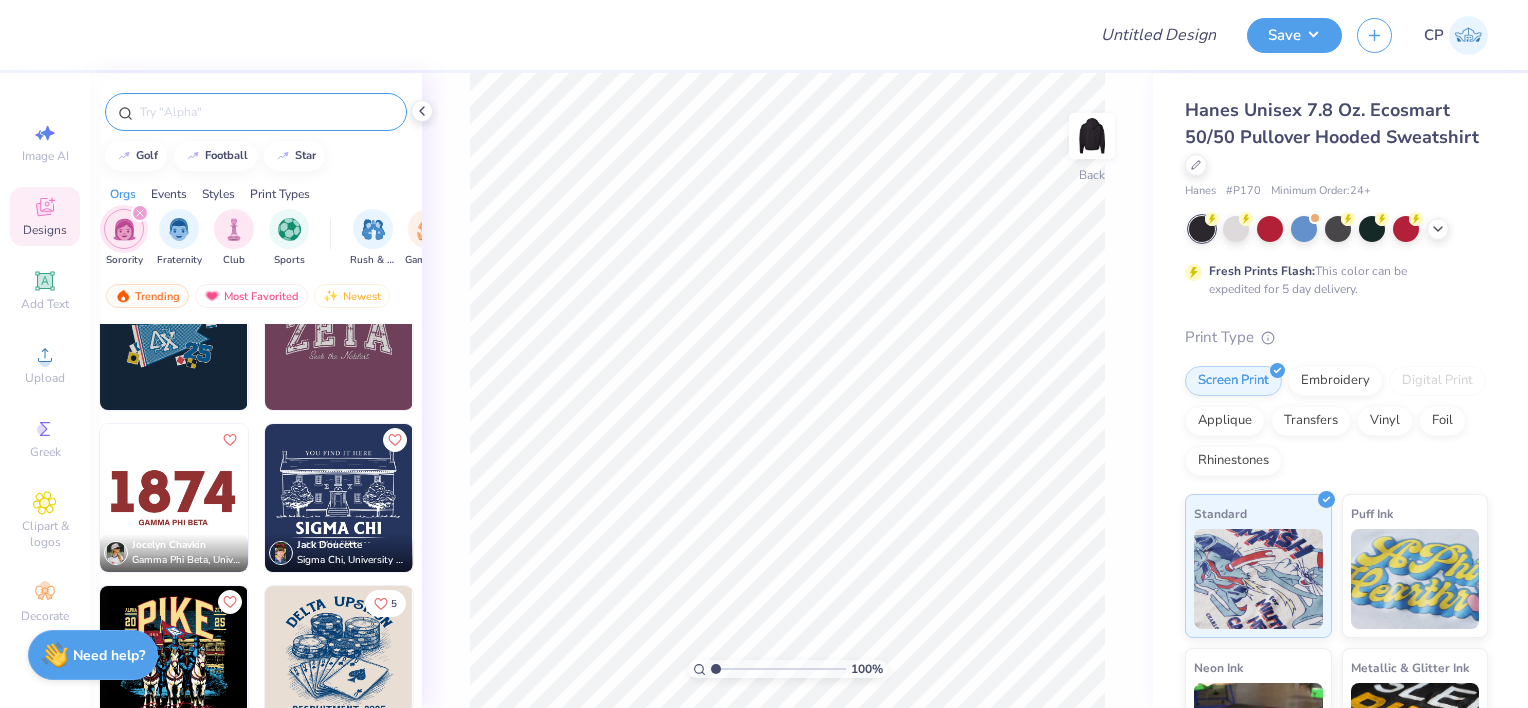 scroll, scrollTop: 0, scrollLeft: 0, axis: both 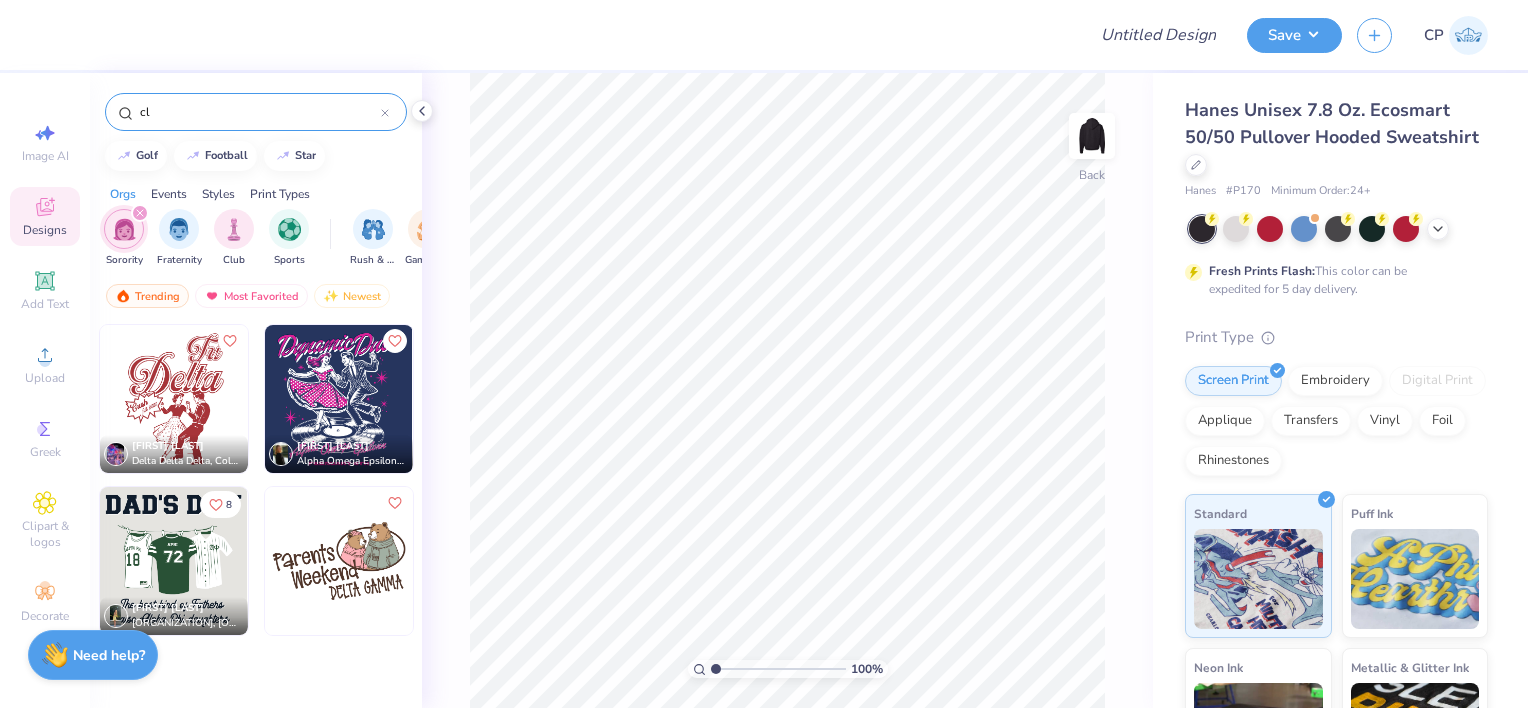 type on "c" 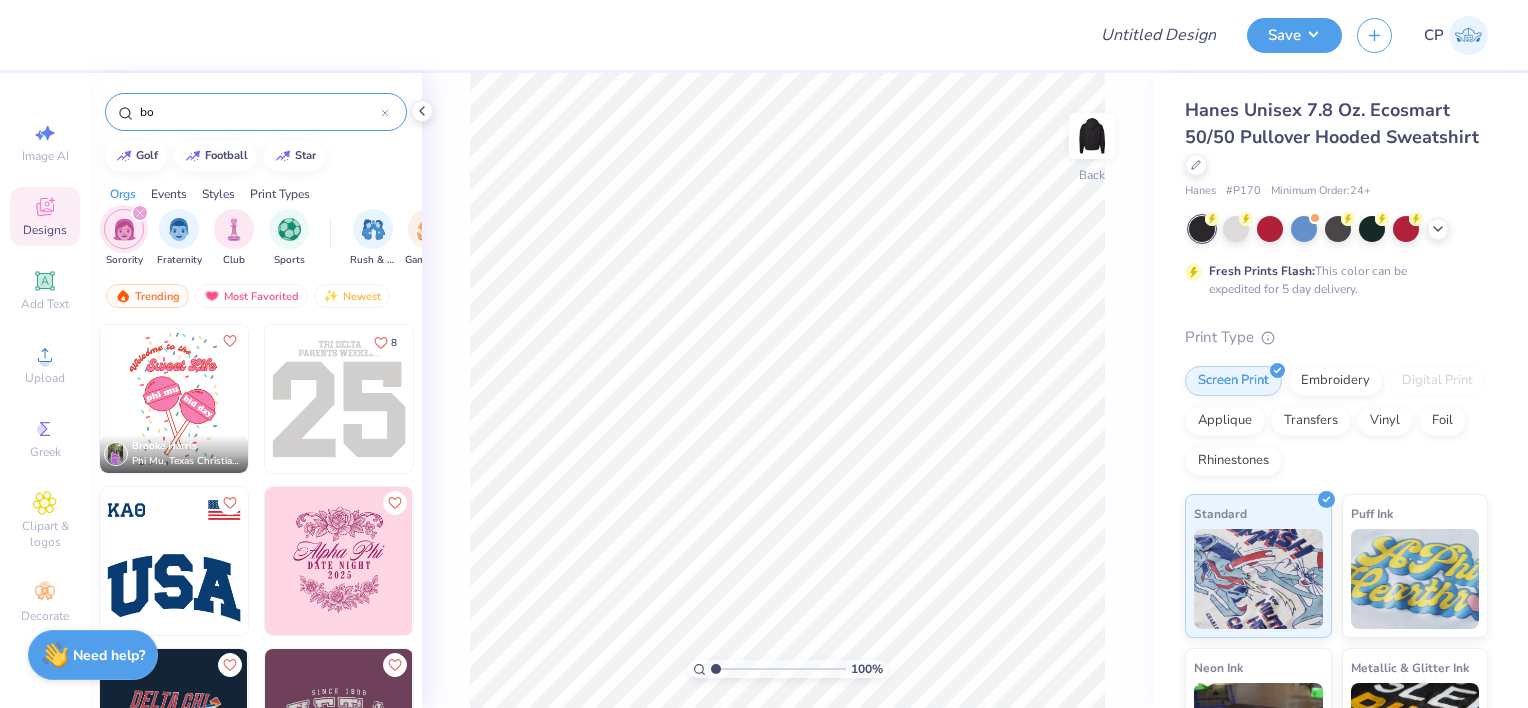 type on "bow" 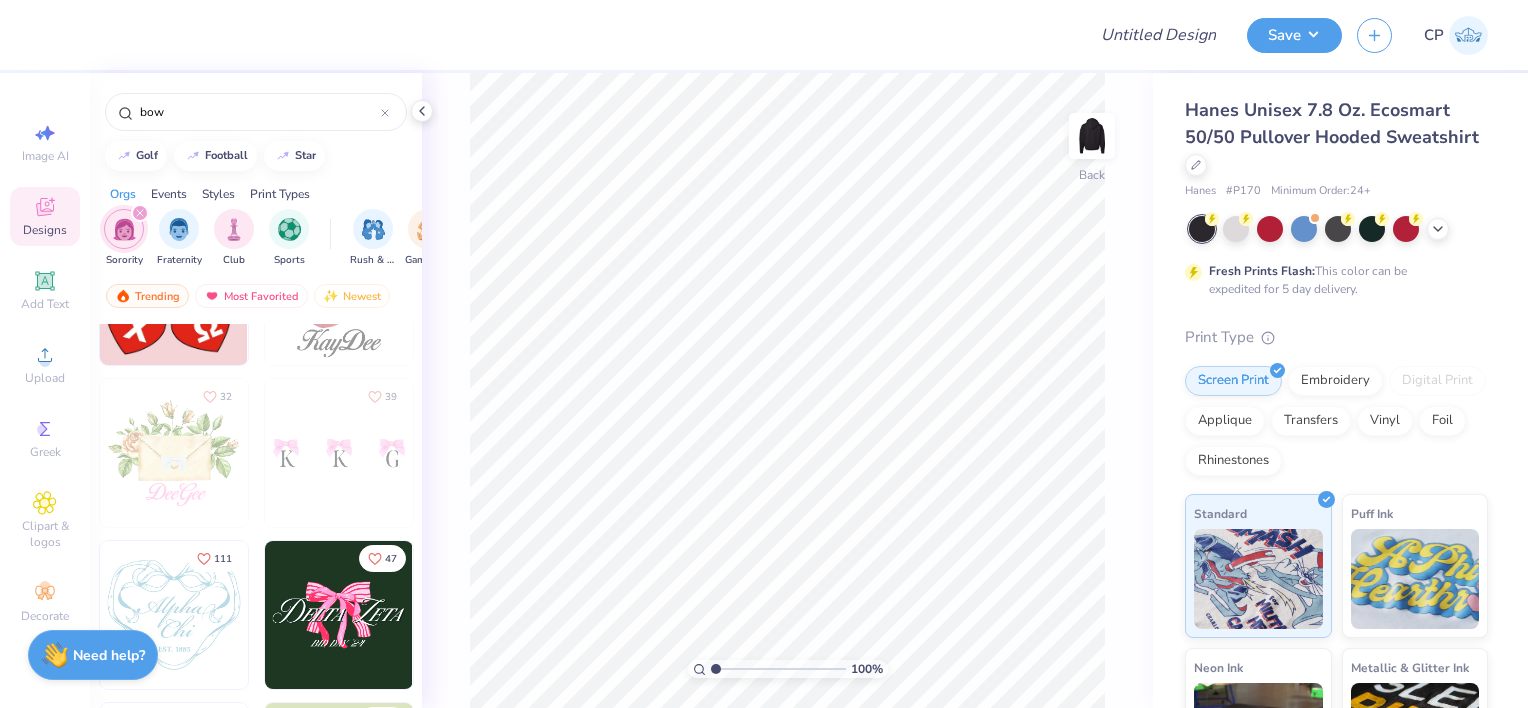 scroll, scrollTop: 9344, scrollLeft: 0, axis: vertical 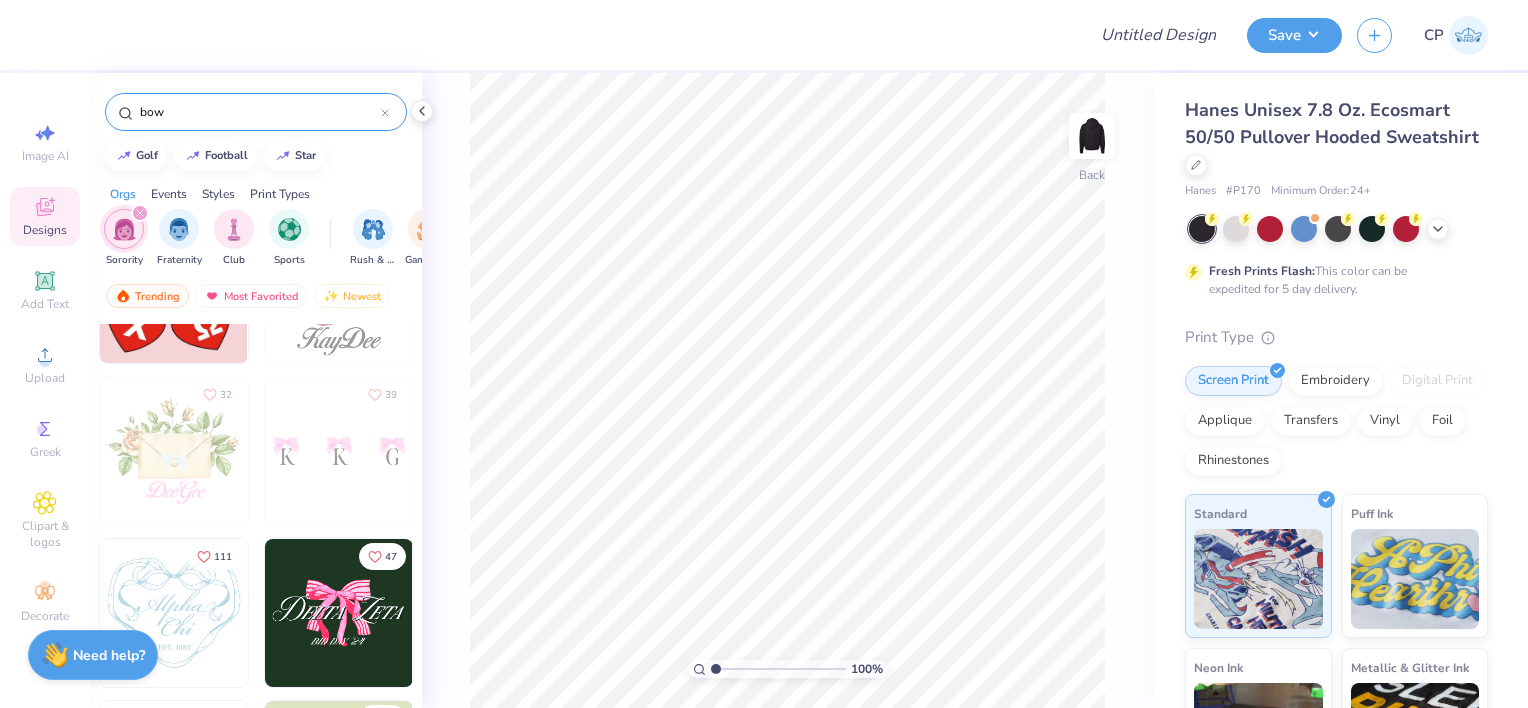 click 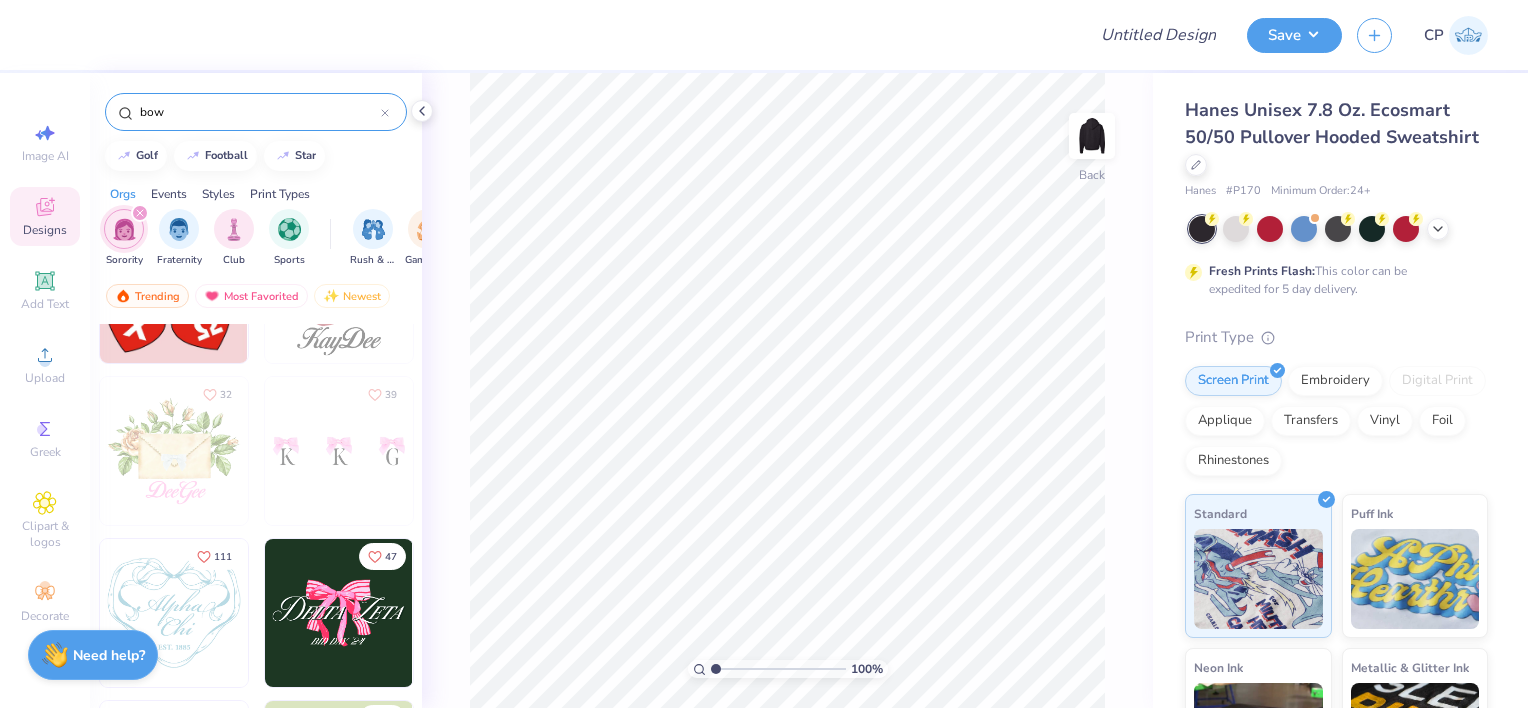 type 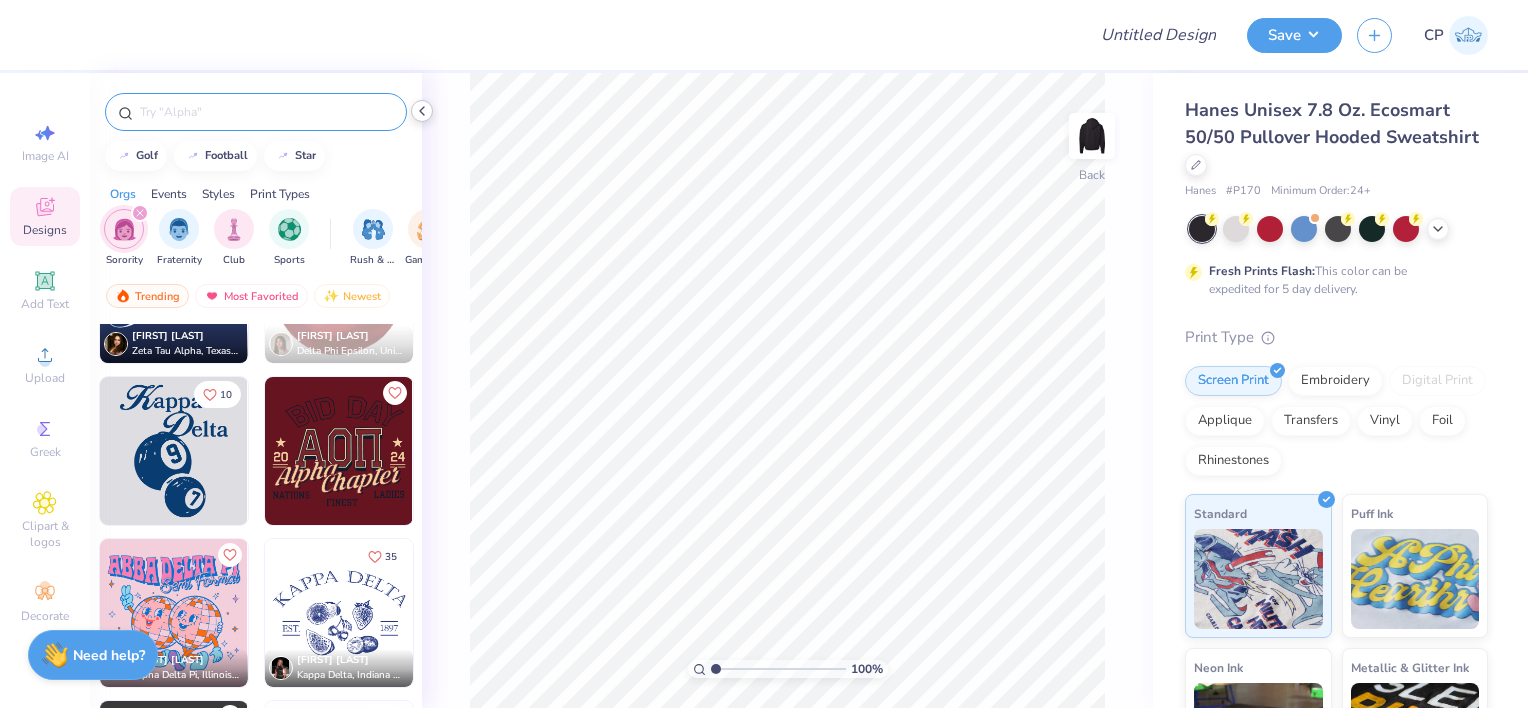 click 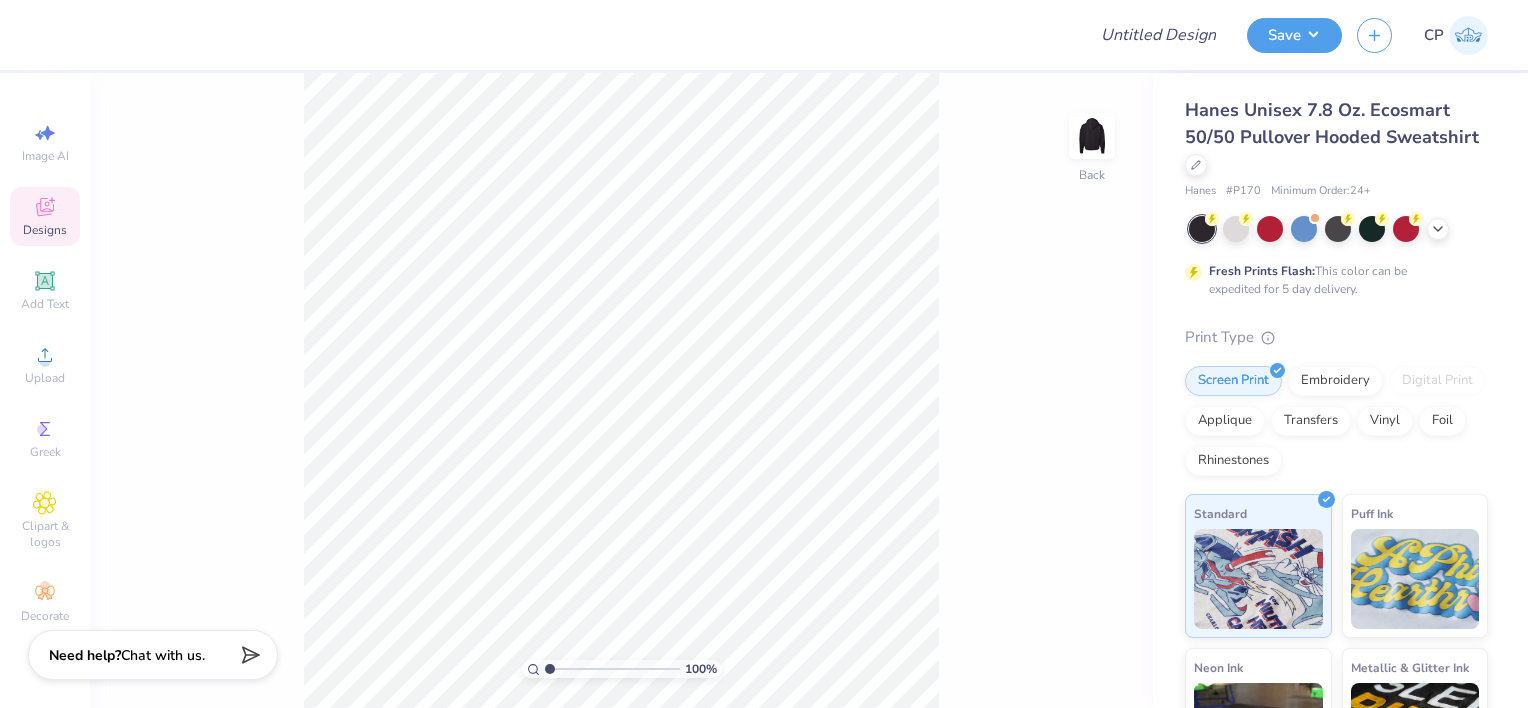 click on "Designs" at bounding box center [45, 230] 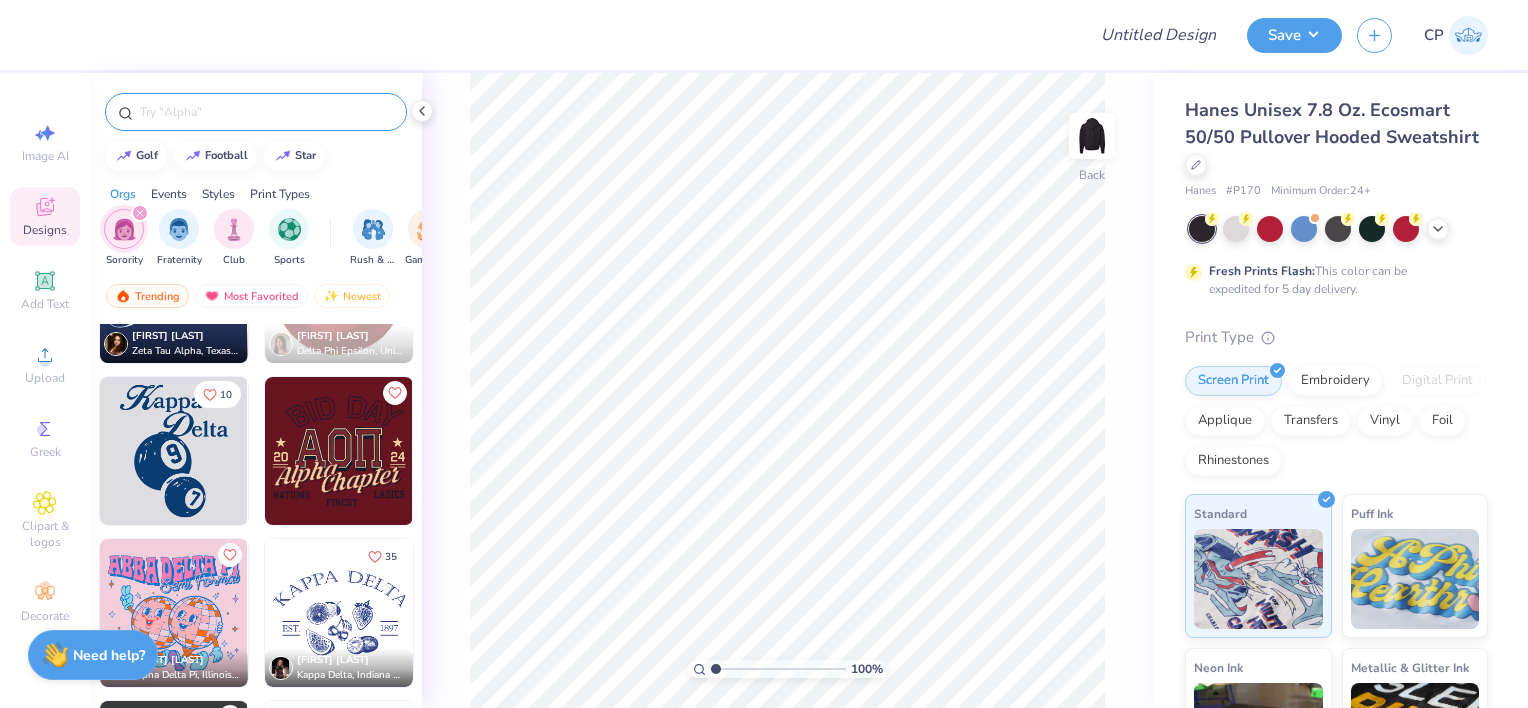 click 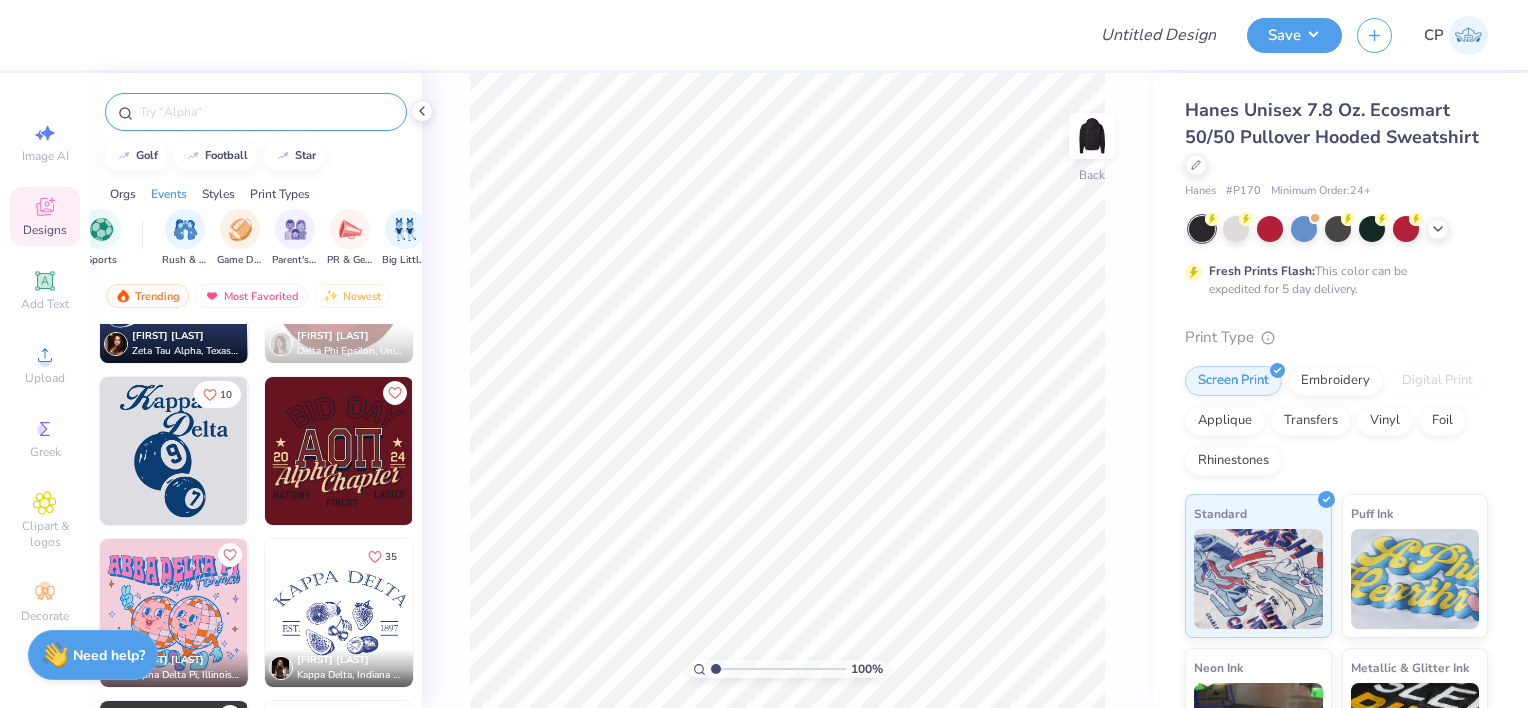 scroll, scrollTop: 0, scrollLeft: 0, axis: both 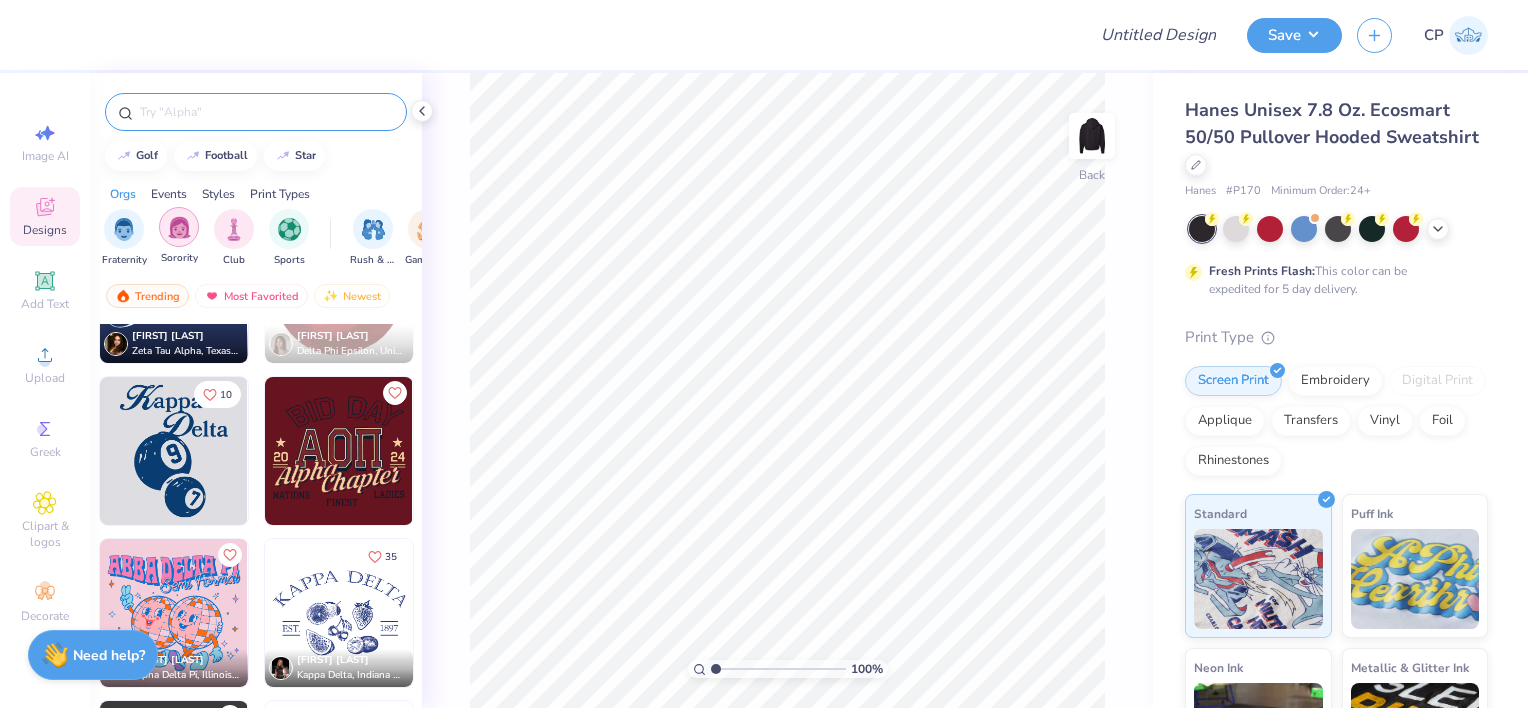 click at bounding box center [179, 227] 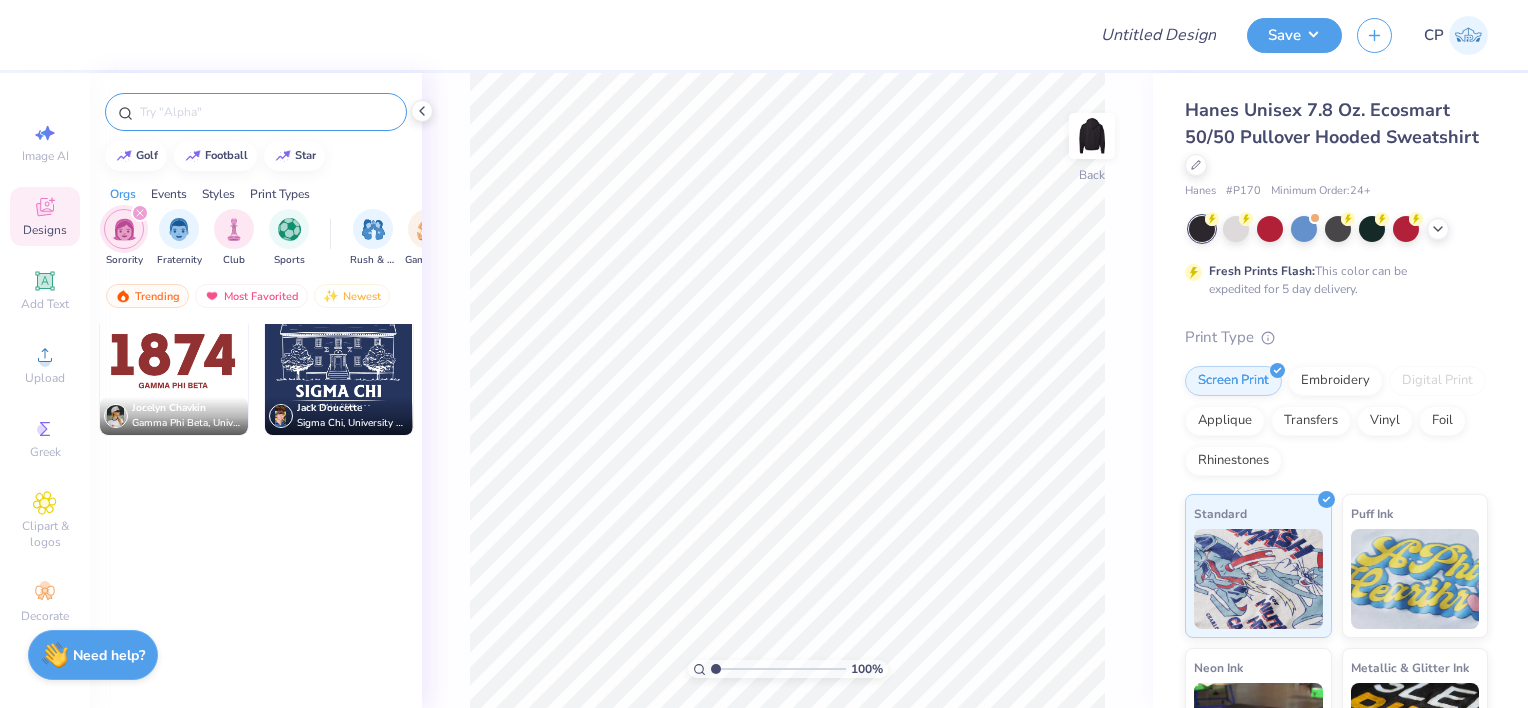 scroll, scrollTop: 0, scrollLeft: 0, axis: both 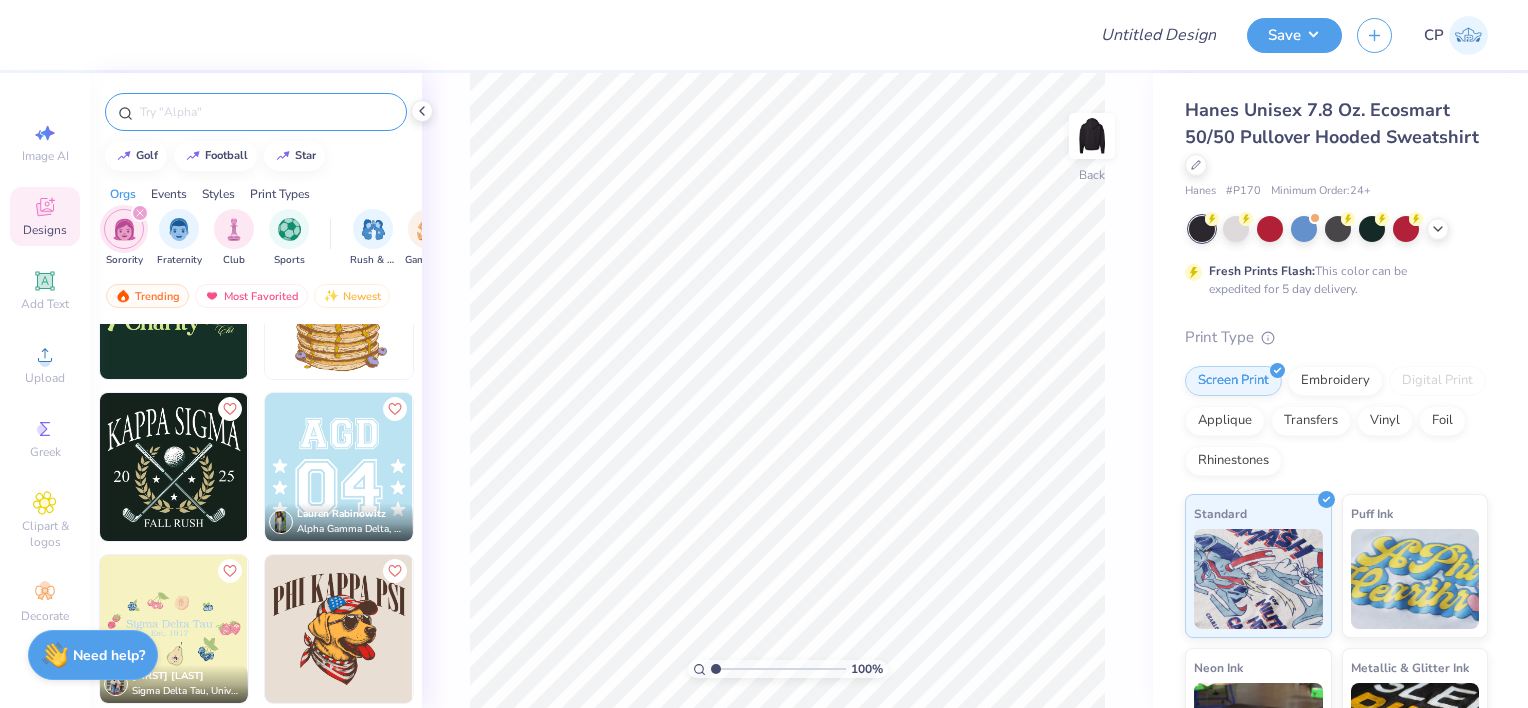 click 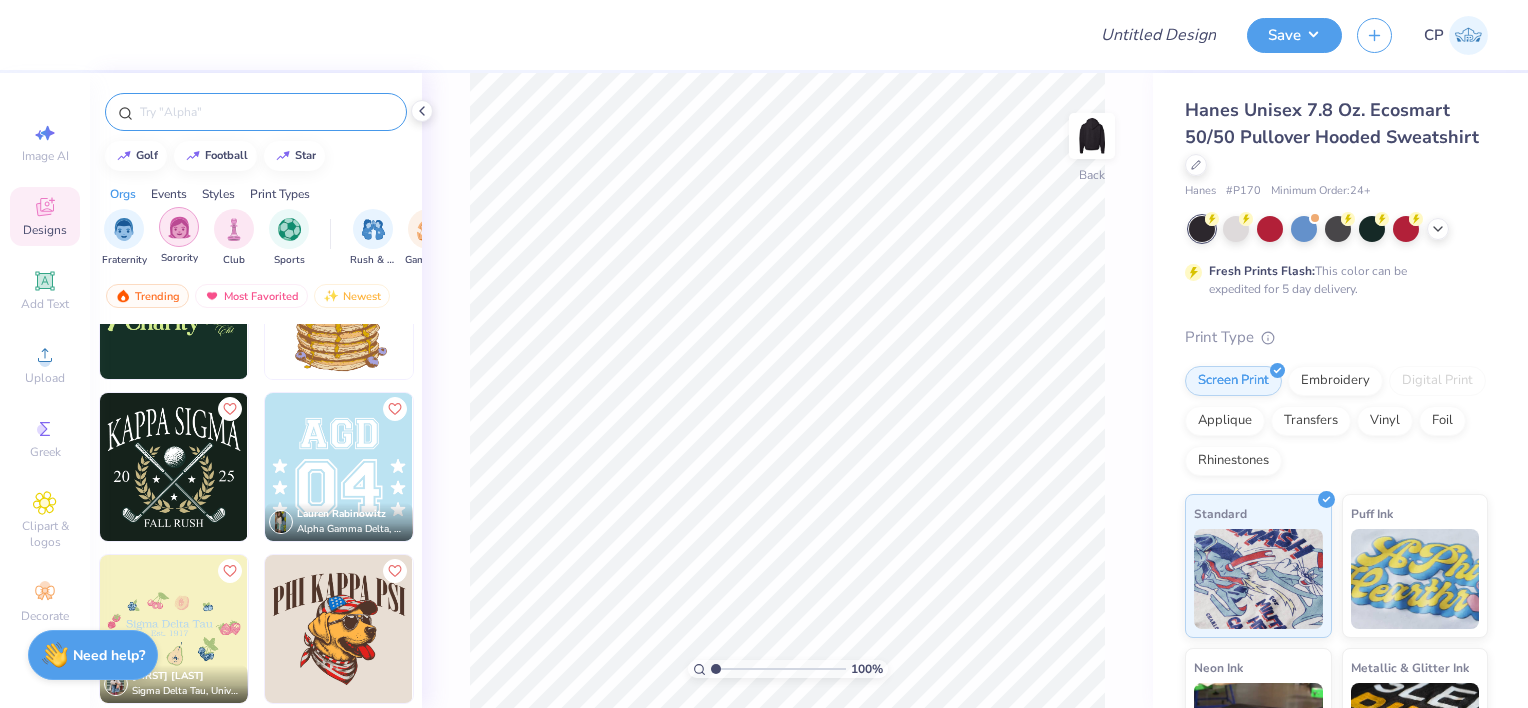 click at bounding box center (179, 227) 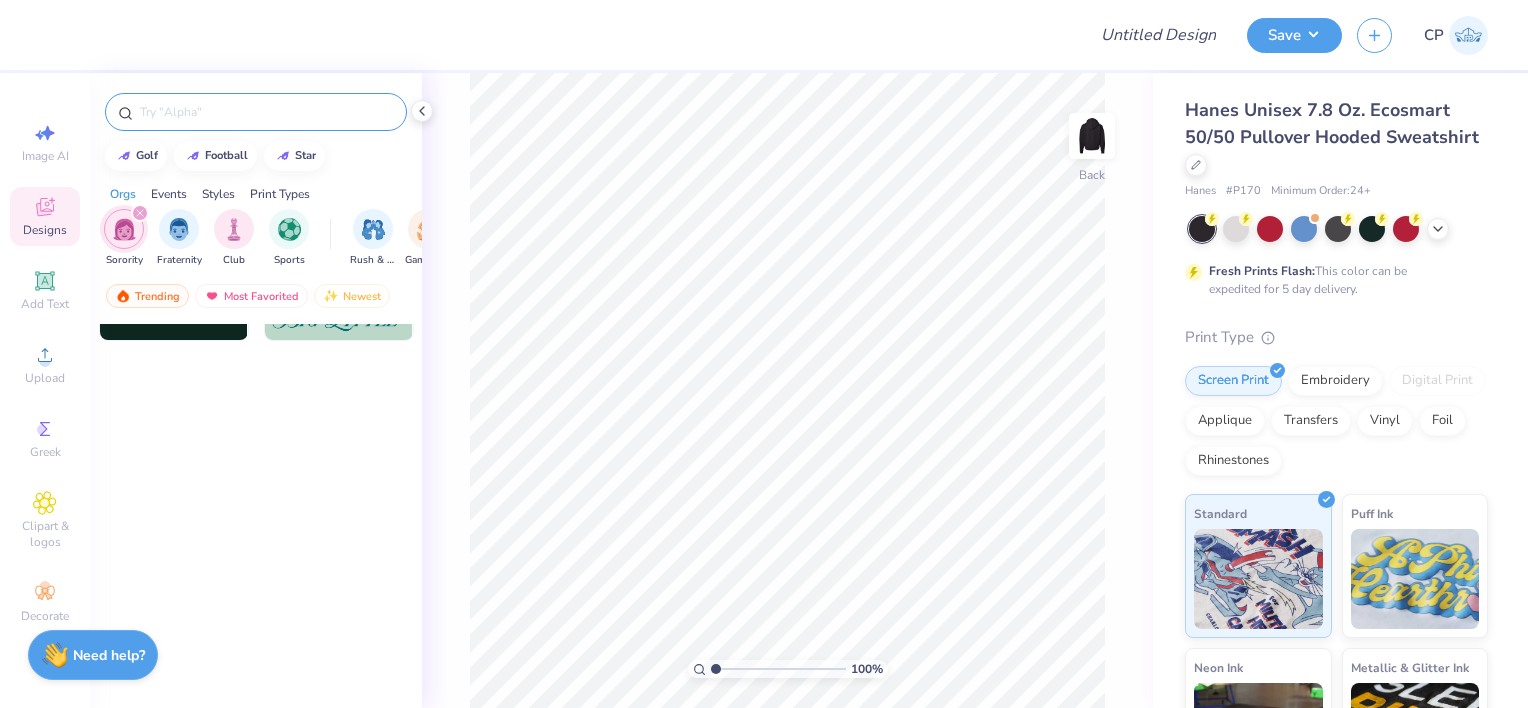 scroll, scrollTop: 0, scrollLeft: 0, axis: both 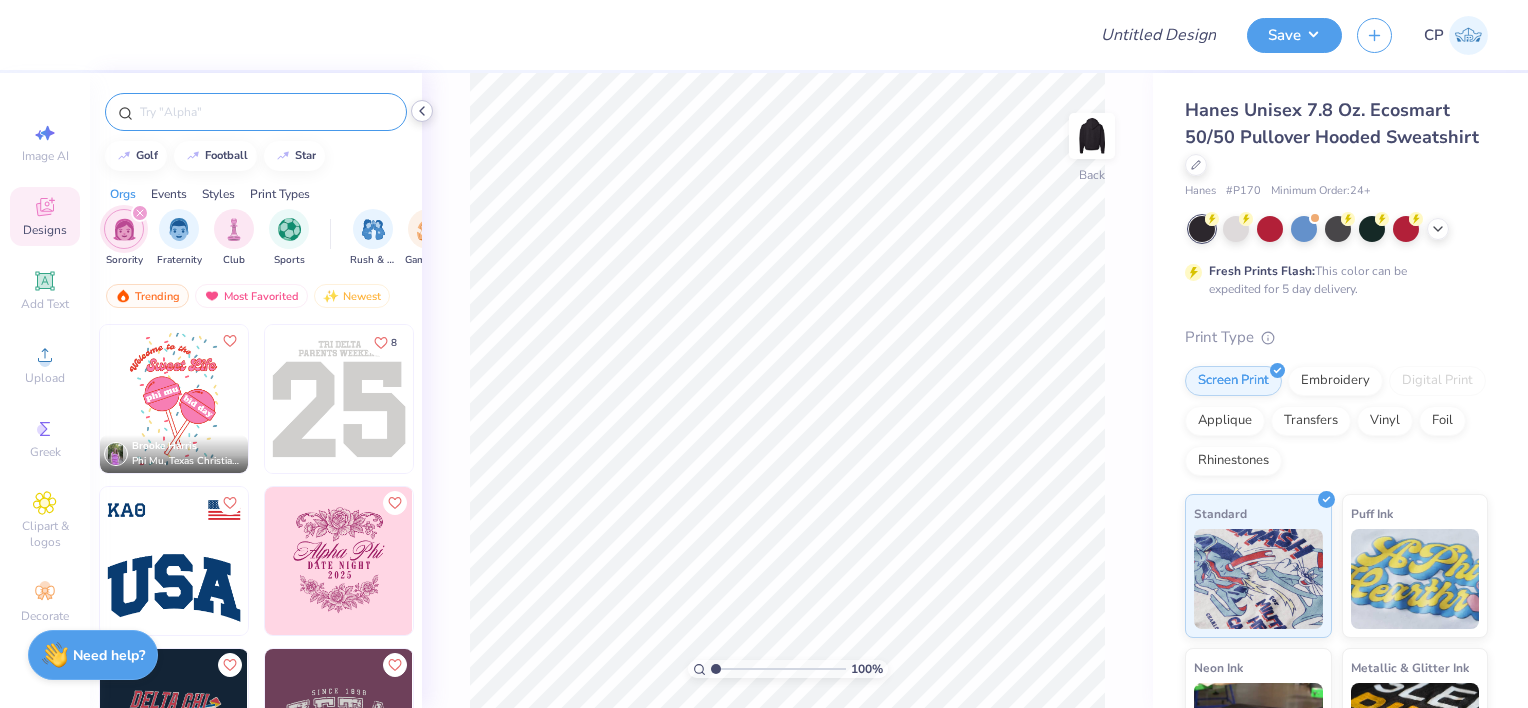 click 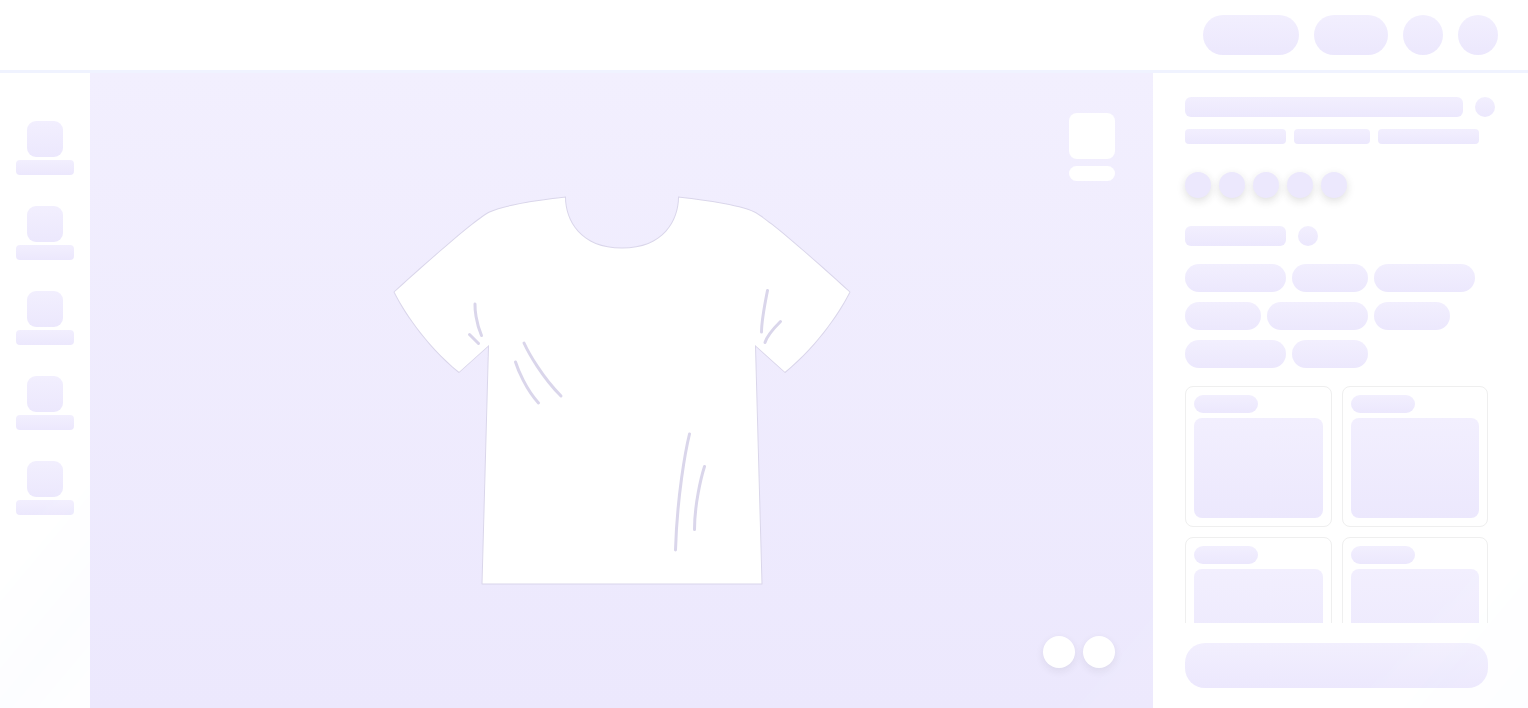 scroll, scrollTop: 0, scrollLeft: 0, axis: both 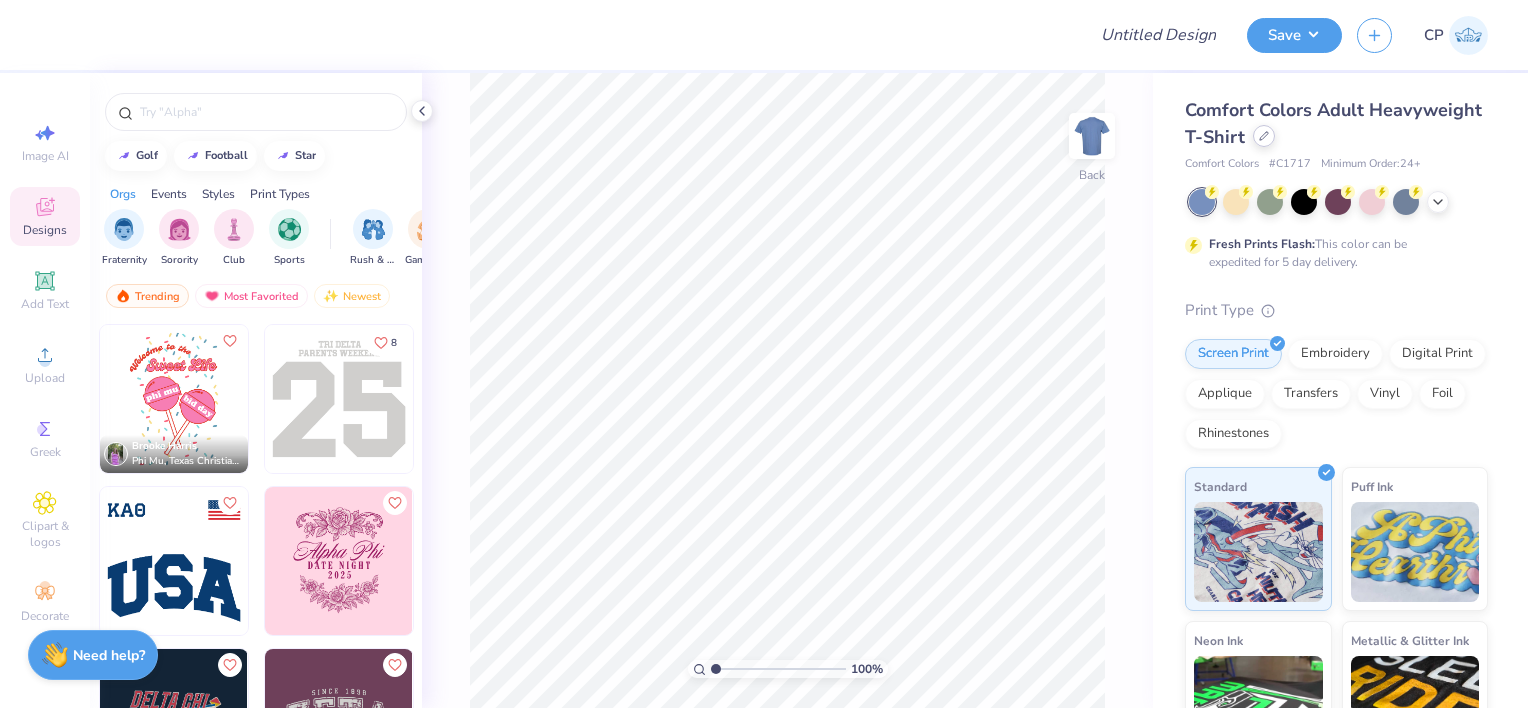 click at bounding box center [1264, 136] 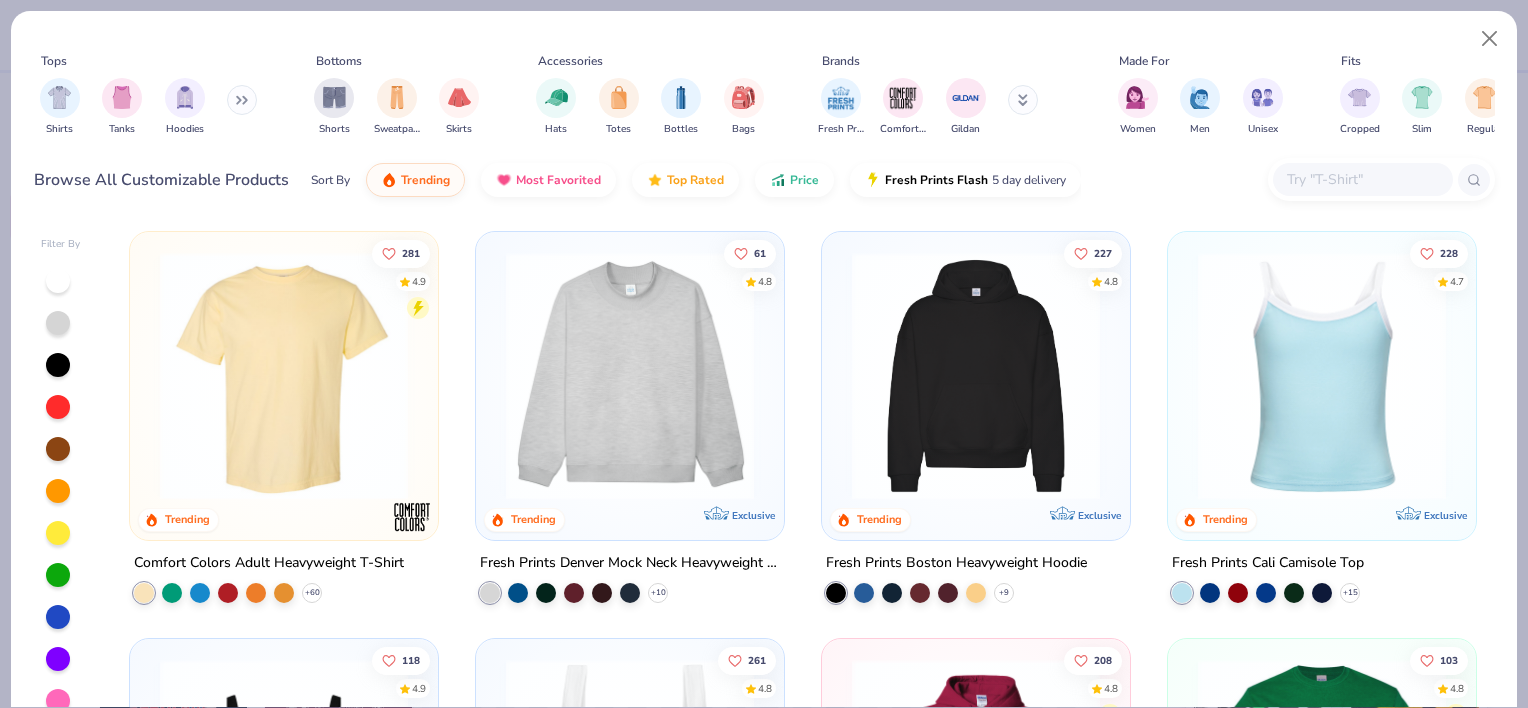 click at bounding box center (1362, 179) 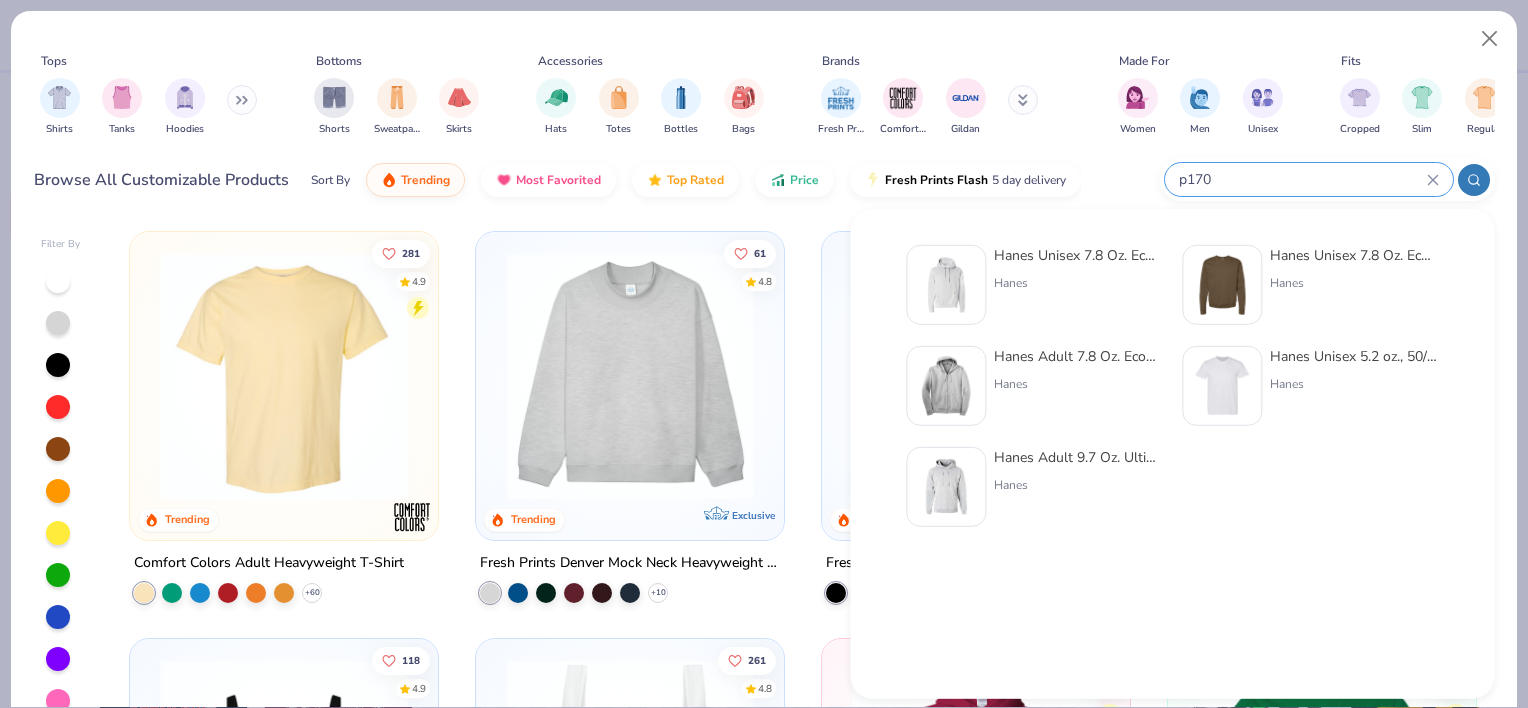 type on "p170" 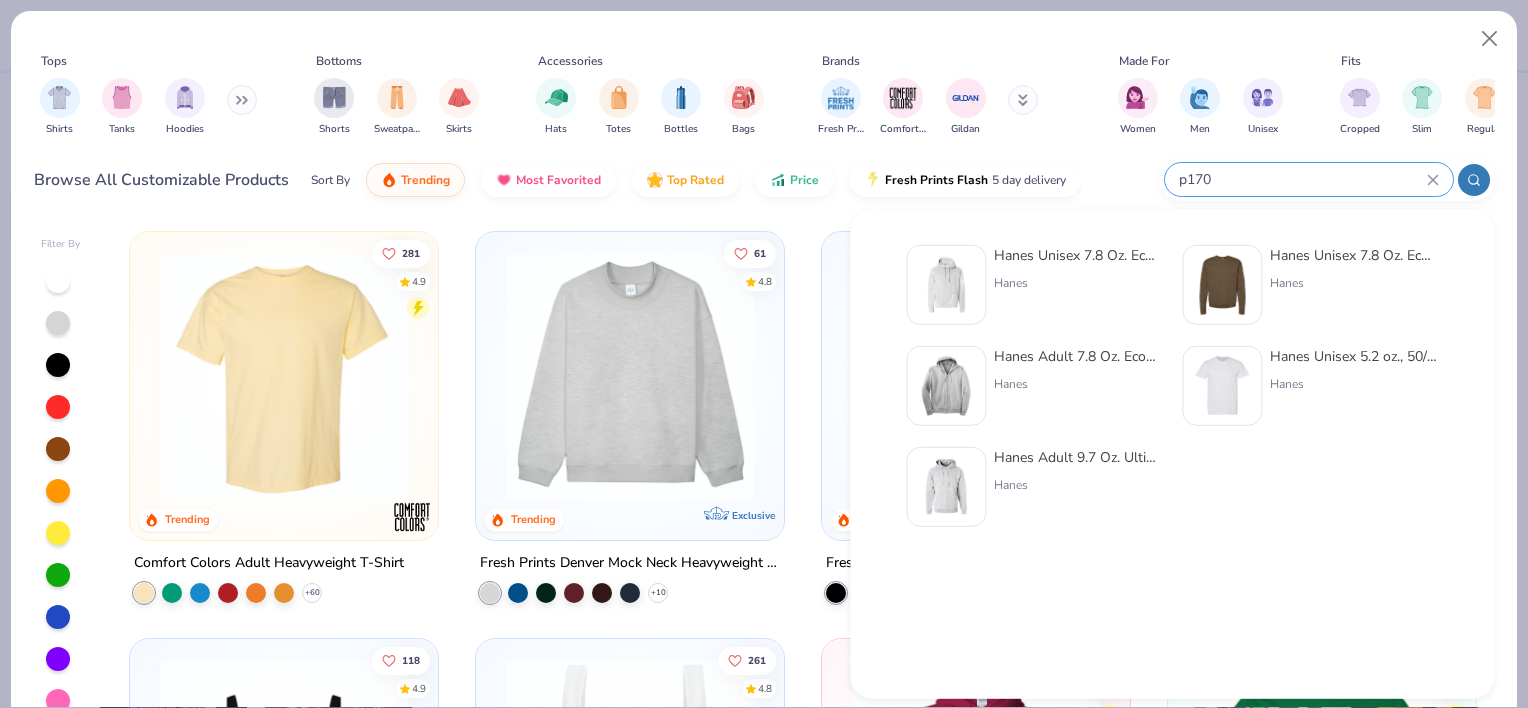 click on "Hanes Unisex 7.8 Oz. Ecosmart 50/50 Pullover Hooded Sweatshirt" at bounding box center (1078, 255) 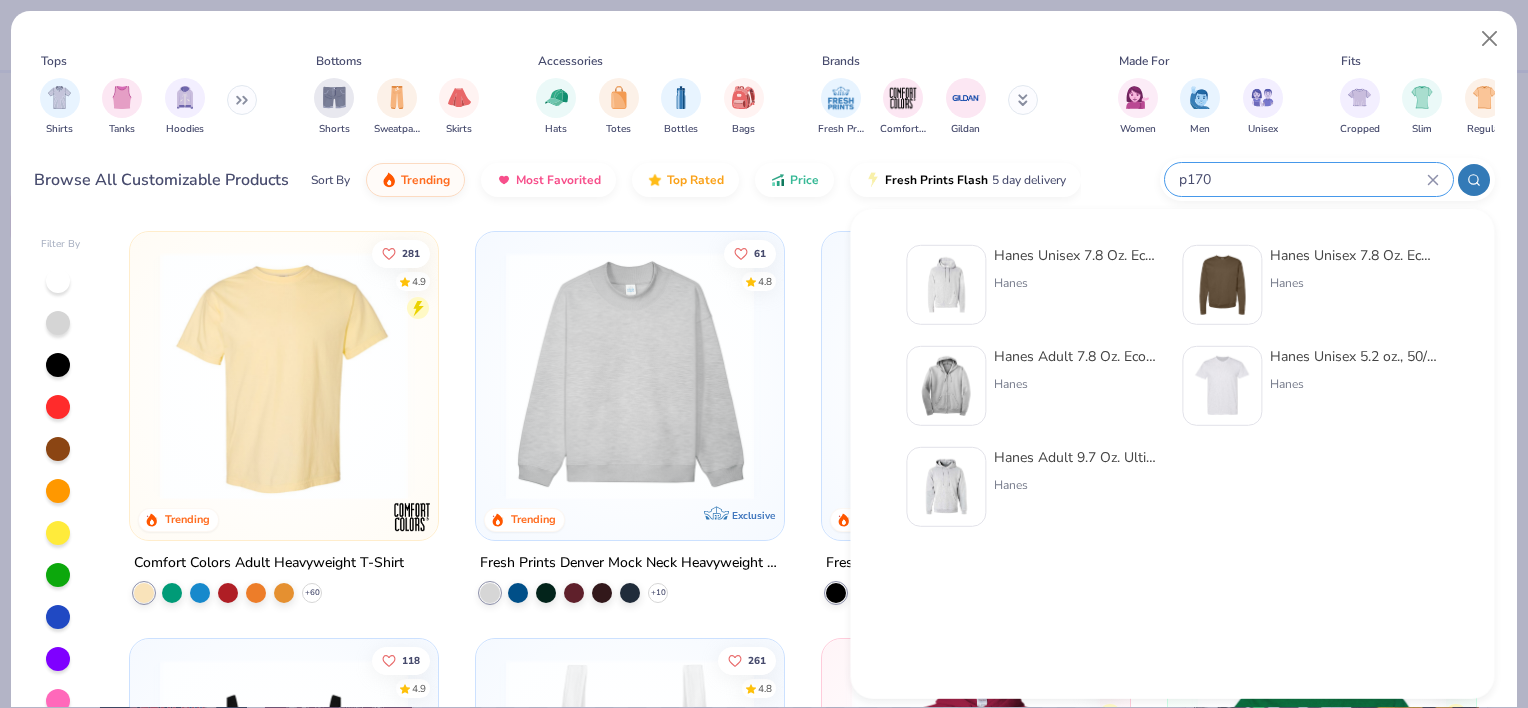 type 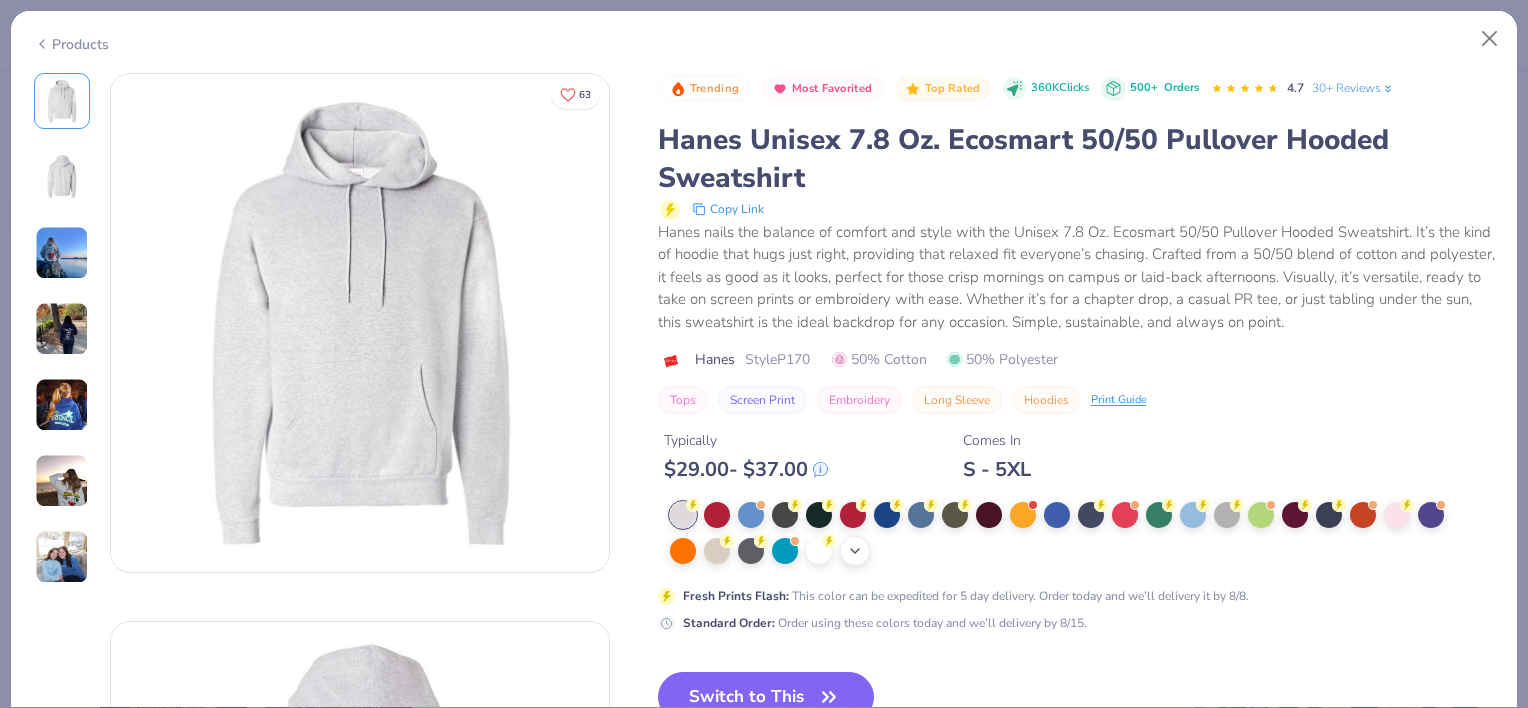 click 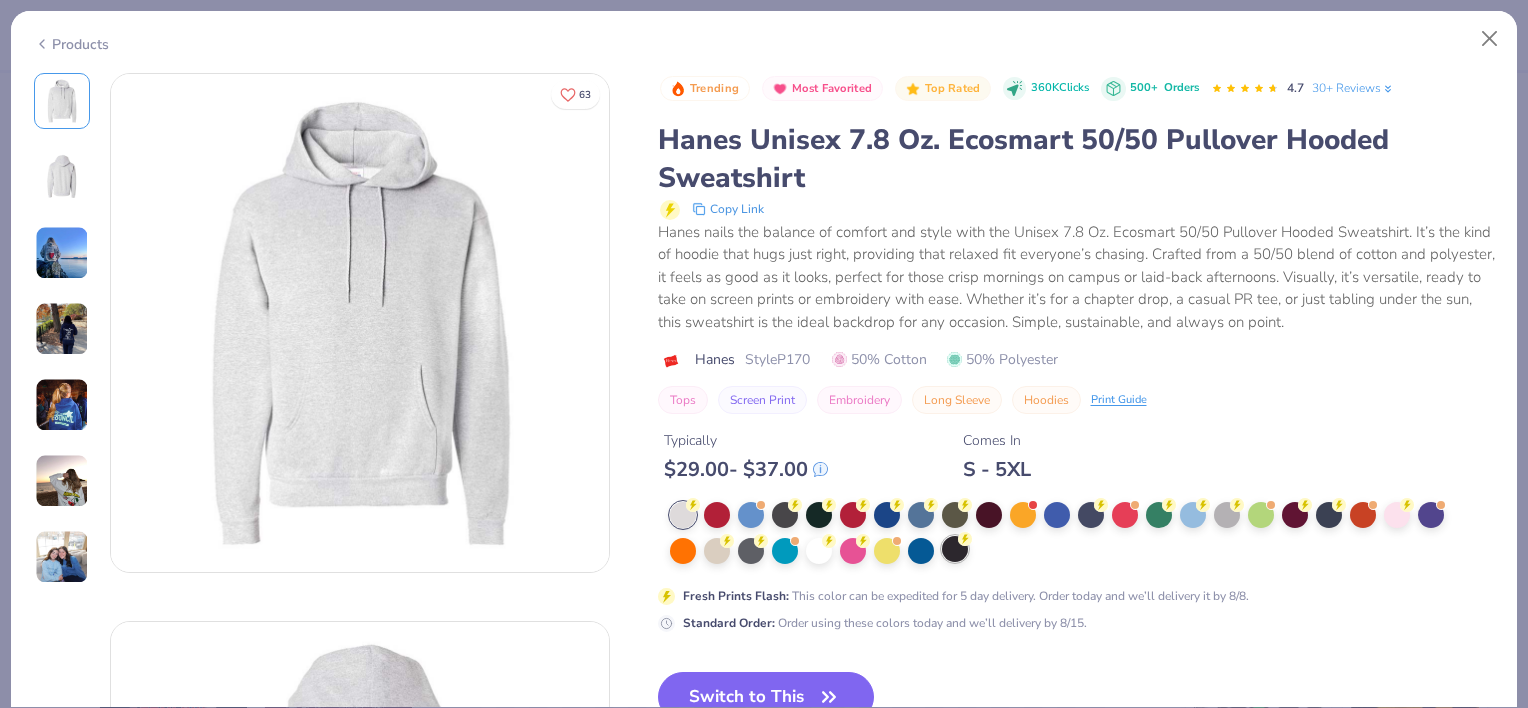 click at bounding box center (955, 549) 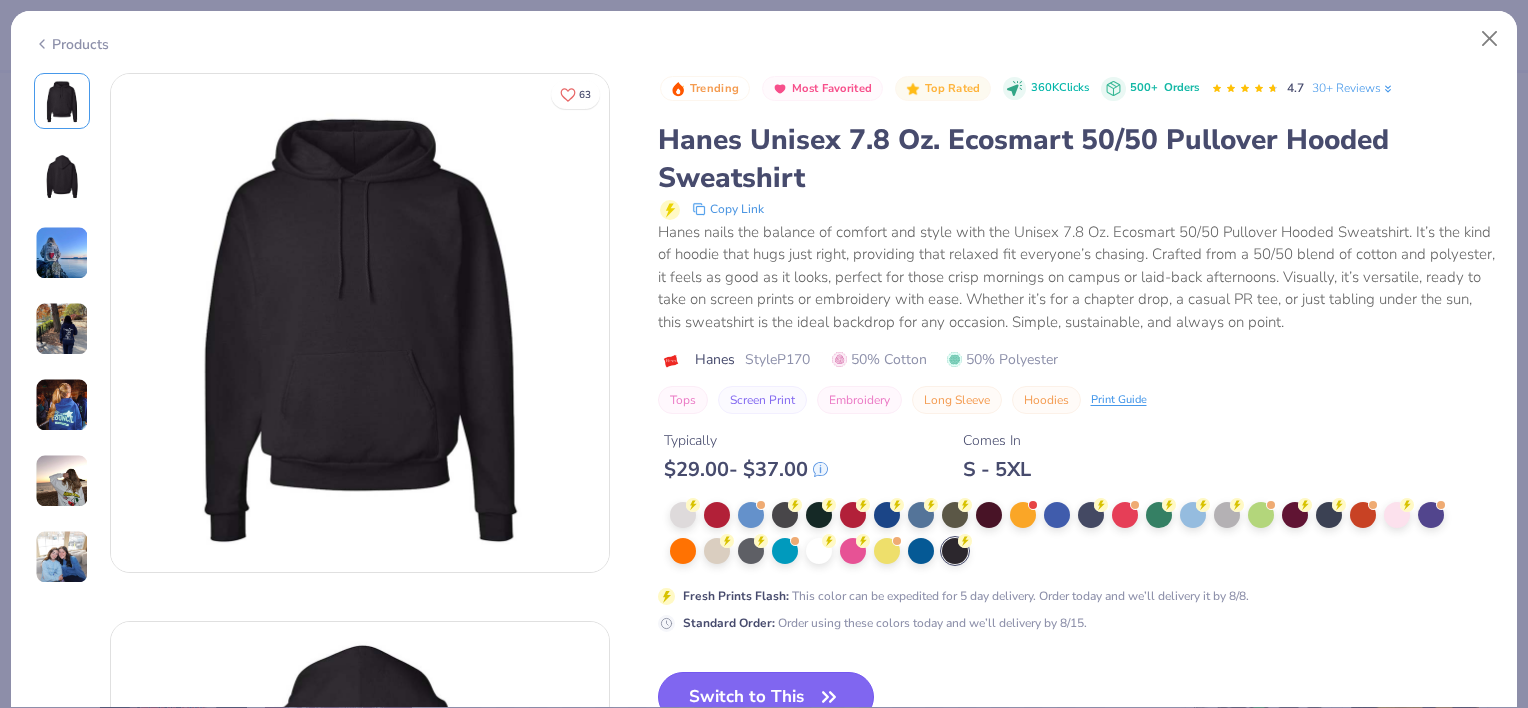 click on "Switch to This" at bounding box center (766, 697) 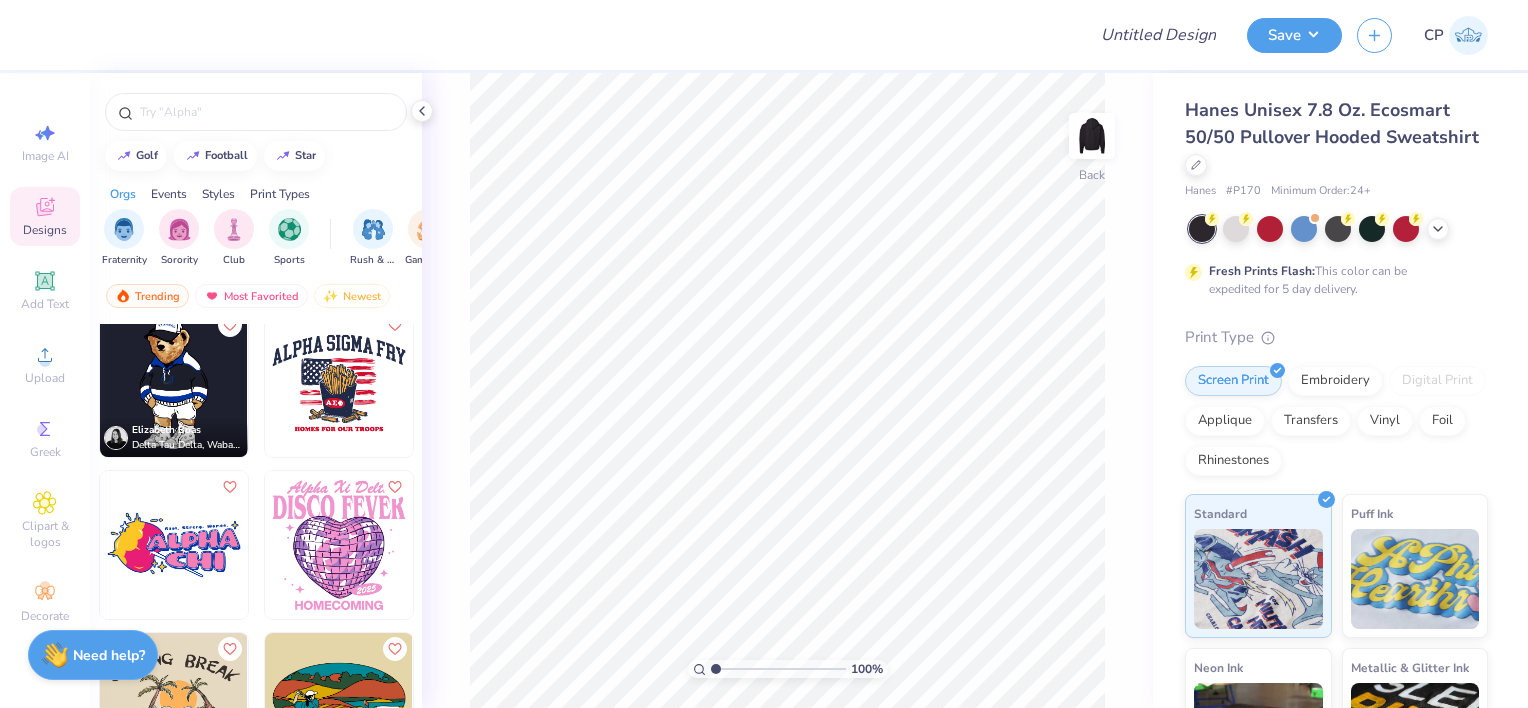 scroll, scrollTop: 0, scrollLeft: 0, axis: both 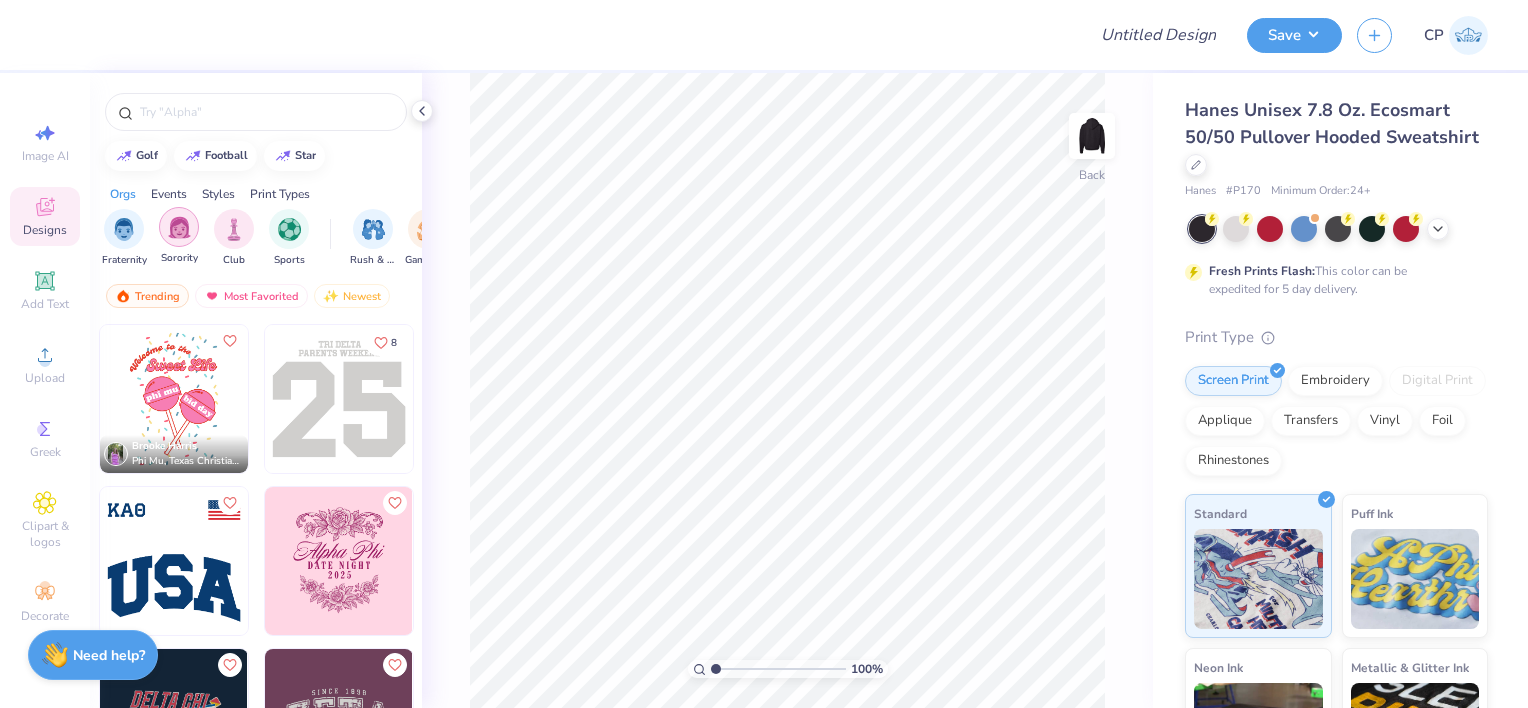 click at bounding box center (179, 227) 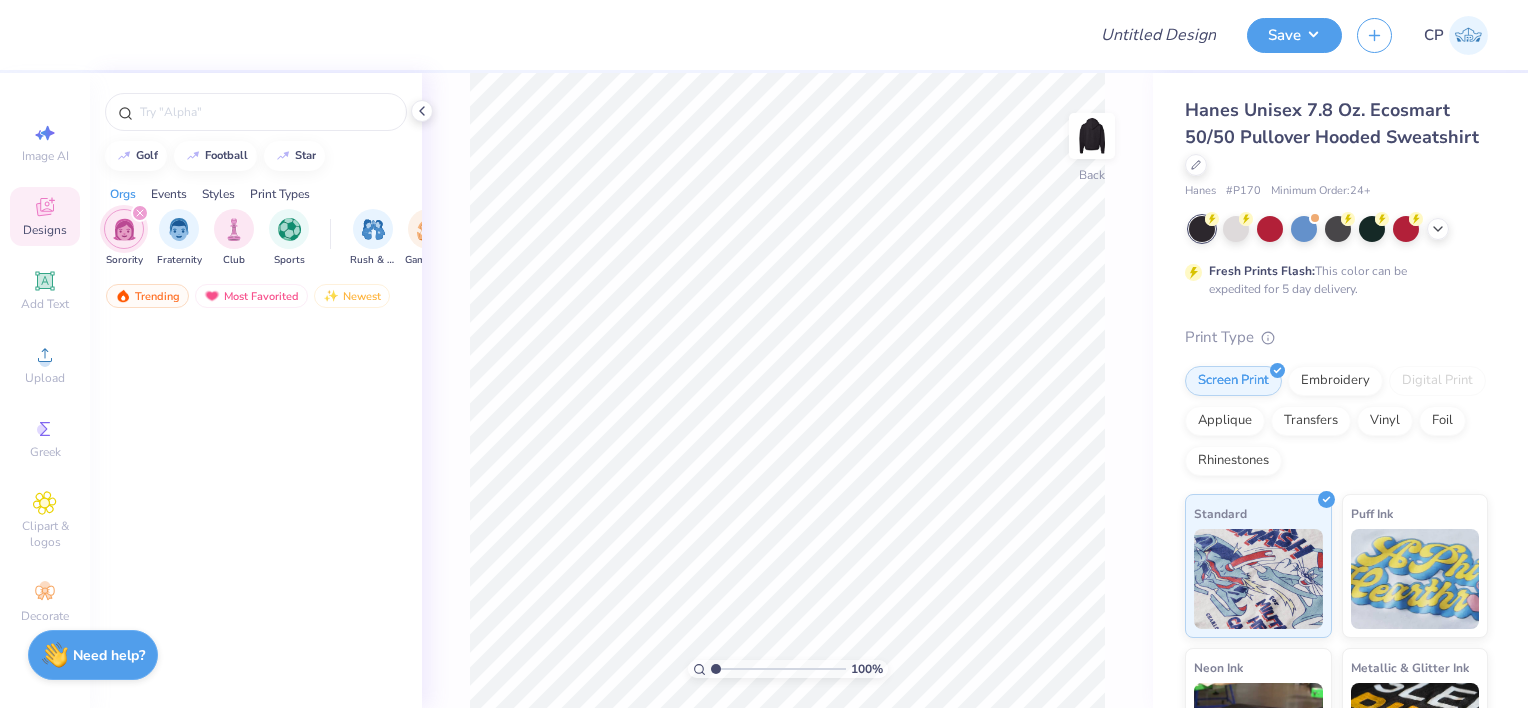 scroll, scrollTop: 0, scrollLeft: 0, axis: both 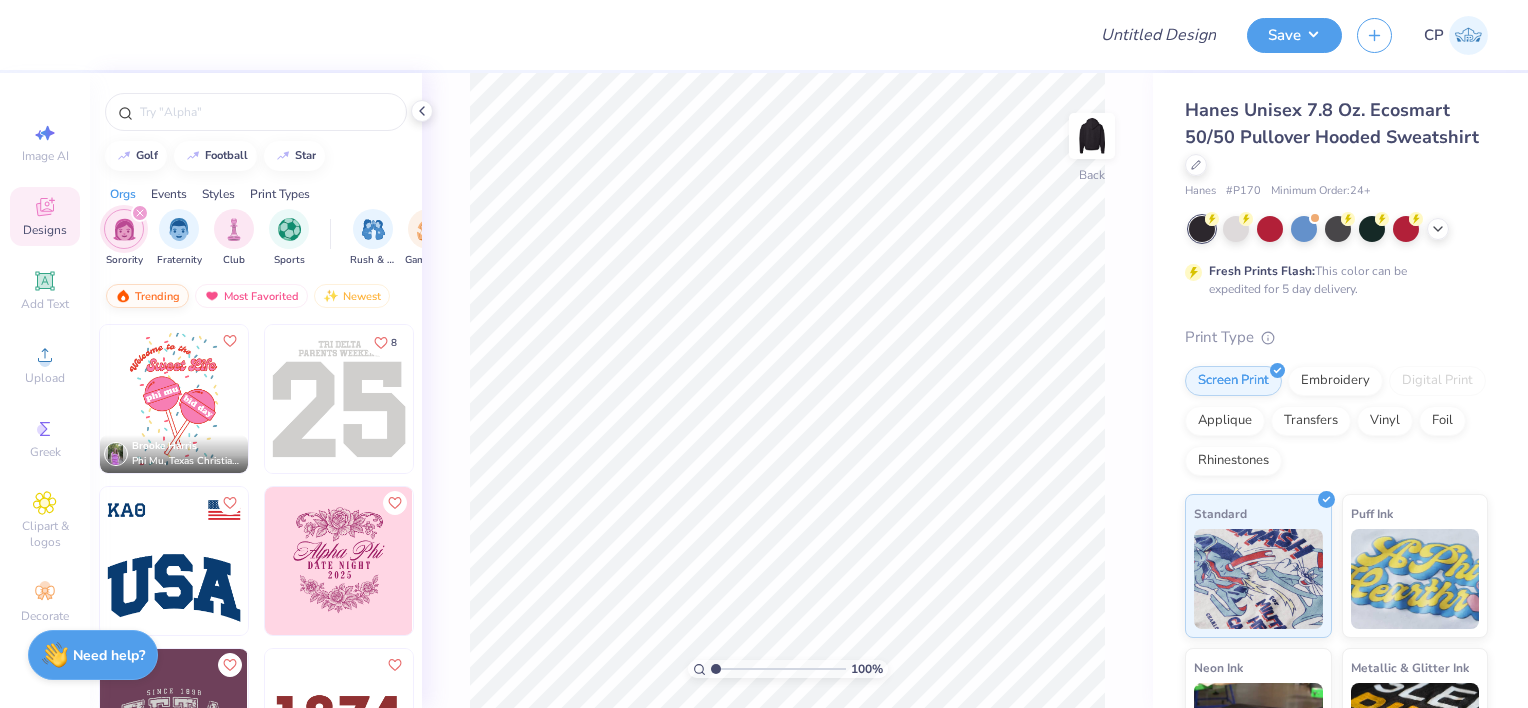 click on "Trending" at bounding box center [147, 296] 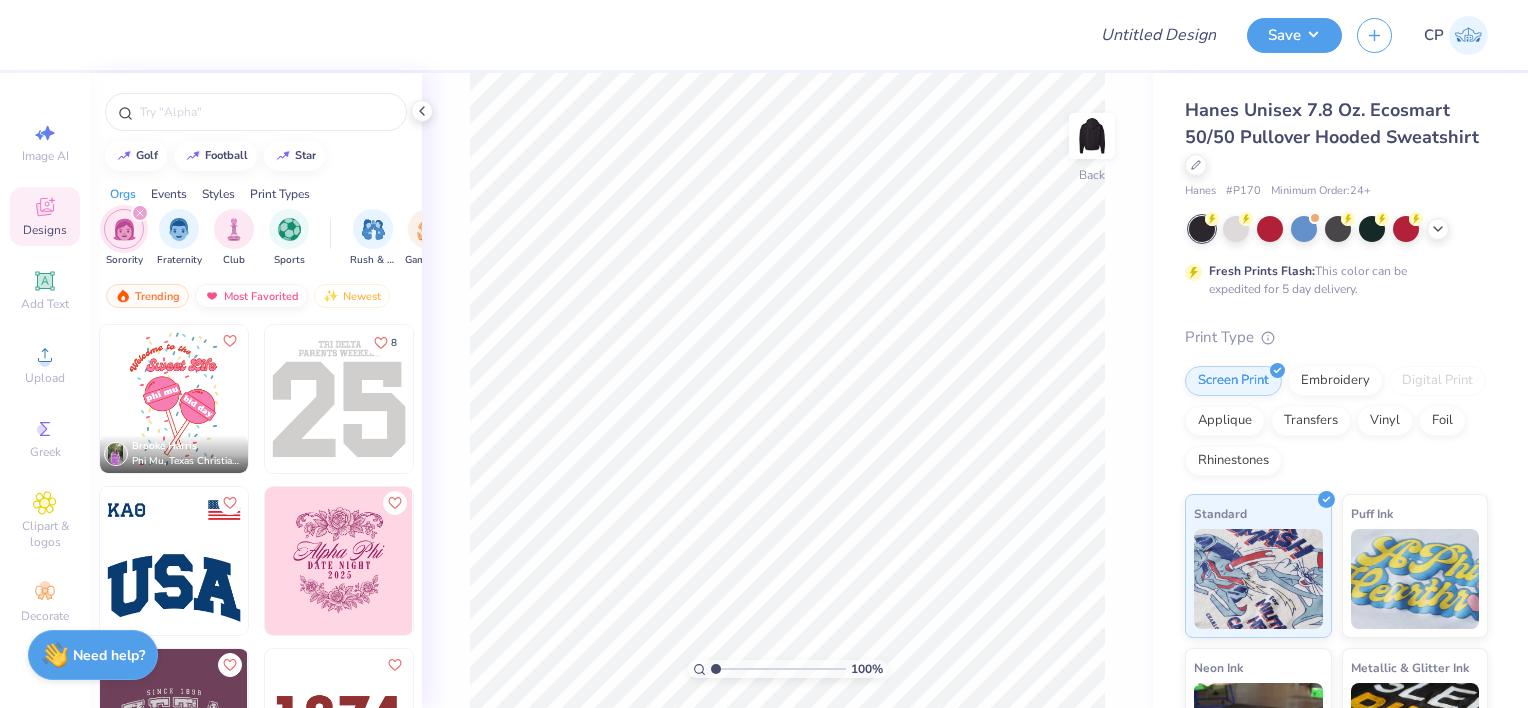 click on "Most Favorited" at bounding box center (251, 296) 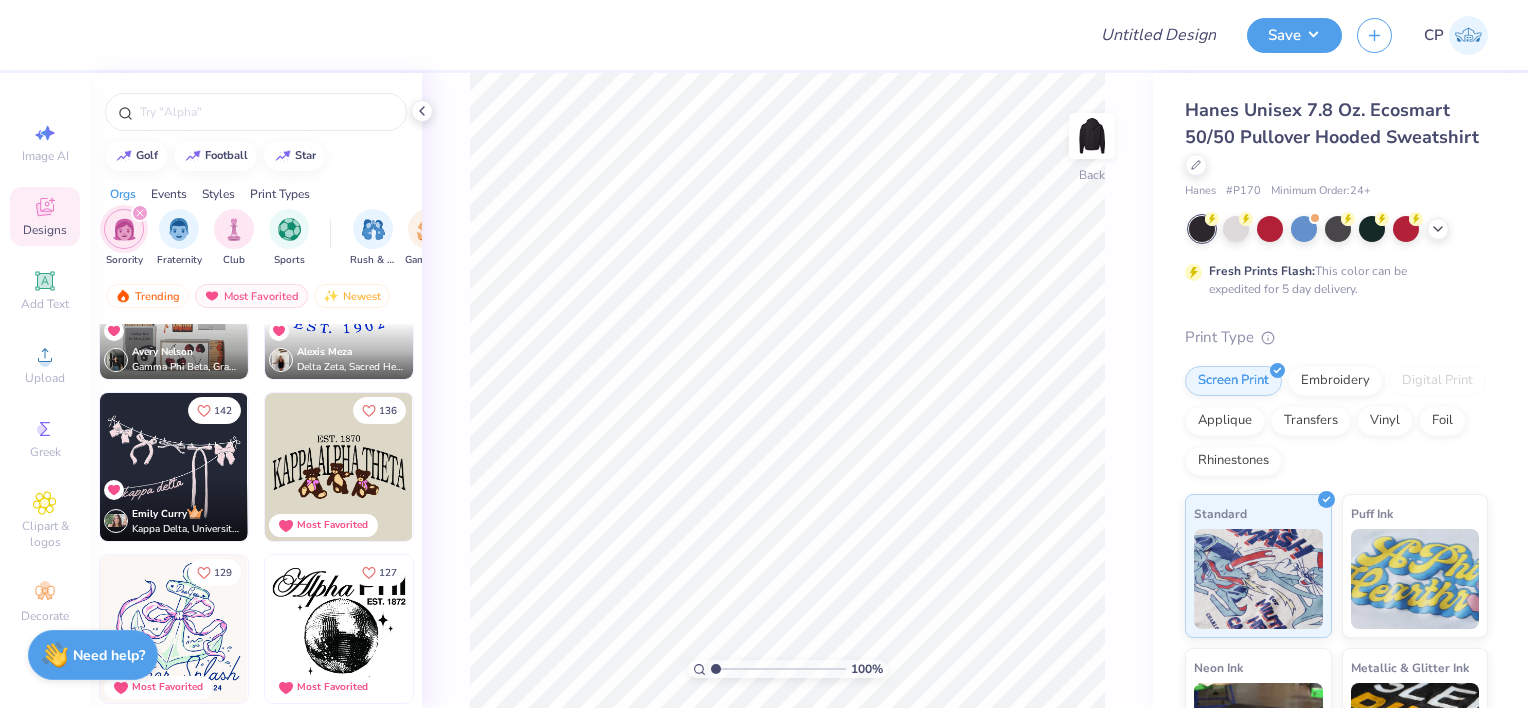 scroll, scrollTop: 895, scrollLeft: 0, axis: vertical 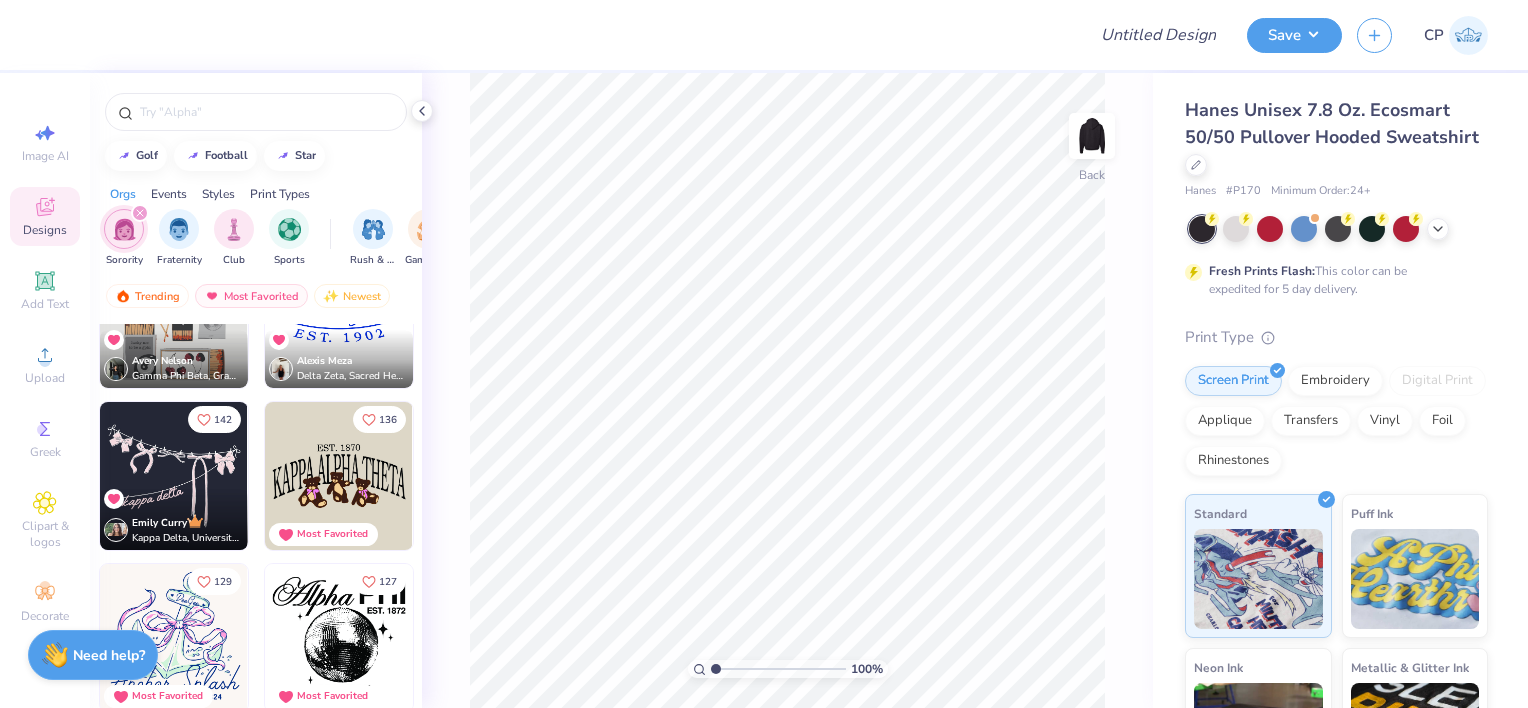 click at bounding box center (174, 476) 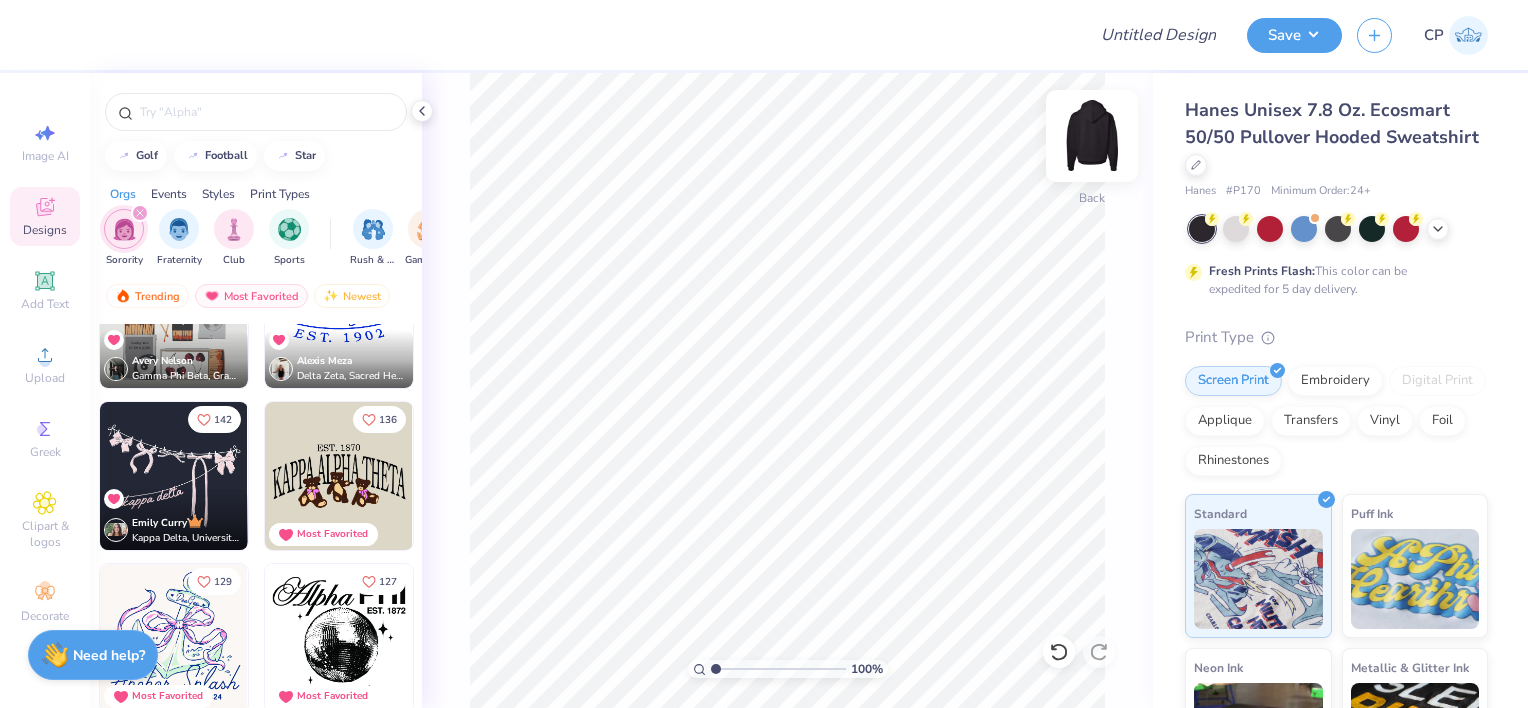 click at bounding box center [1092, 136] 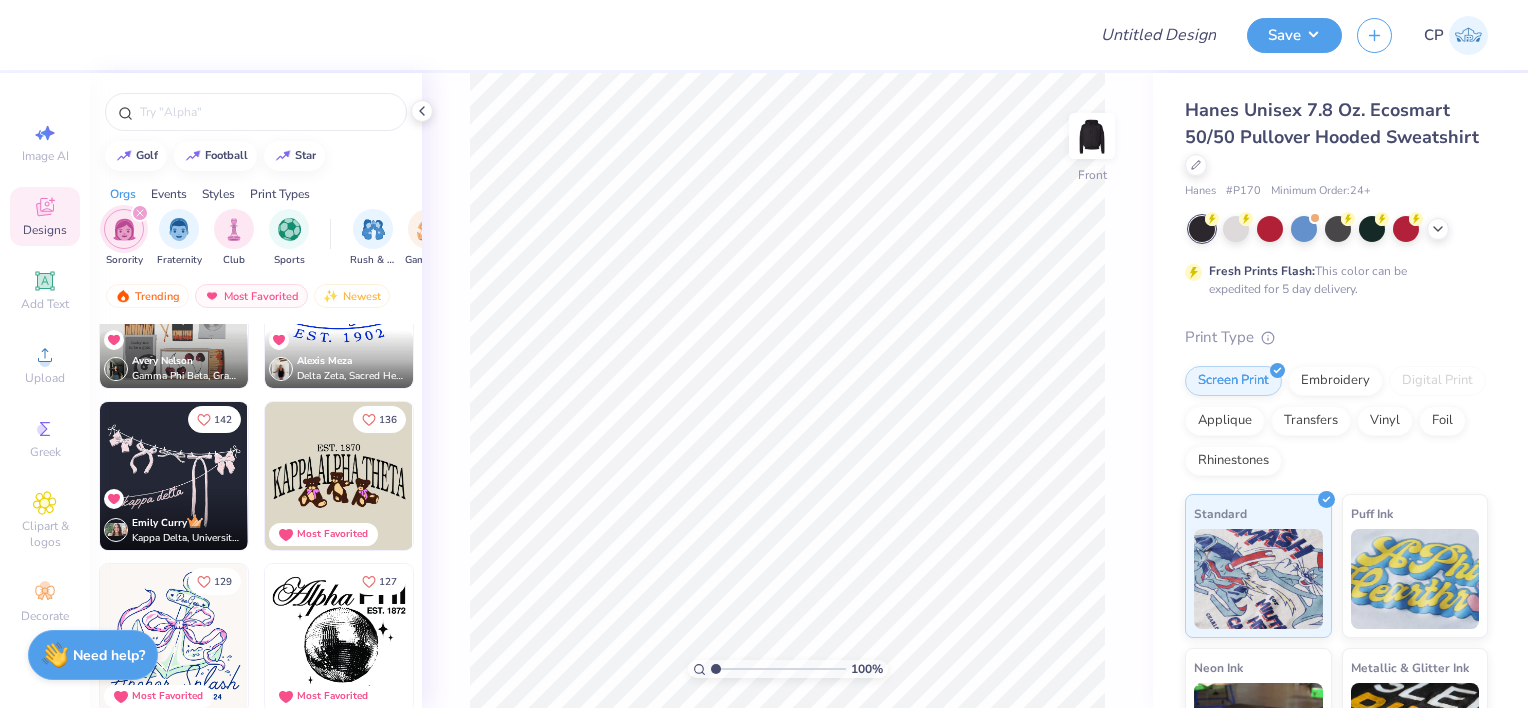 click on "Emily Curry Kappa Delta, University of Rhode Island" at bounding box center [174, 519] 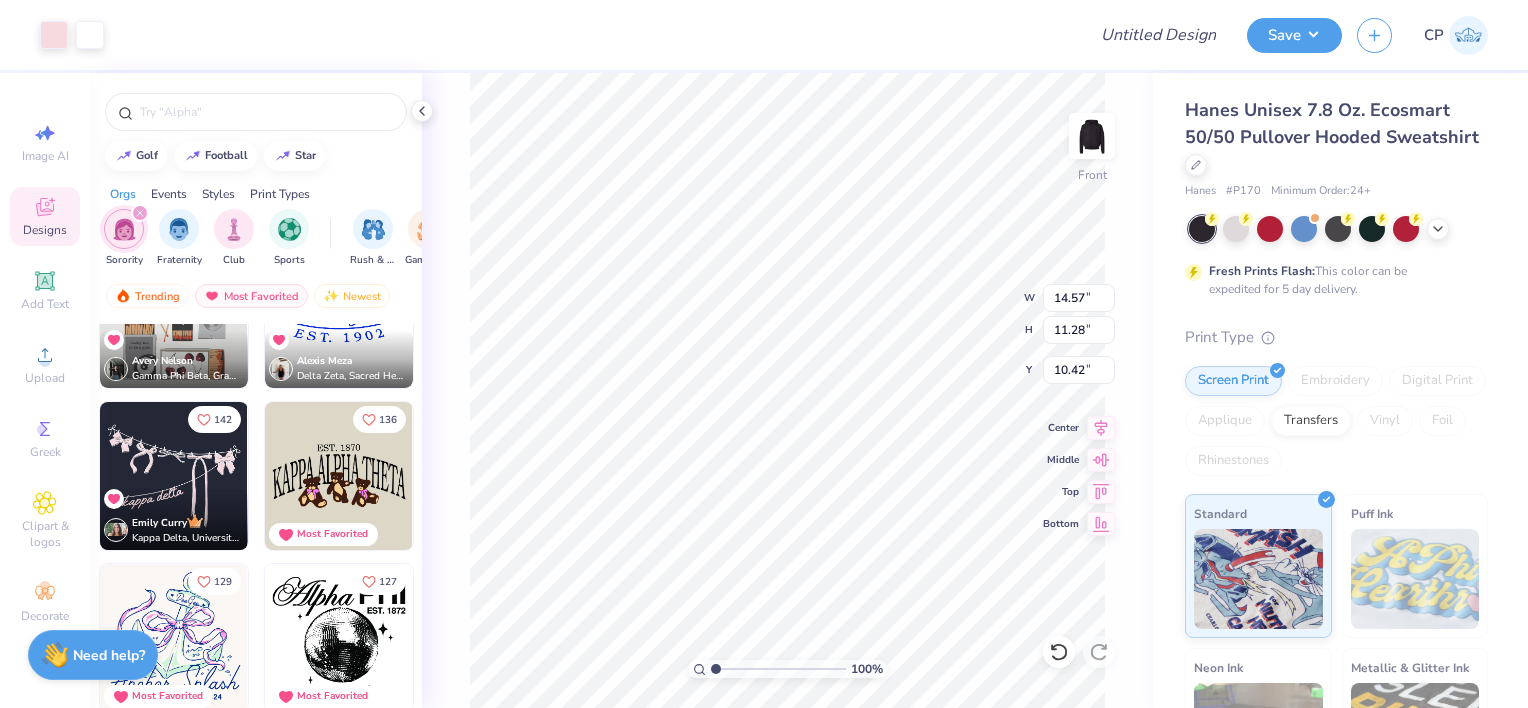 type on "14.57" 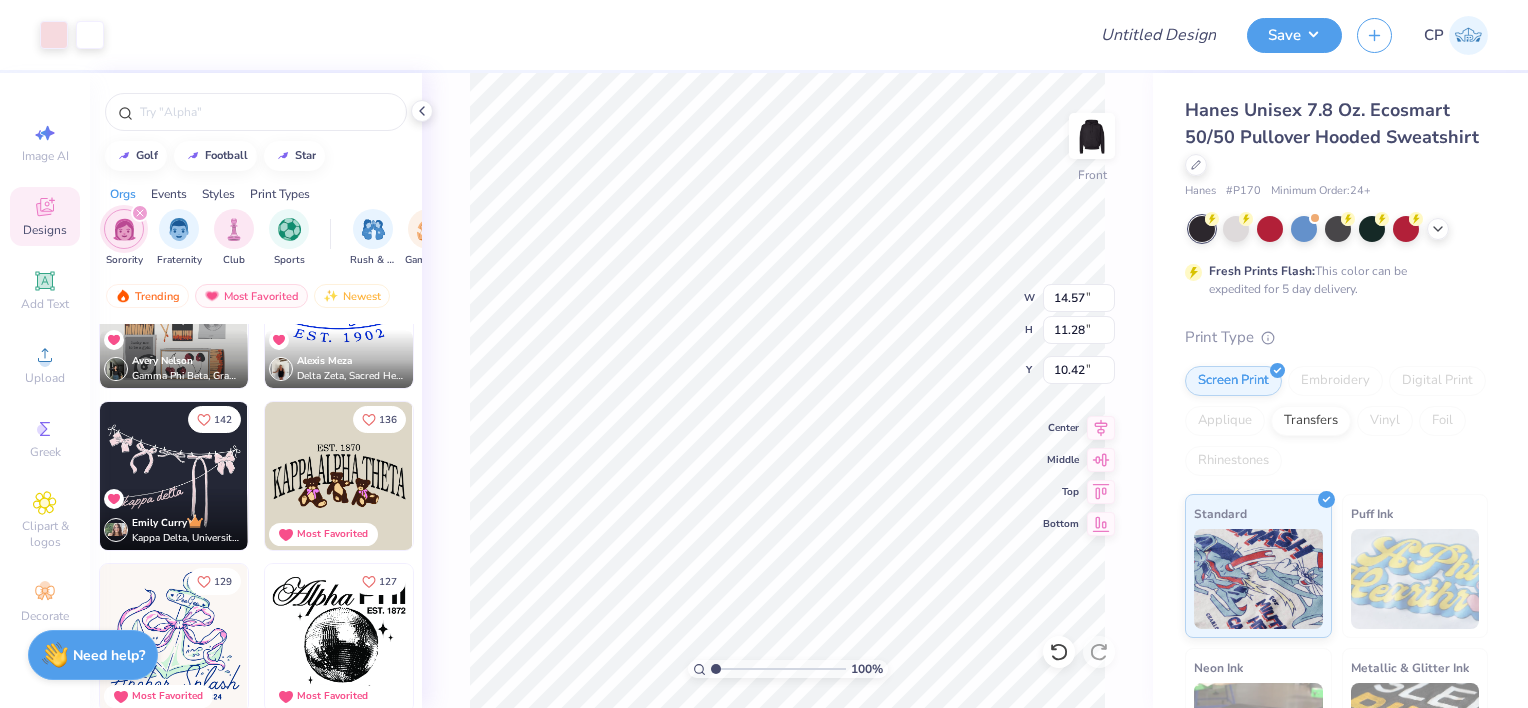 type on "11.28" 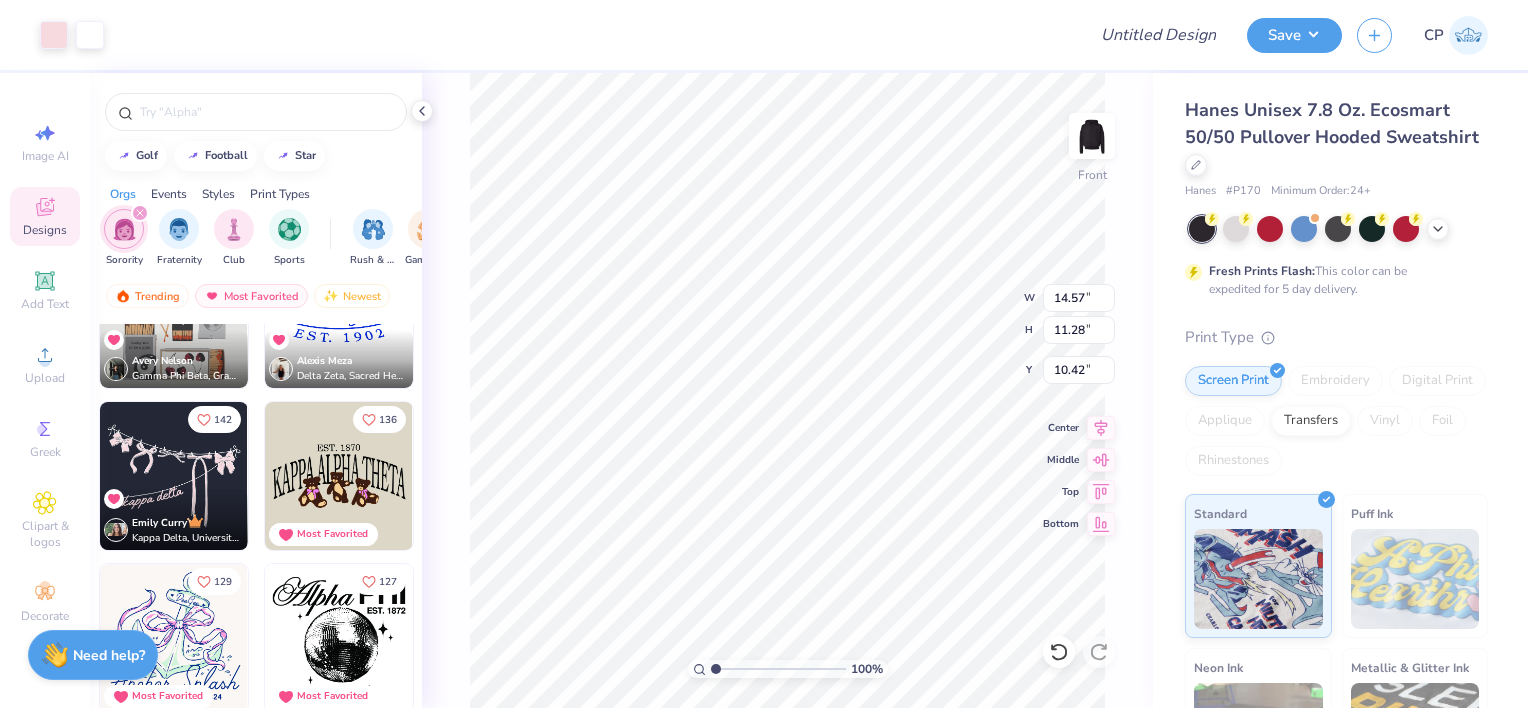 type on "6.00" 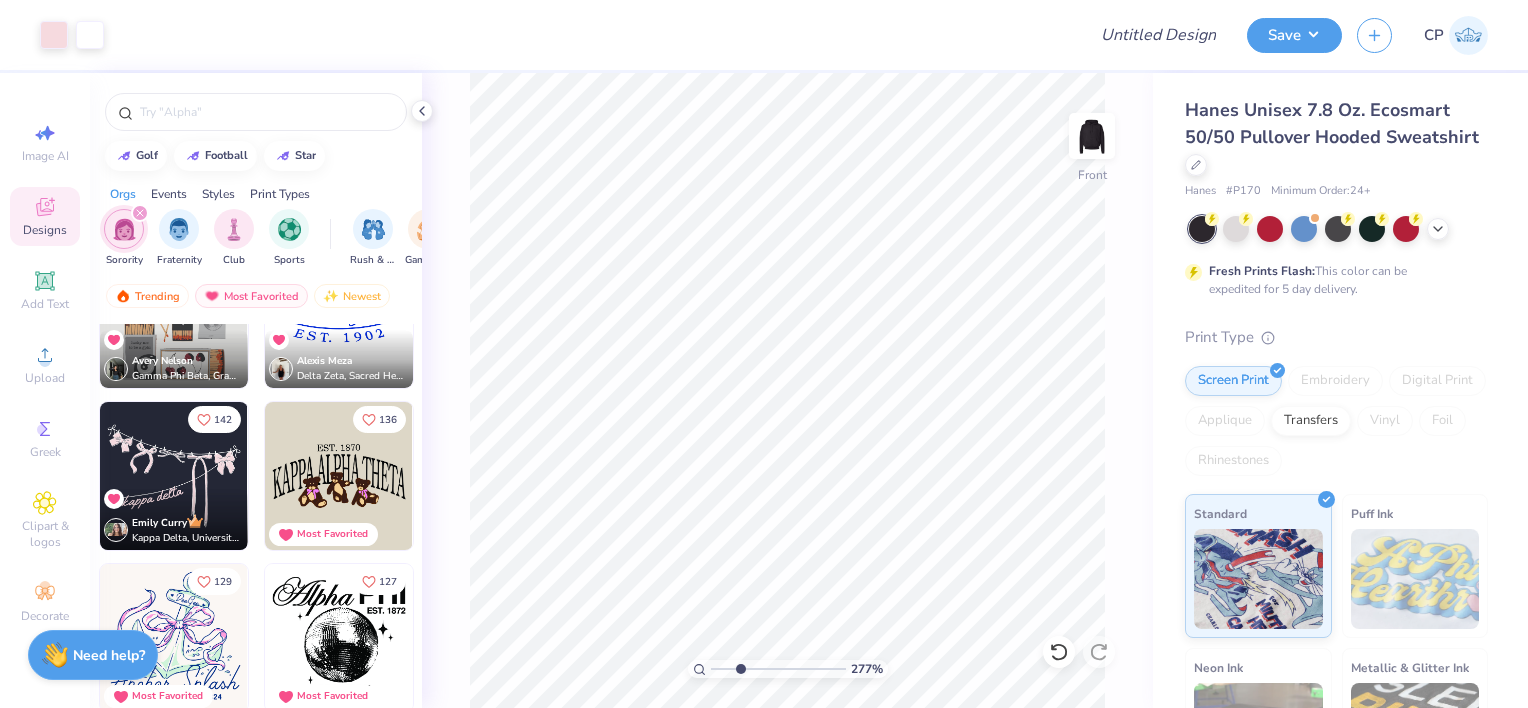 drag, startPoint x: 717, startPoint y: 673, endPoint x: 740, endPoint y: 666, distance: 24.04163 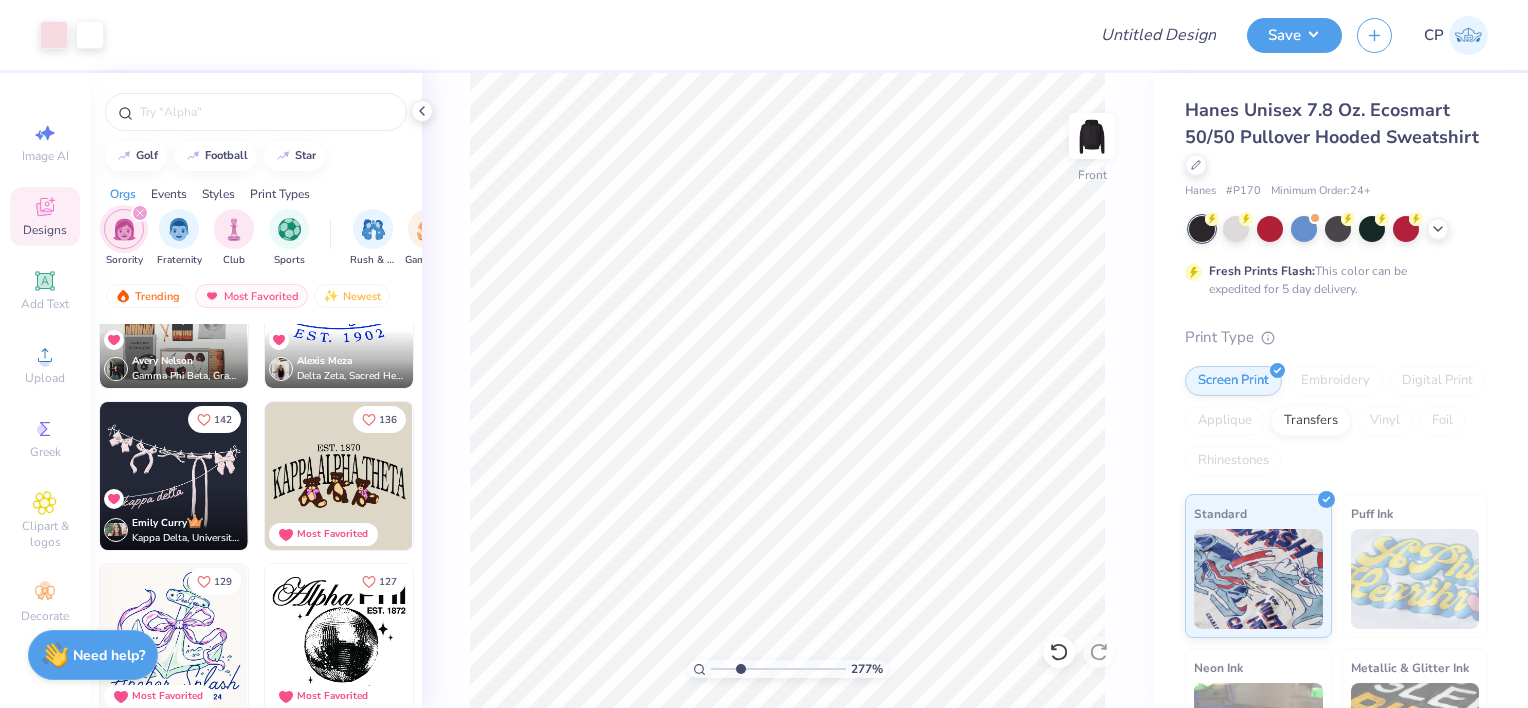 click at bounding box center [778, 669] 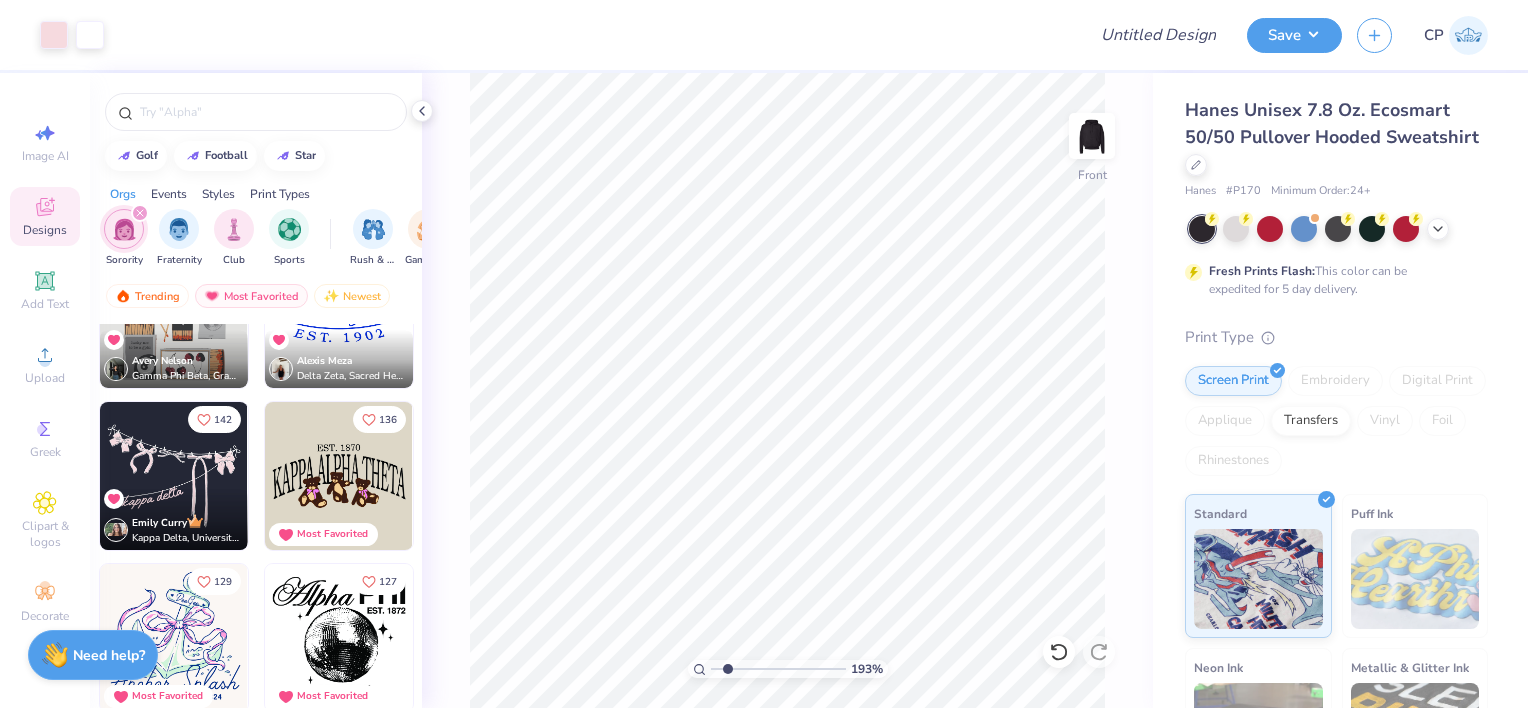 click at bounding box center [778, 669] 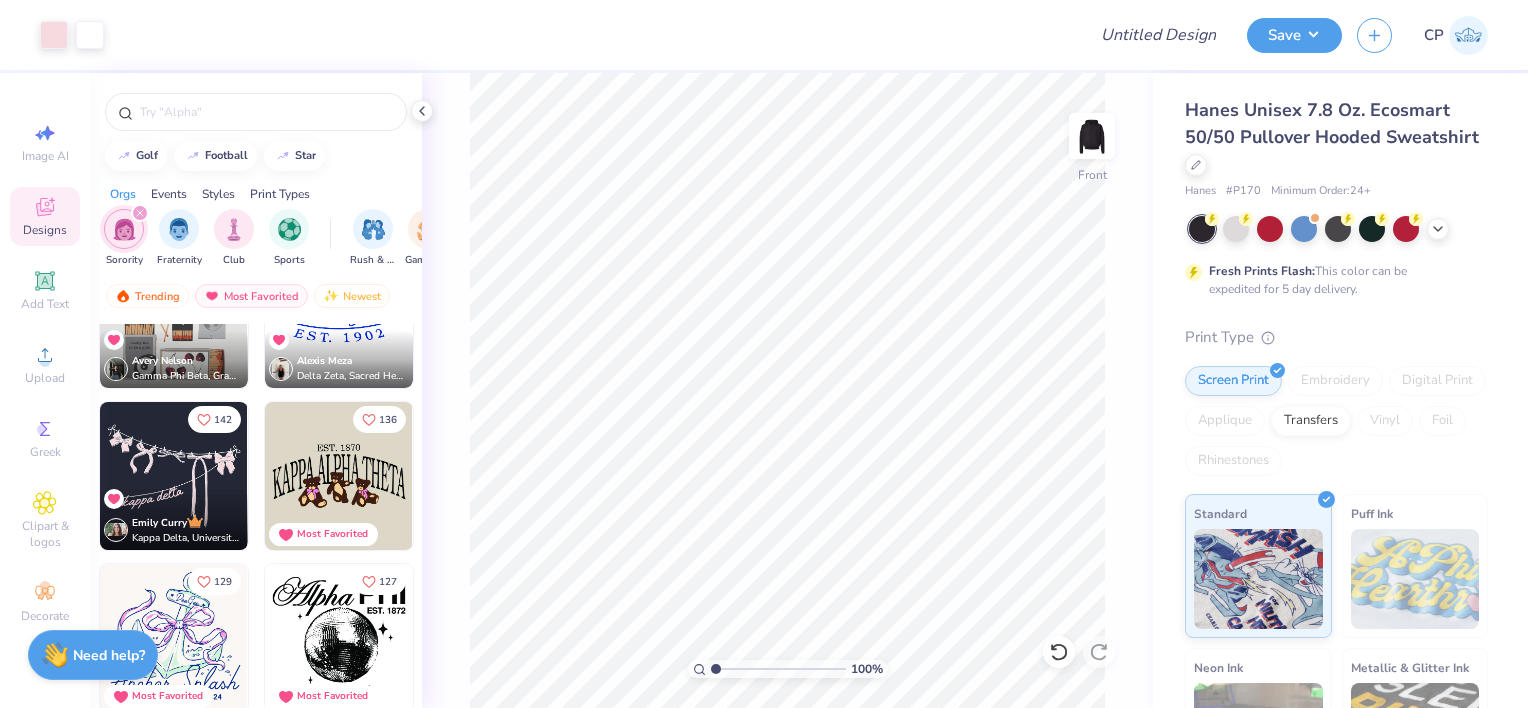 drag, startPoint x: 730, startPoint y: 668, endPoint x: 673, endPoint y: 686, distance: 59.77458 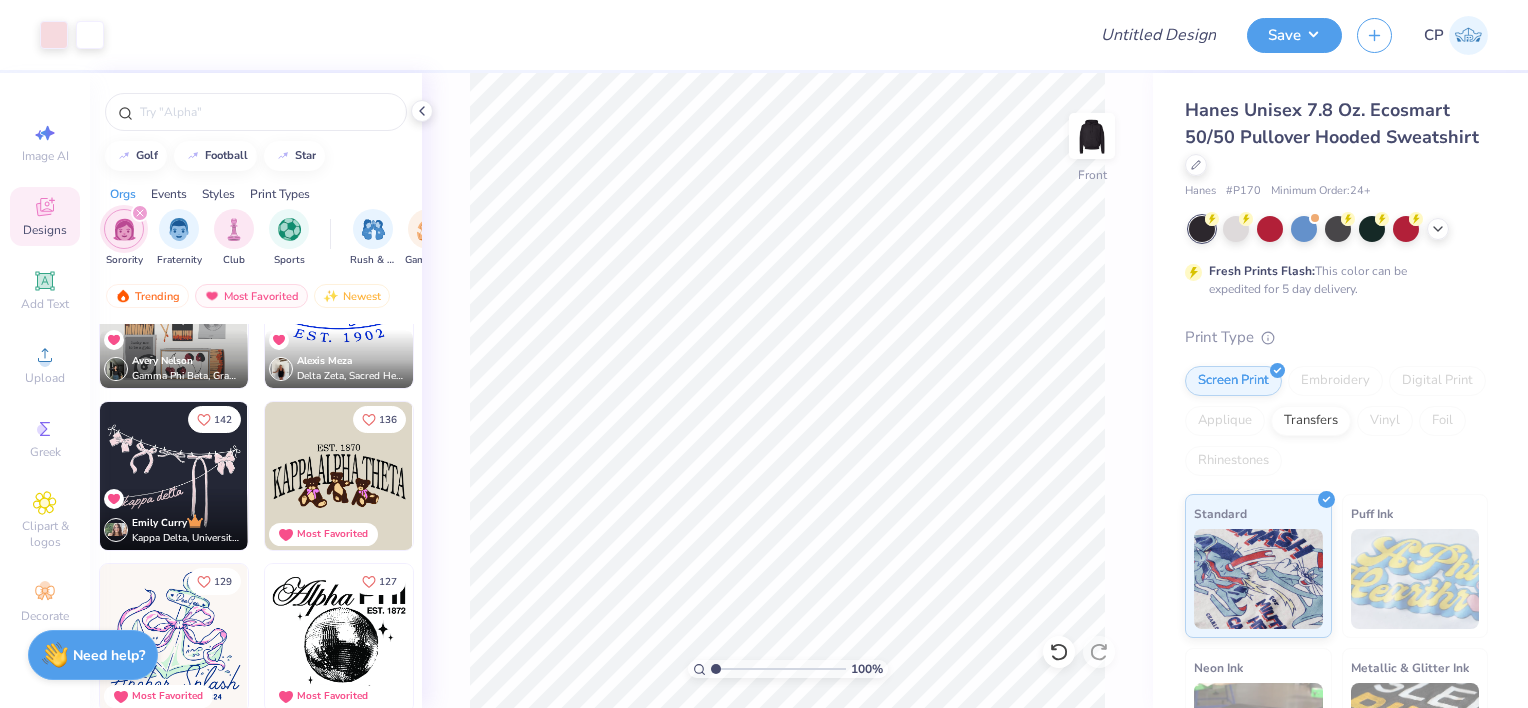 type on "1" 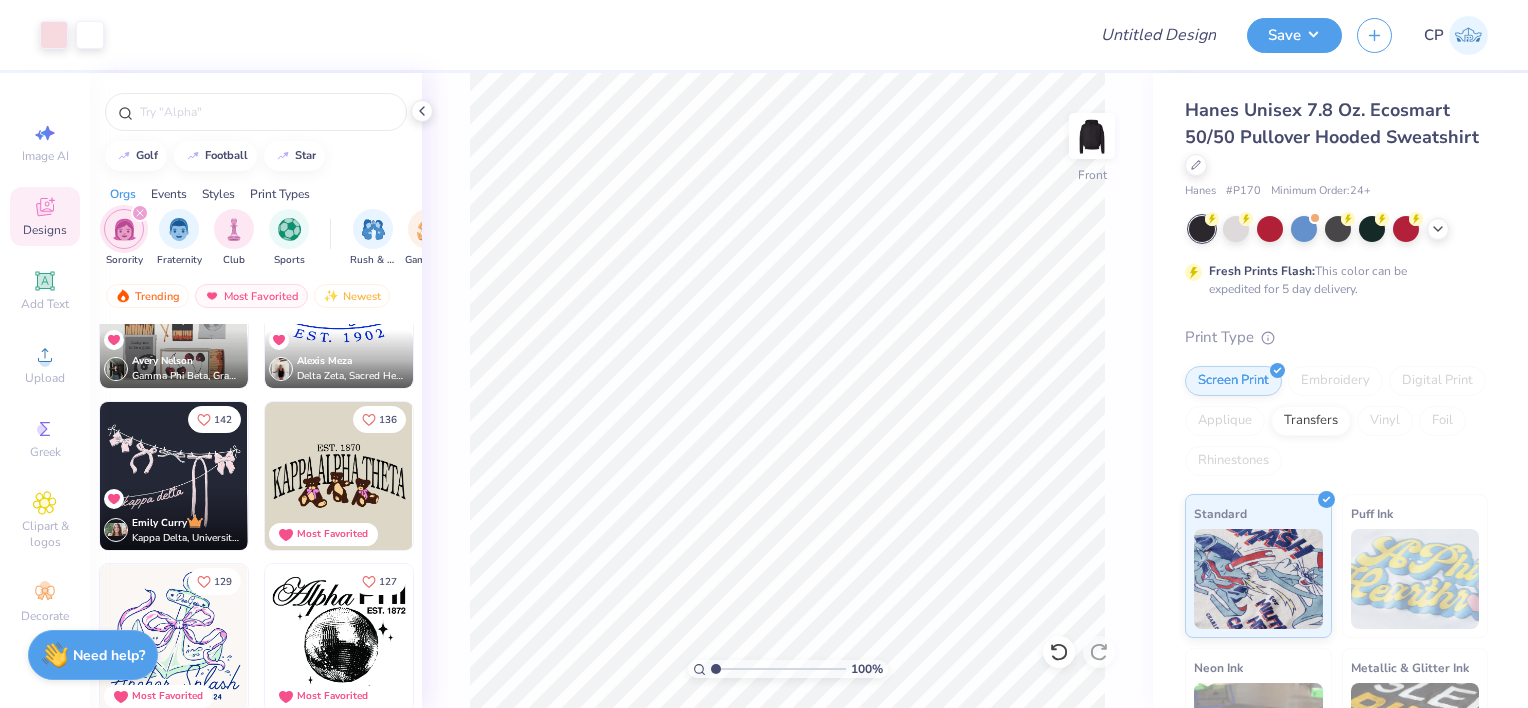click at bounding box center [778, 669] 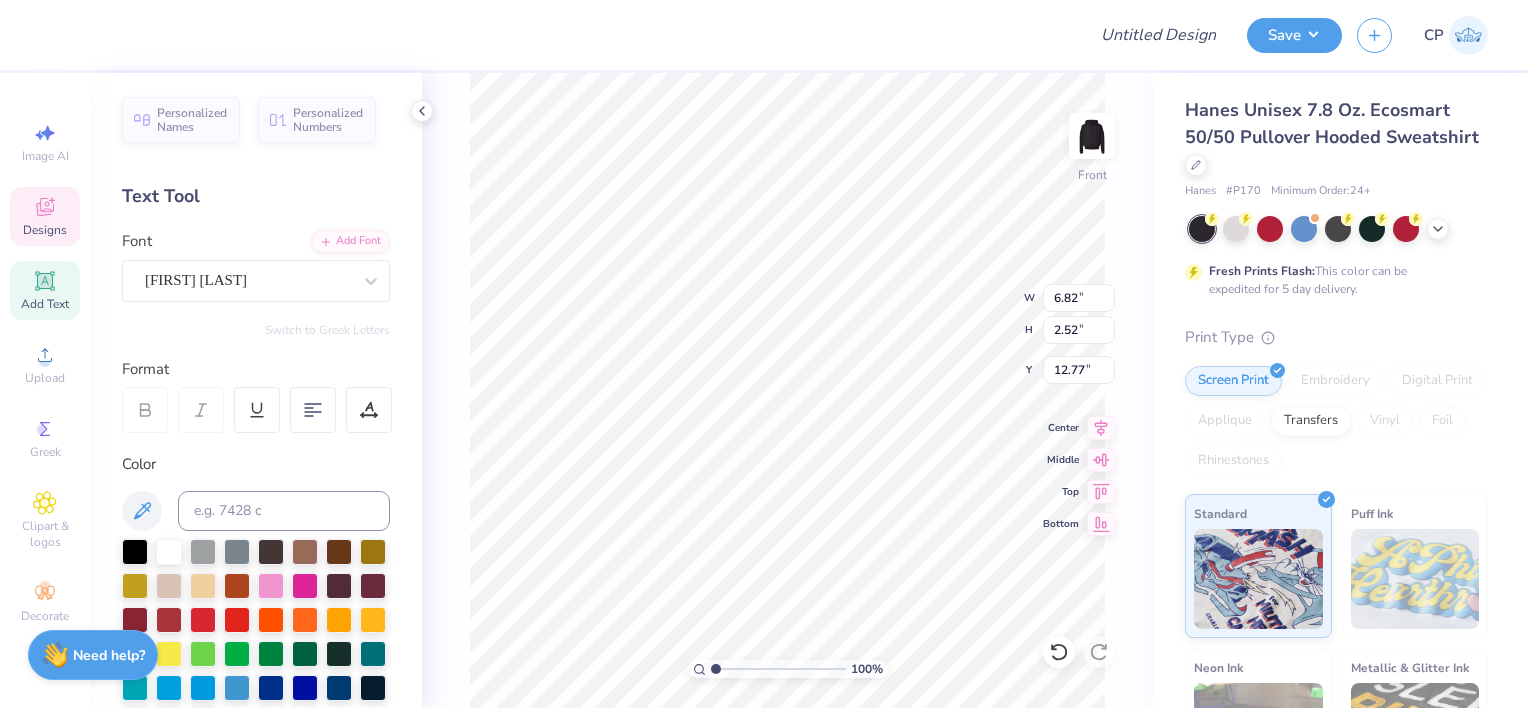 scroll, scrollTop: 16, scrollLeft: 8, axis: both 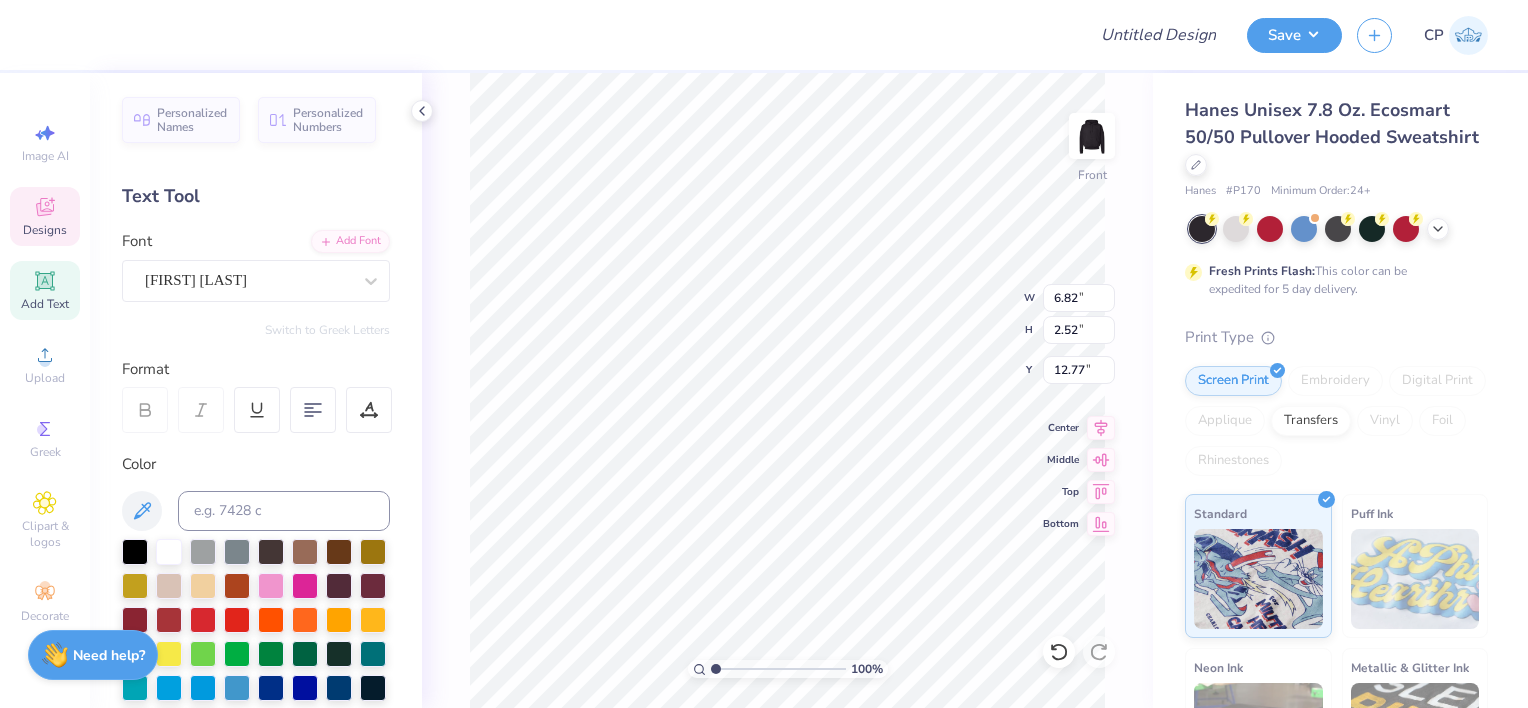 type on "alpha omega pi" 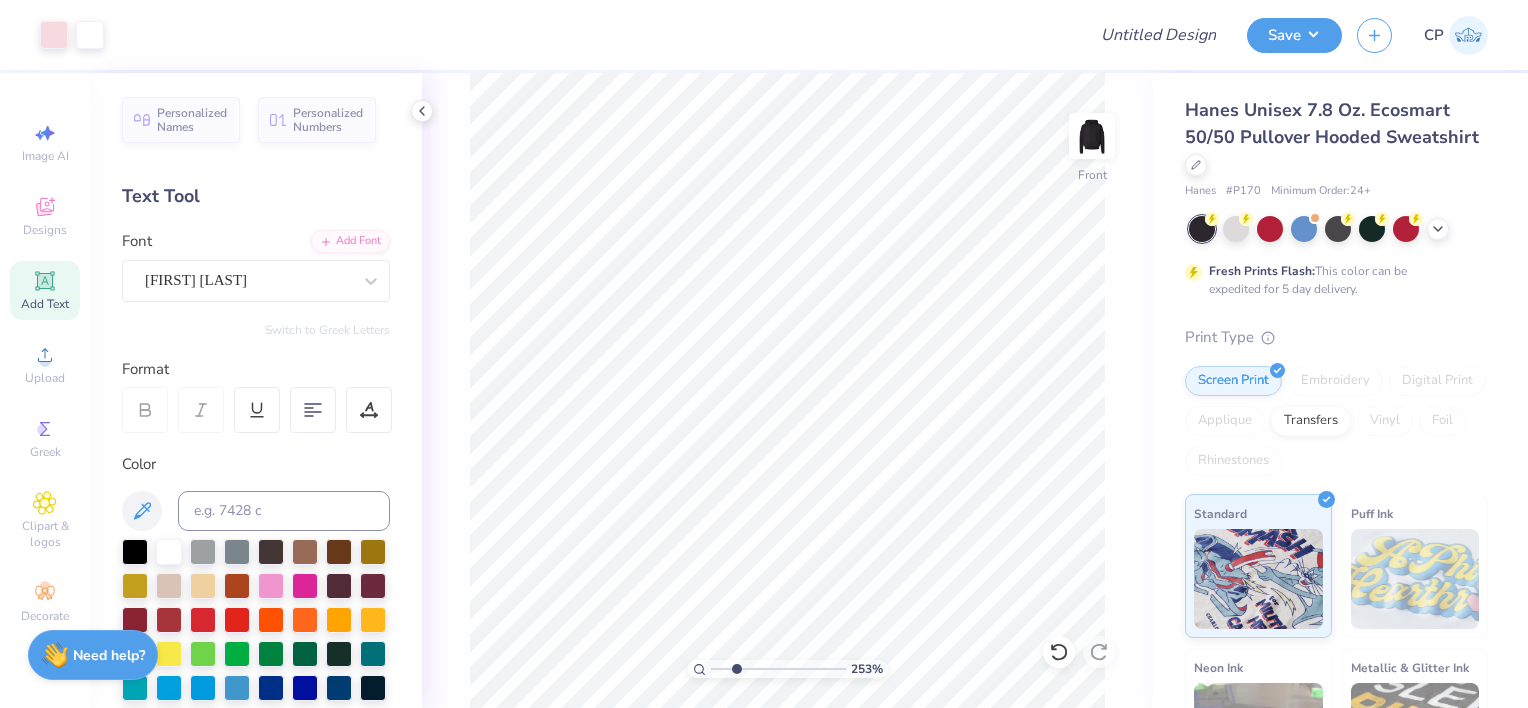 drag, startPoint x: 715, startPoint y: 666, endPoint x: 736, endPoint y: 660, distance: 21.84033 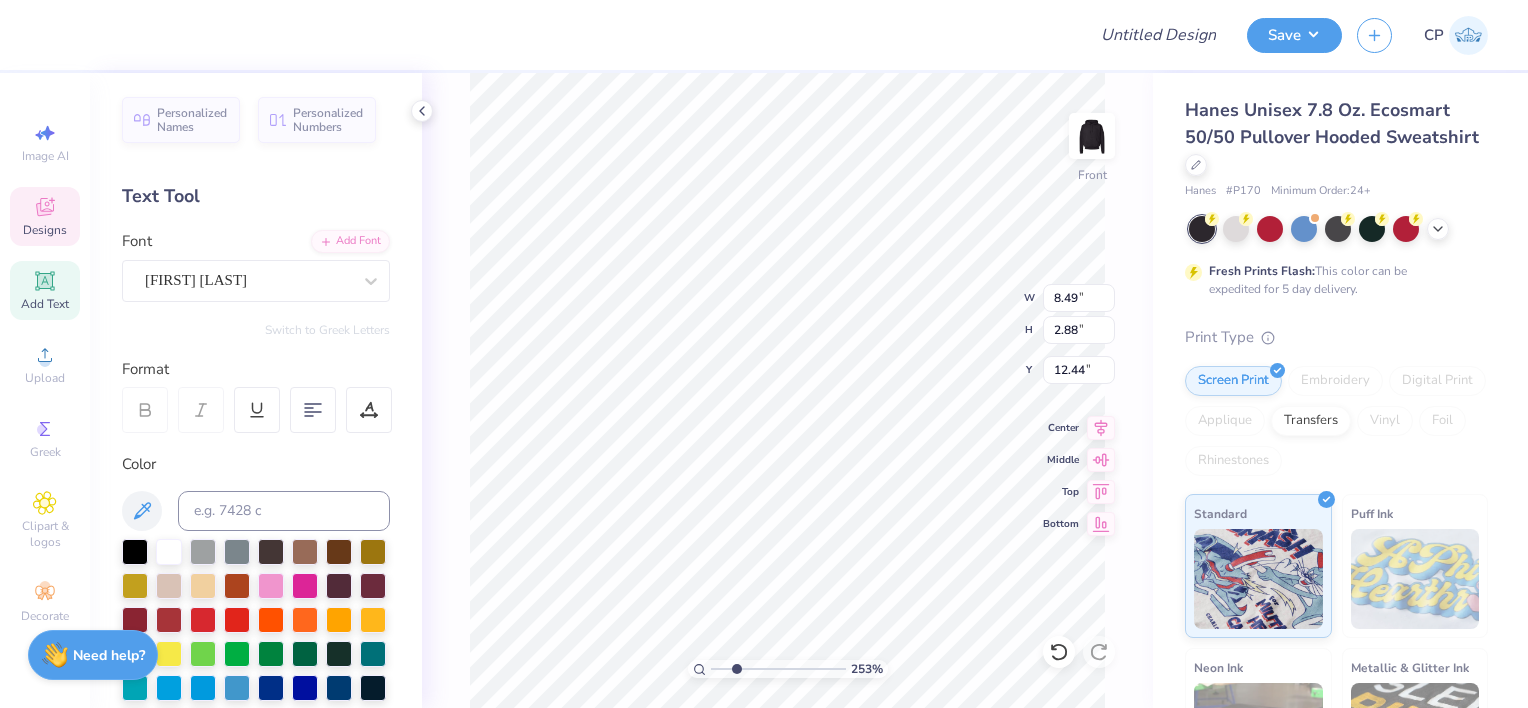 click on "Designs" at bounding box center (45, 230) 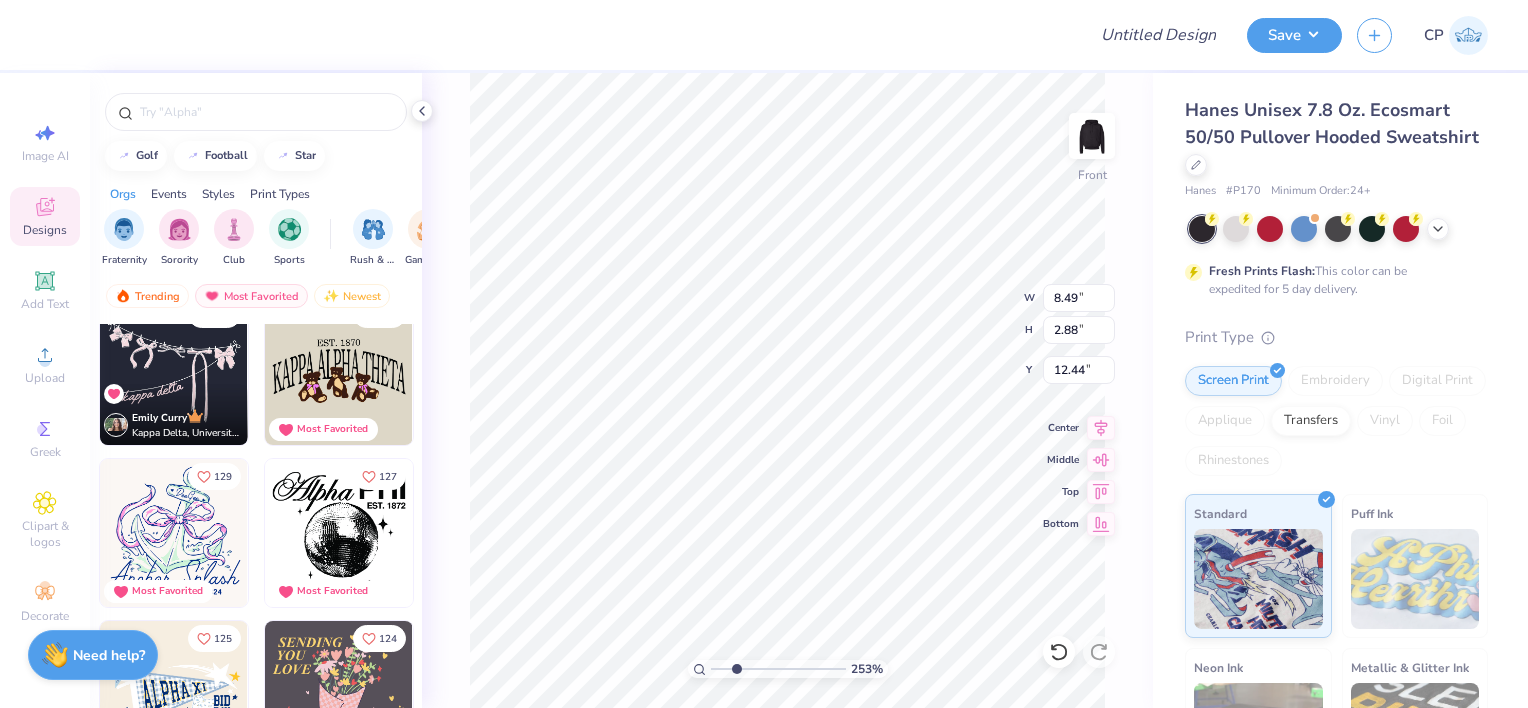 scroll, scrollTop: 1002, scrollLeft: 0, axis: vertical 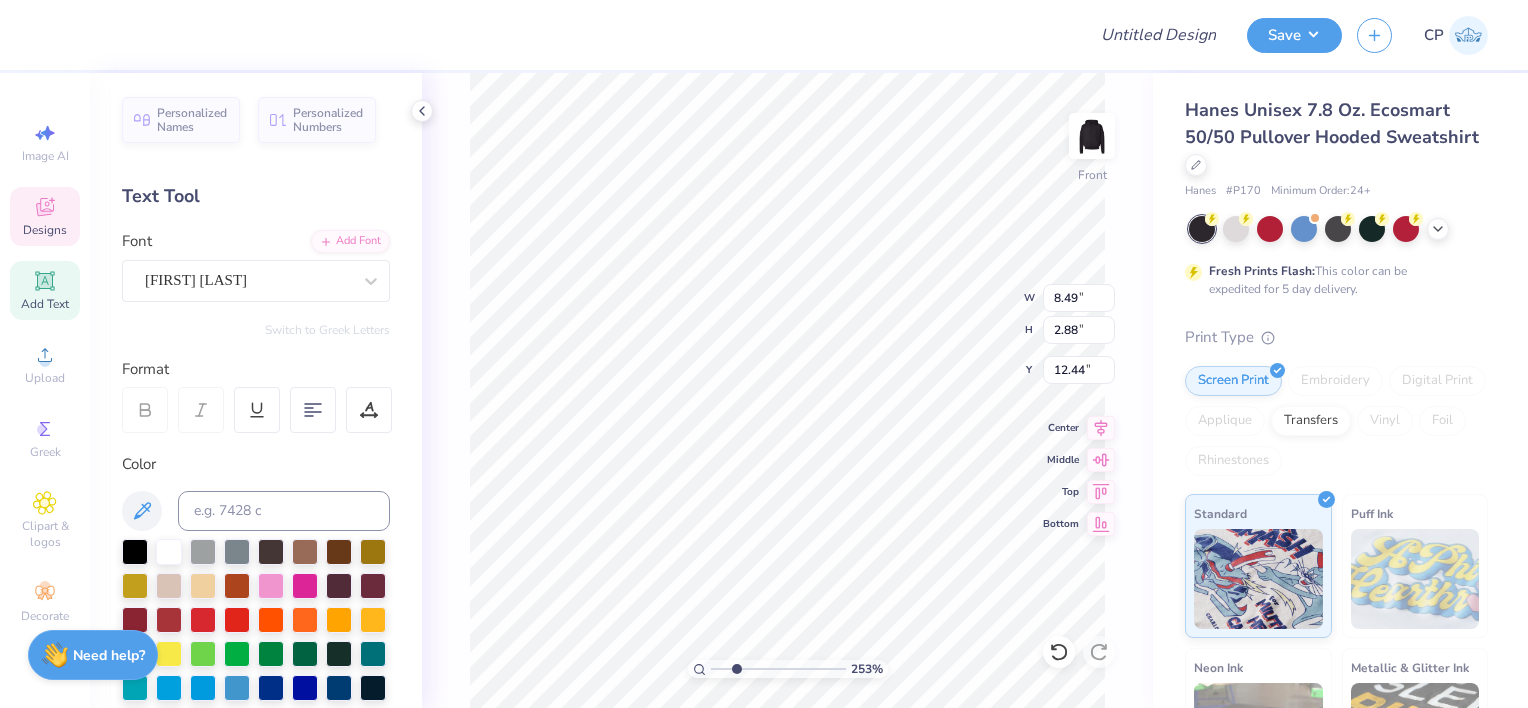 type on "12.59" 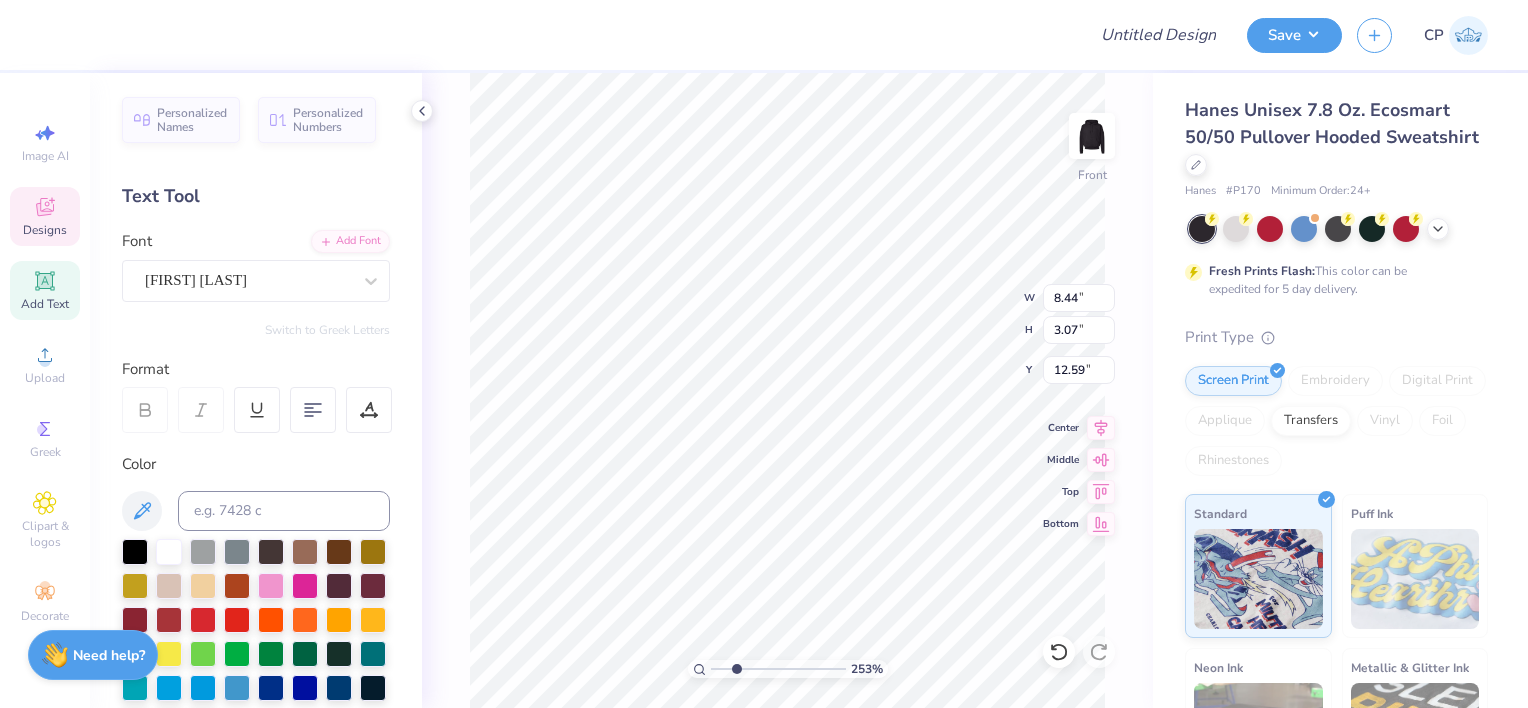 type on "8.44" 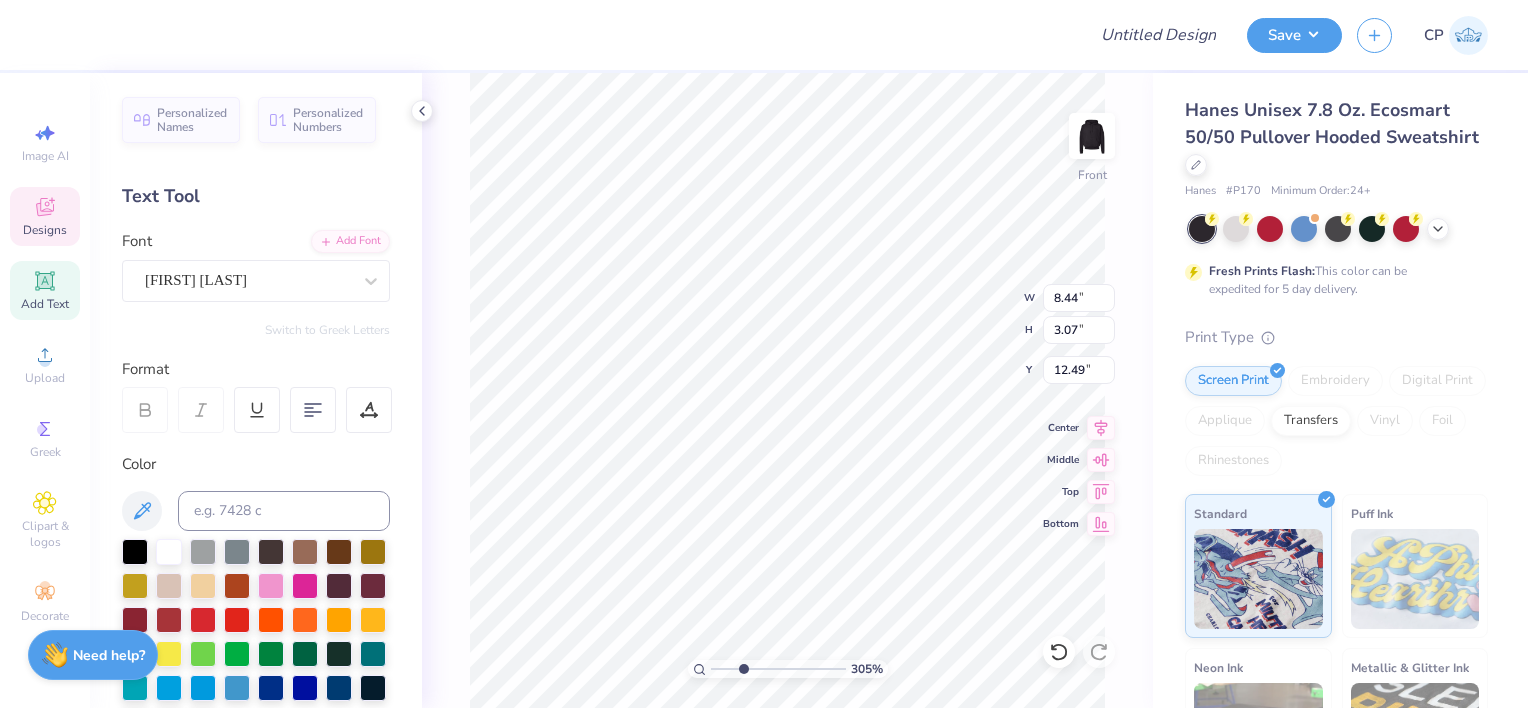 type on "3.05388323125571" 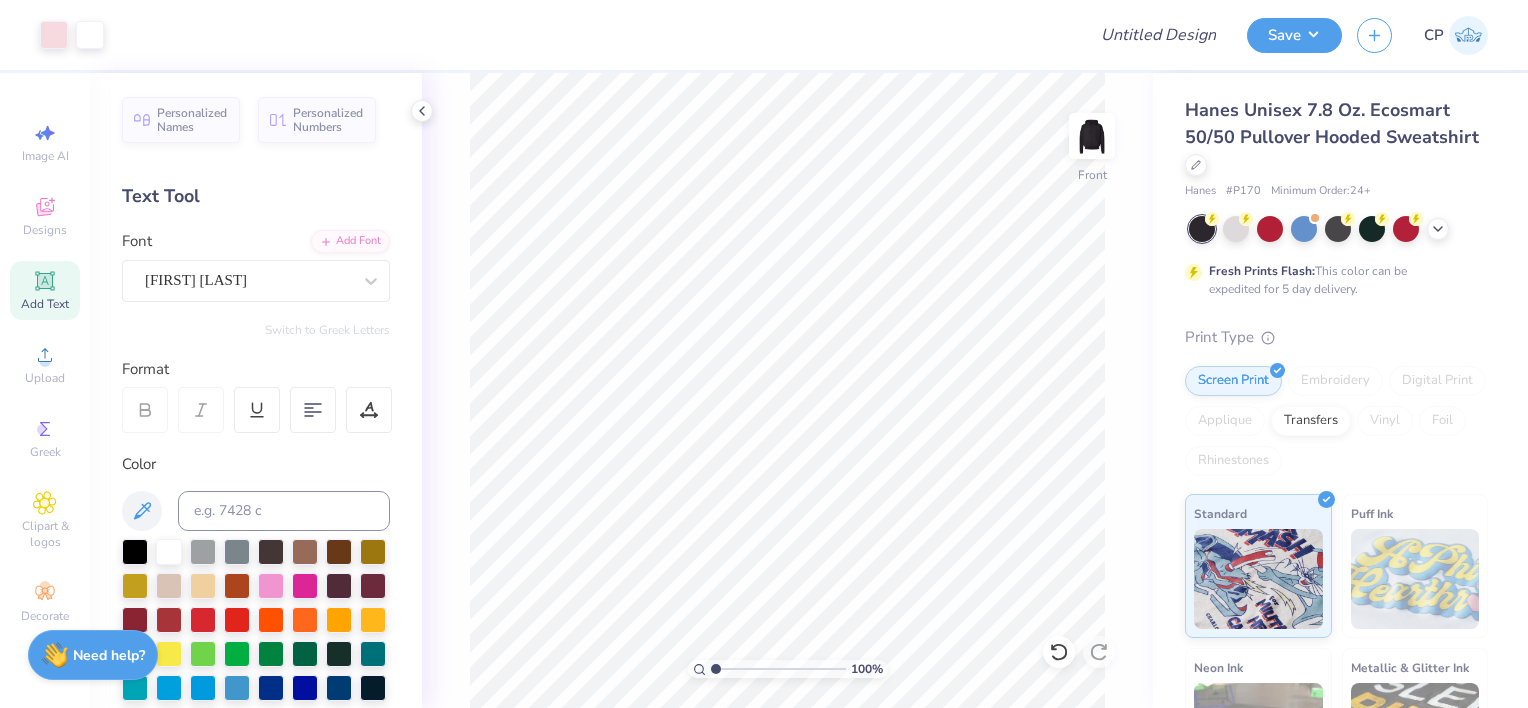 drag, startPoint x: 731, startPoint y: 667, endPoint x: 709, endPoint y: 671, distance: 22.36068 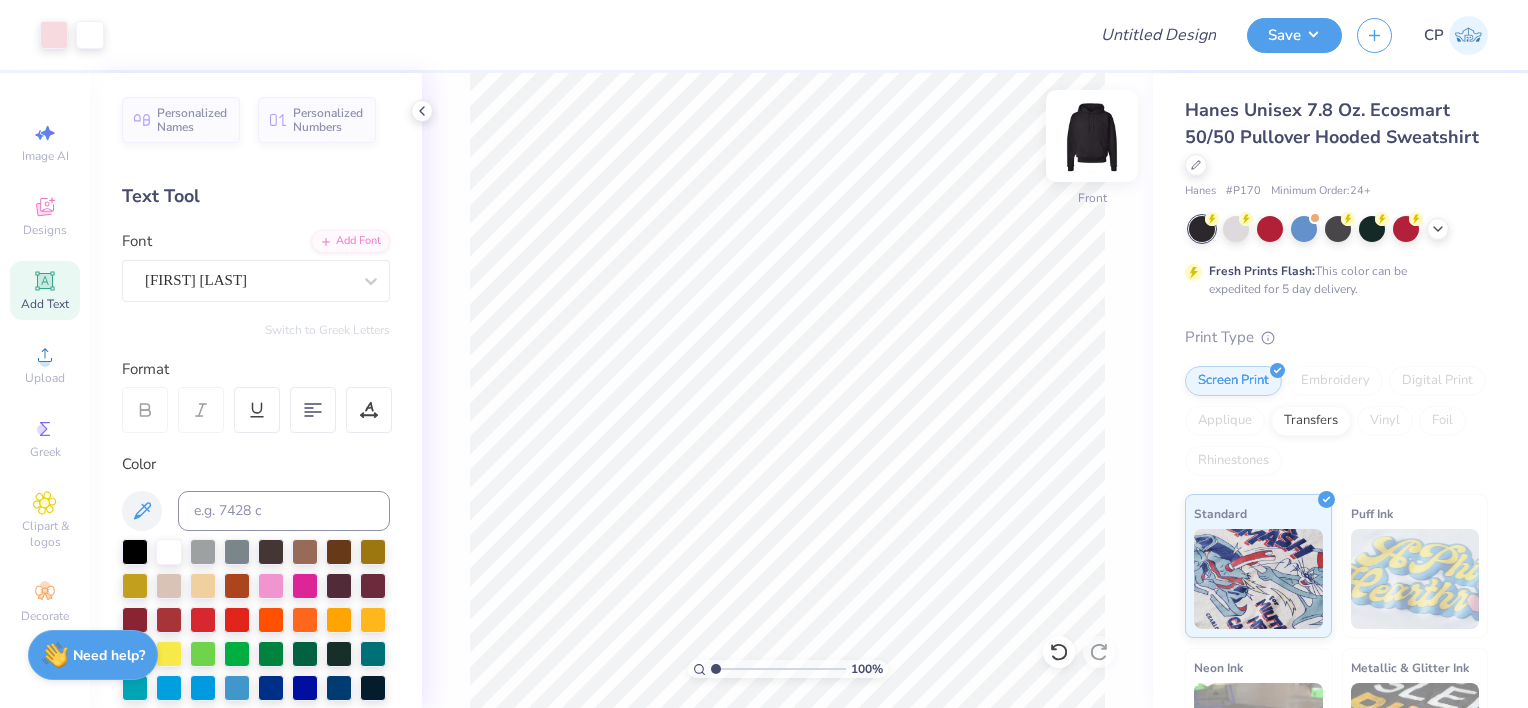 click at bounding box center [1092, 136] 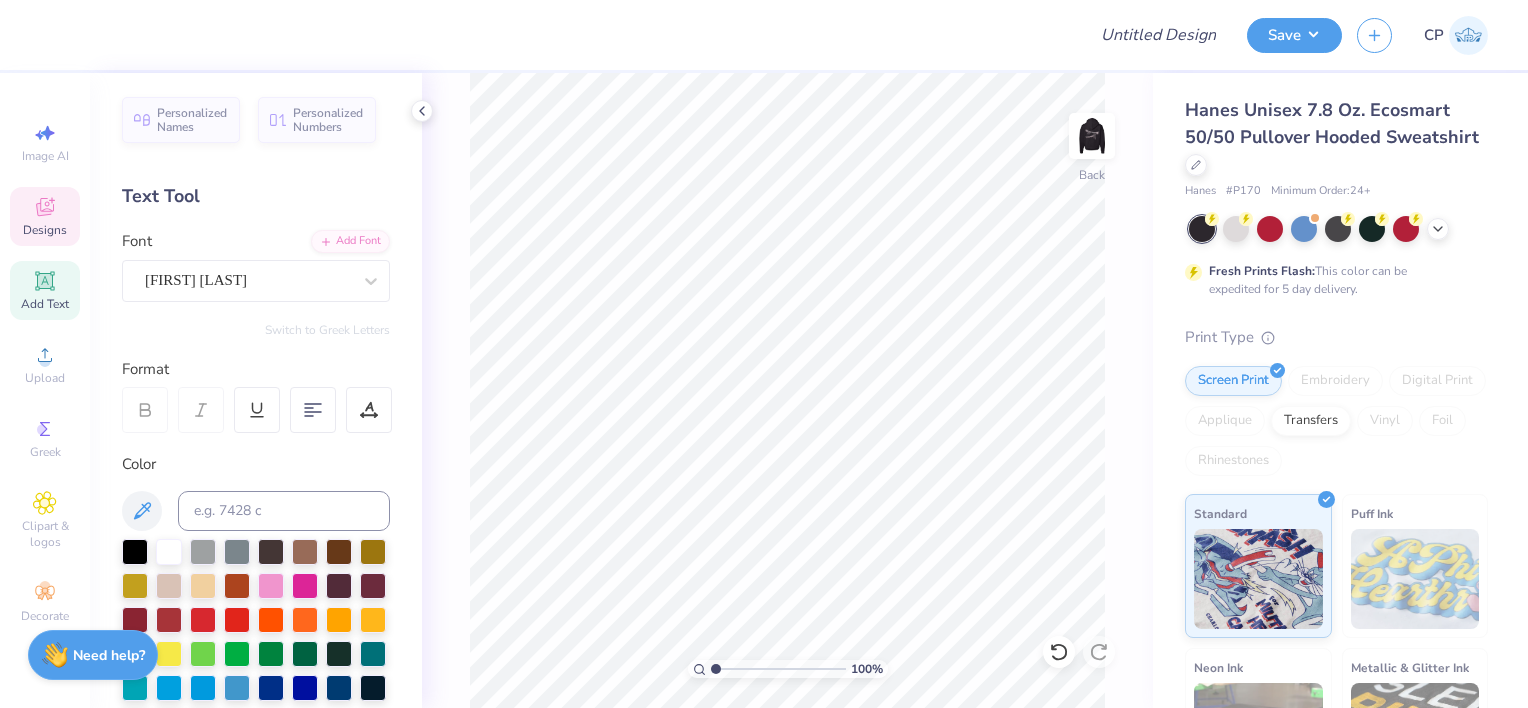click on "Designs" at bounding box center [45, 216] 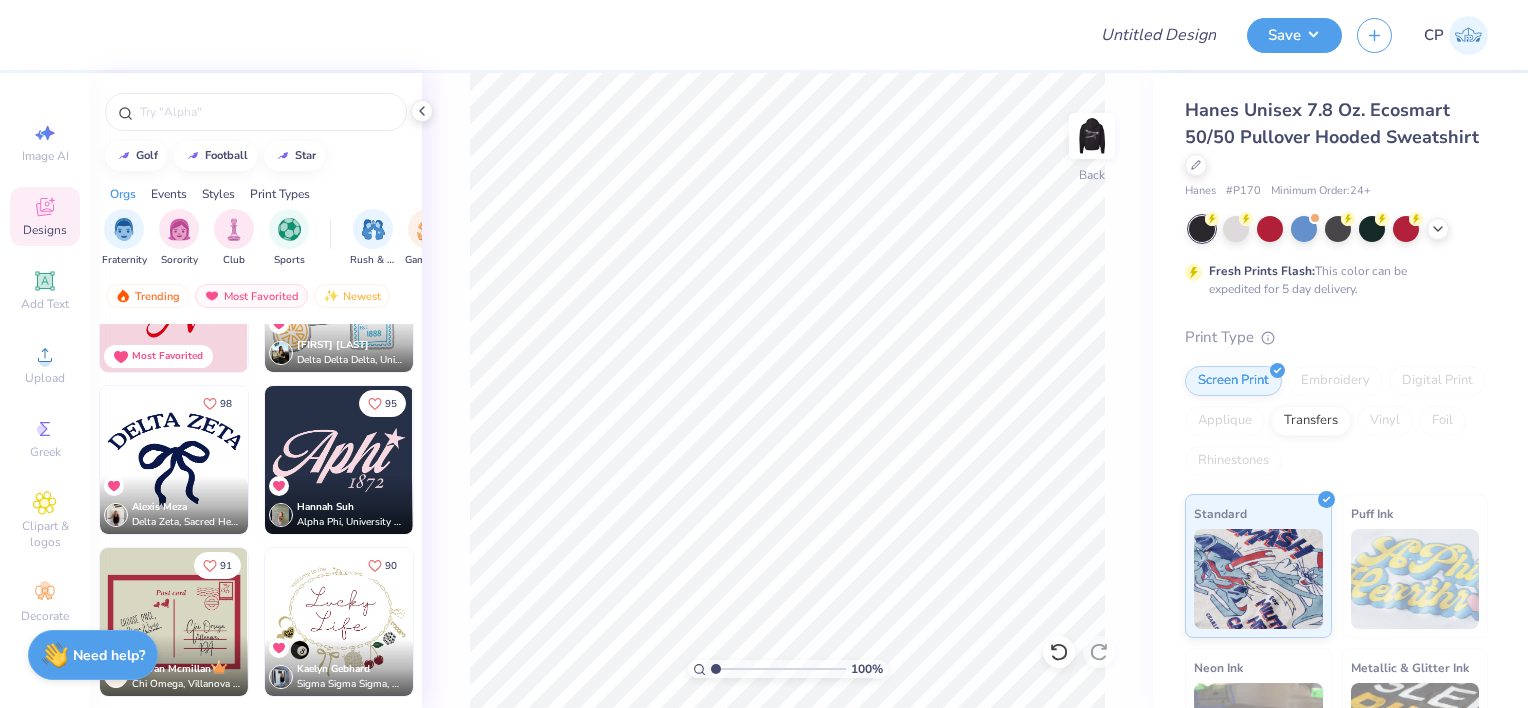 scroll, scrollTop: 2248, scrollLeft: 0, axis: vertical 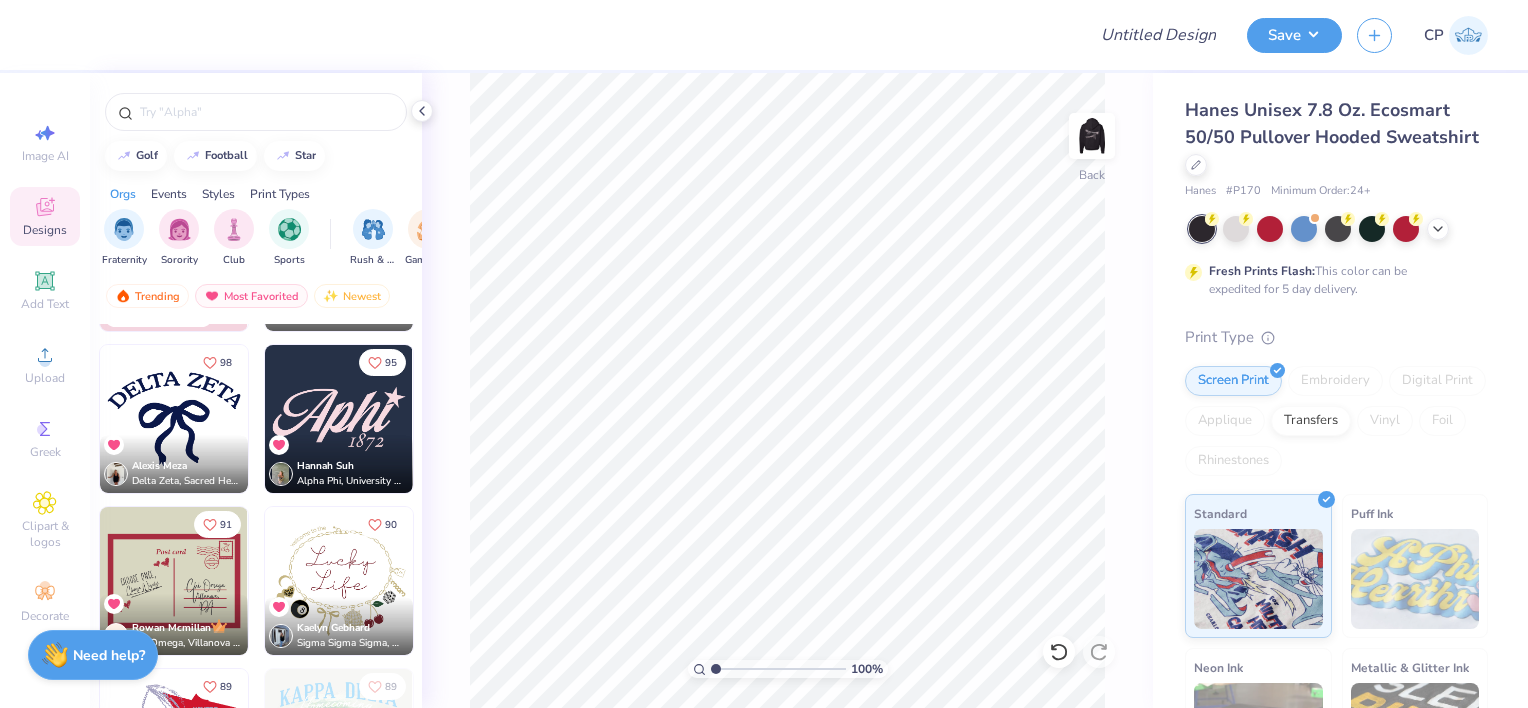 click at bounding box center (339, 419) 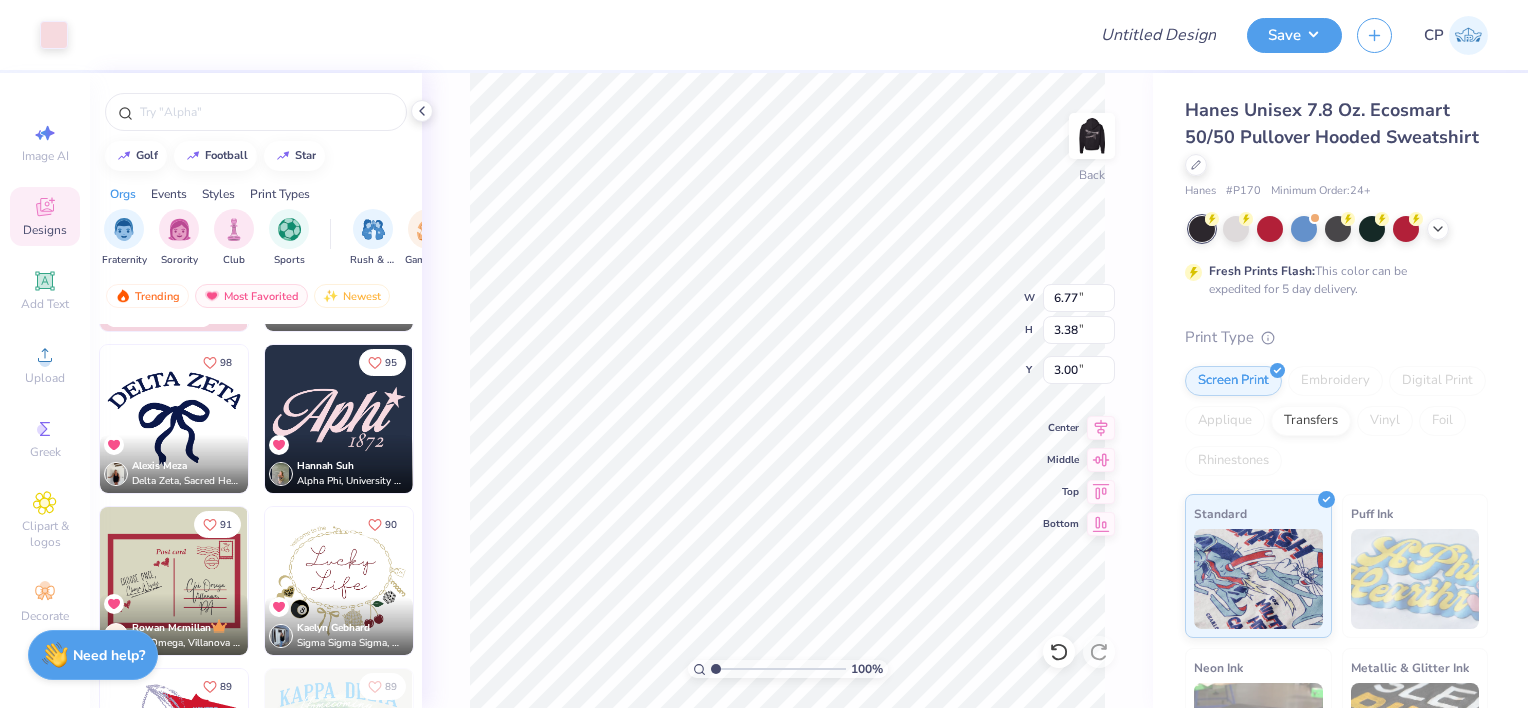 type on "6.77" 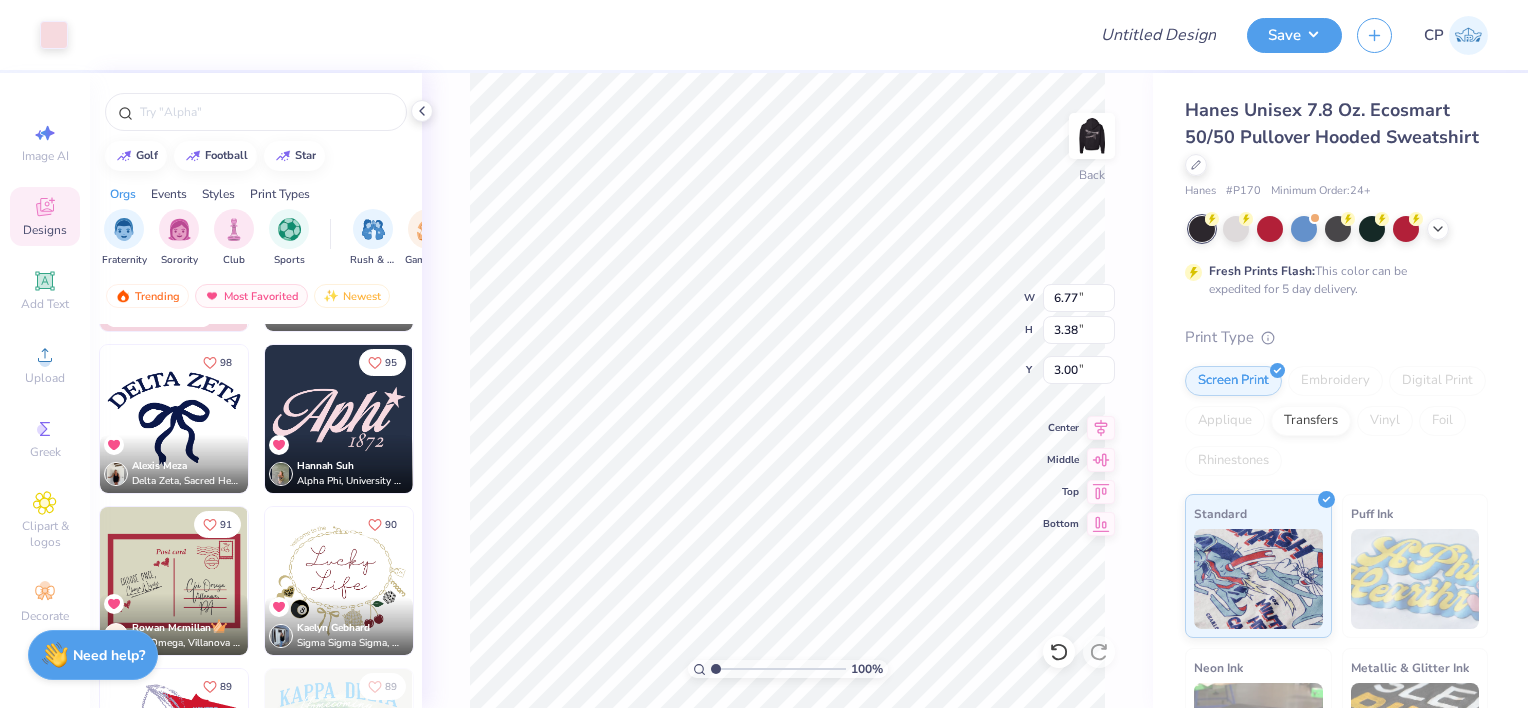 type on "3.38" 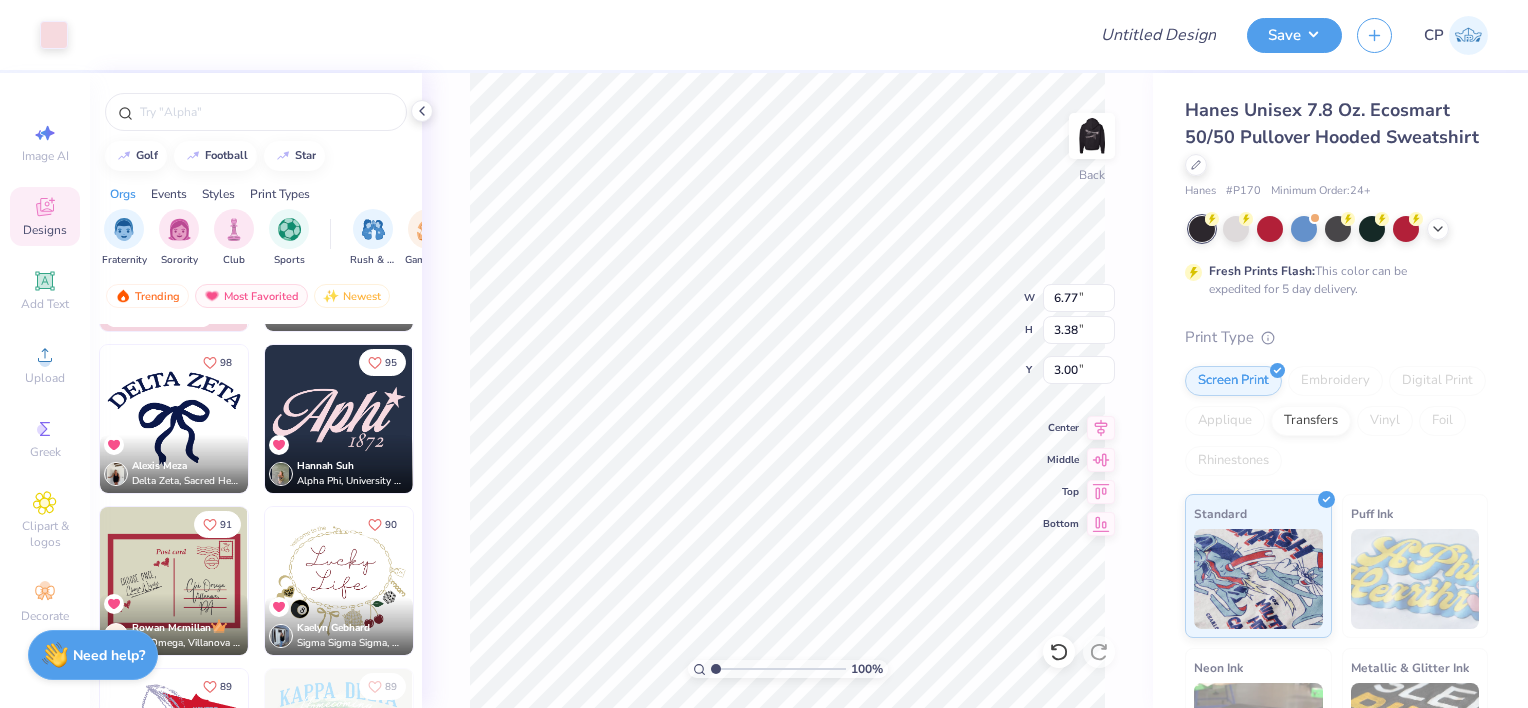 type on "6.40" 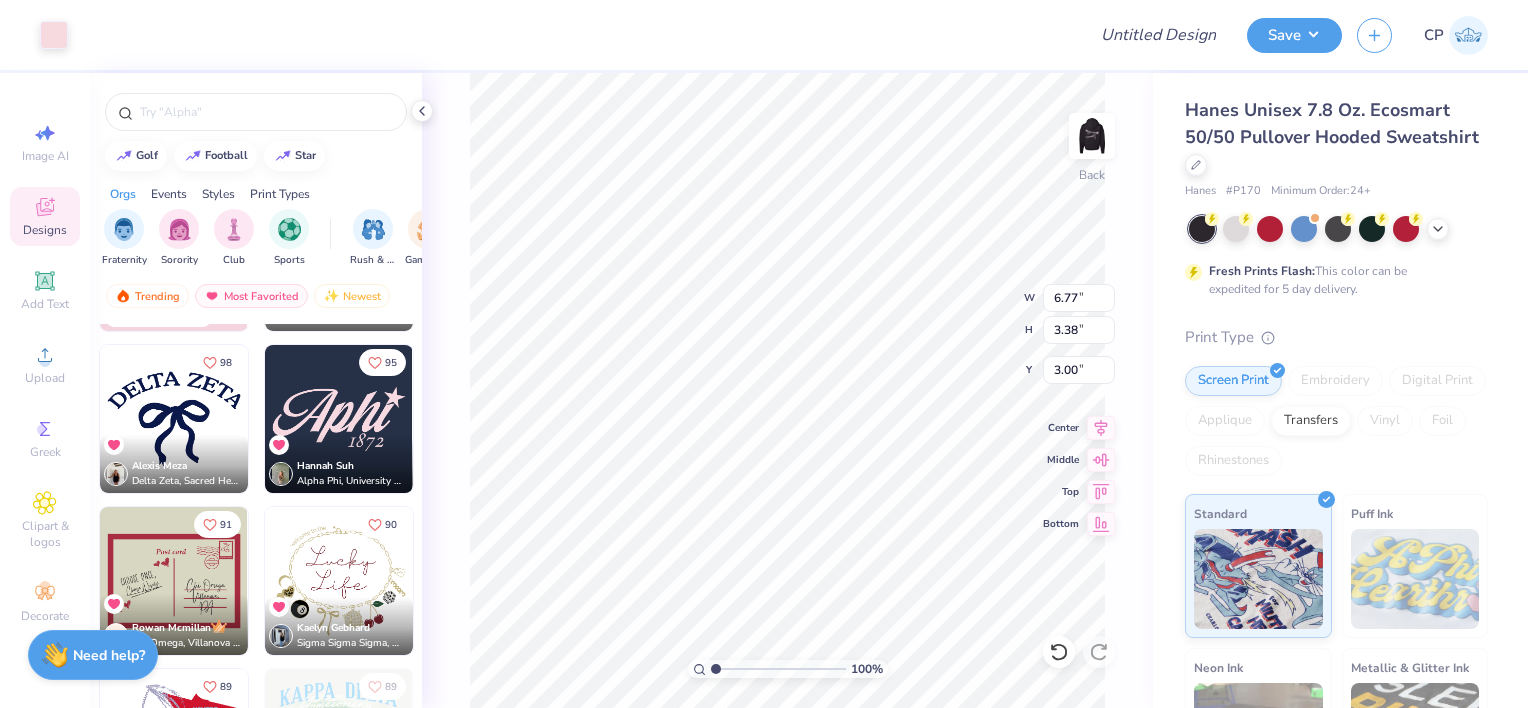 type on "3.19" 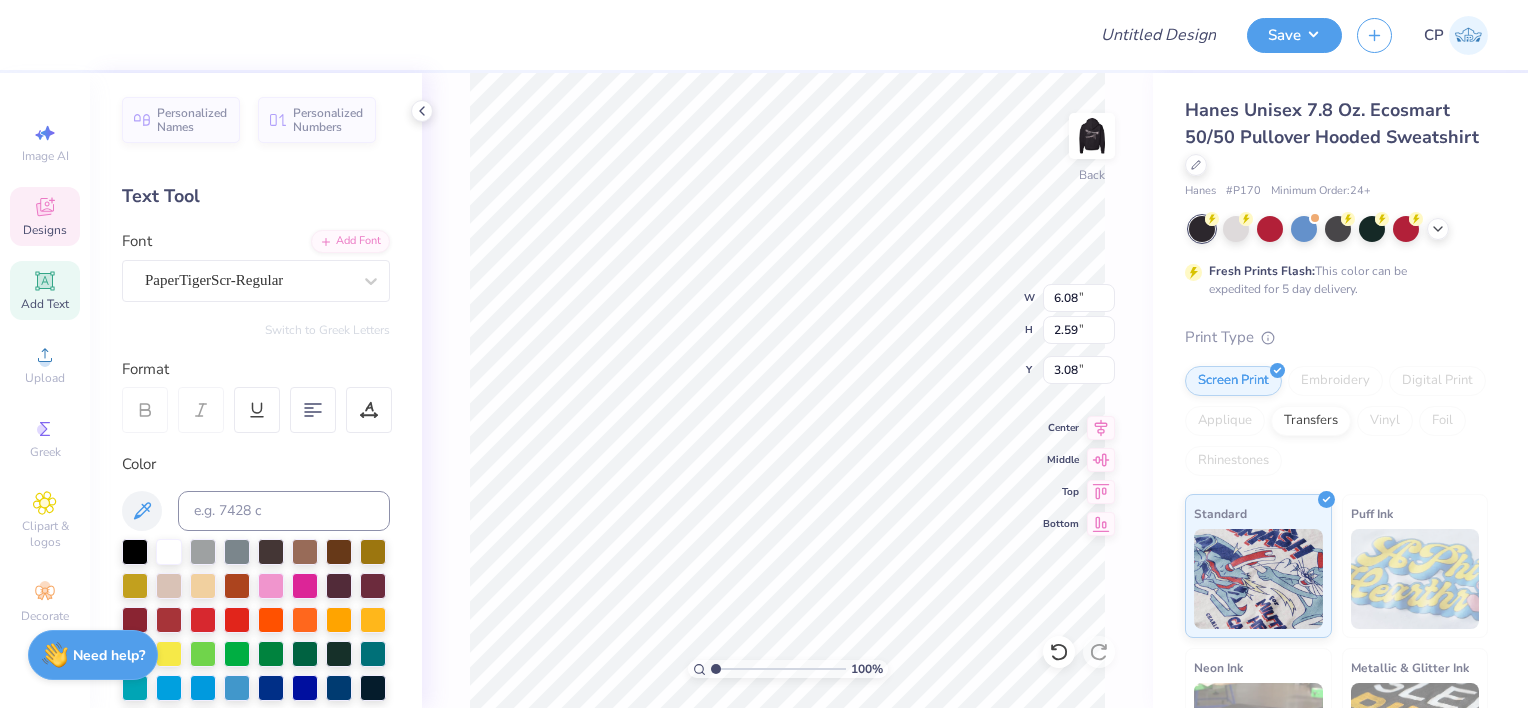 scroll, scrollTop: 16, scrollLeft: 2, axis: both 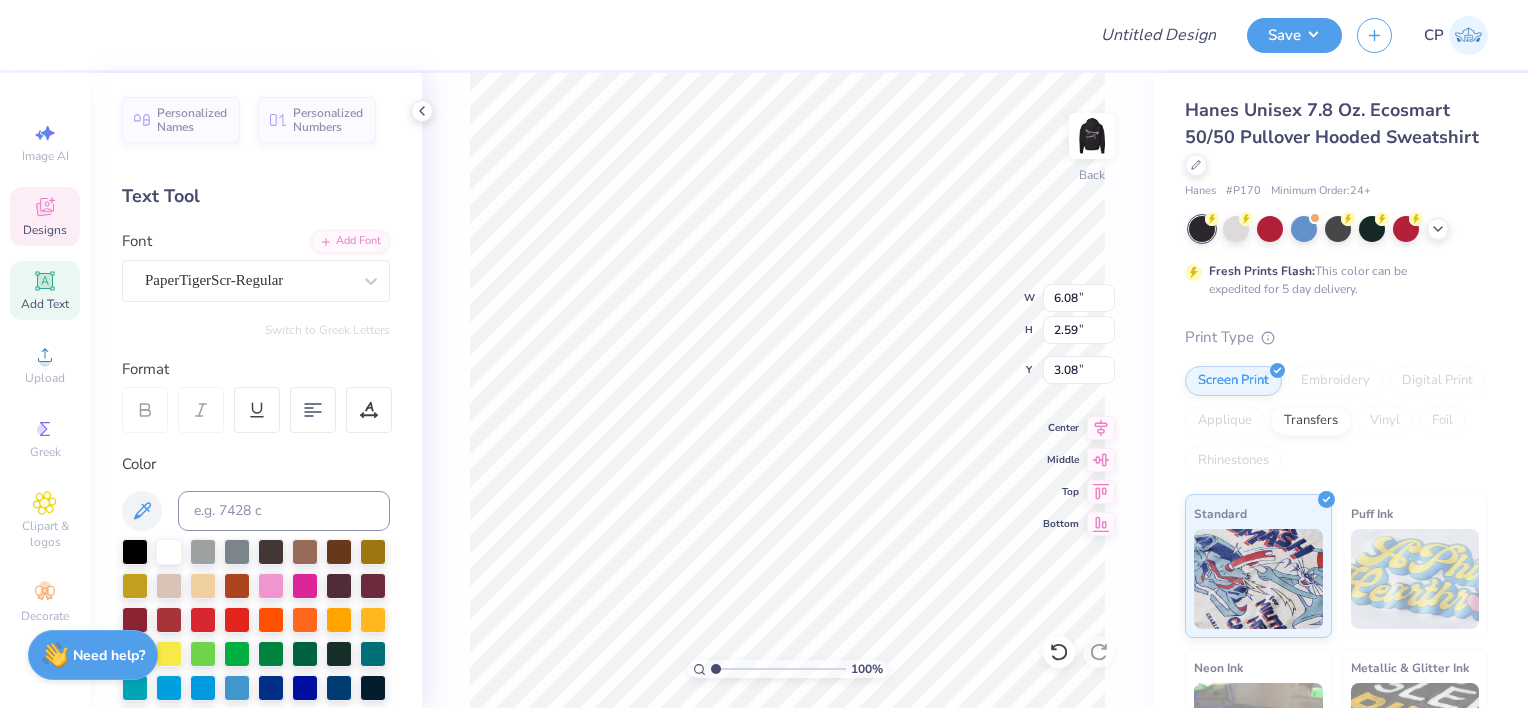 type on "AOPi" 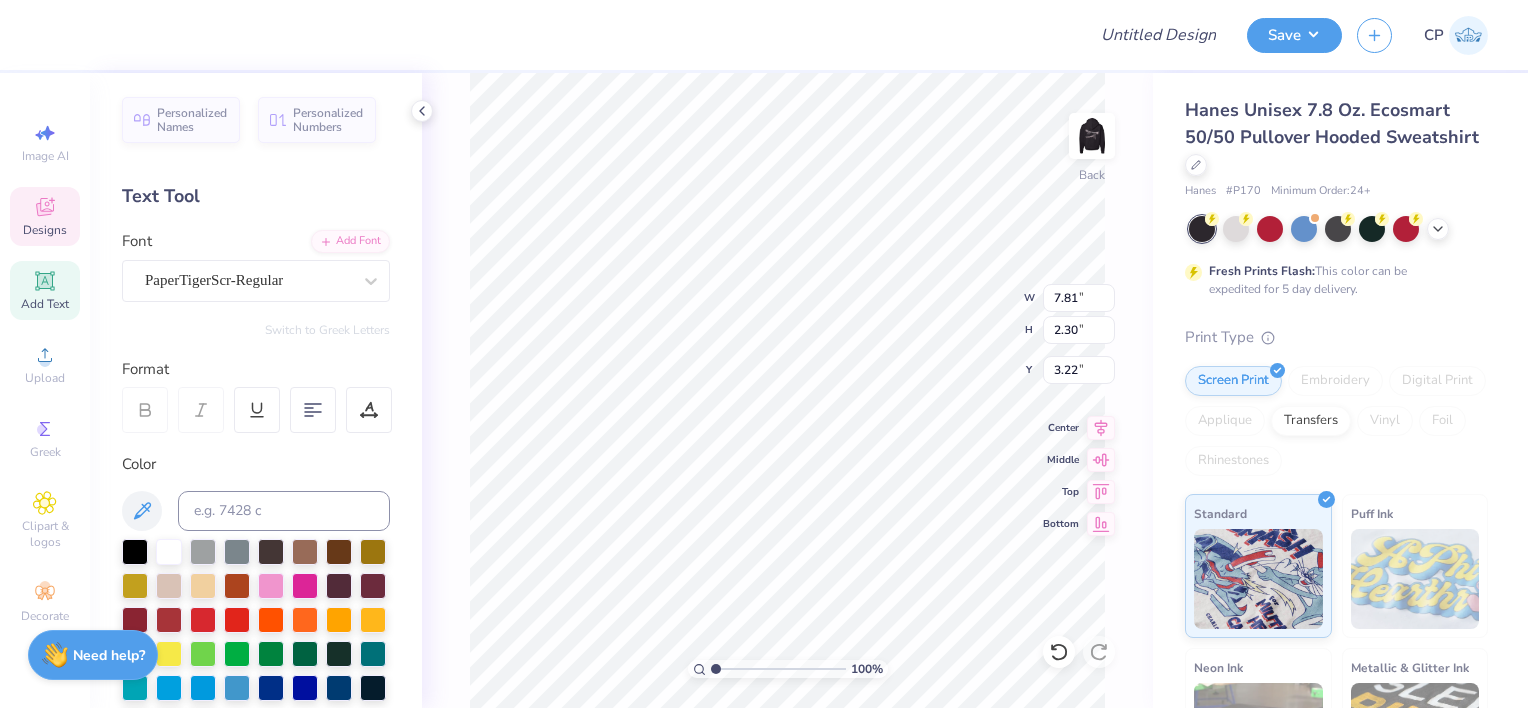 scroll, scrollTop: 16, scrollLeft: 6, axis: both 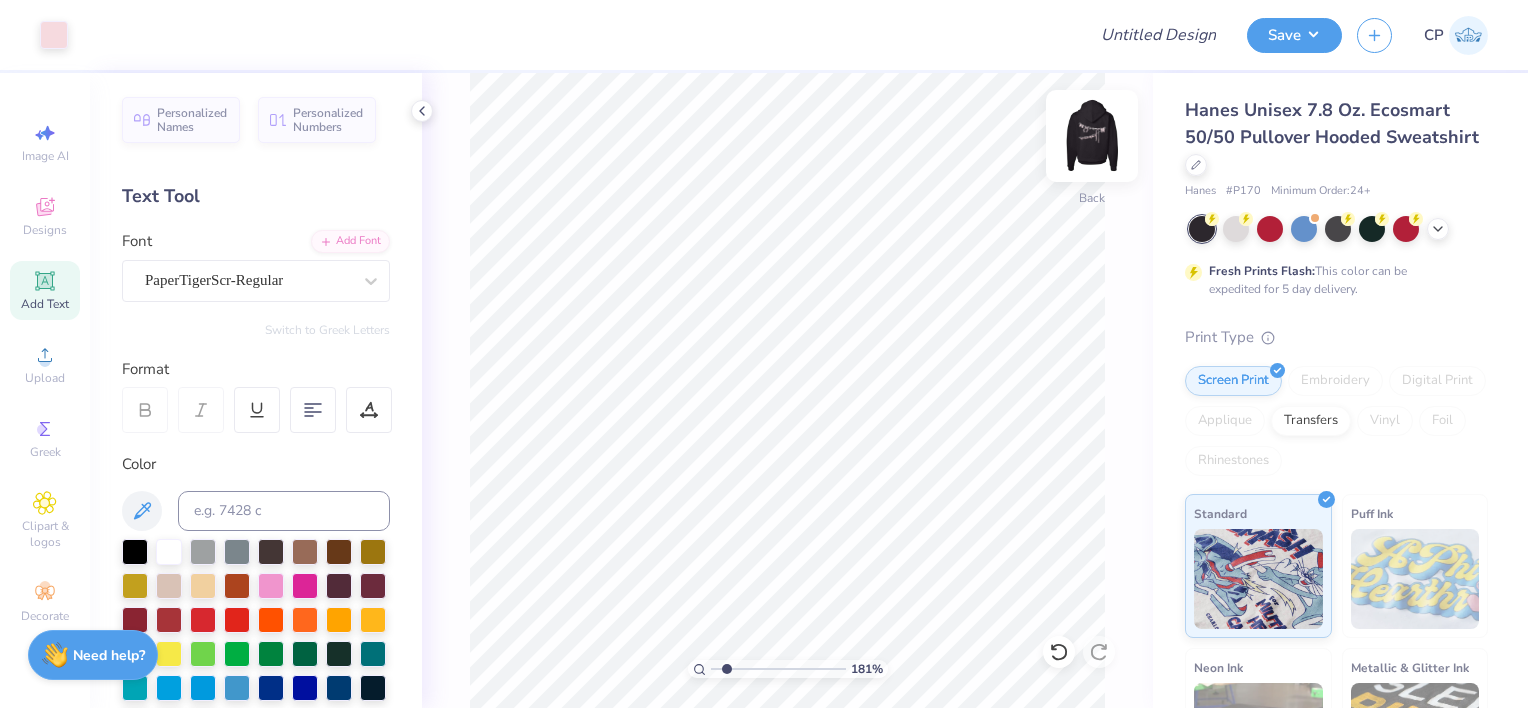 click at bounding box center (1092, 136) 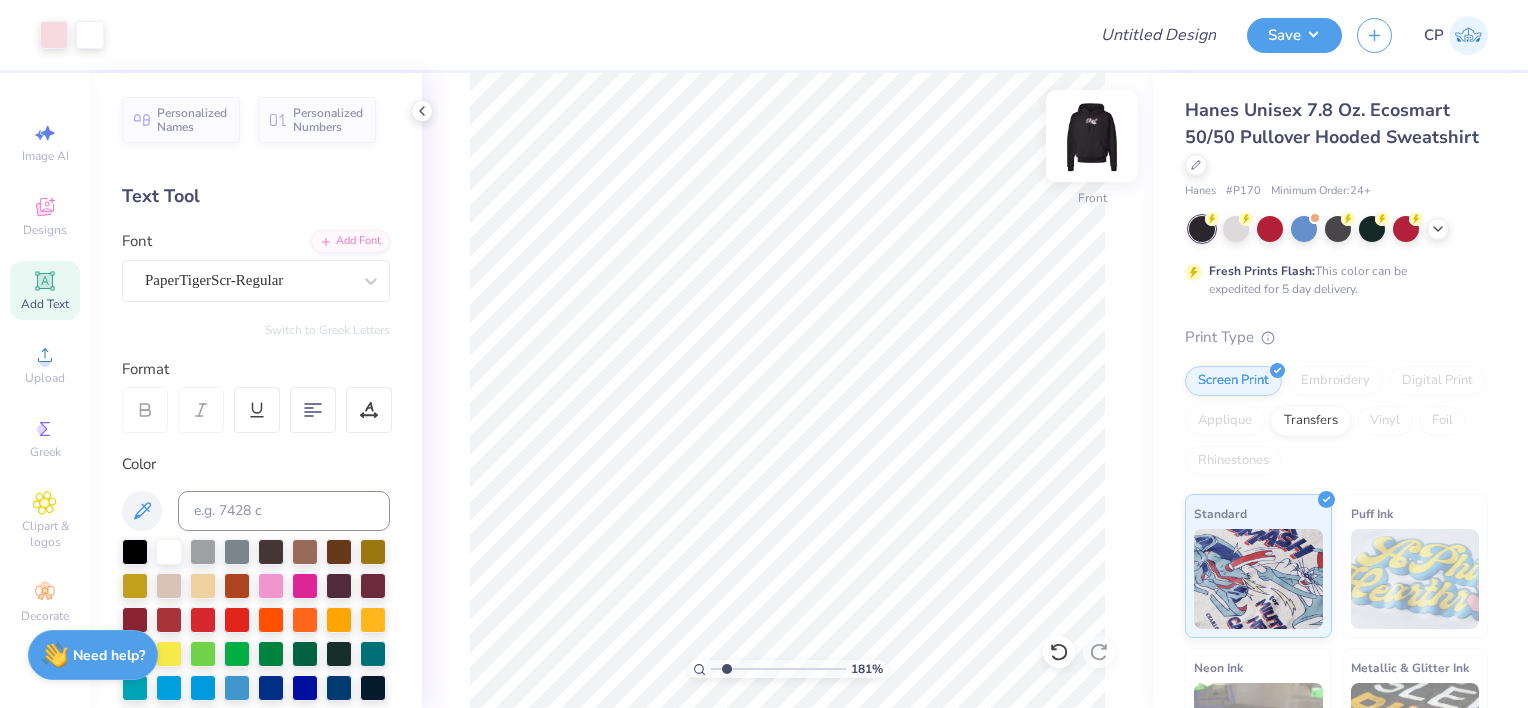 click at bounding box center [1092, 136] 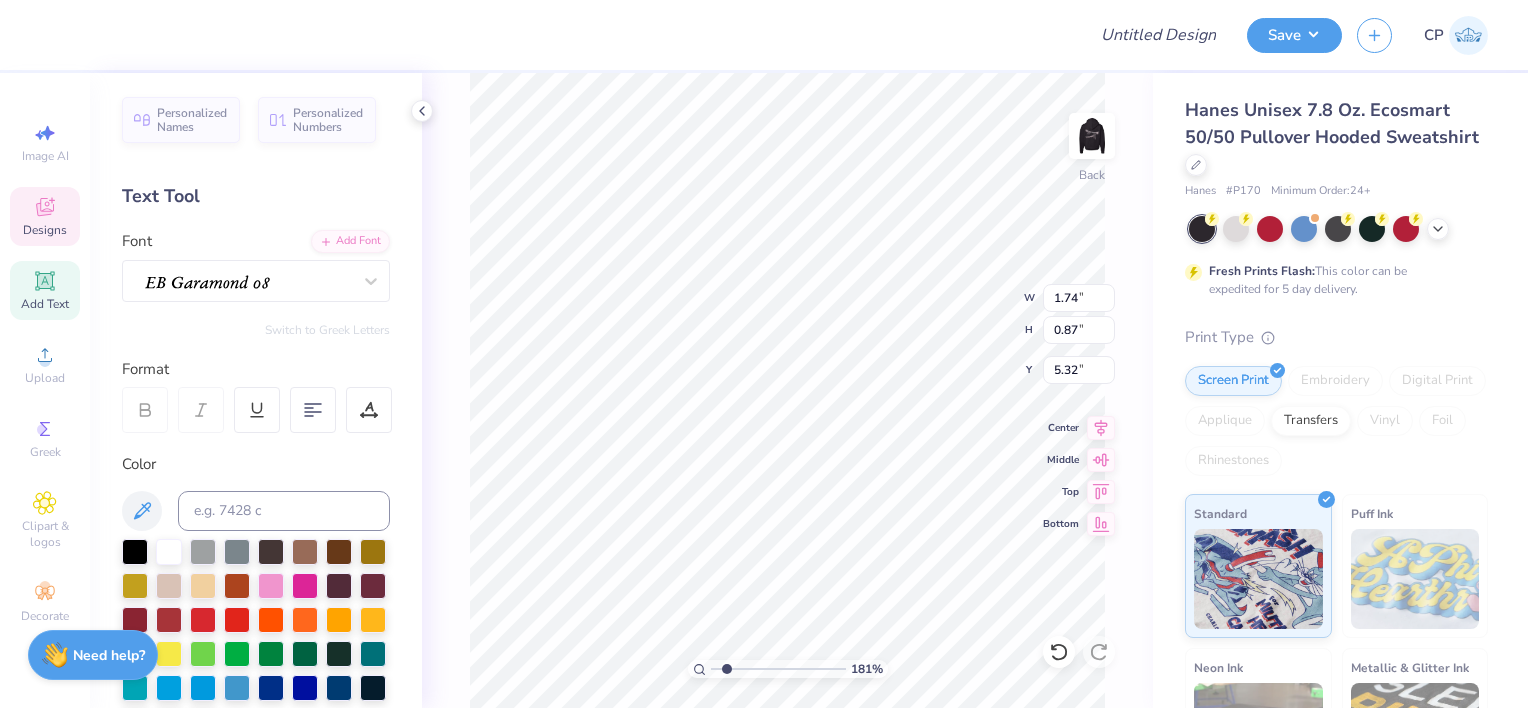 scroll, scrollTop: 16, scrollLeft: 2, axis: both 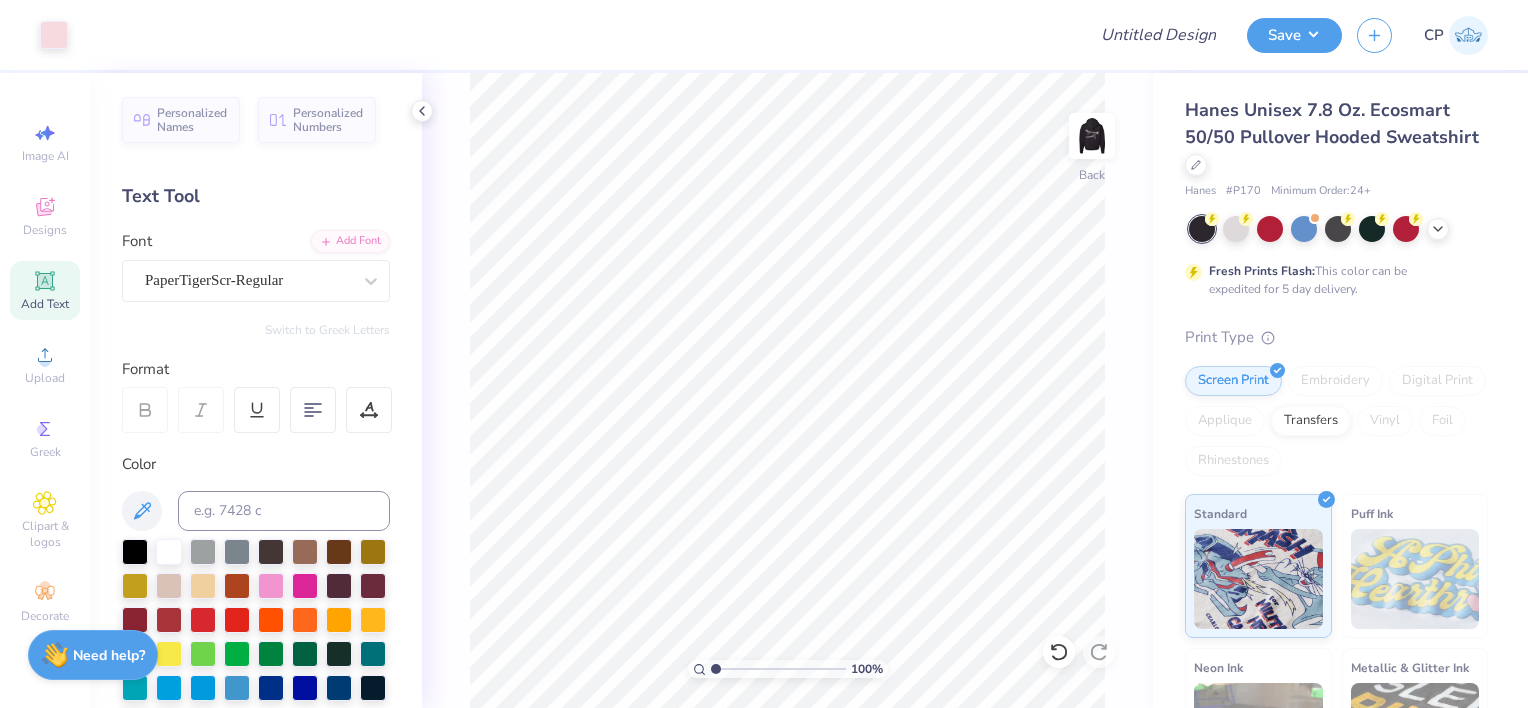 drag, startPoint x: 720, startPoint y: 666, endPoint x: 688, endPoint y: 674, distance: 32.984844 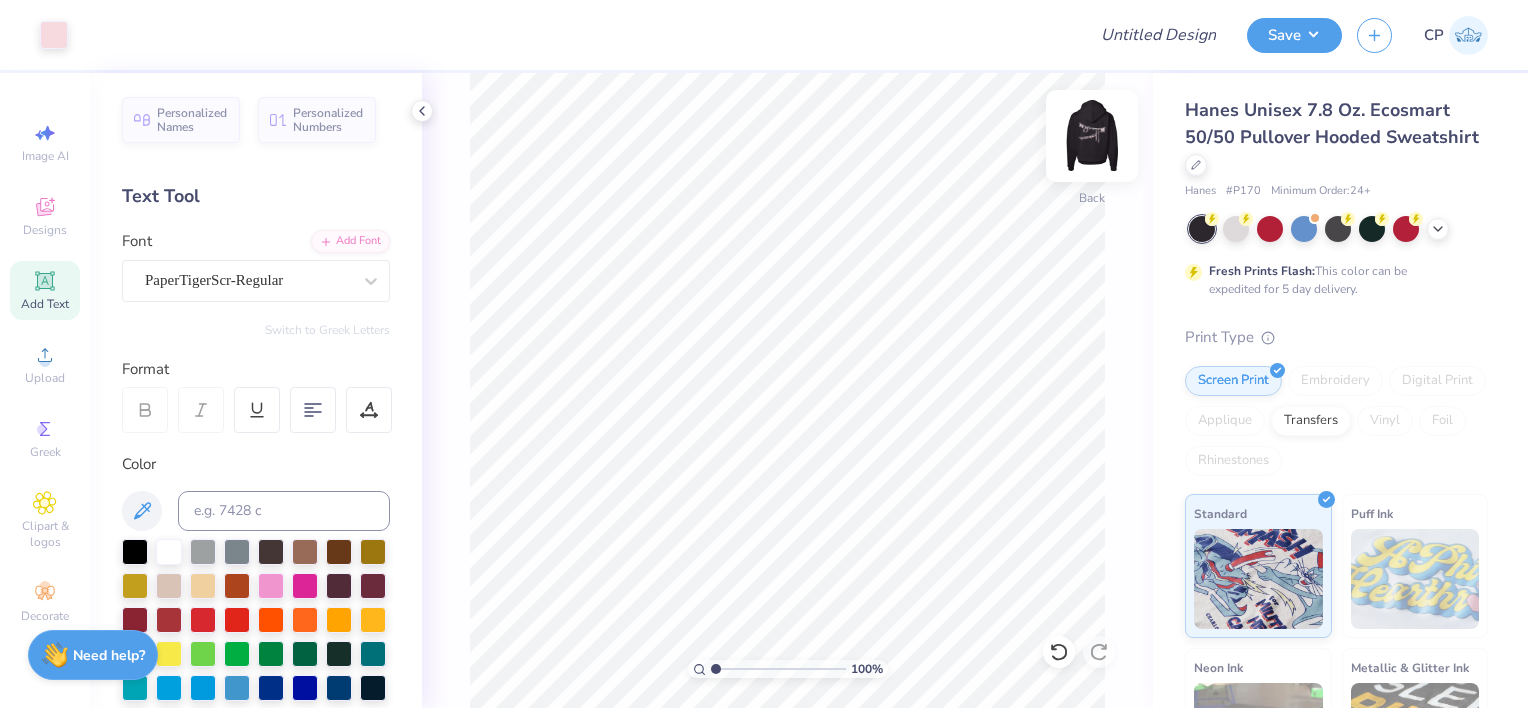 click at bounding box center [1092, 136] 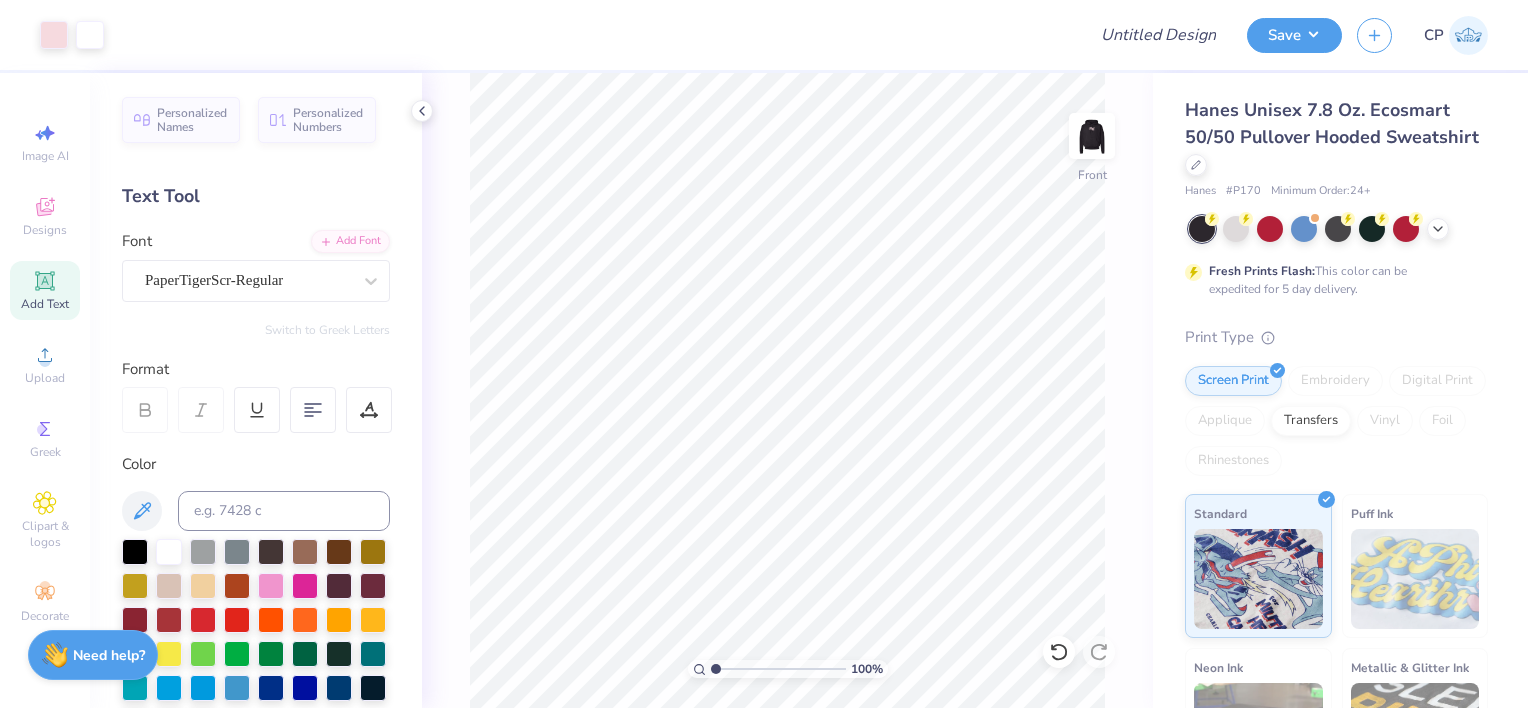 click at bounding box center (1092, 136) 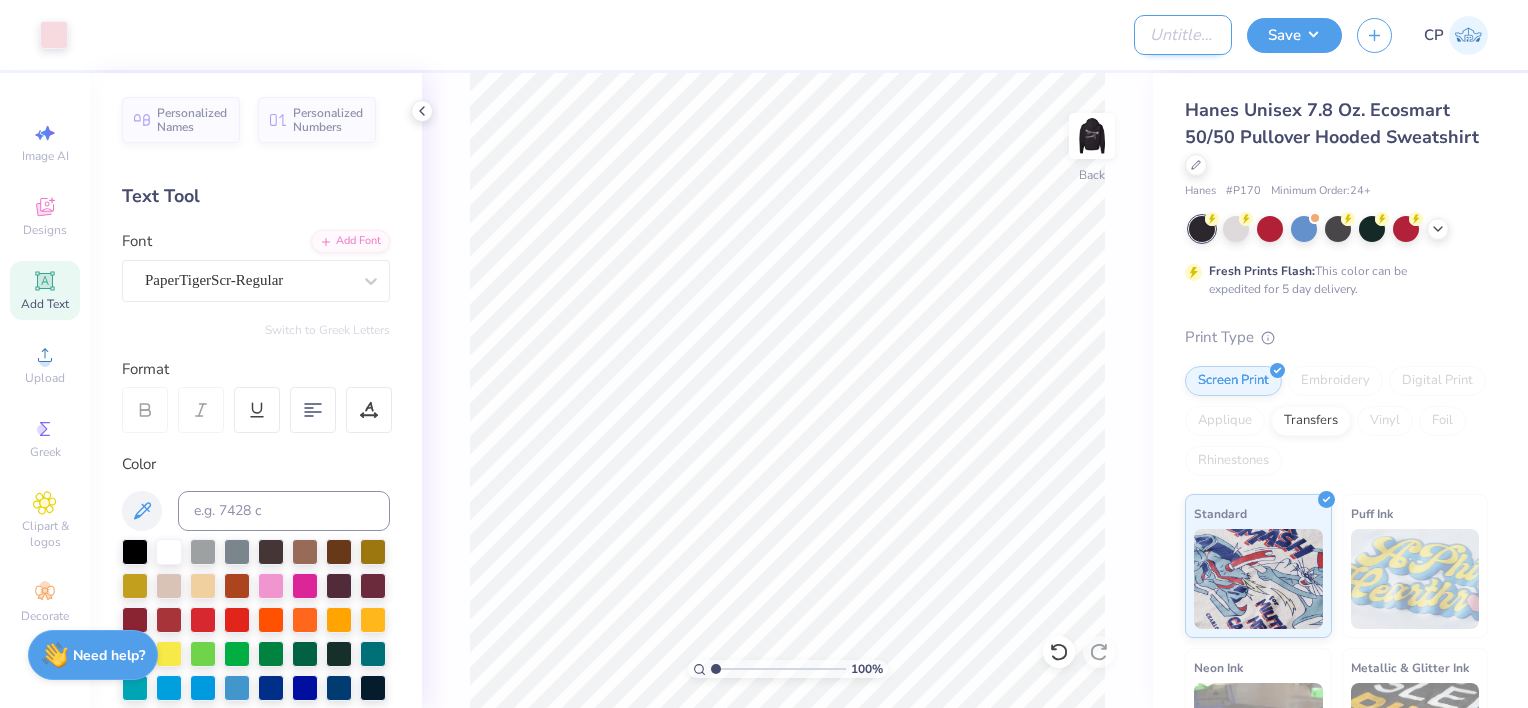 click on "Design Title" at bounding box center (1183, 35) 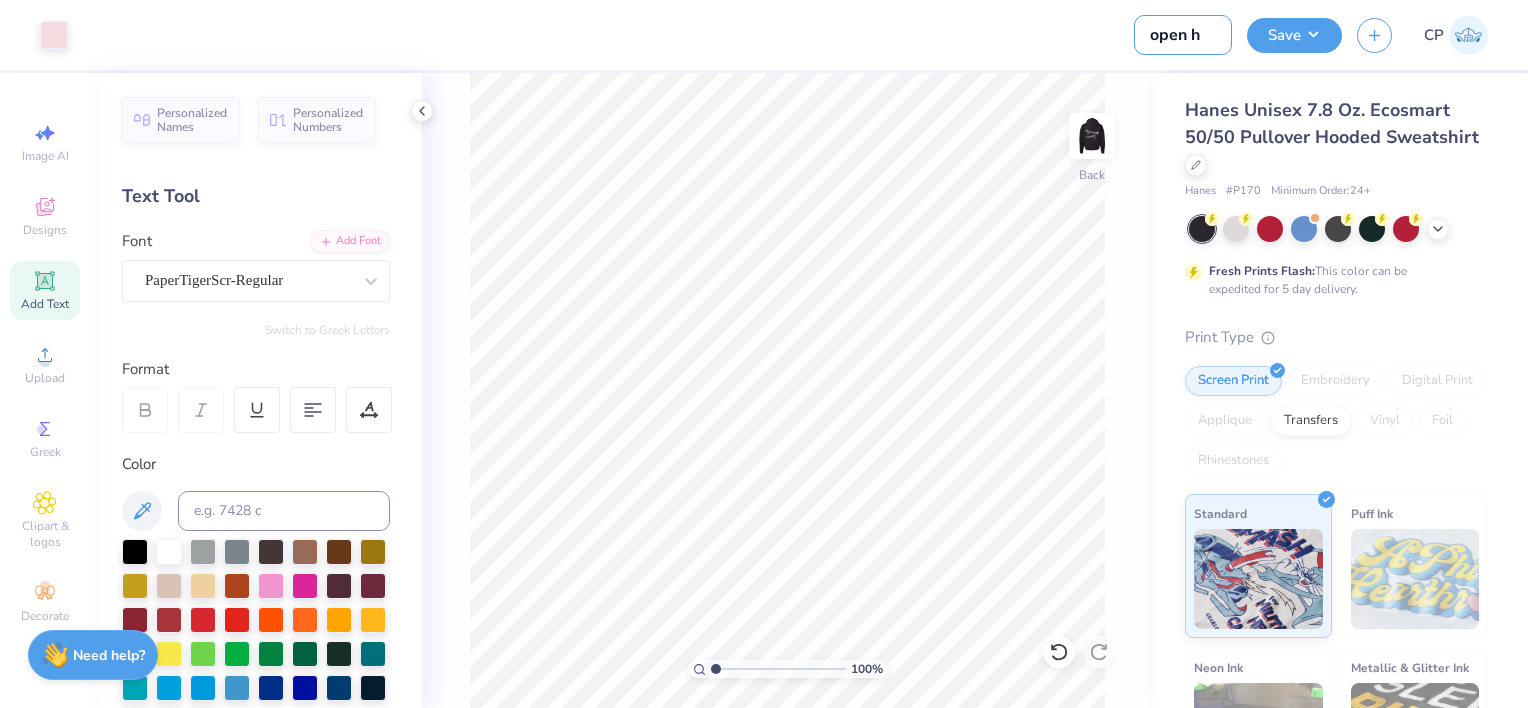 scroll, scrollTop: 0, scrollLeft: 0, axis: both 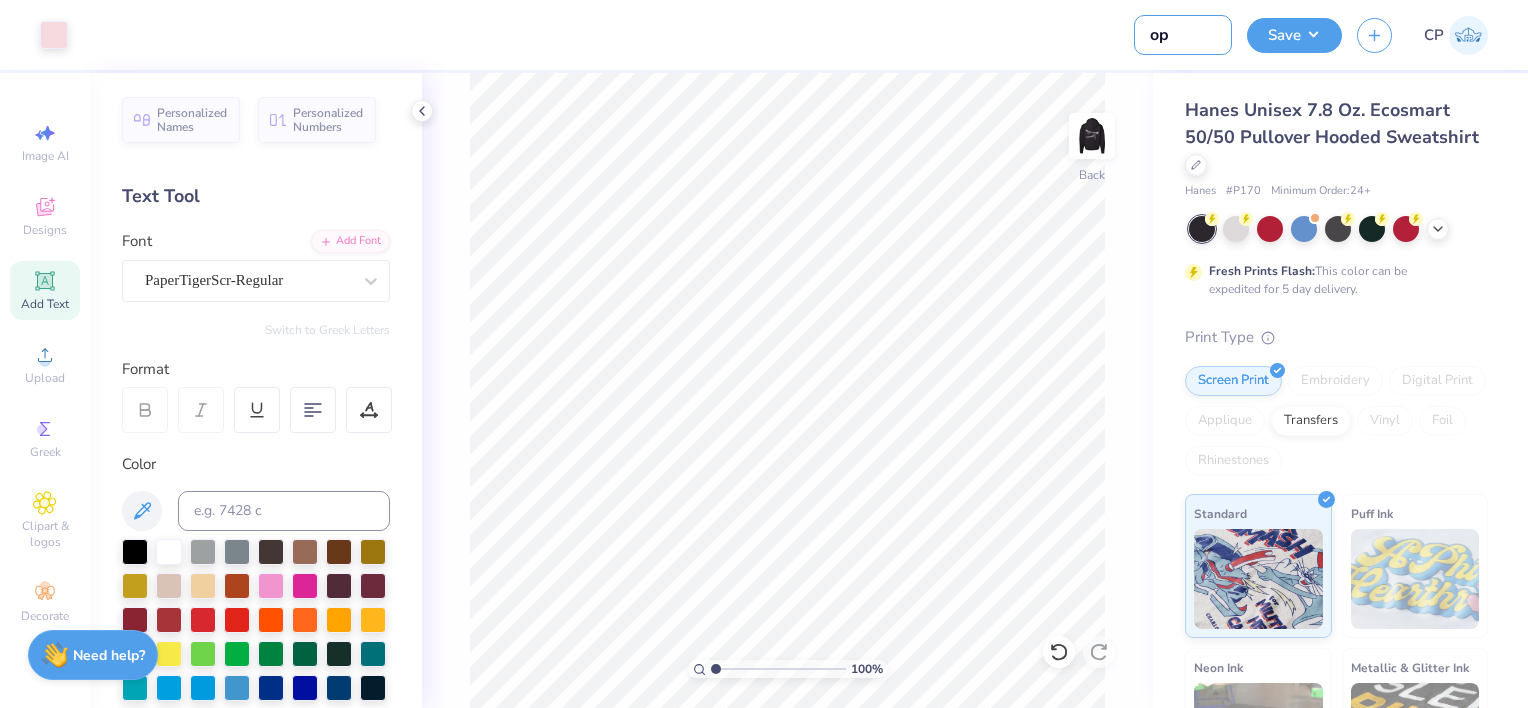 type on "o" 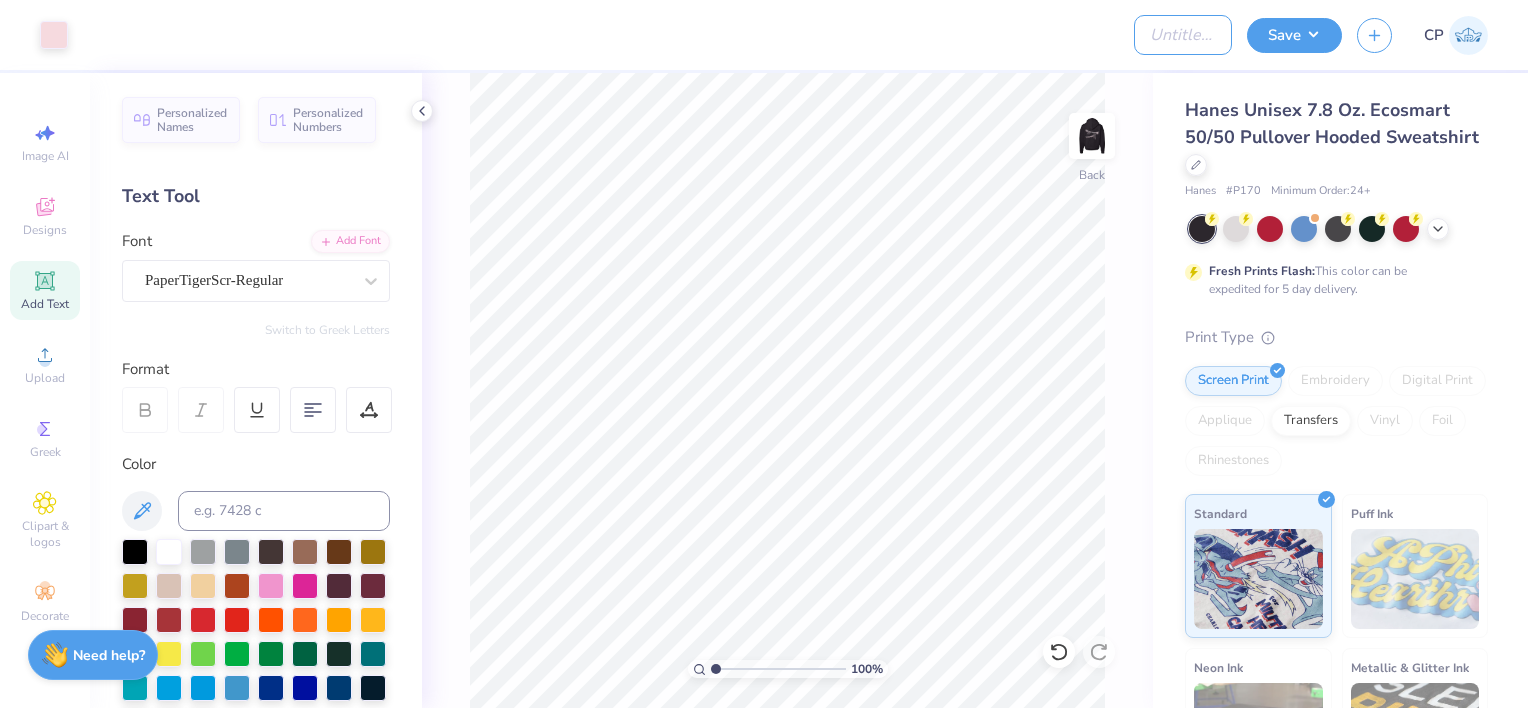 type on "1" 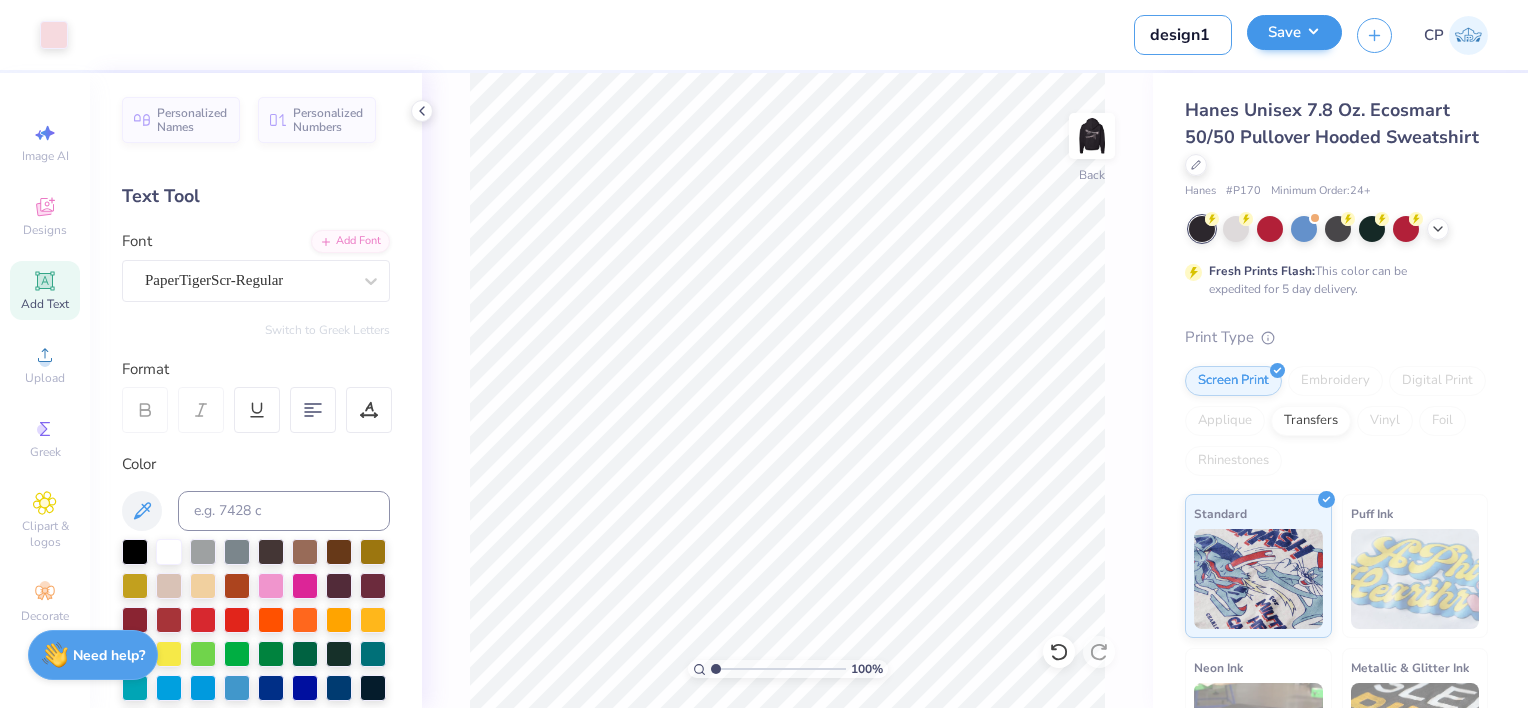 type on "design1" 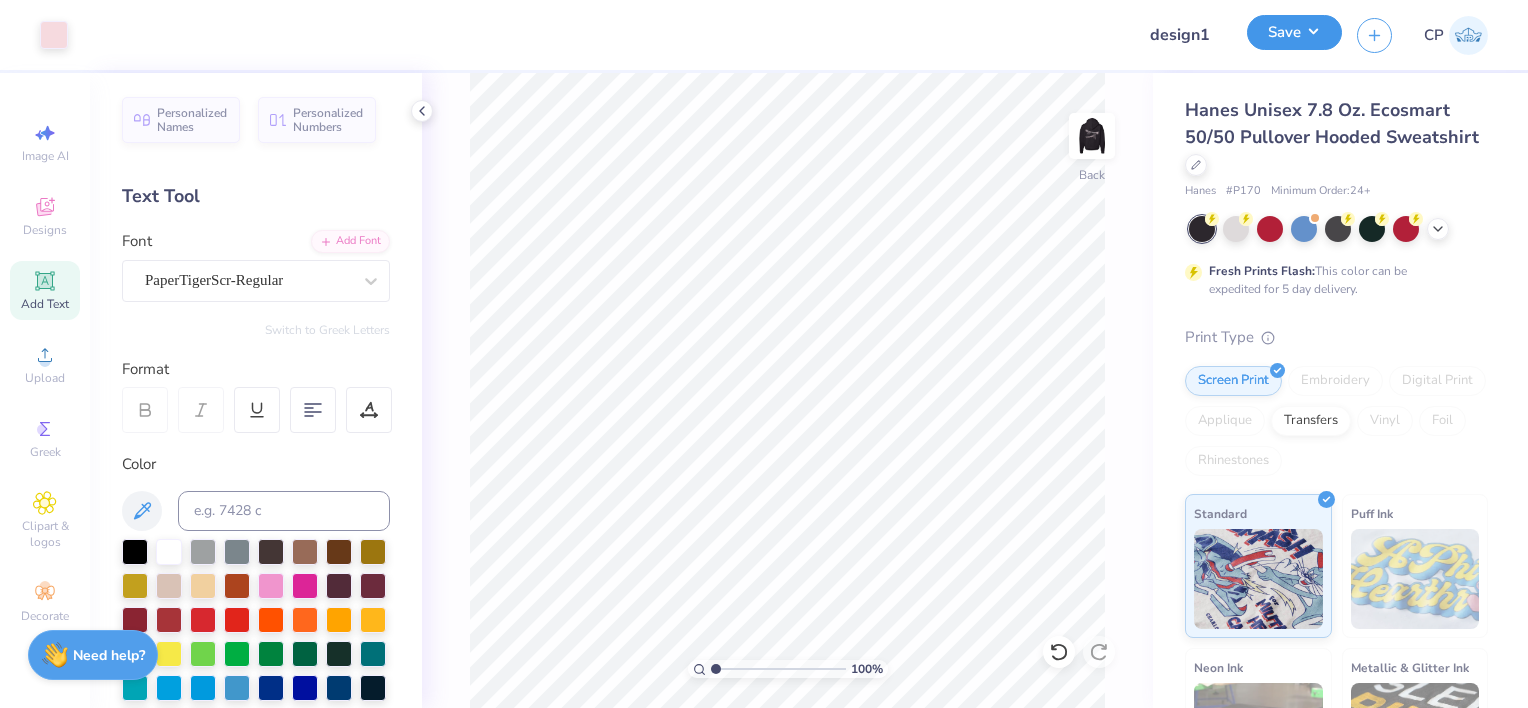 click on "Save" at bounding box center (1294, 32) 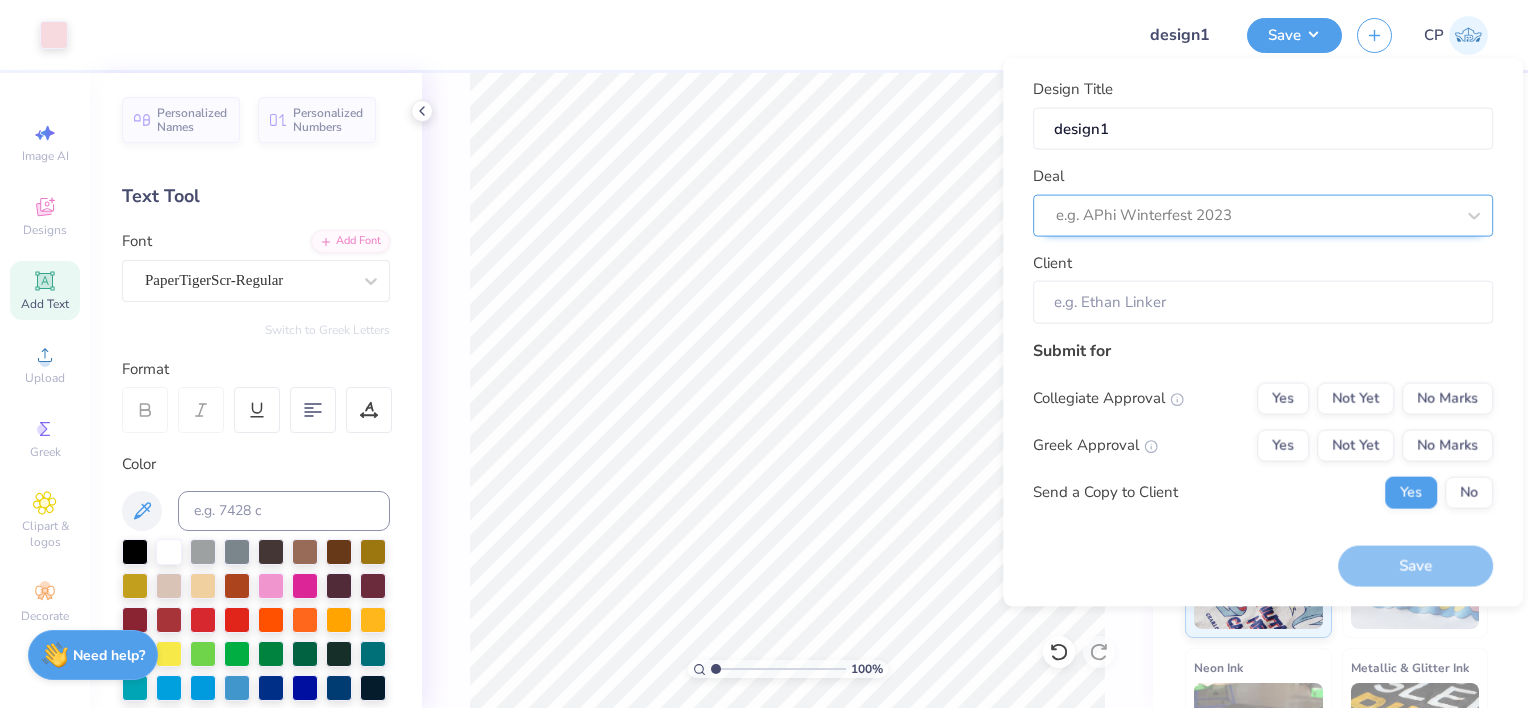 click at bounding box center [1255, 215] 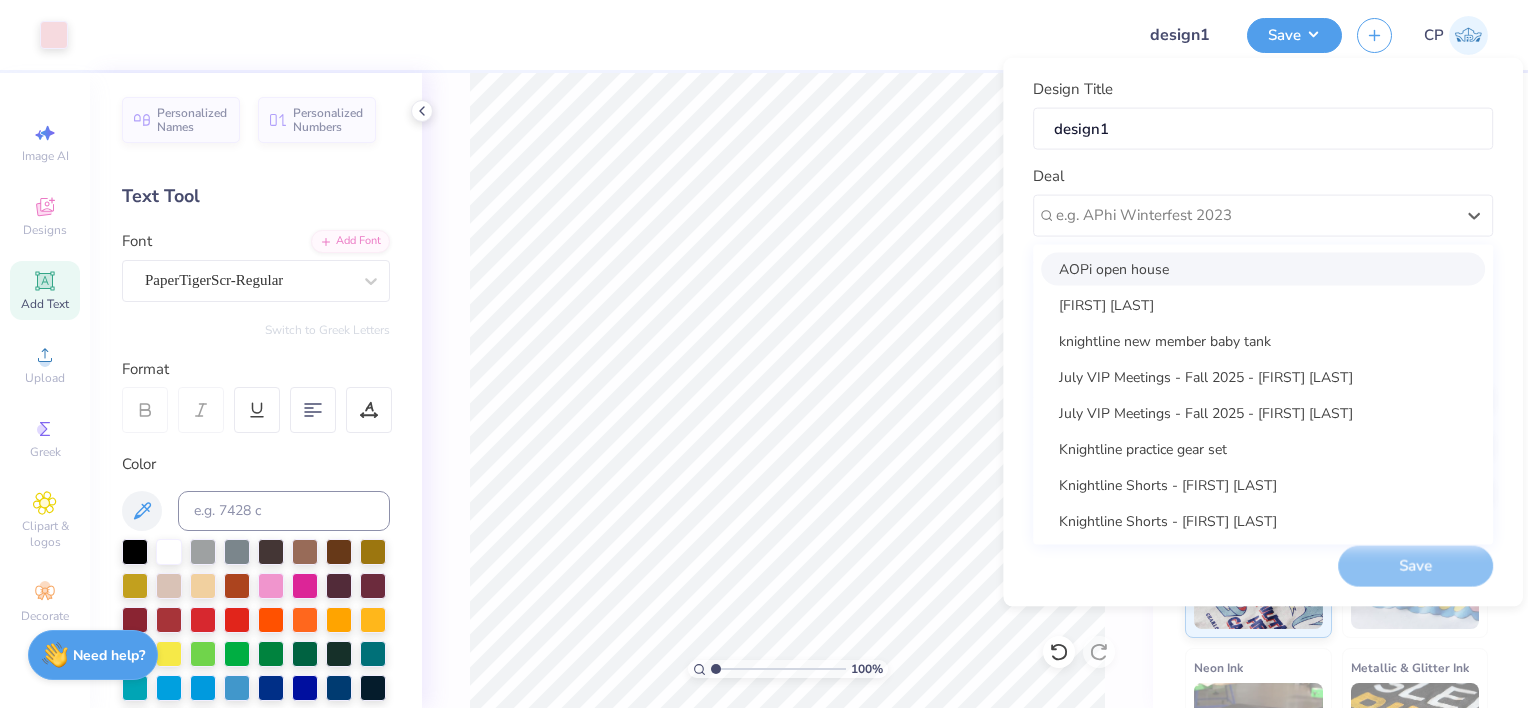 click on "AOPi open house" at bounding box center (1263, 268) 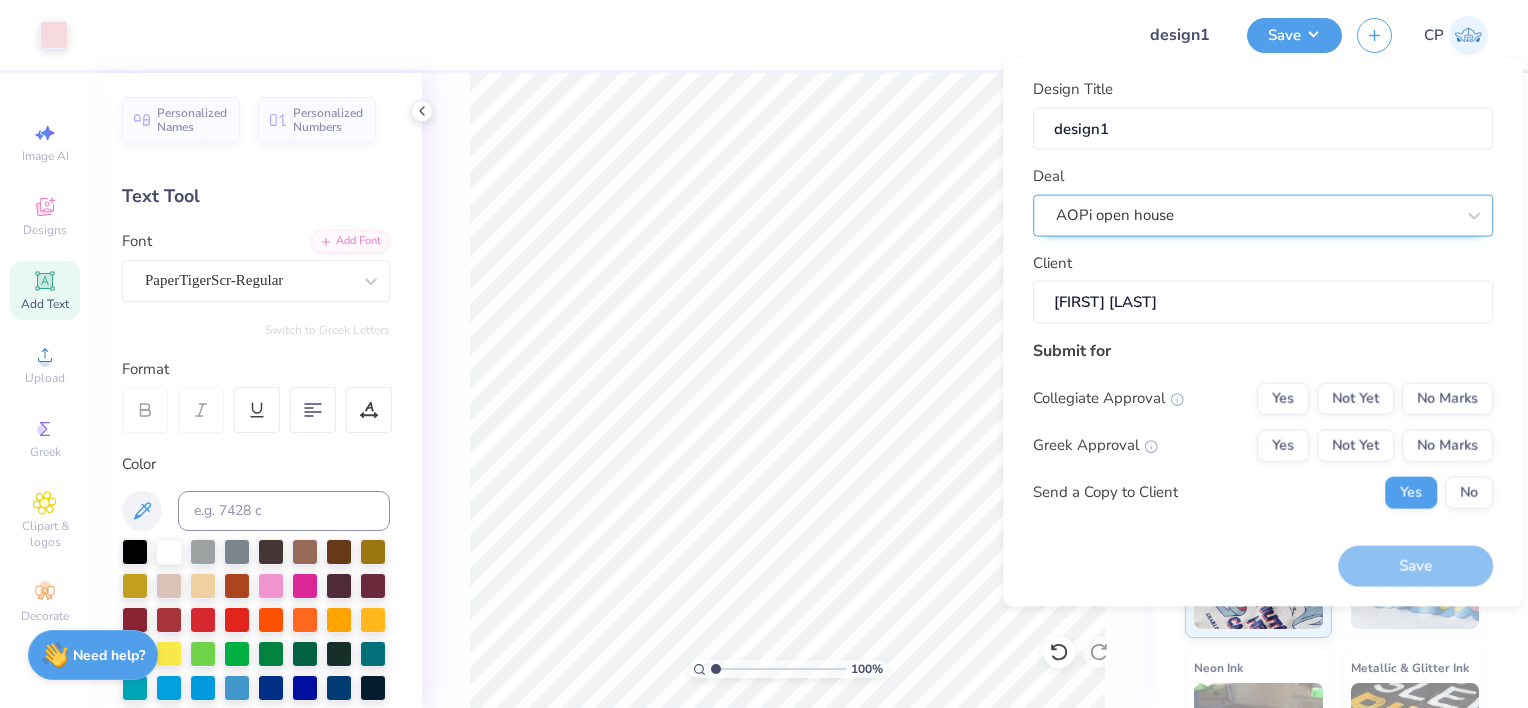 click on "AOPi open house" at bounding box center [1255, 215] 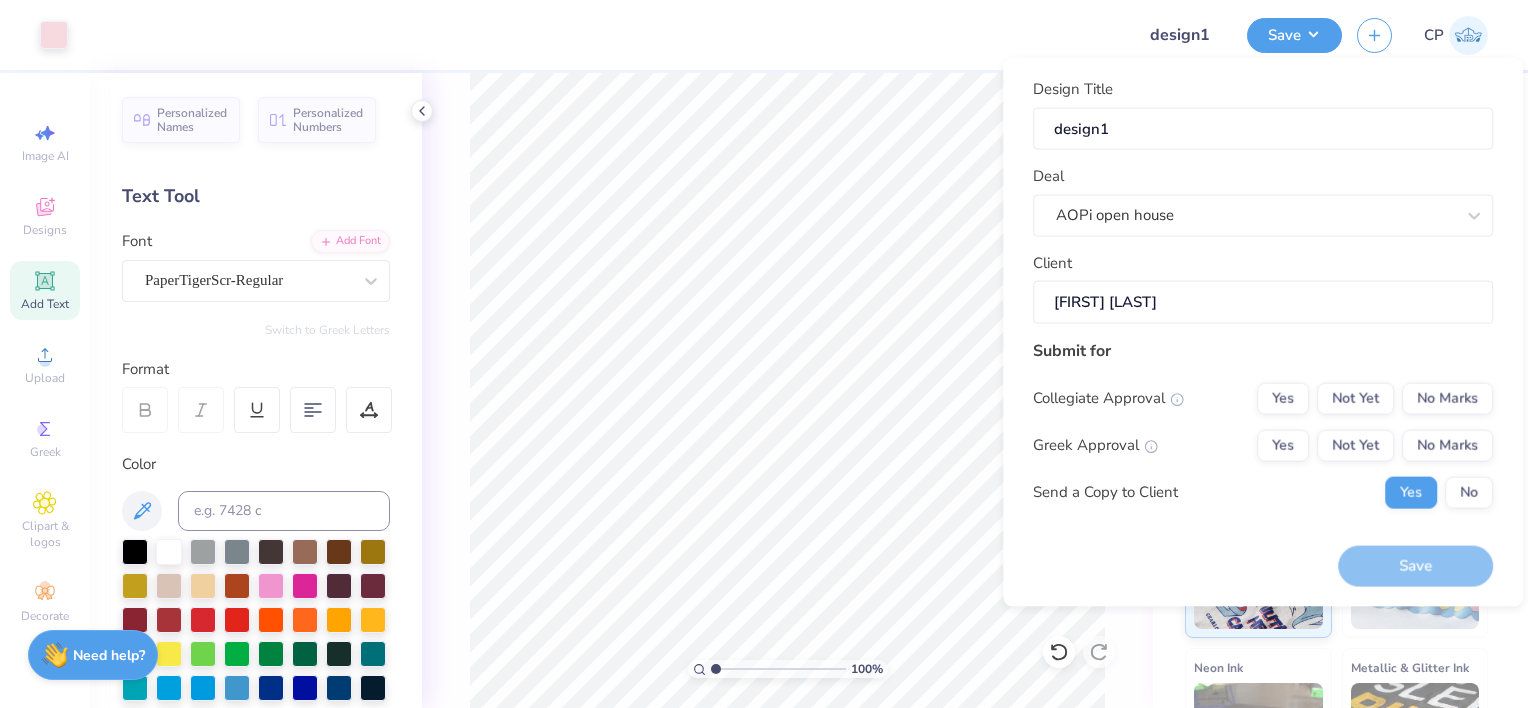 click on "Deal AOPi open house" at bounding box center (1263, 201) 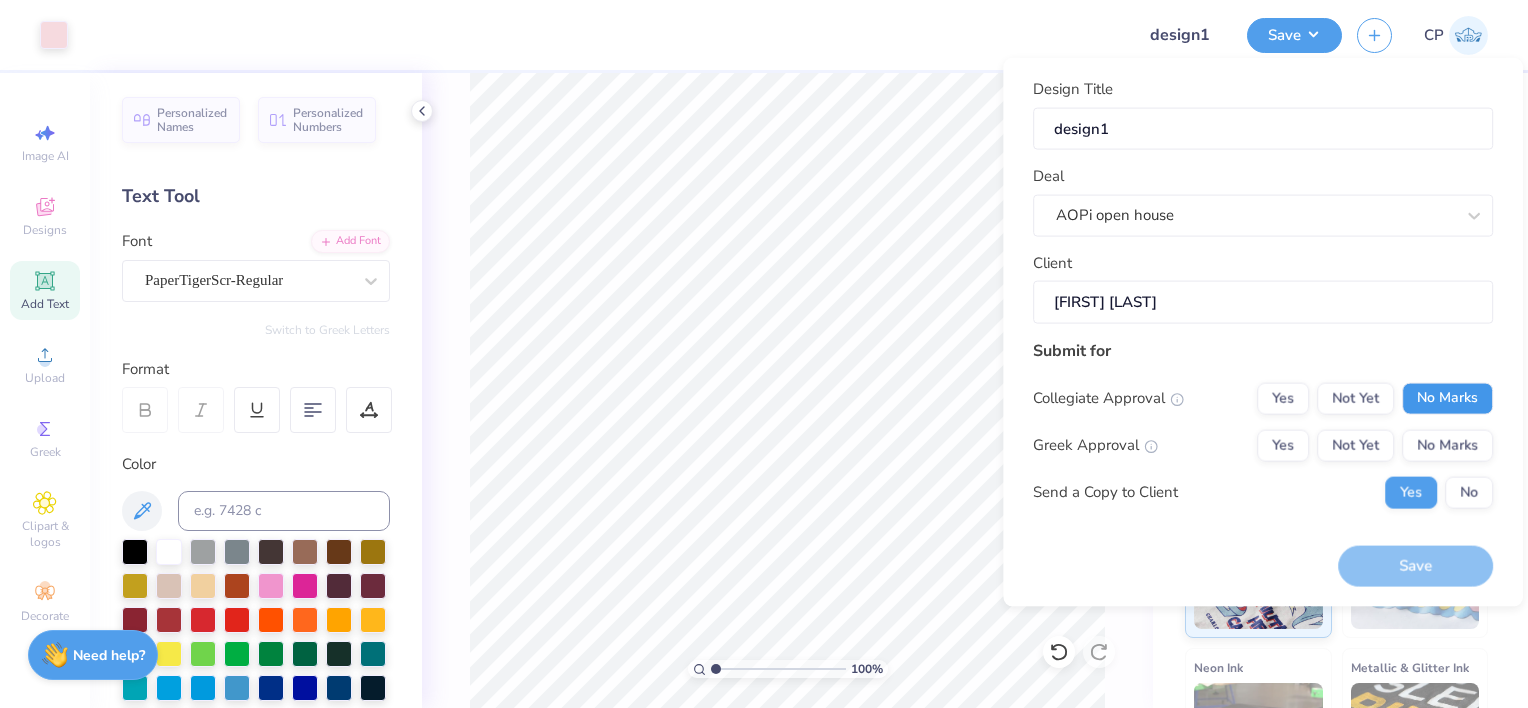 click on "No Marks" at bounding box center [1447, 398] 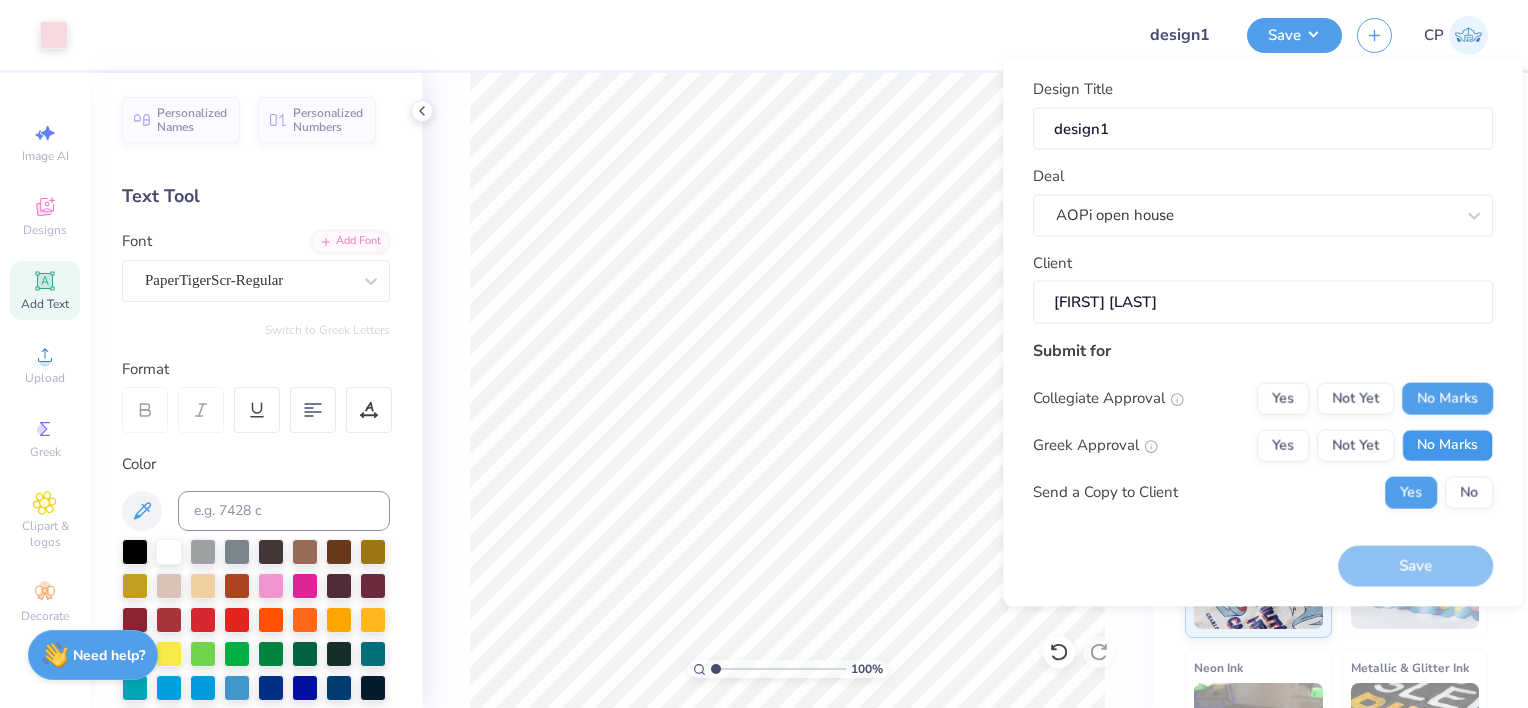 click on "No Marks" at bounding box center (1447, 445) 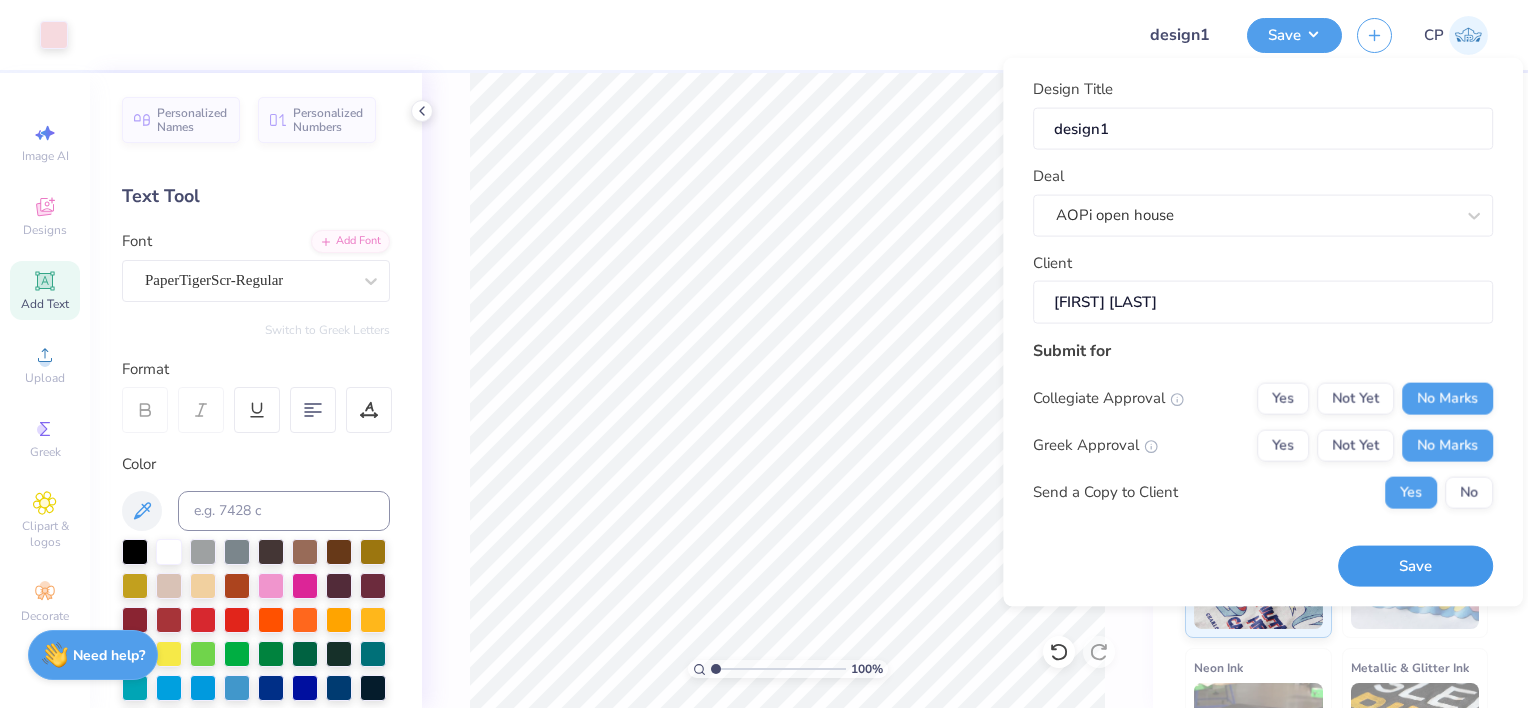 click on "Save" at bounding box center [1415, 566] 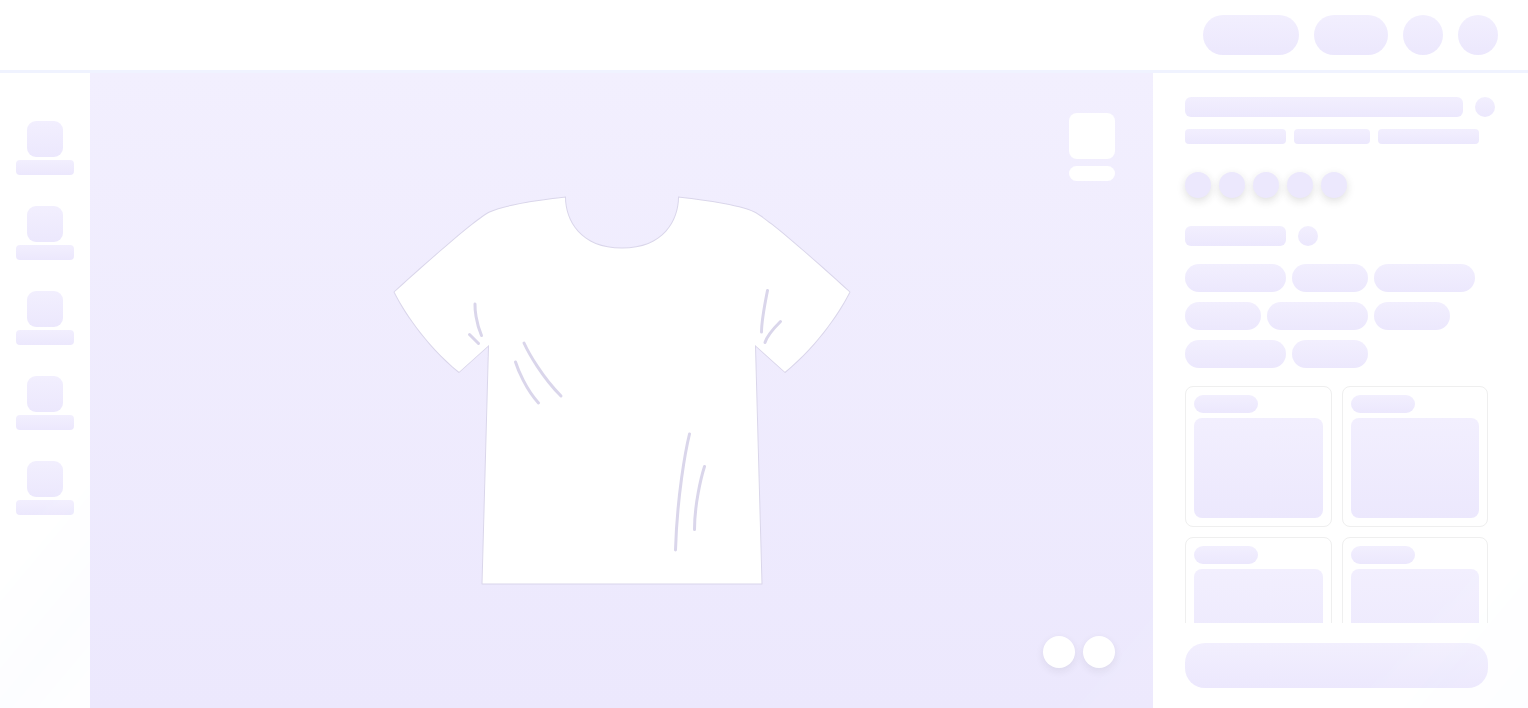 scroll, scrollTop: 0, scrollLeft: 0, axis: both 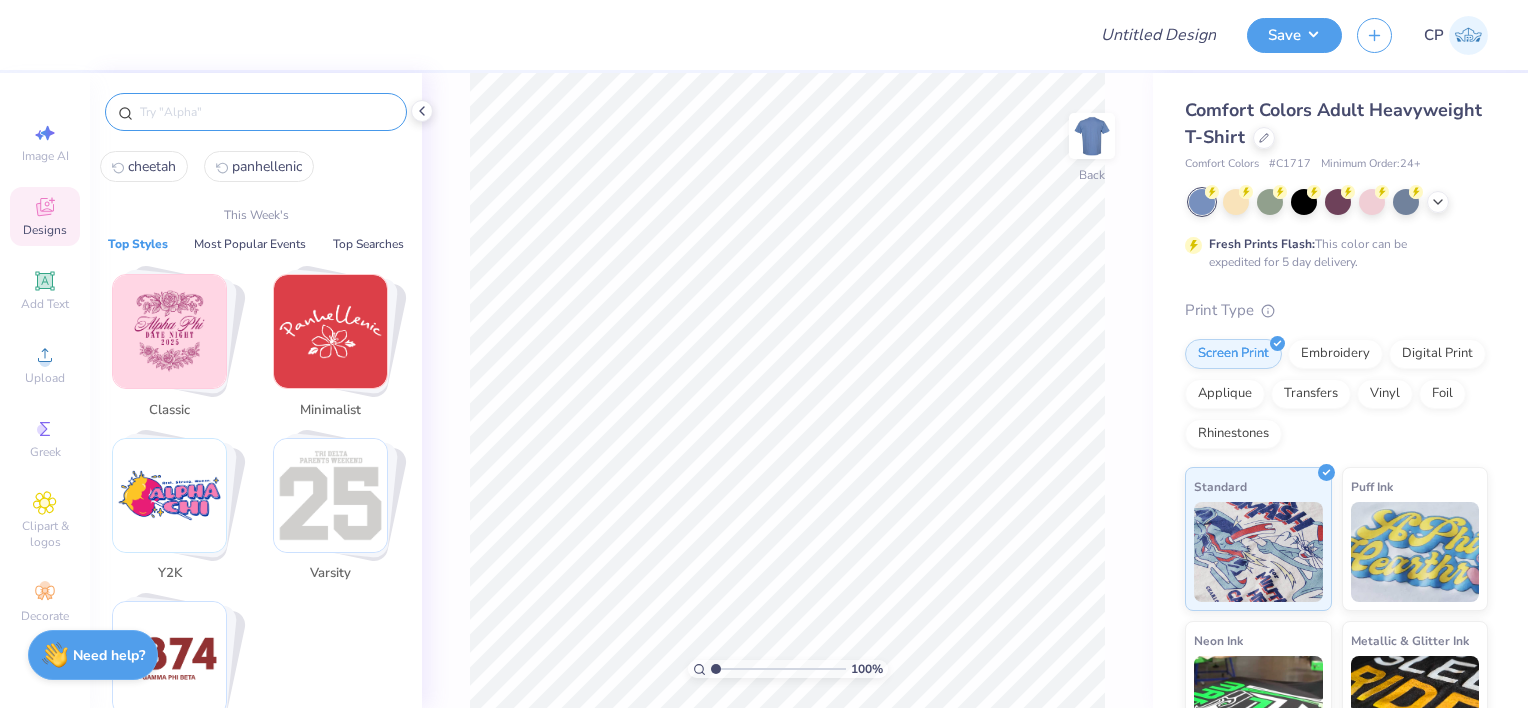 click at bounding box center (266, 112) 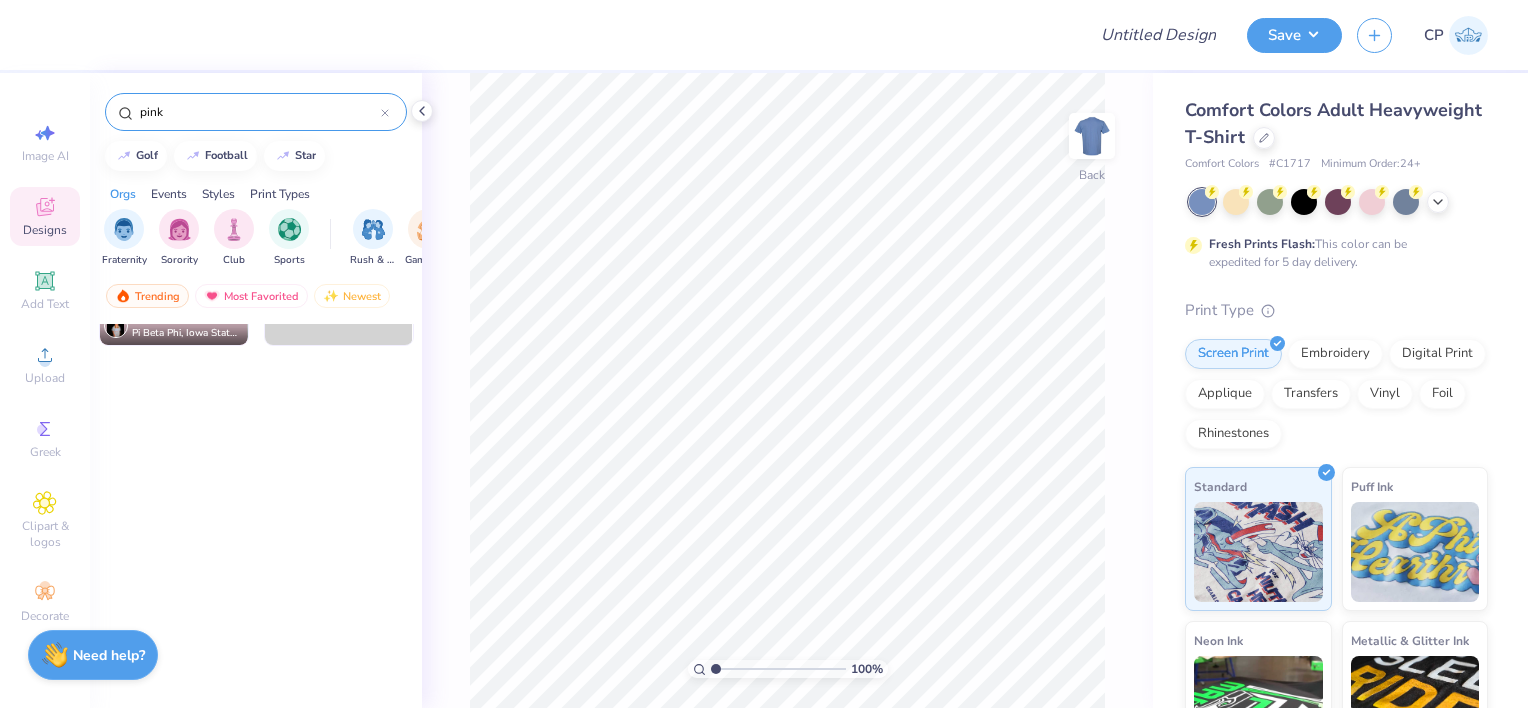 scroll, scrollTop: 0, scrollLeft: 0, axis: both 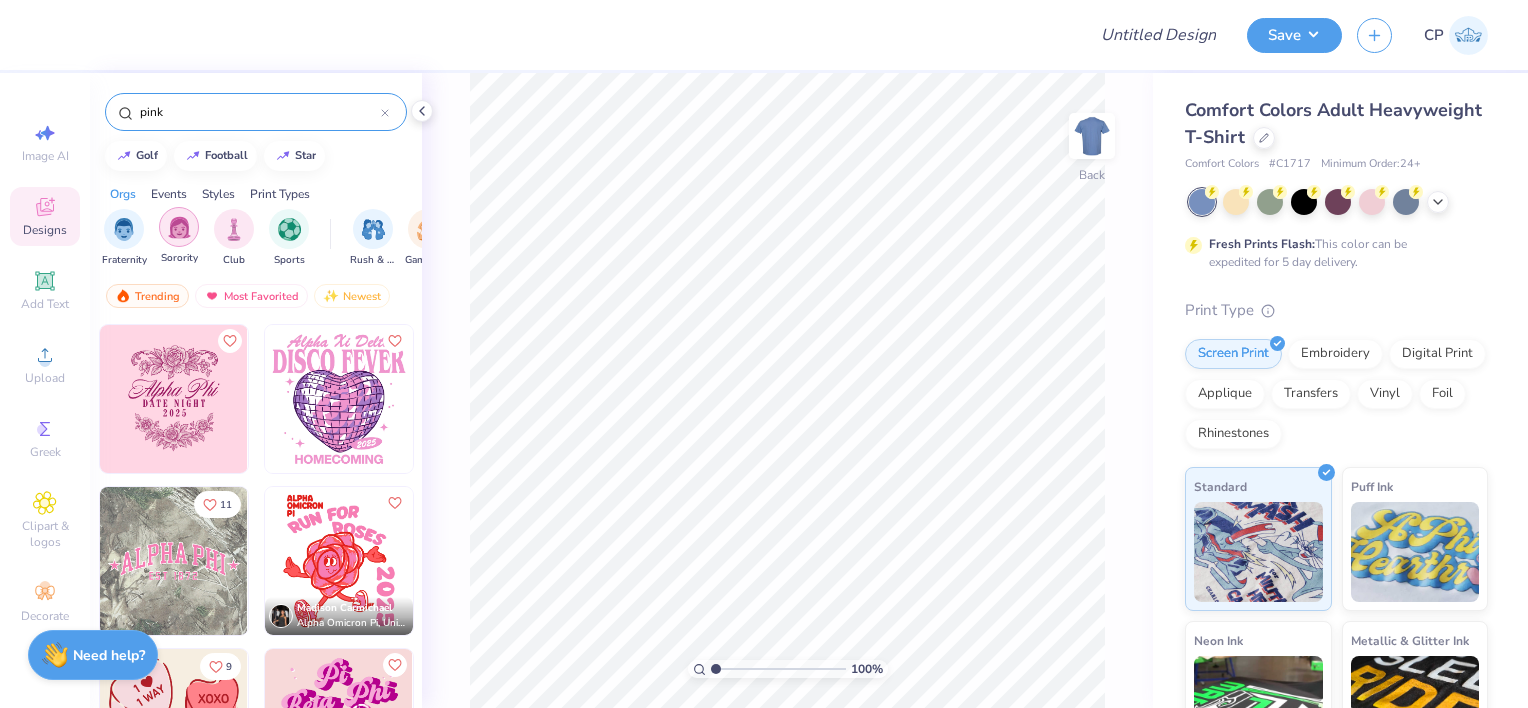 type on "pink" 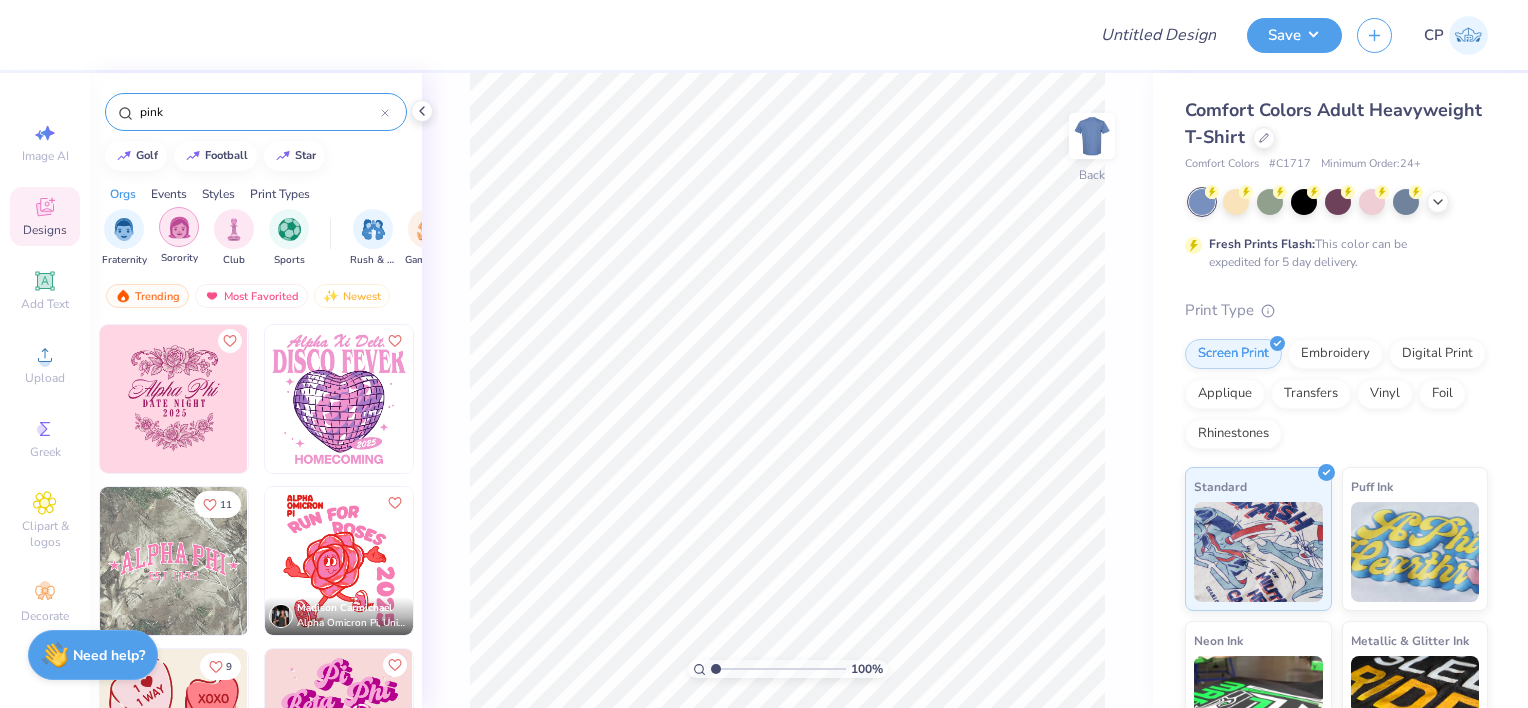 click at bounding box center [179, 227] 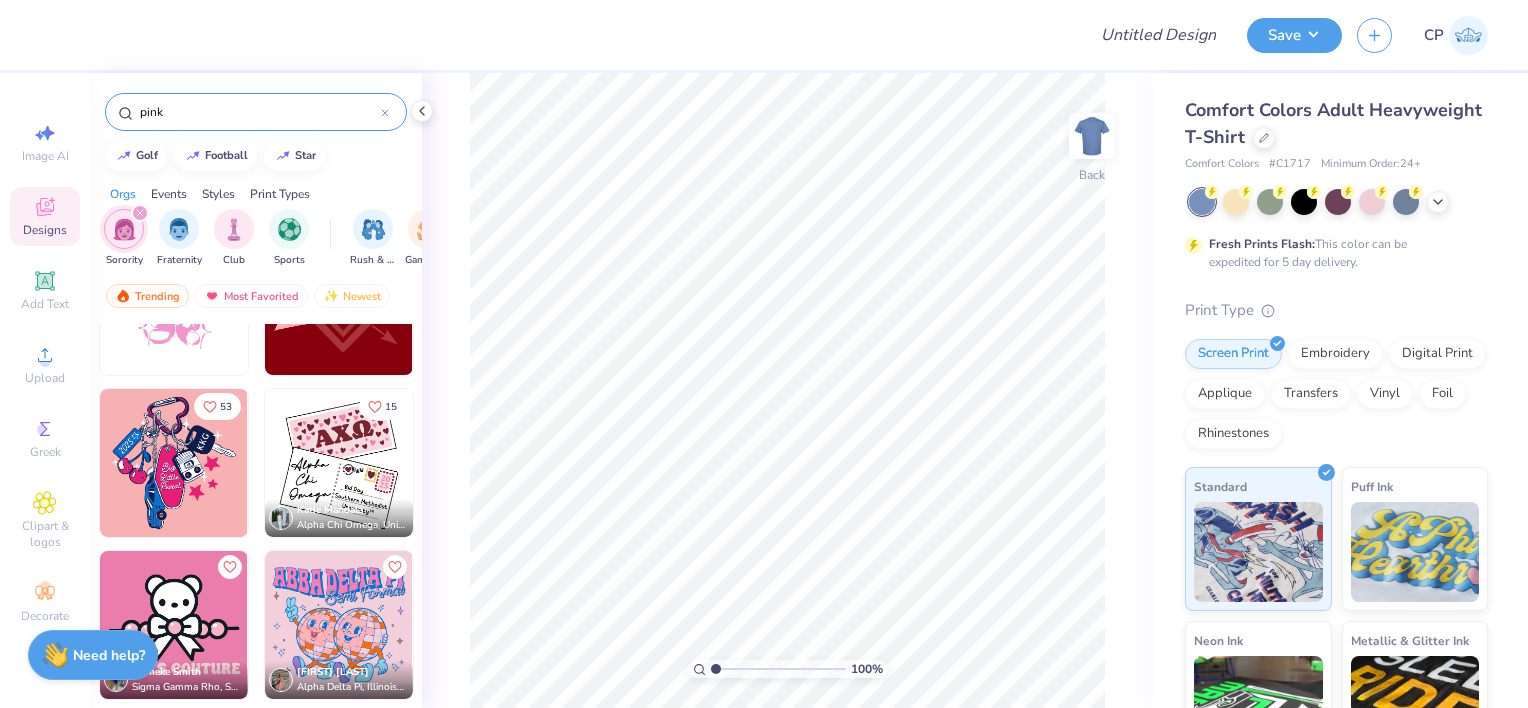 scroll, scrollTop: 1068, scrollLeft: 0, axis: vertical 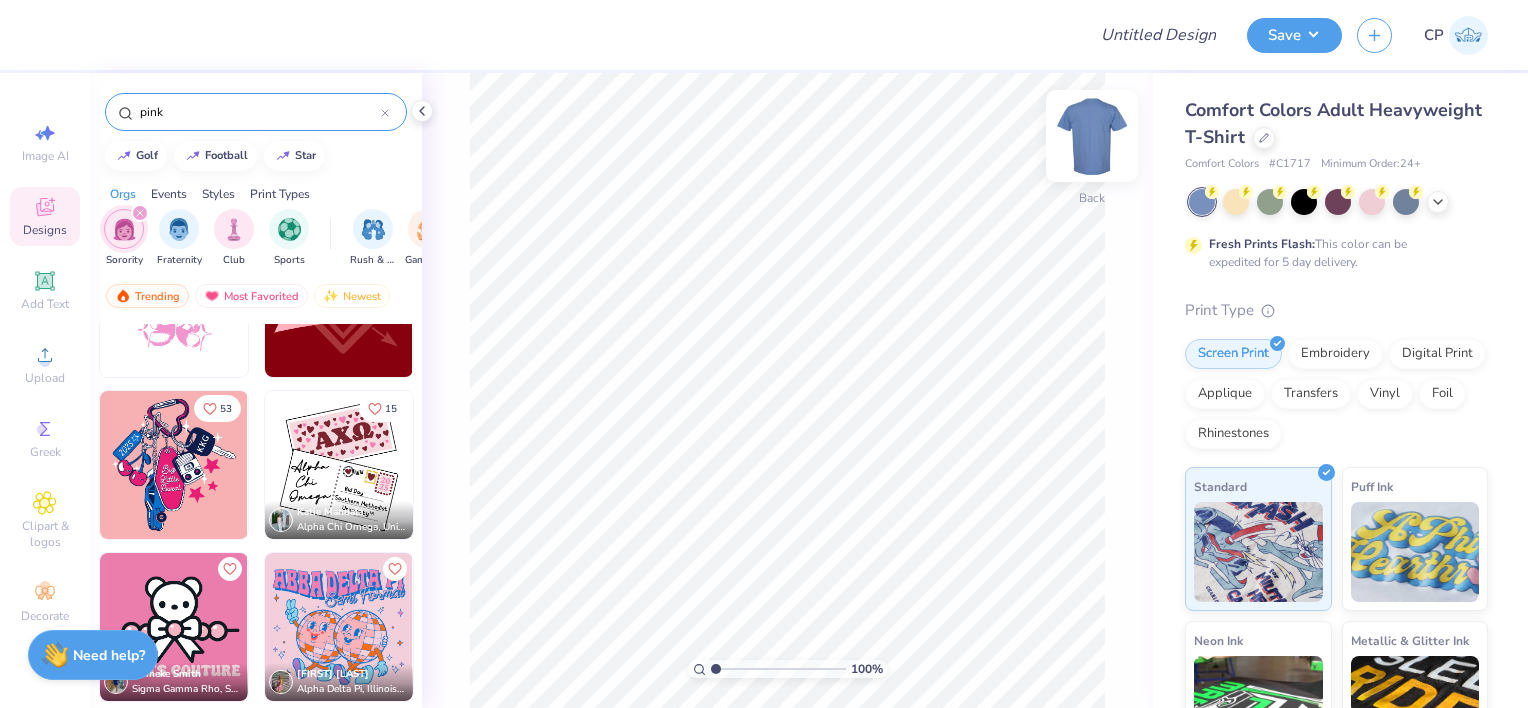 click at bounding box center [1092, 136] 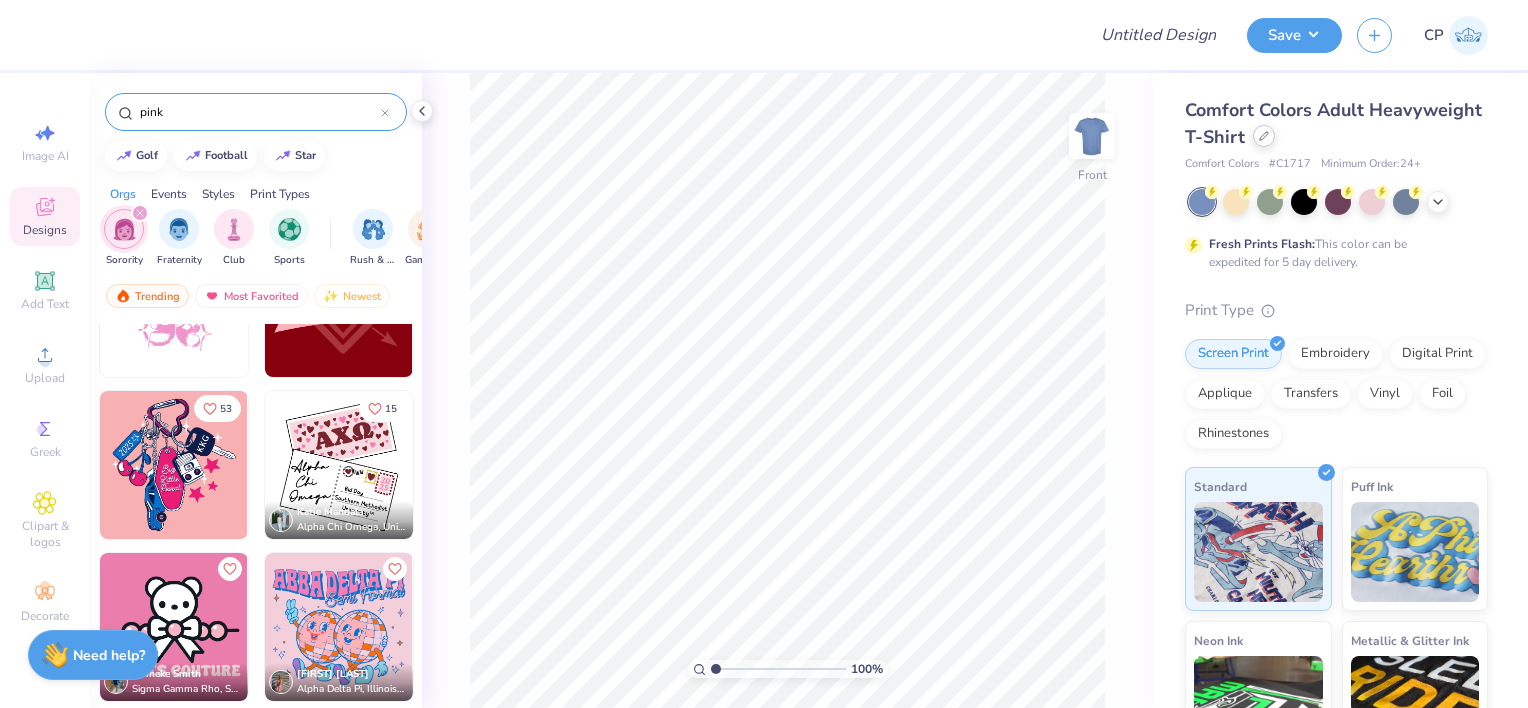click at bounding box center (1264, 136) 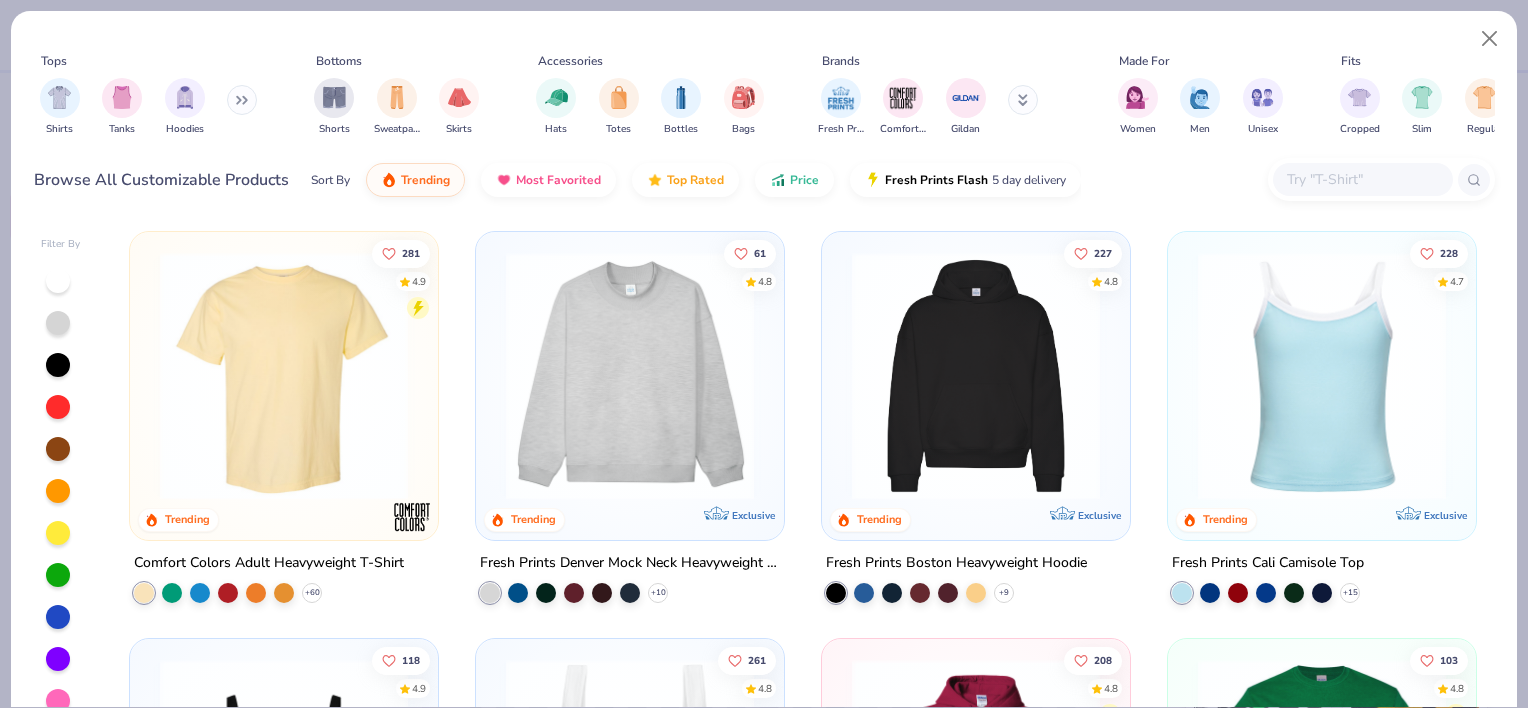 click on "Shirts Tanks Hoodies" at bounding box center [149, 107] 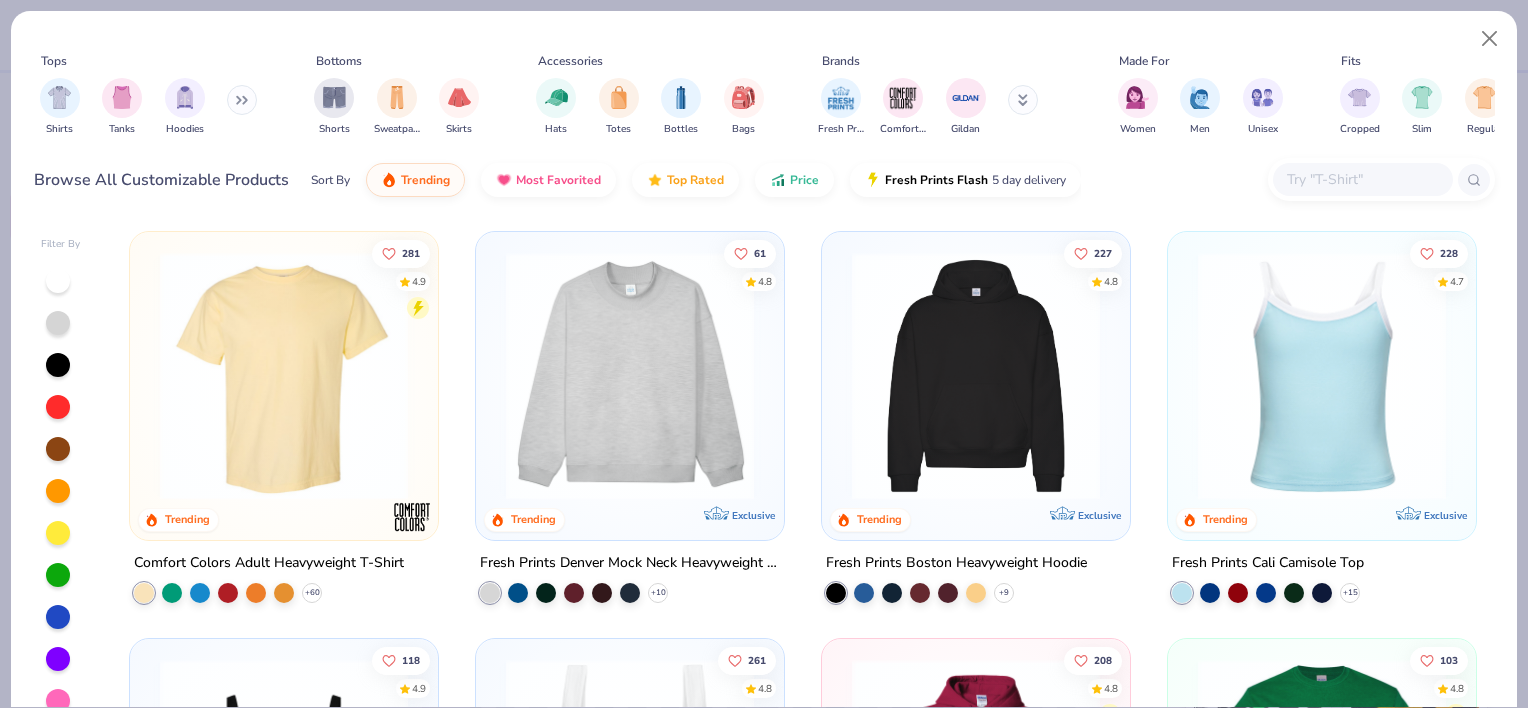 click 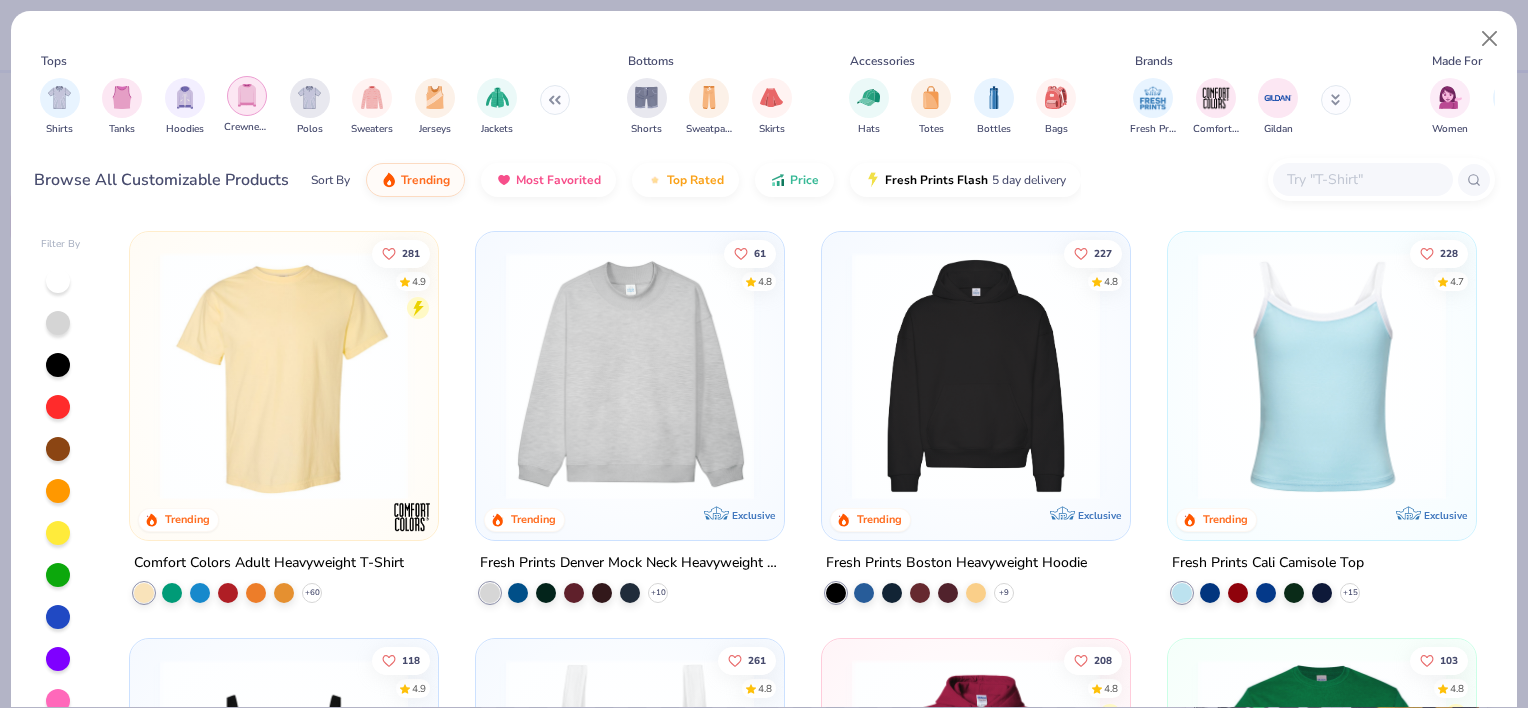 click at bounding box center [247, 95] 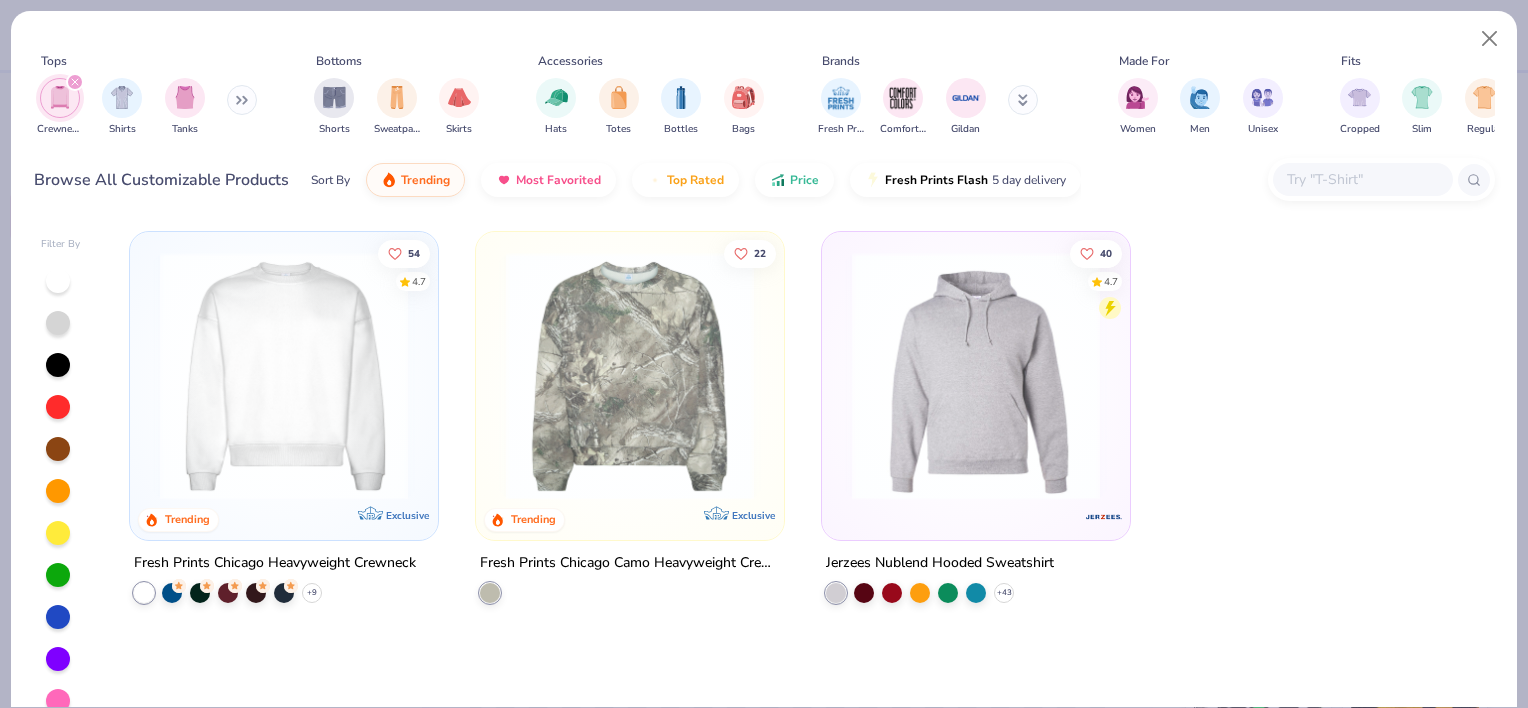 click 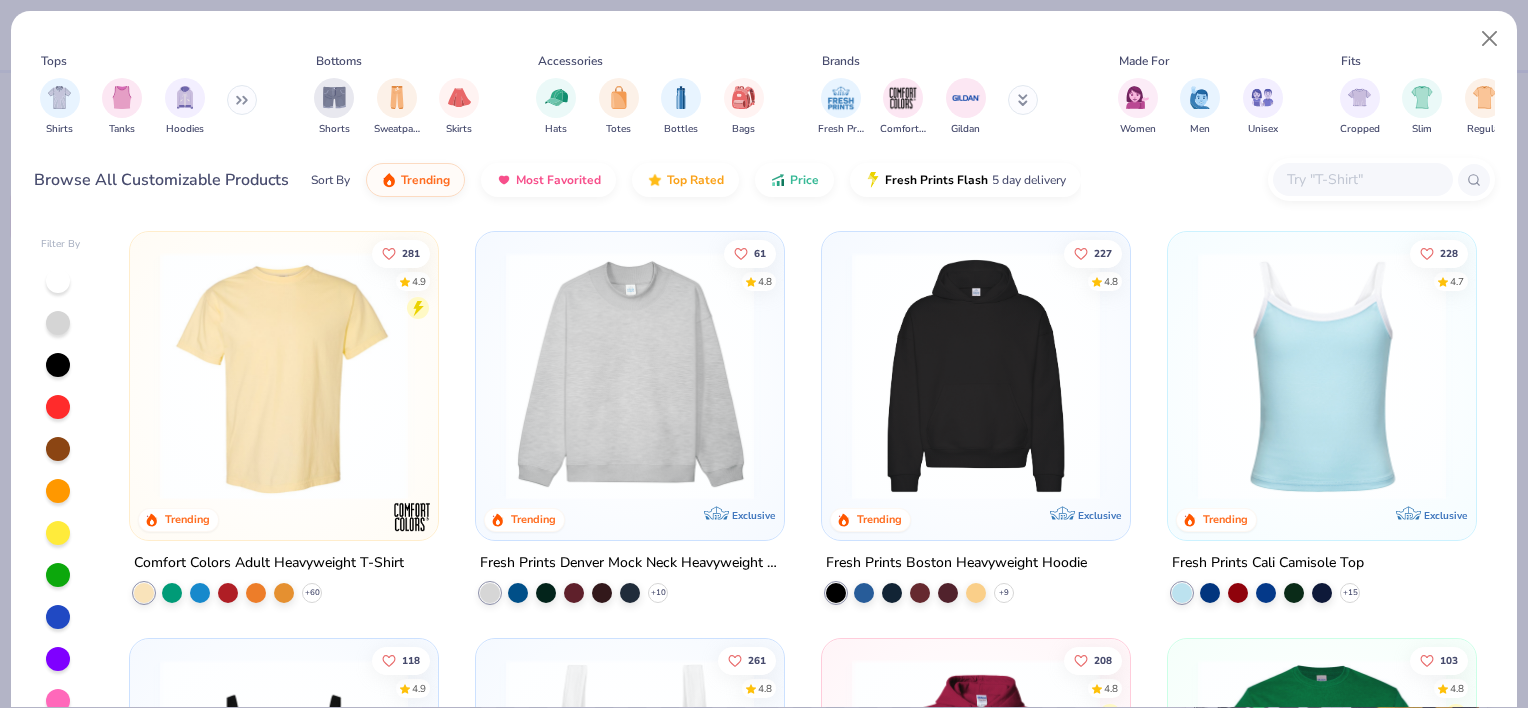 click on "Shirts Tanks Hoodies" at bounding box center [149, 107] 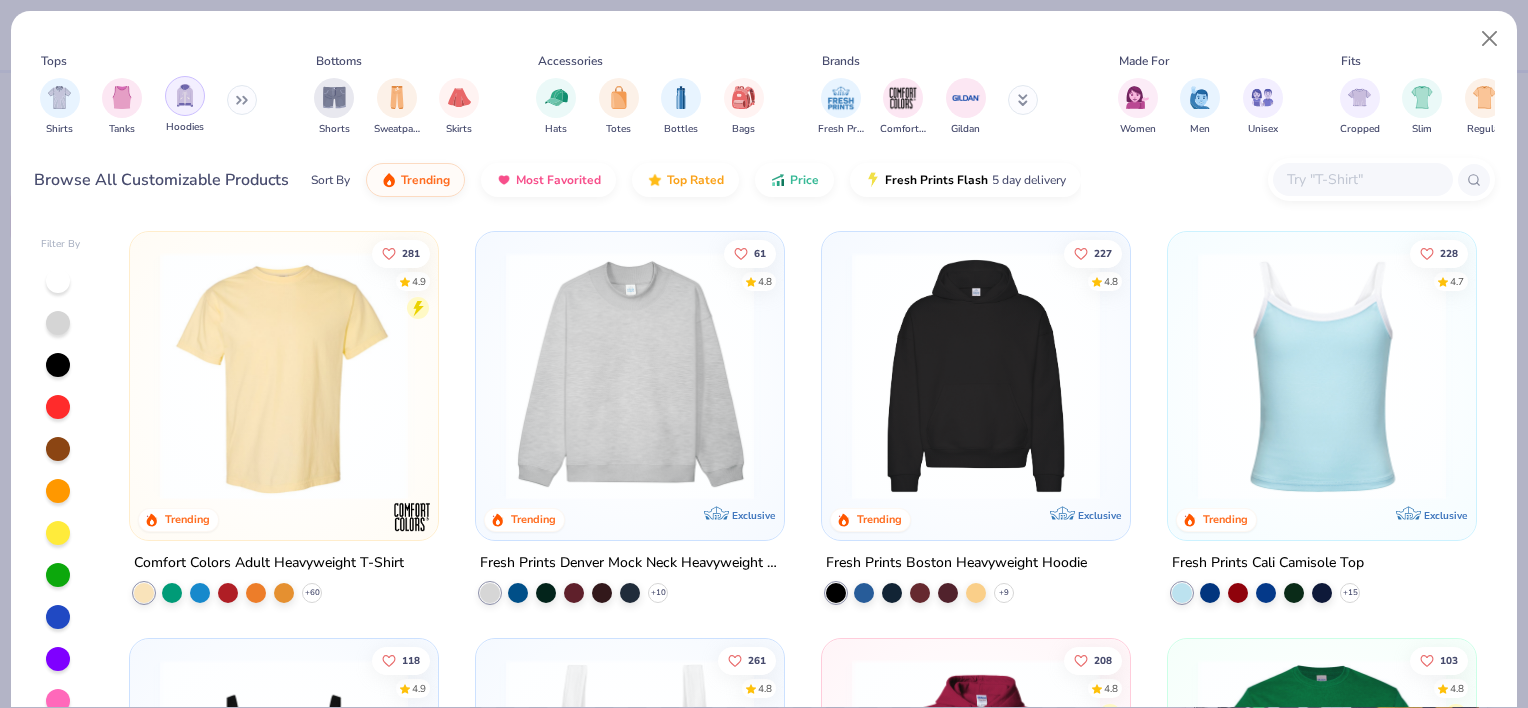 click at bounding box center [185, 95] 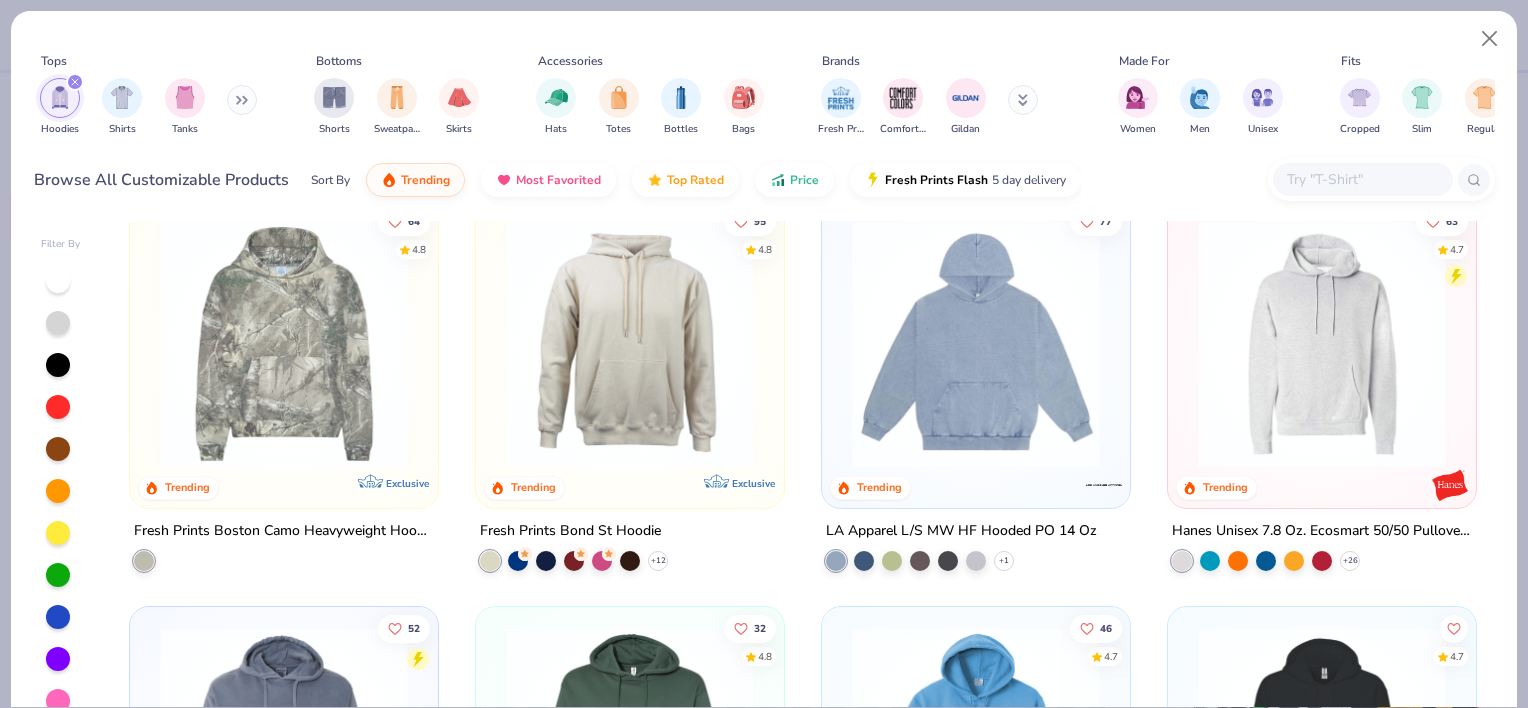 scroll, scrollTop: 440, scrollLeft: 0, axis: vertical 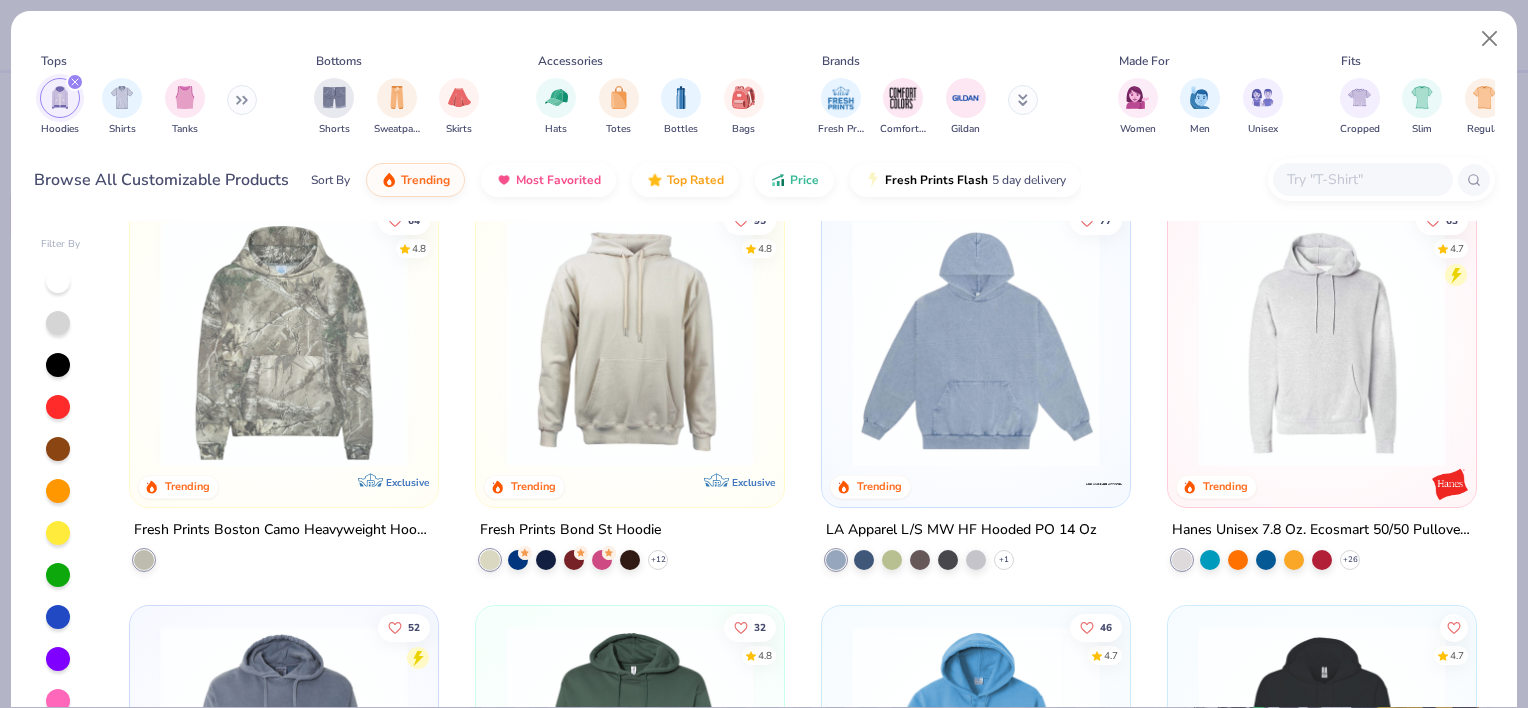 click at bounding box center (1322, 343) 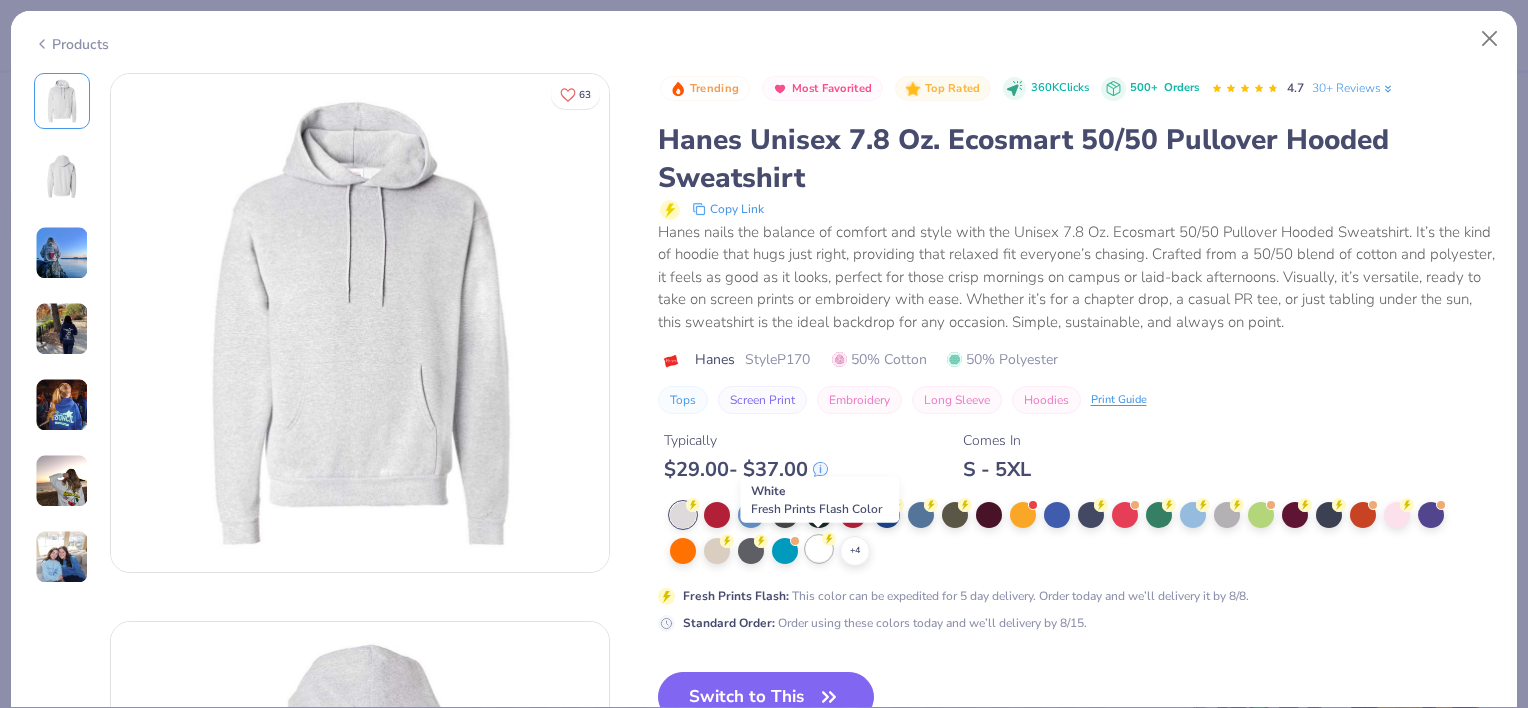 click at bounding box center (819, 549) 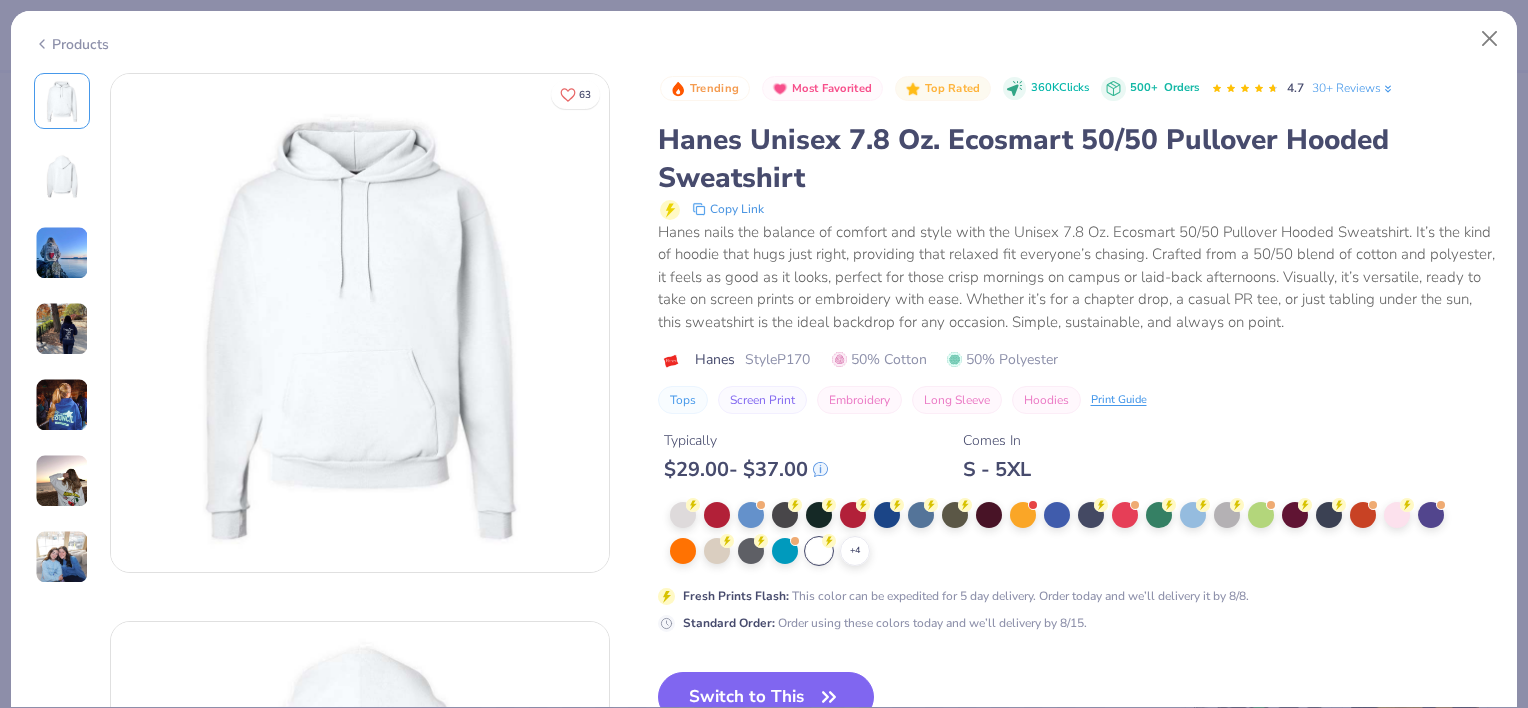 click at bounding box center (62, 481) 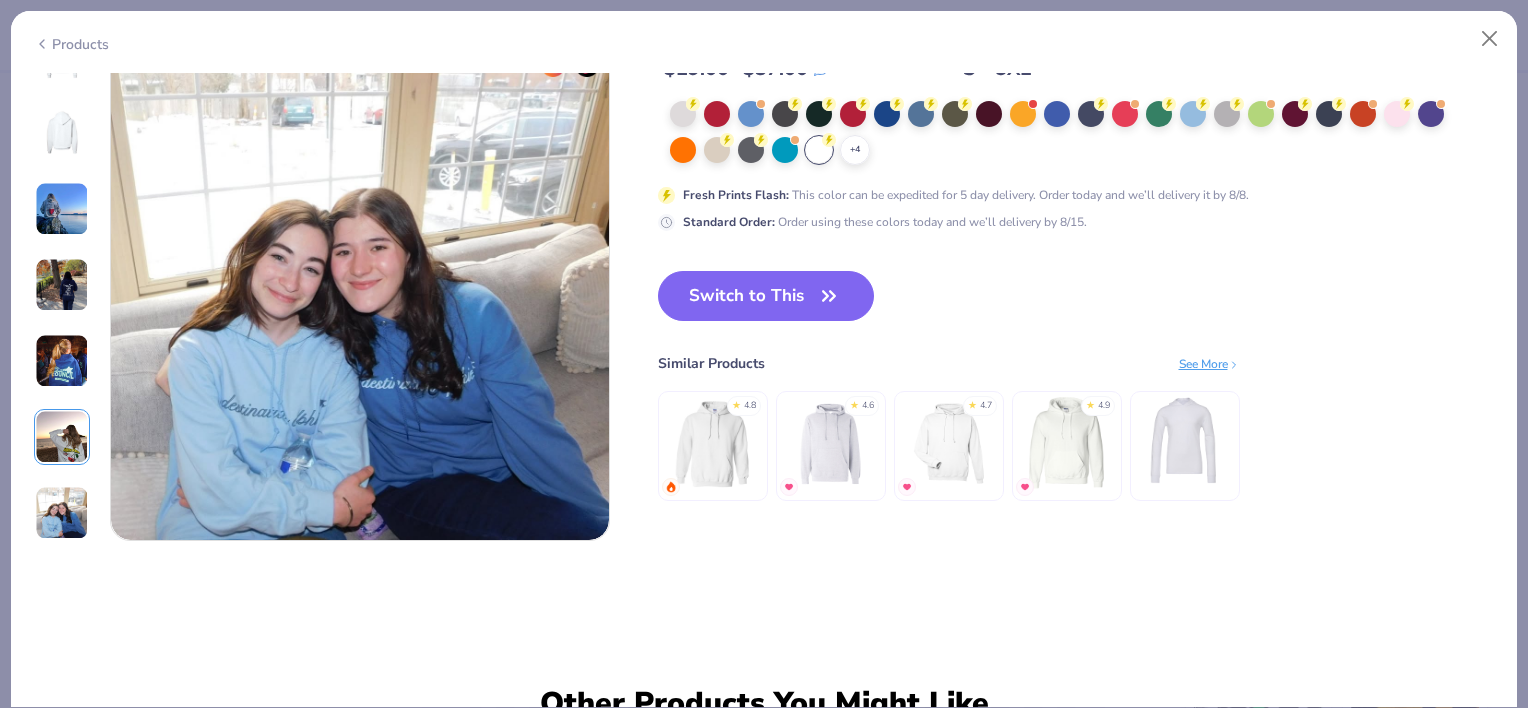scroll, scrollTop: 3320, scrollLeft: 0, axis: vertical 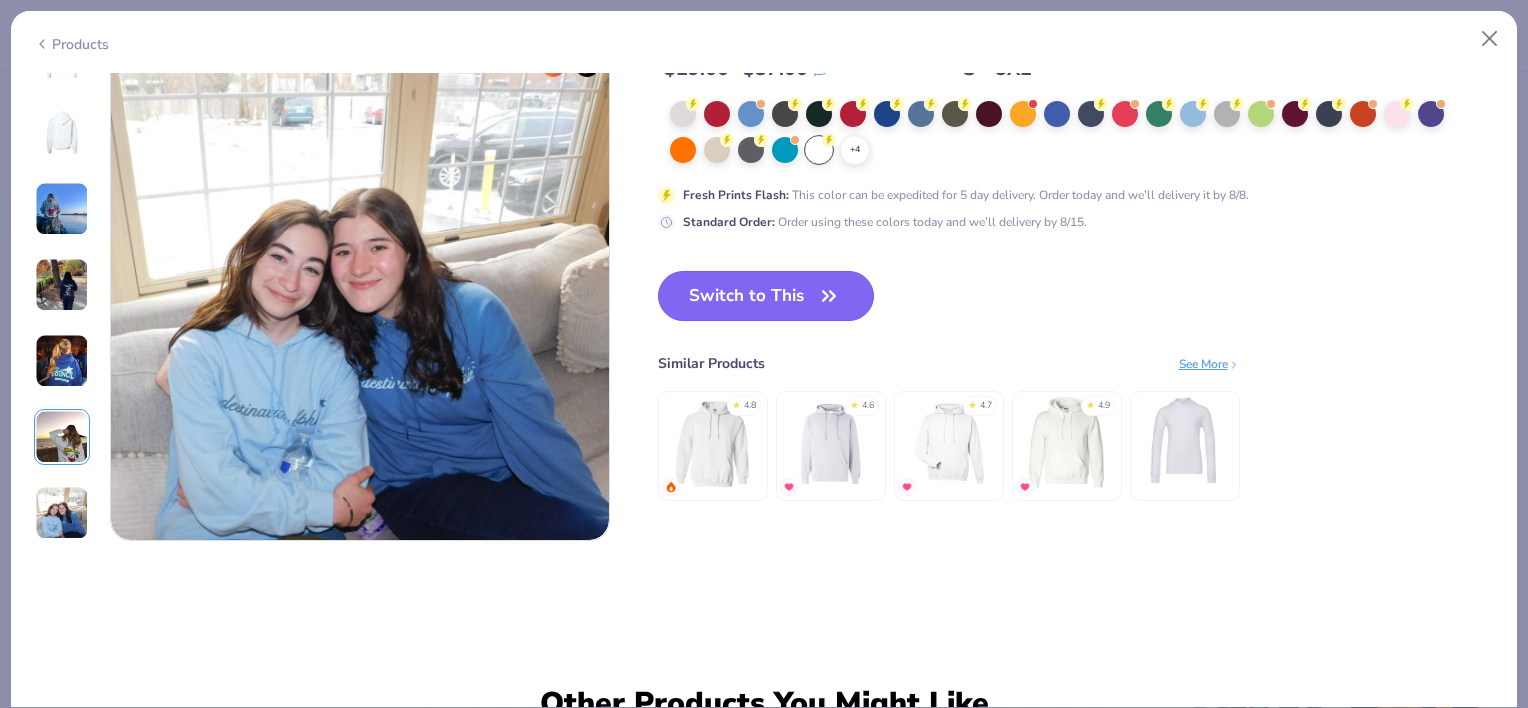 click on "Switch to This" at bounding box center (766, 296) 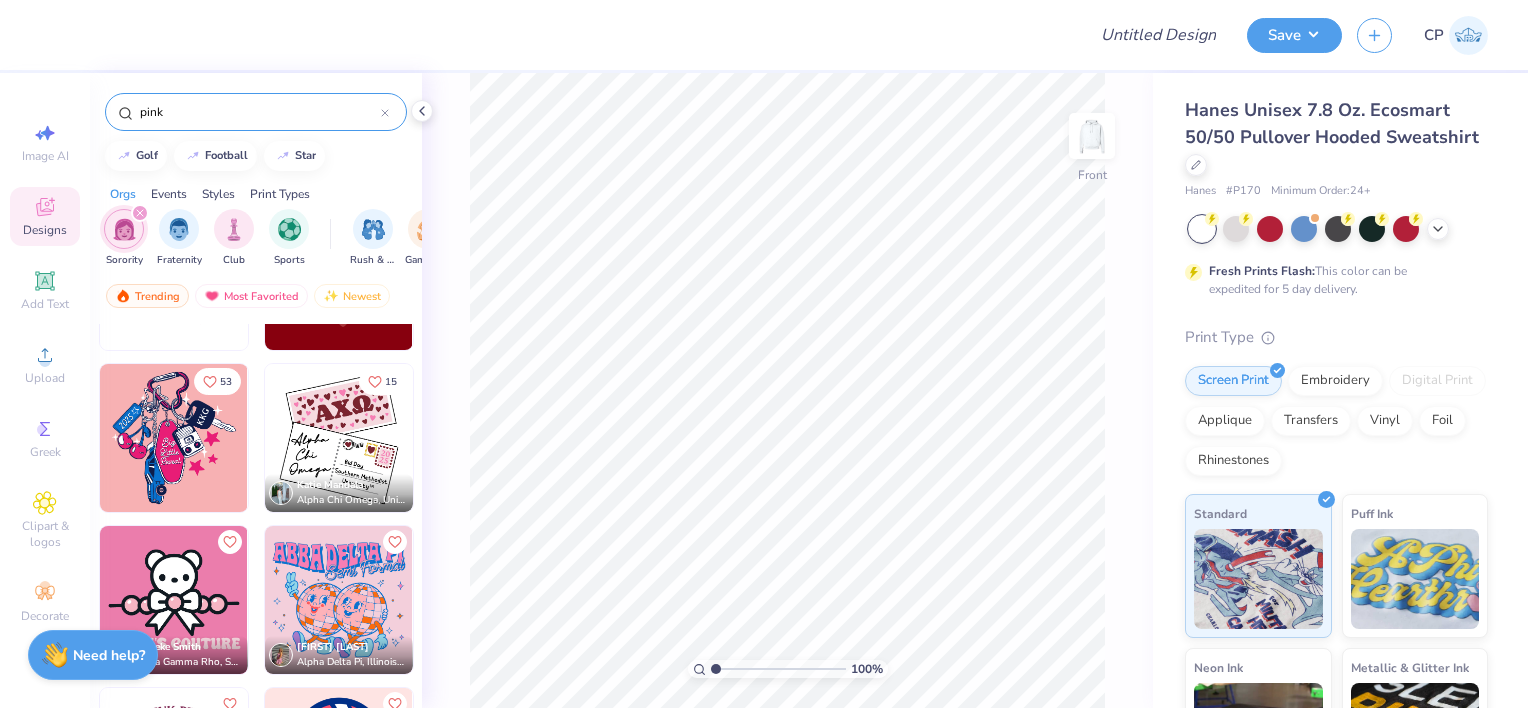 scroll, scrollTop: 1094, scrollLeft: 0, axis: vertical 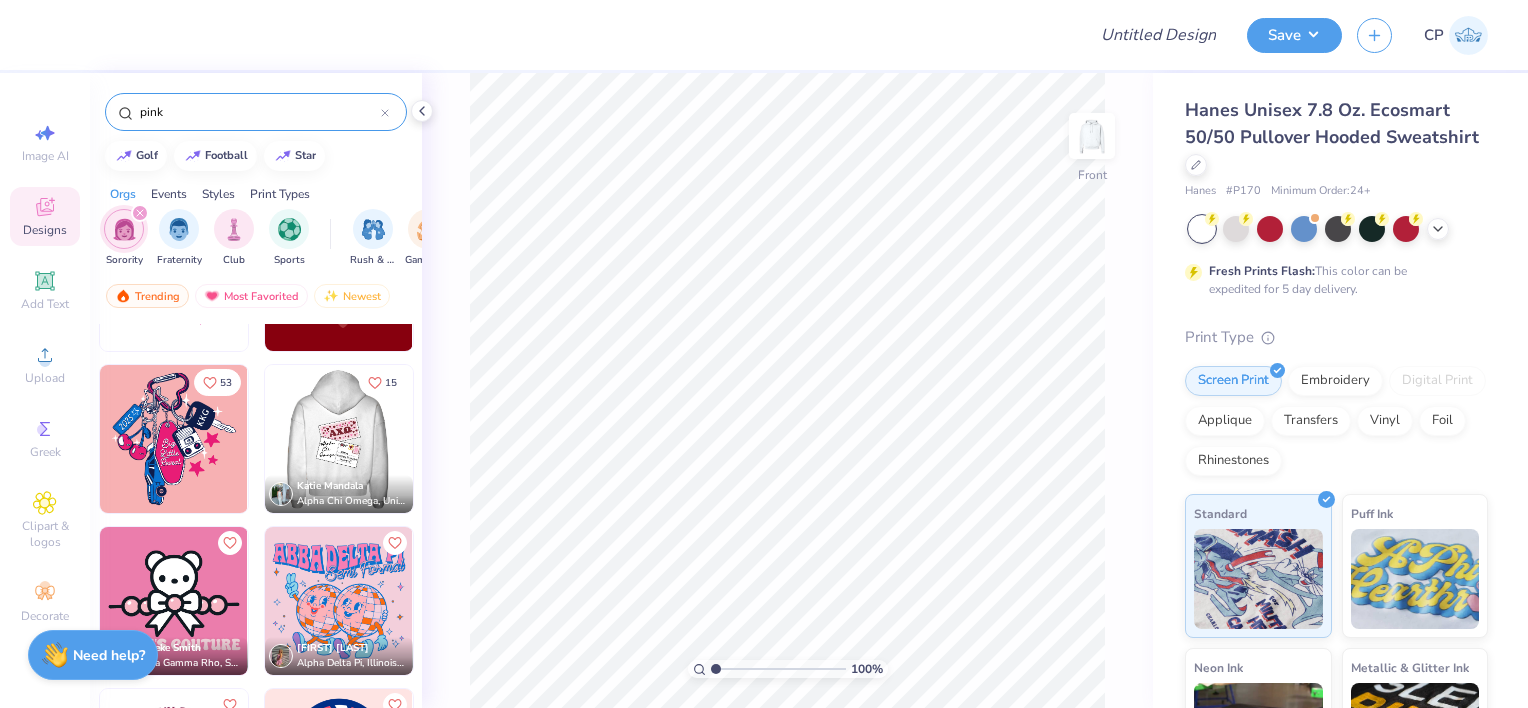 click at bounding box center (338, 439) 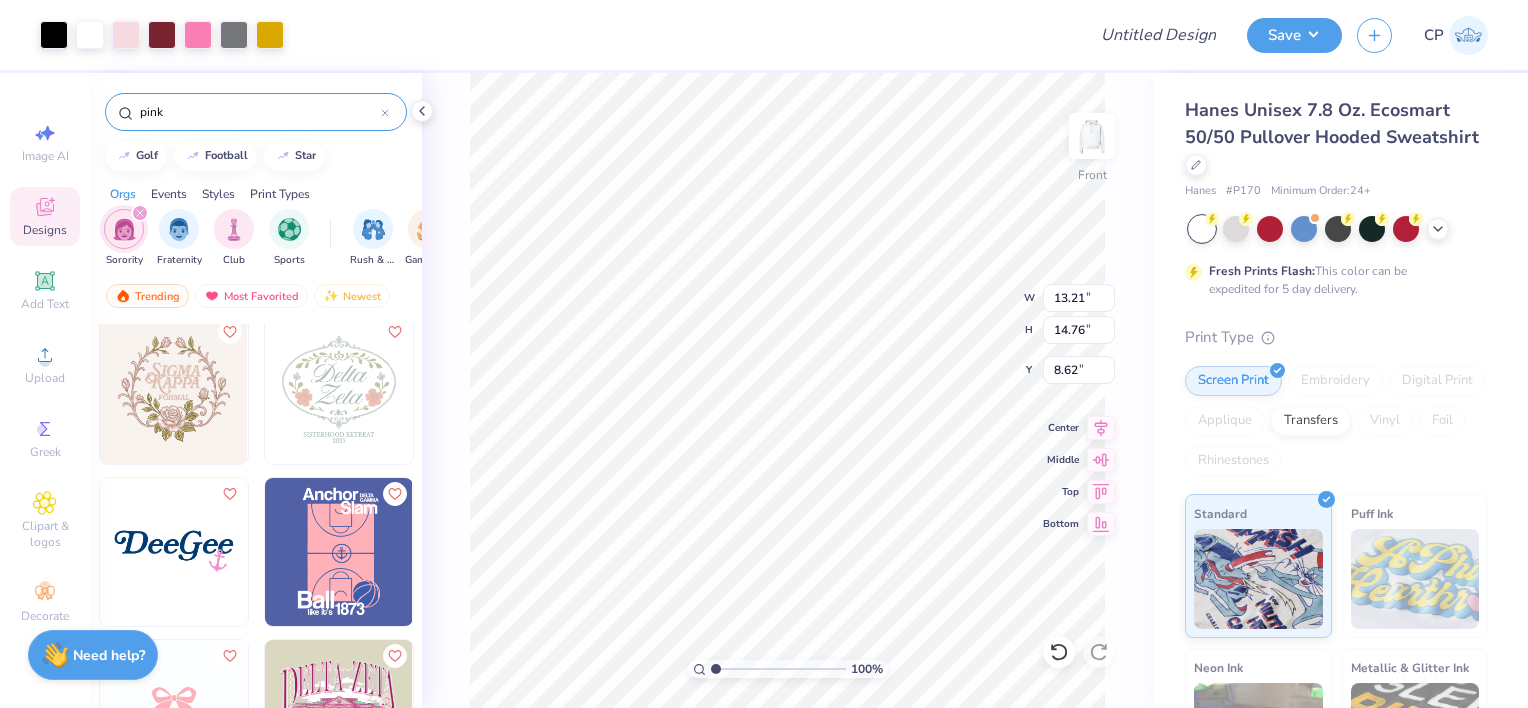 scroll, scrollTop: 5132, scrollLeft: 0, axis: vertical 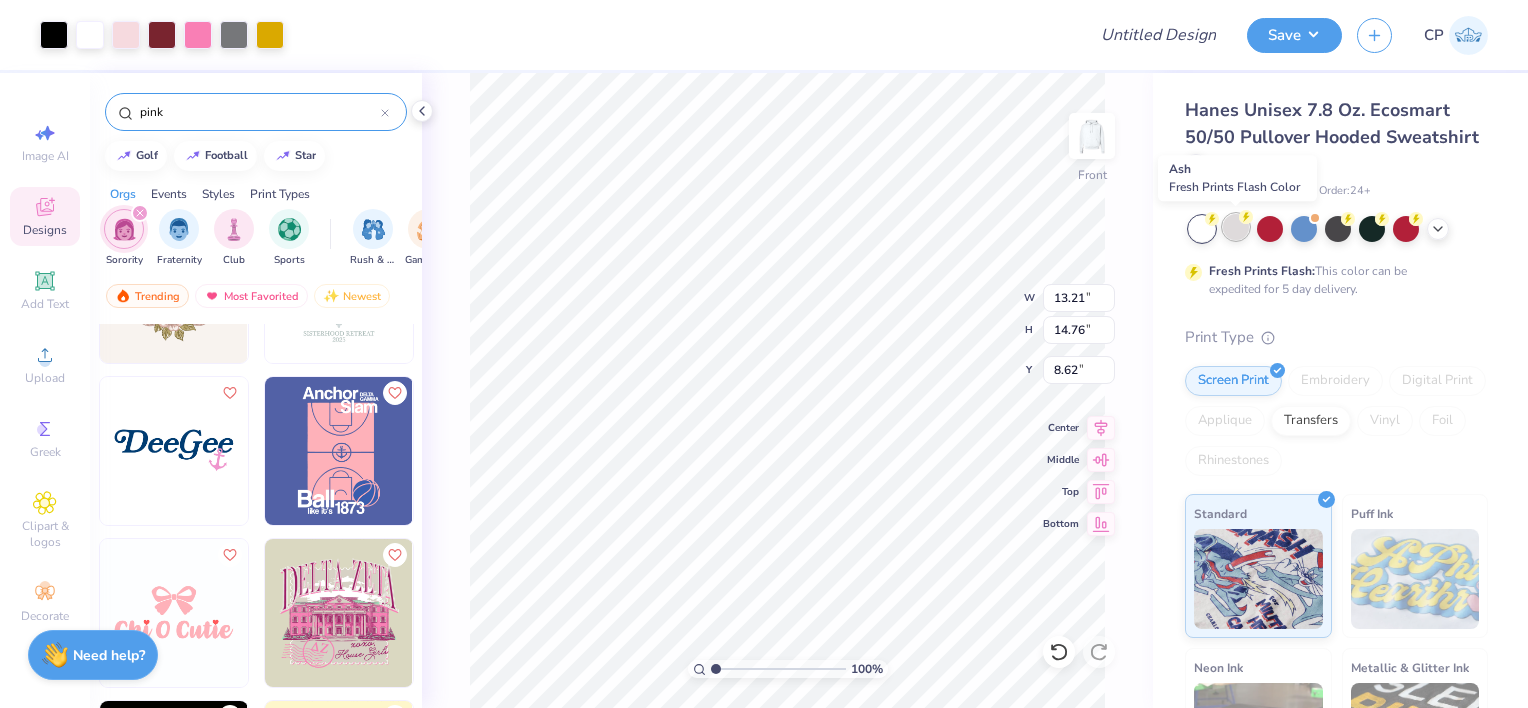 click 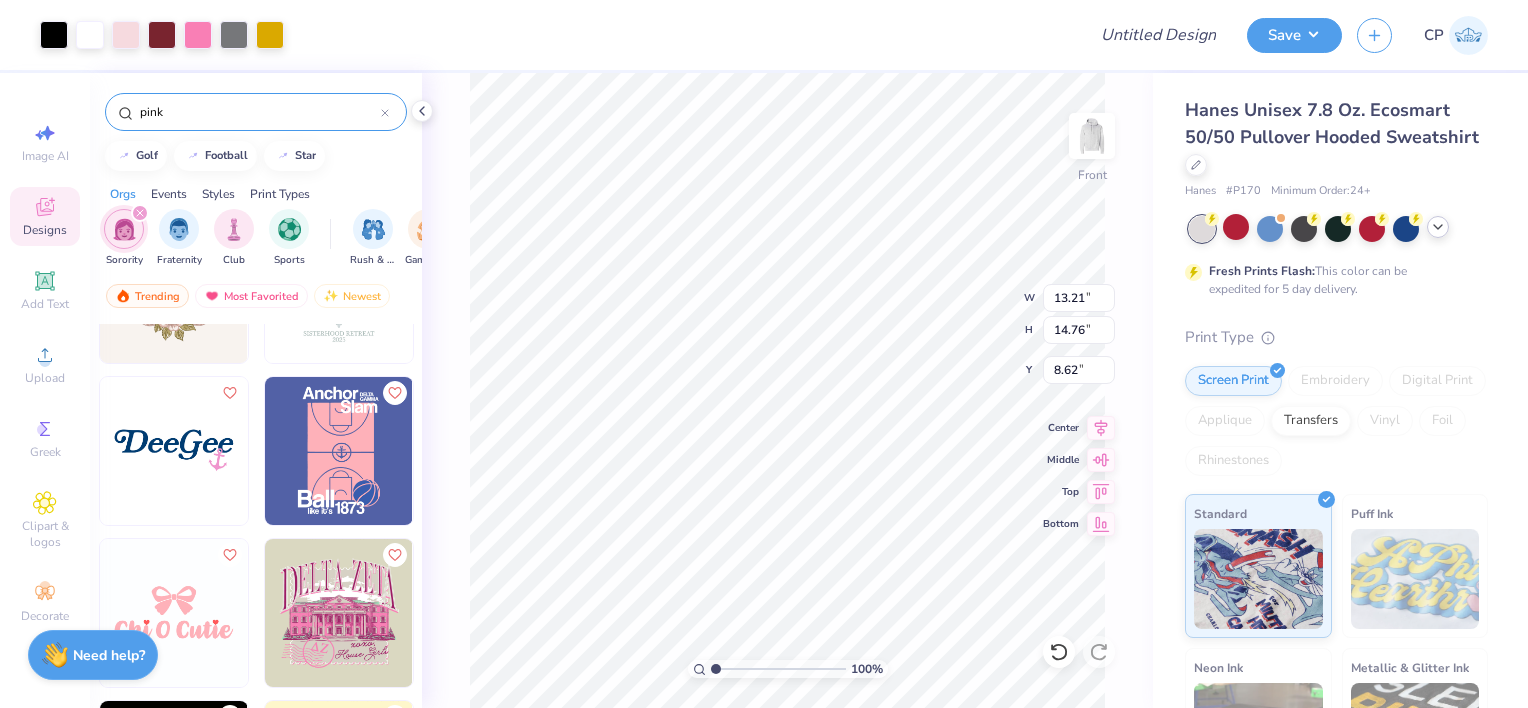 click 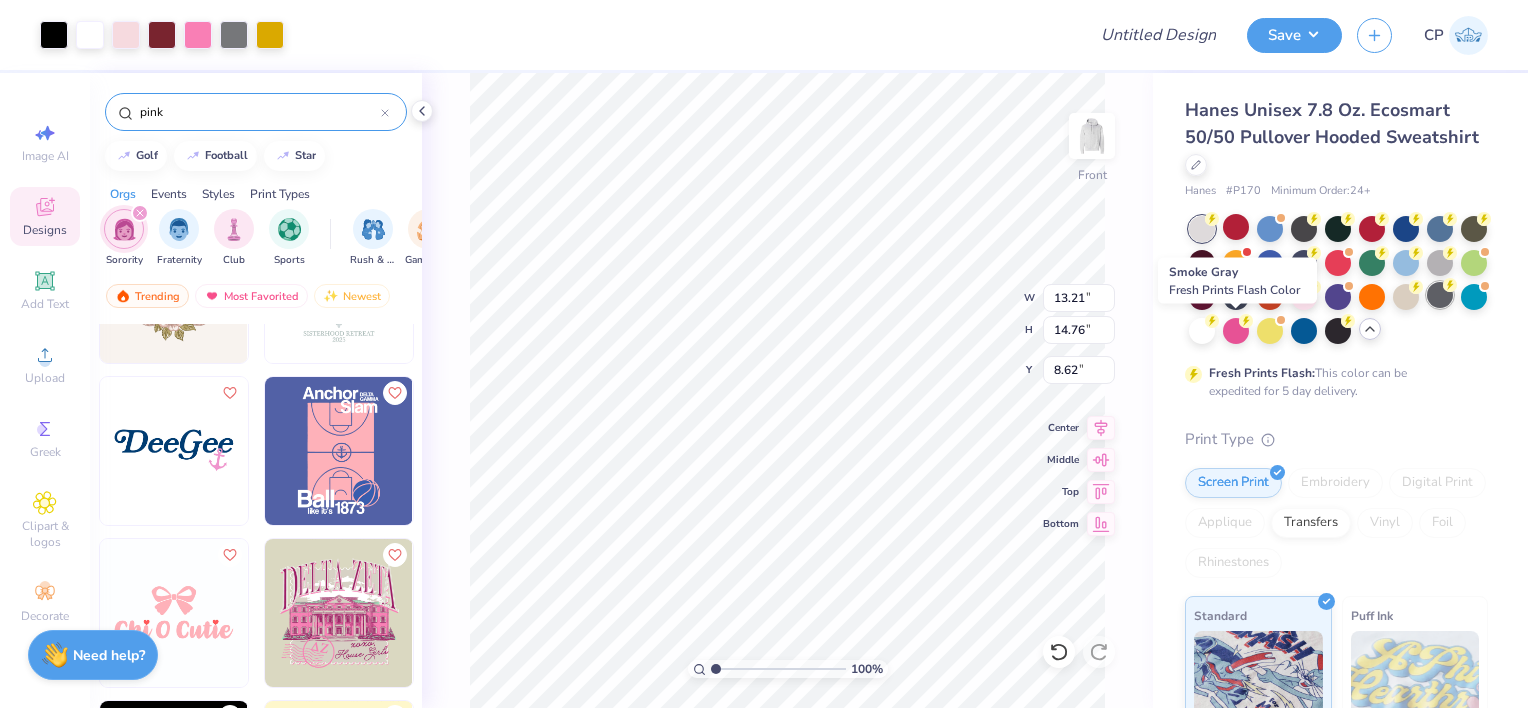 click at bounding box center (1440, 295) 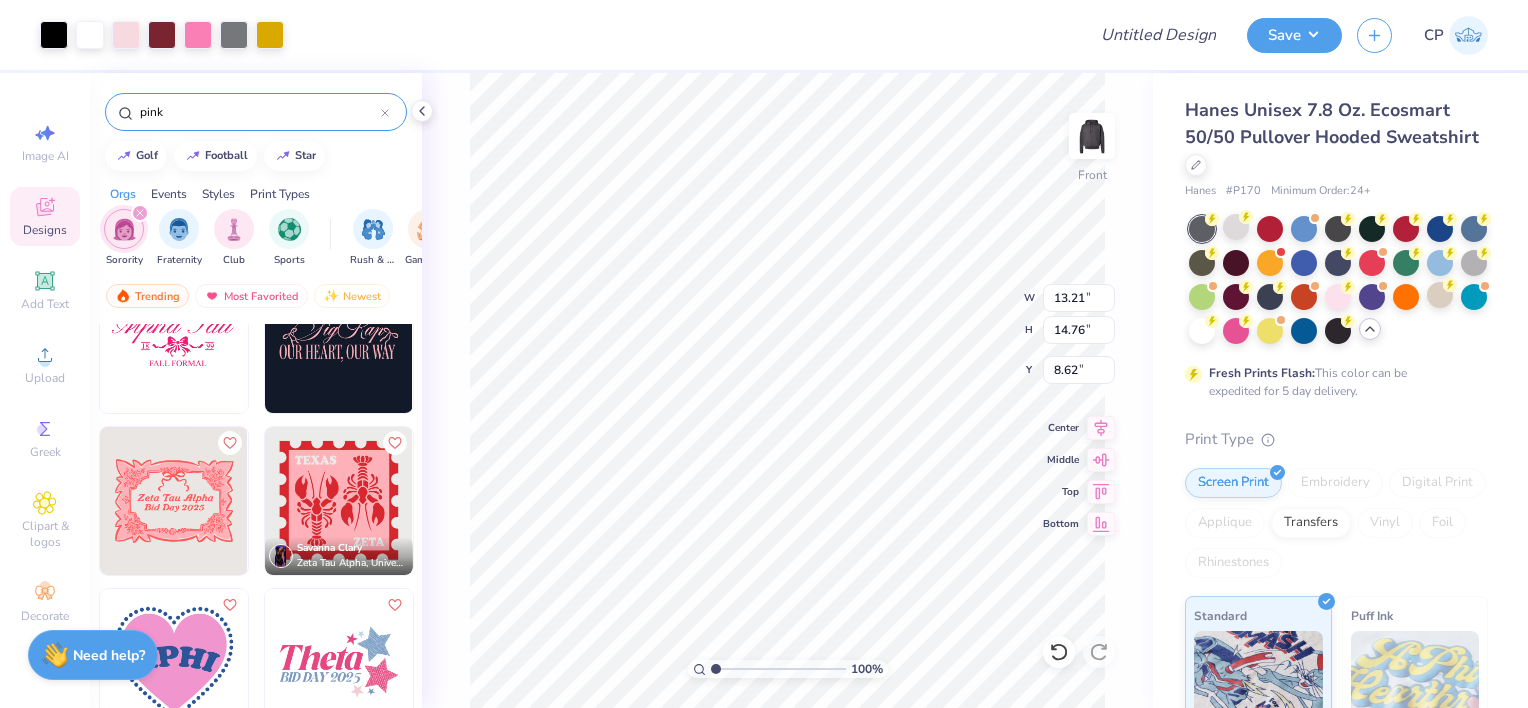 scroll, scrollTop: 6046, scrollLeft: 0, axis: vertical 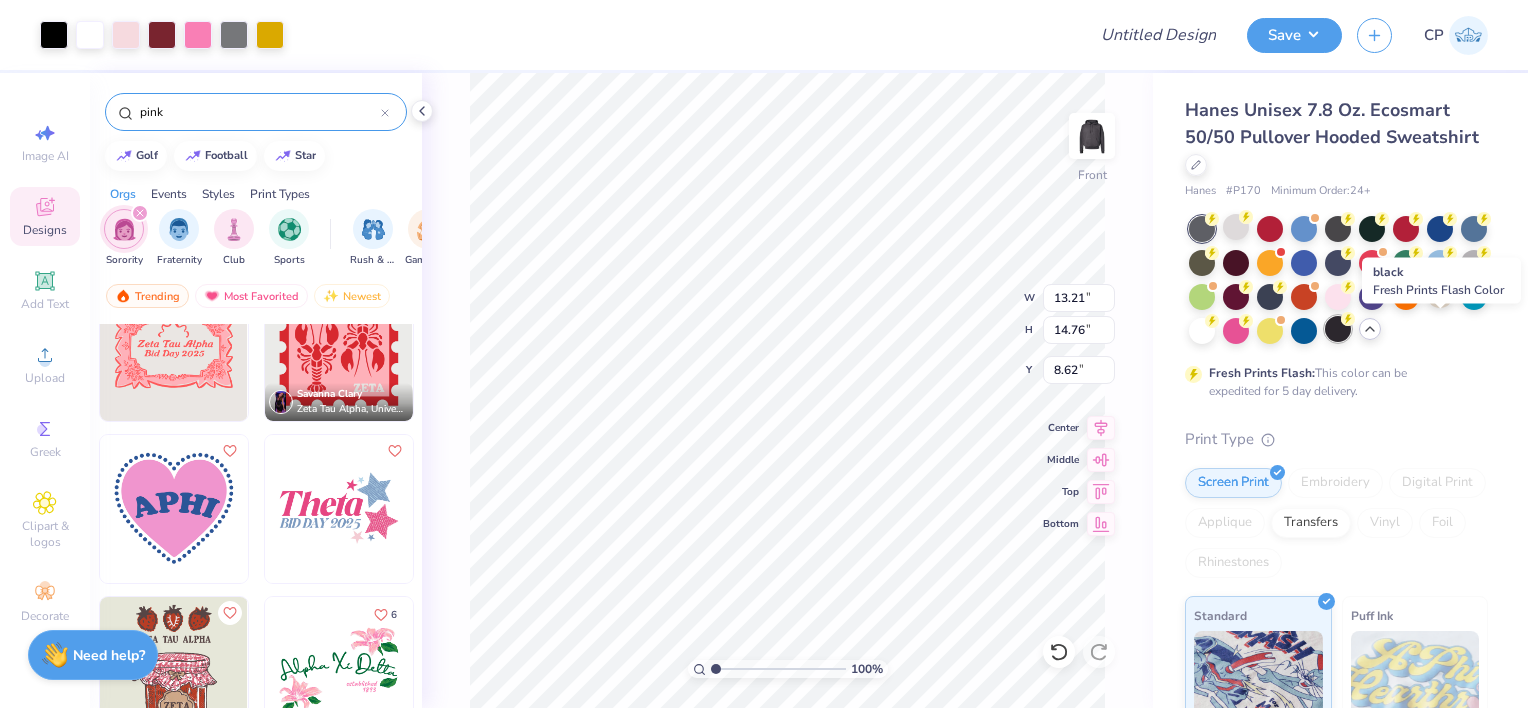 click at bounding box center [1338, 329] 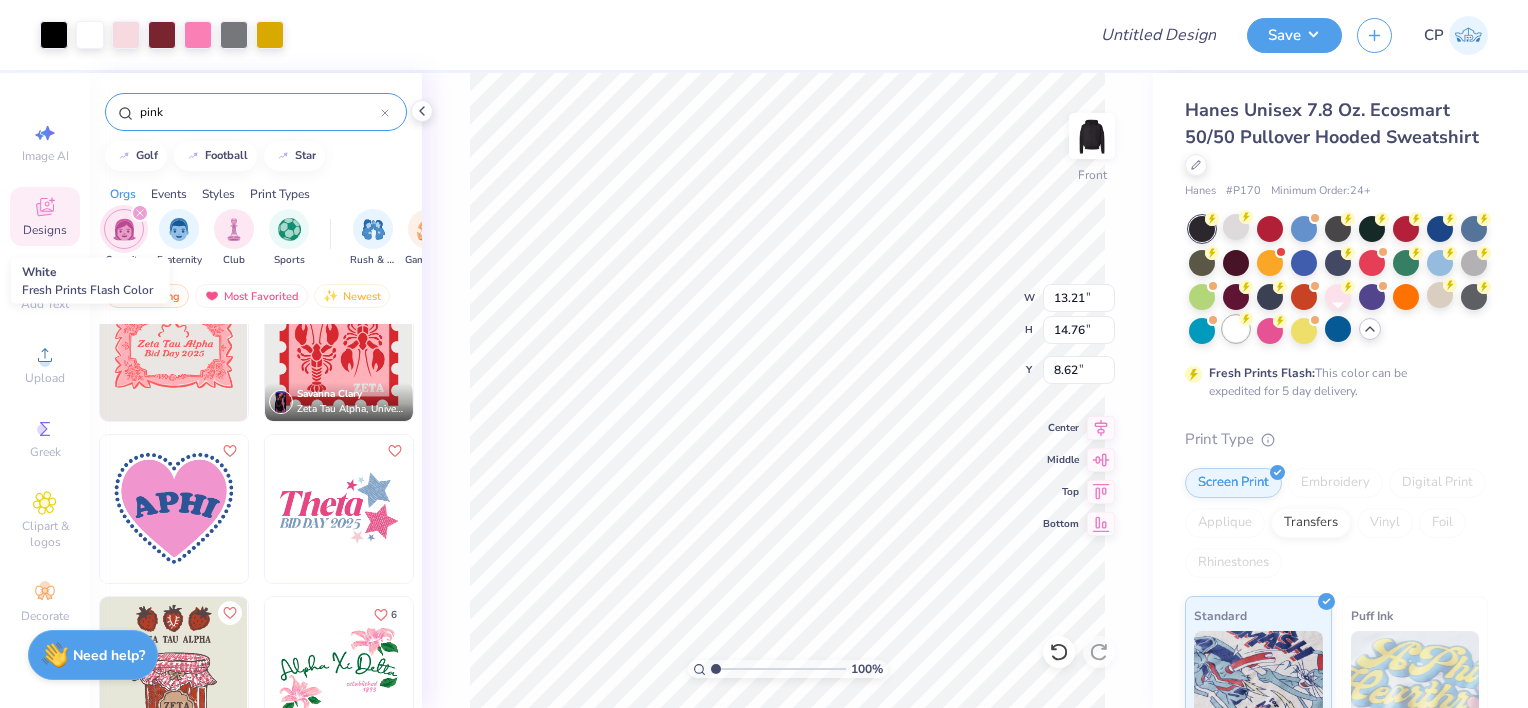 click at bounding box center [1236, 329] 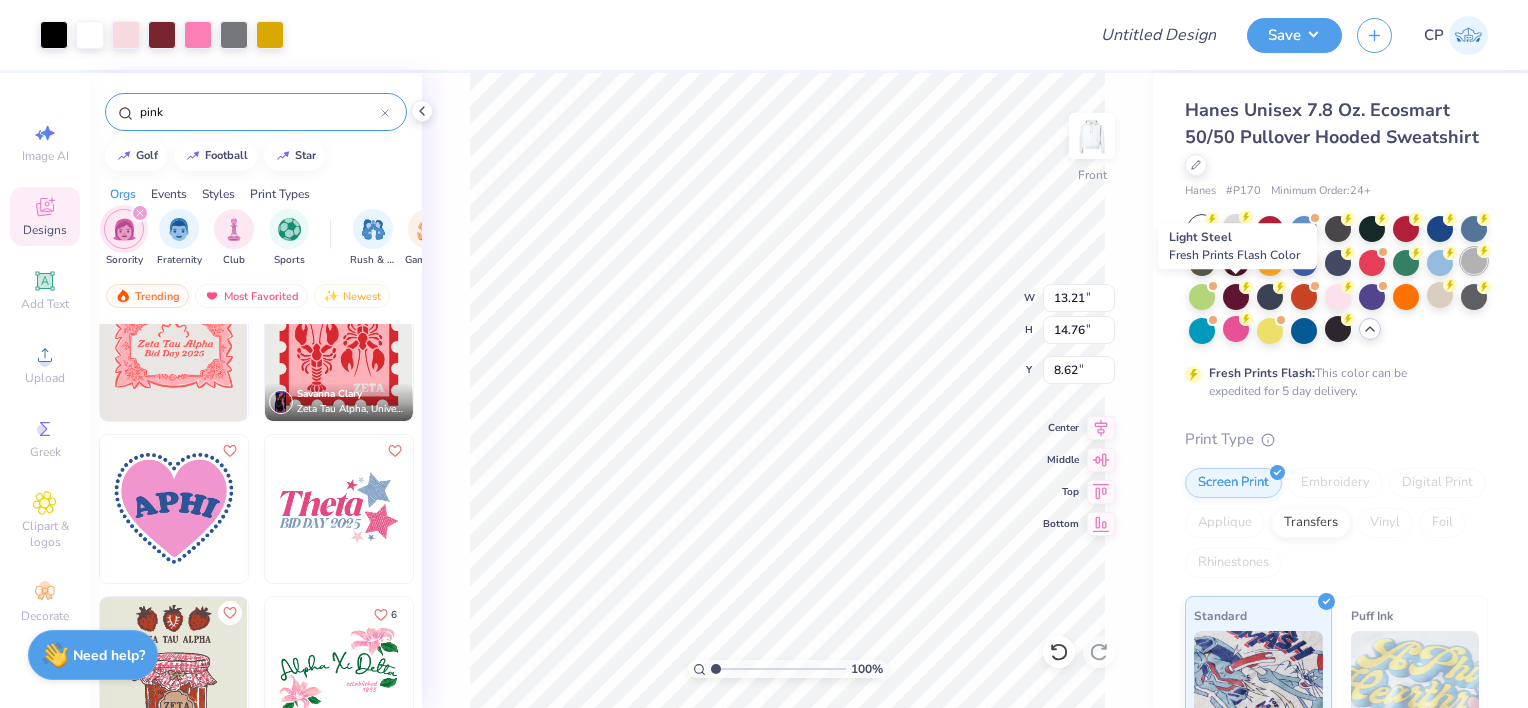 click at bounding box center (1474, 261) 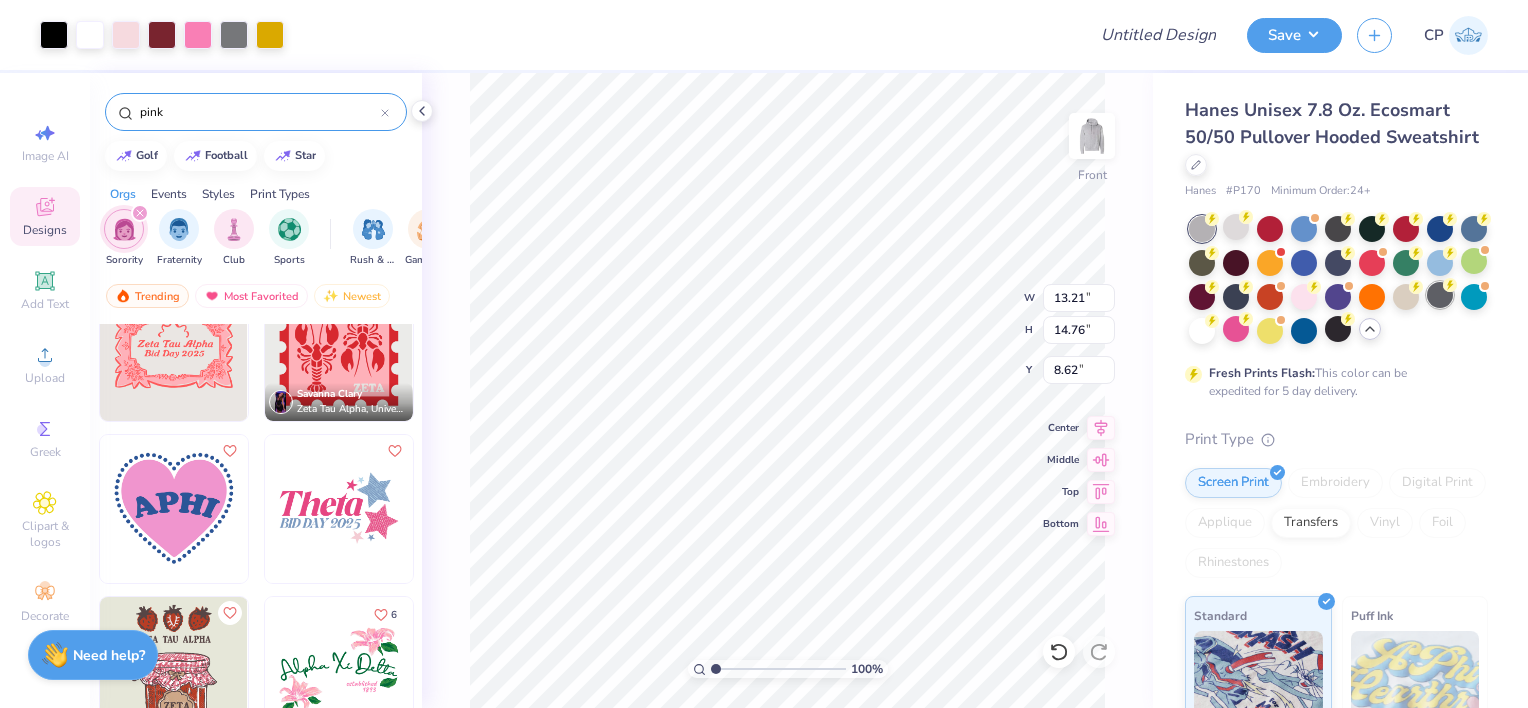 click at bounding box center [1440, 295] 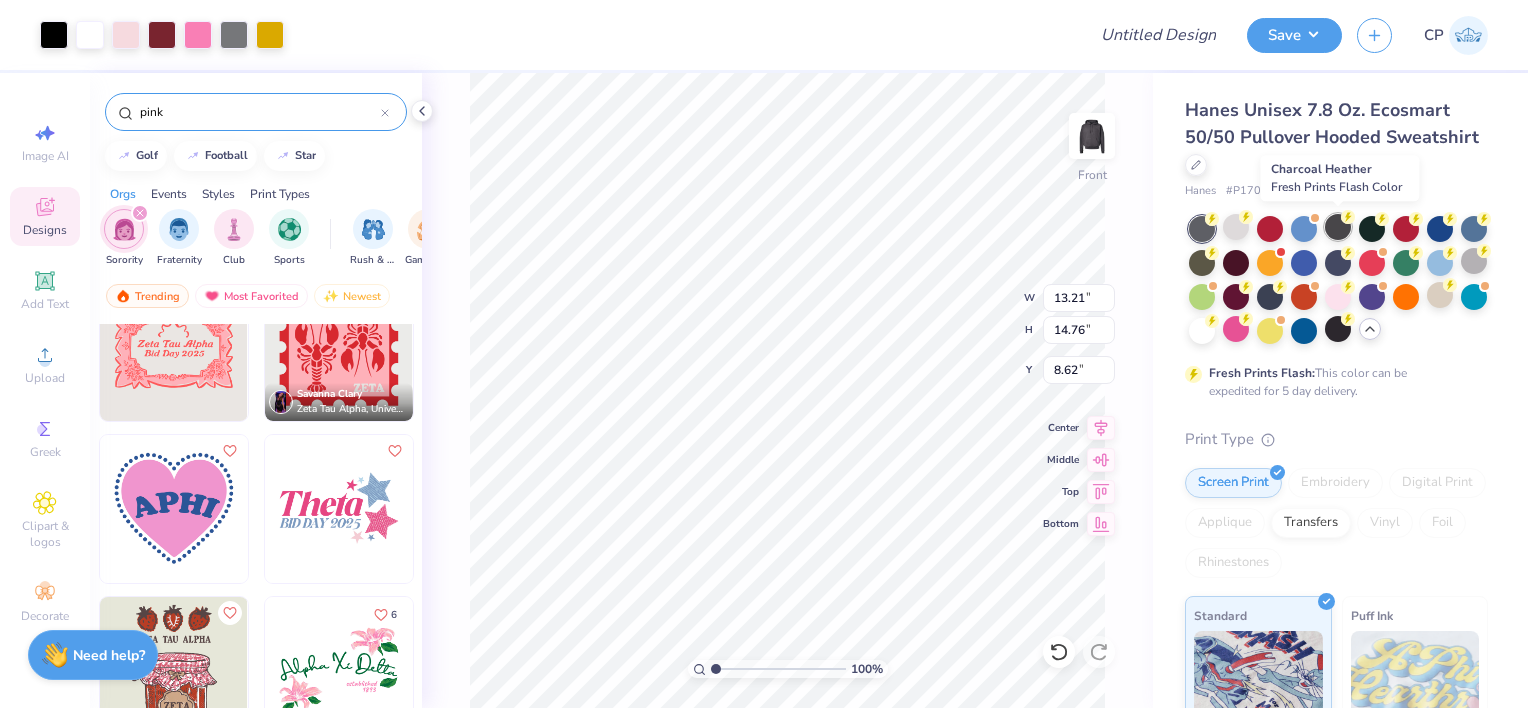 click 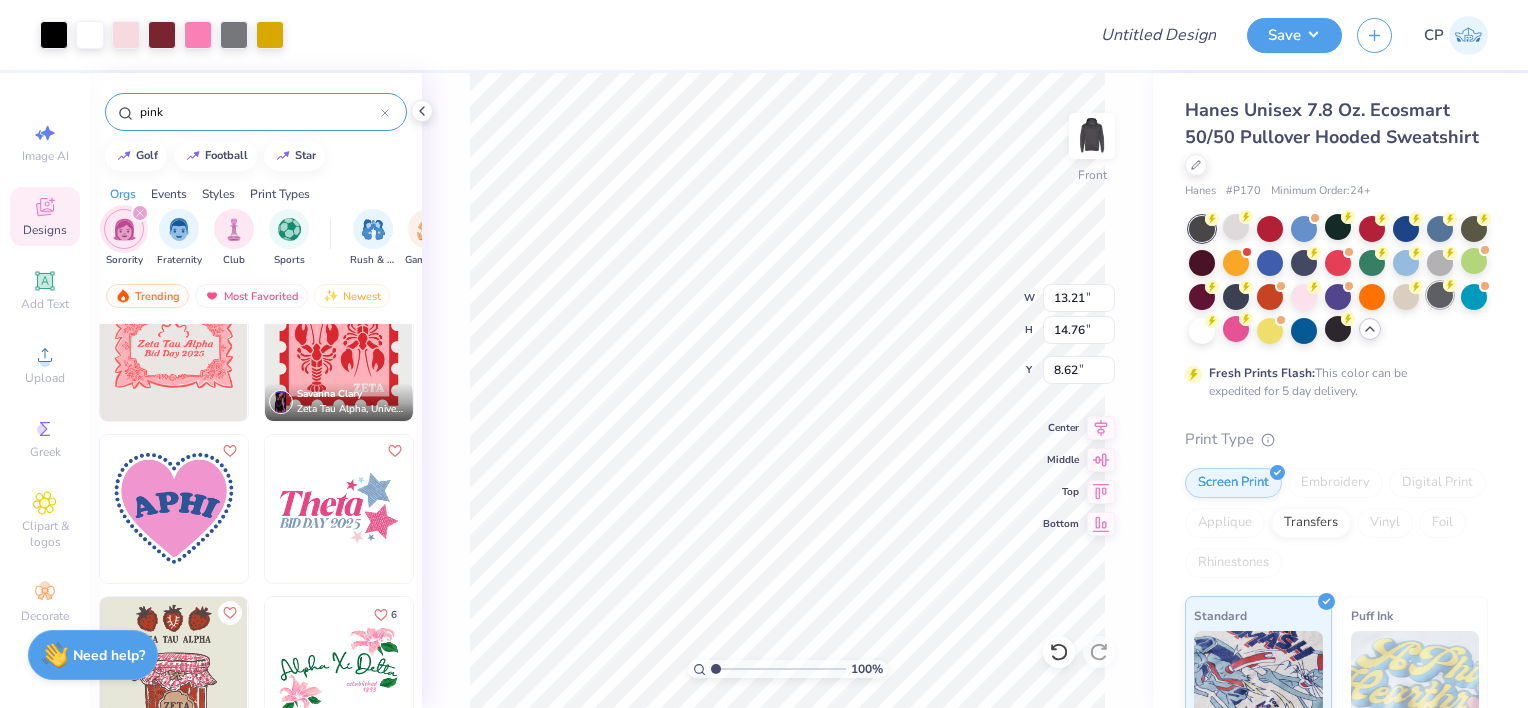 click 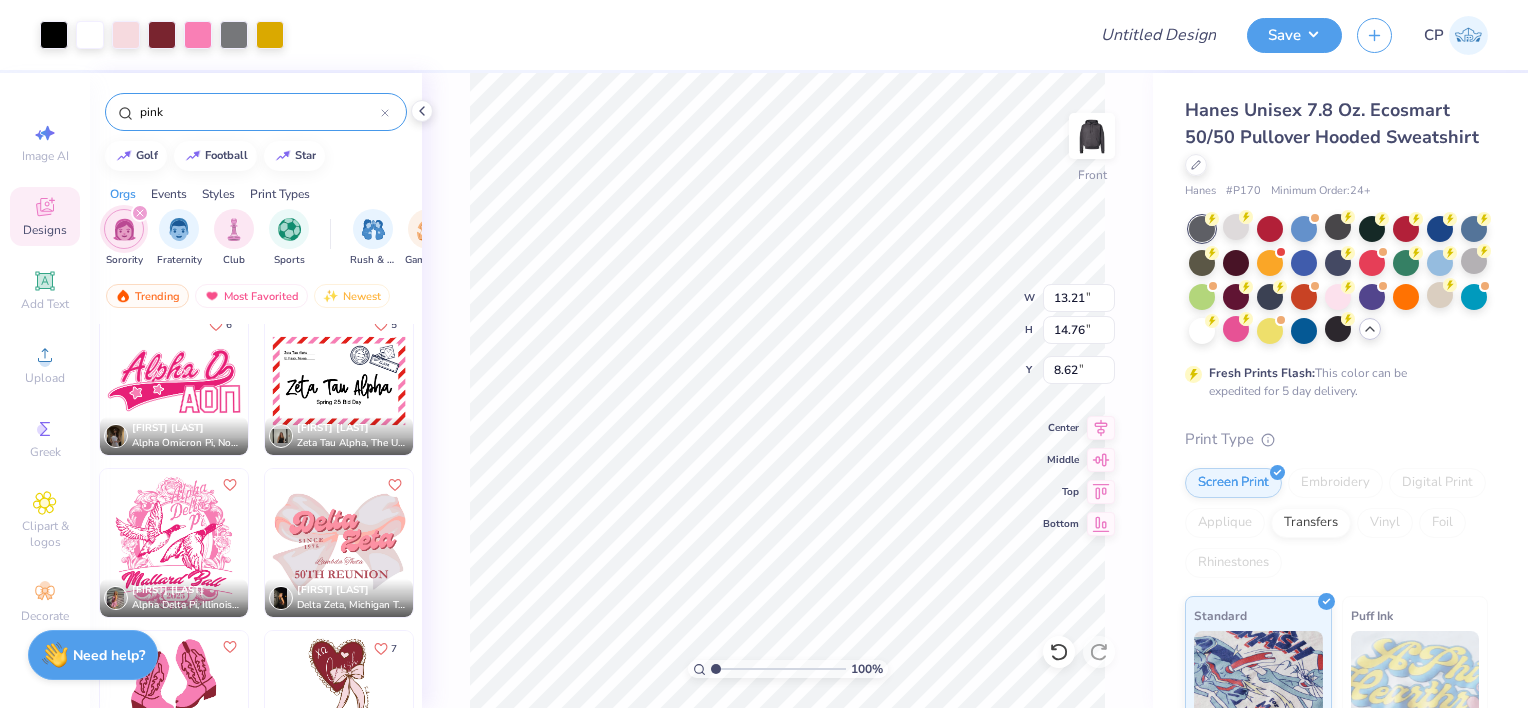 scroll, scrollTop: 22048, scrollLeft: 0, axis: vertical 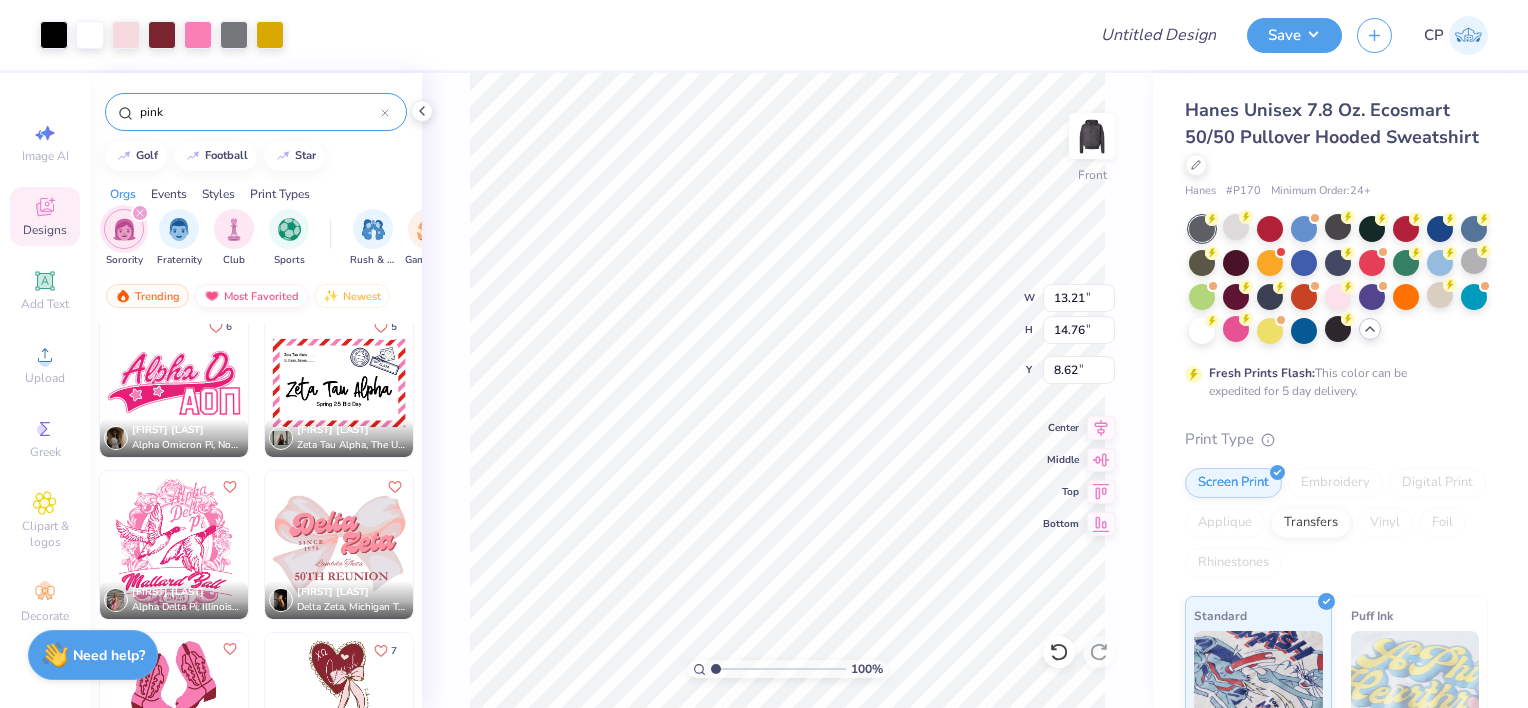 click on "Most Favorited" at bounding box center [251, 296] 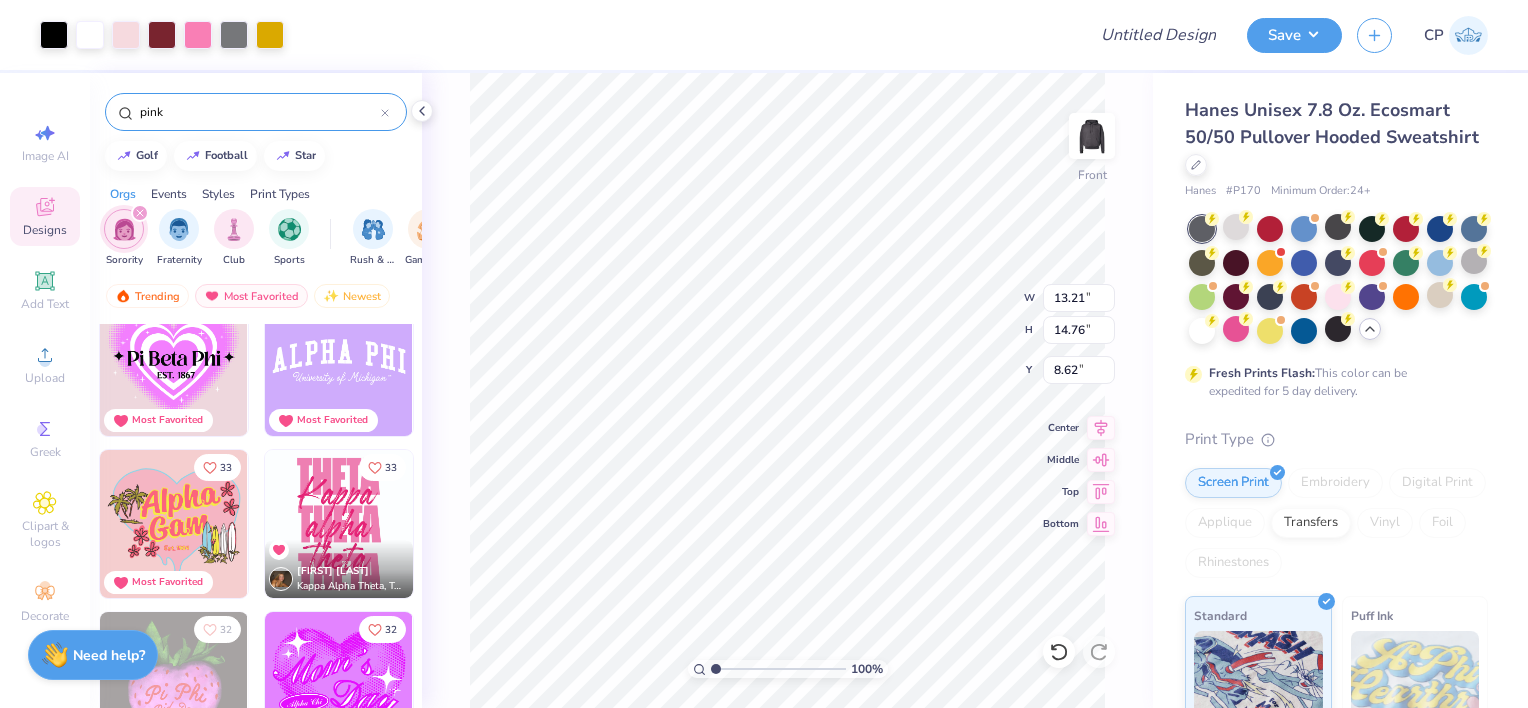 scroll, scrollTop: 1666, scrollLeft: 0, axis: vertical 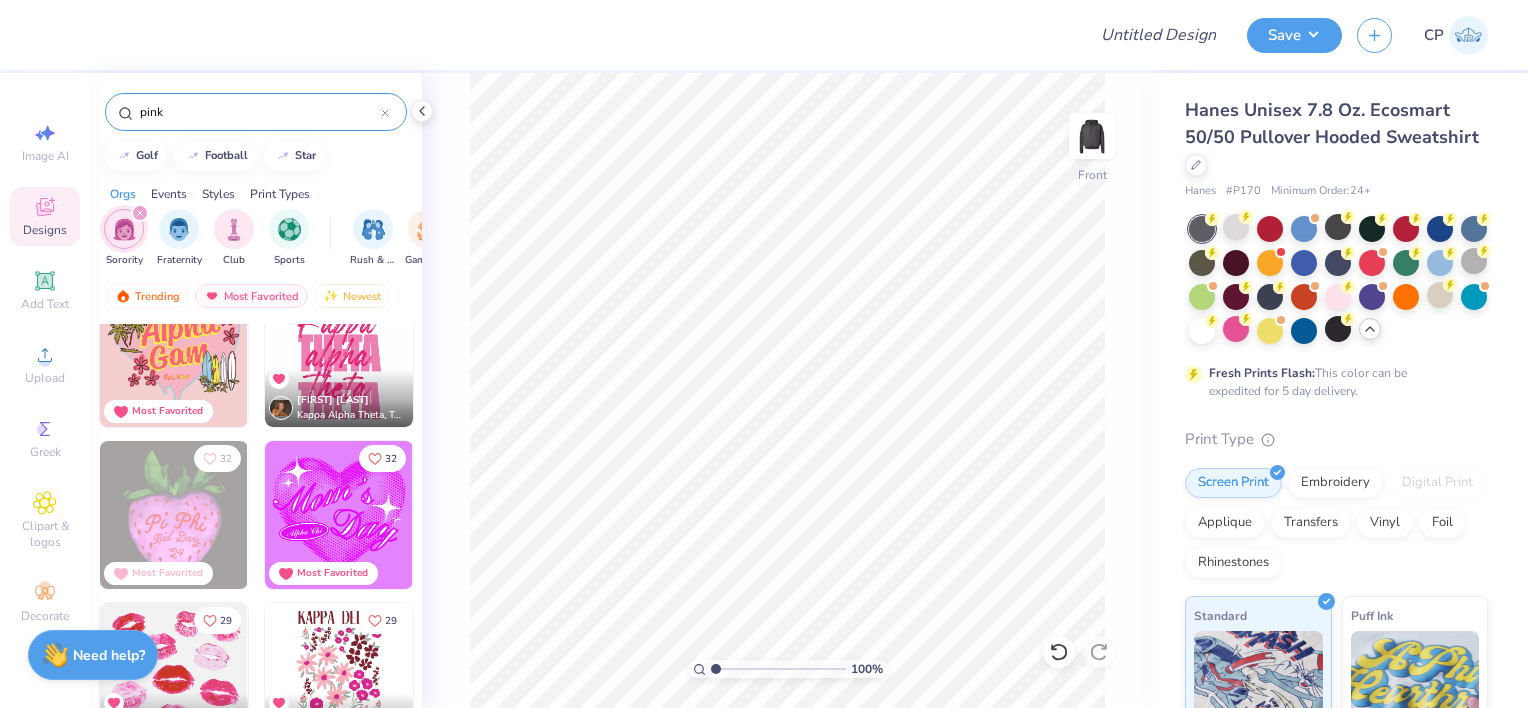 click on "Grace Hartenstein Kappa Alpha Theta, Texas Christian University" at bounding box center (339, 398) 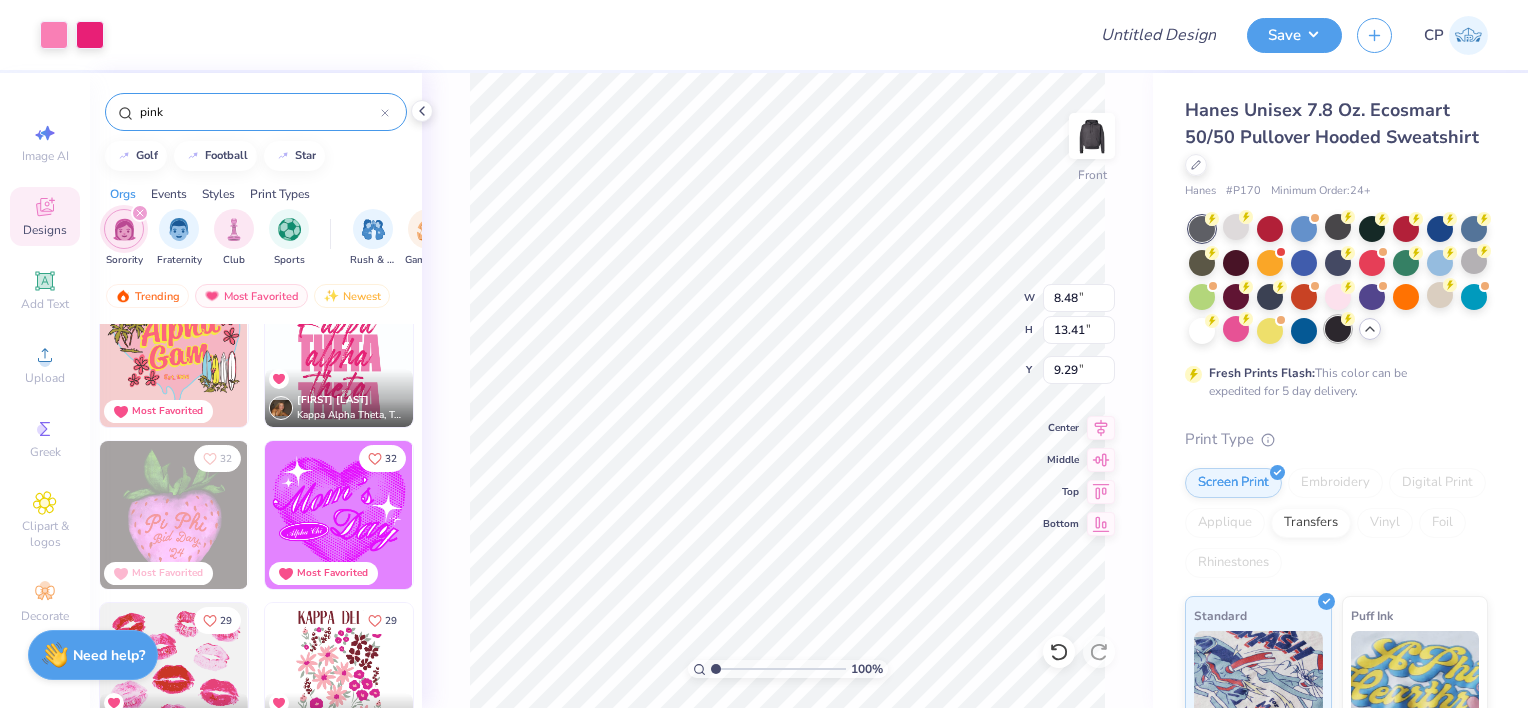 click at bounding box center (1338, 329) 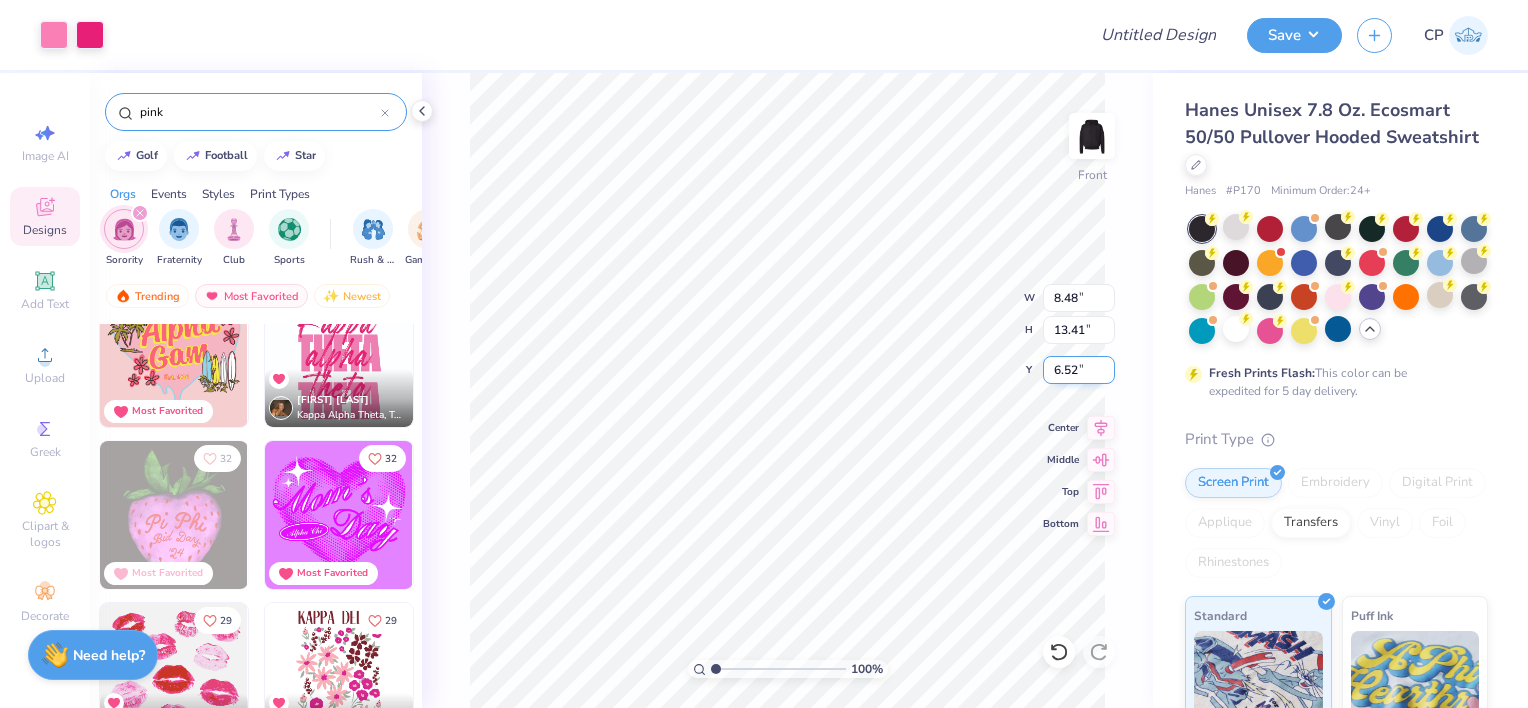 type on "6.52" 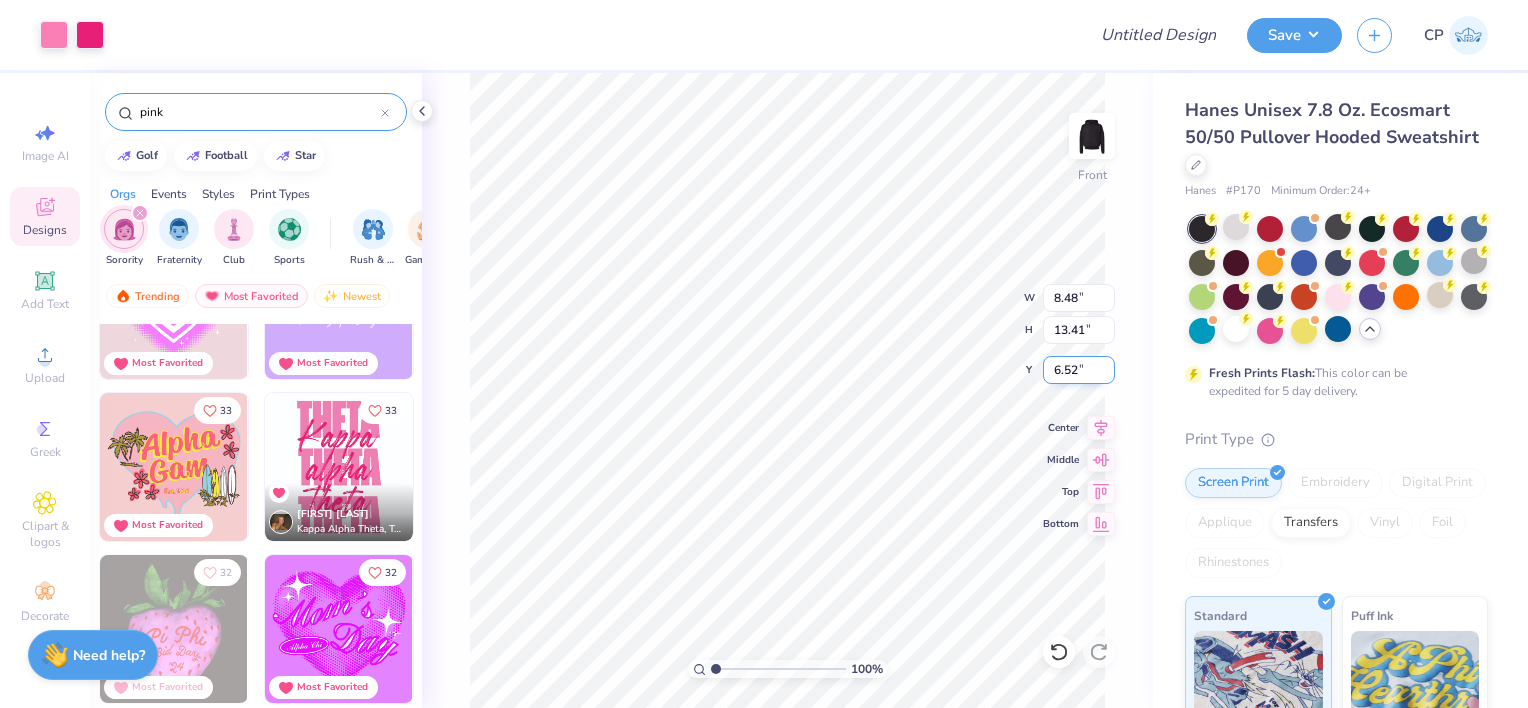 scroll, scrollTop: 1544, scrollLeft: 0, axis: vertical 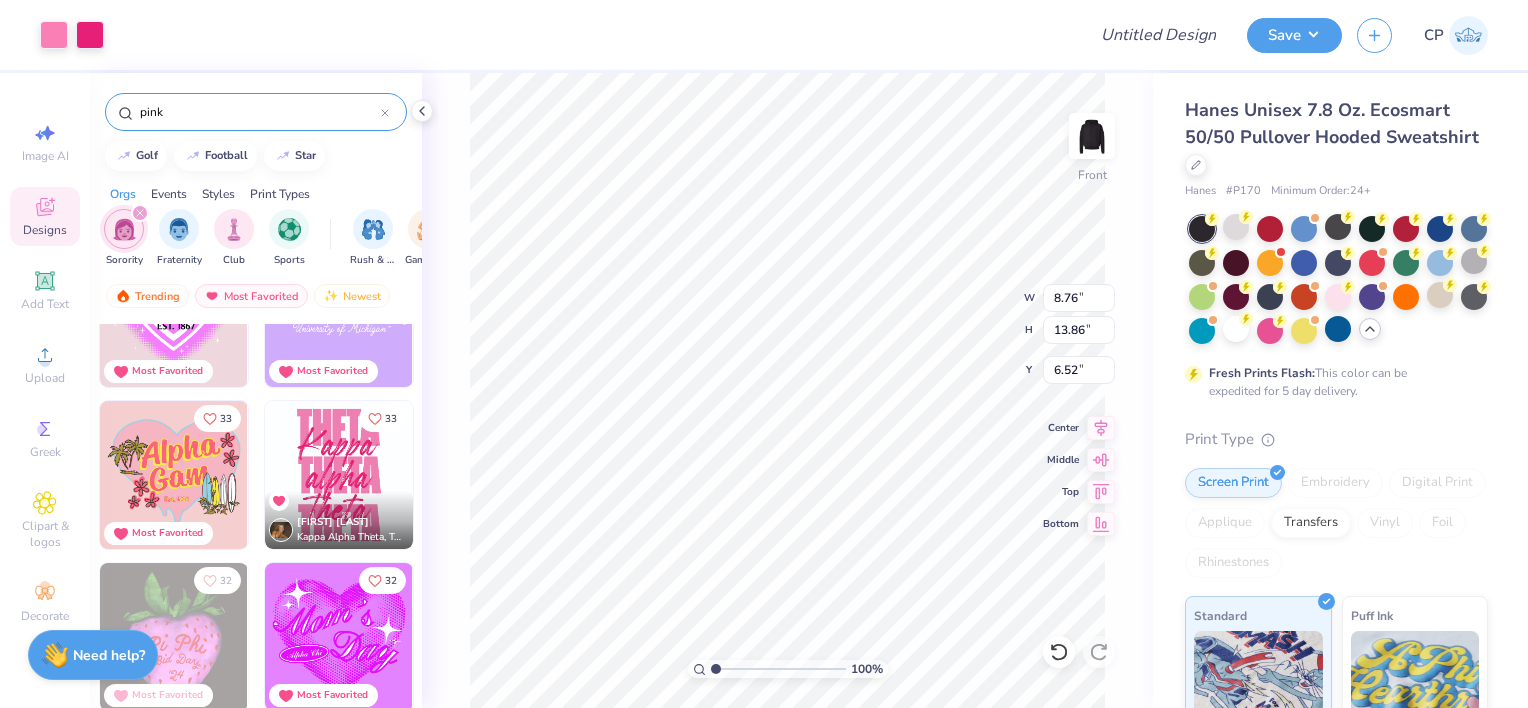 type on "8.76" 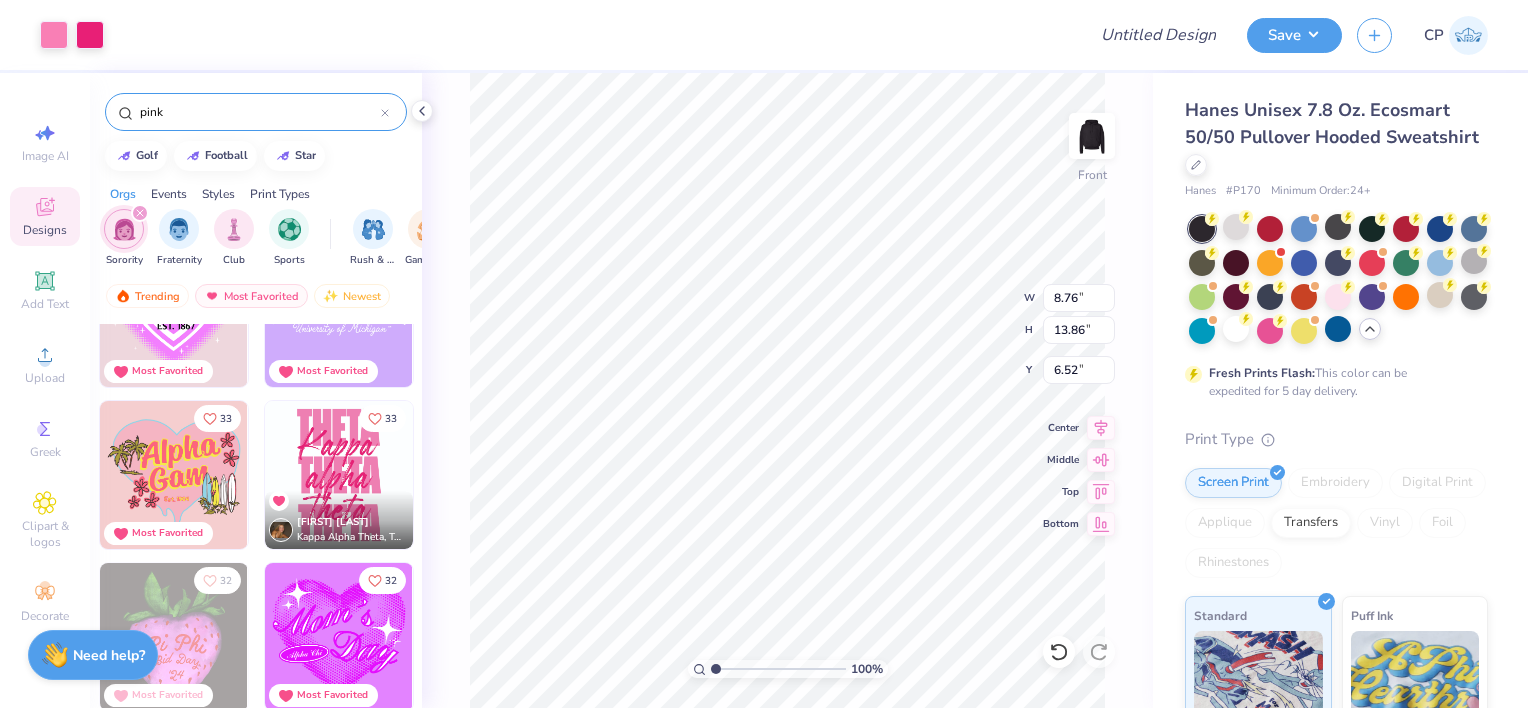 type on "13.86" 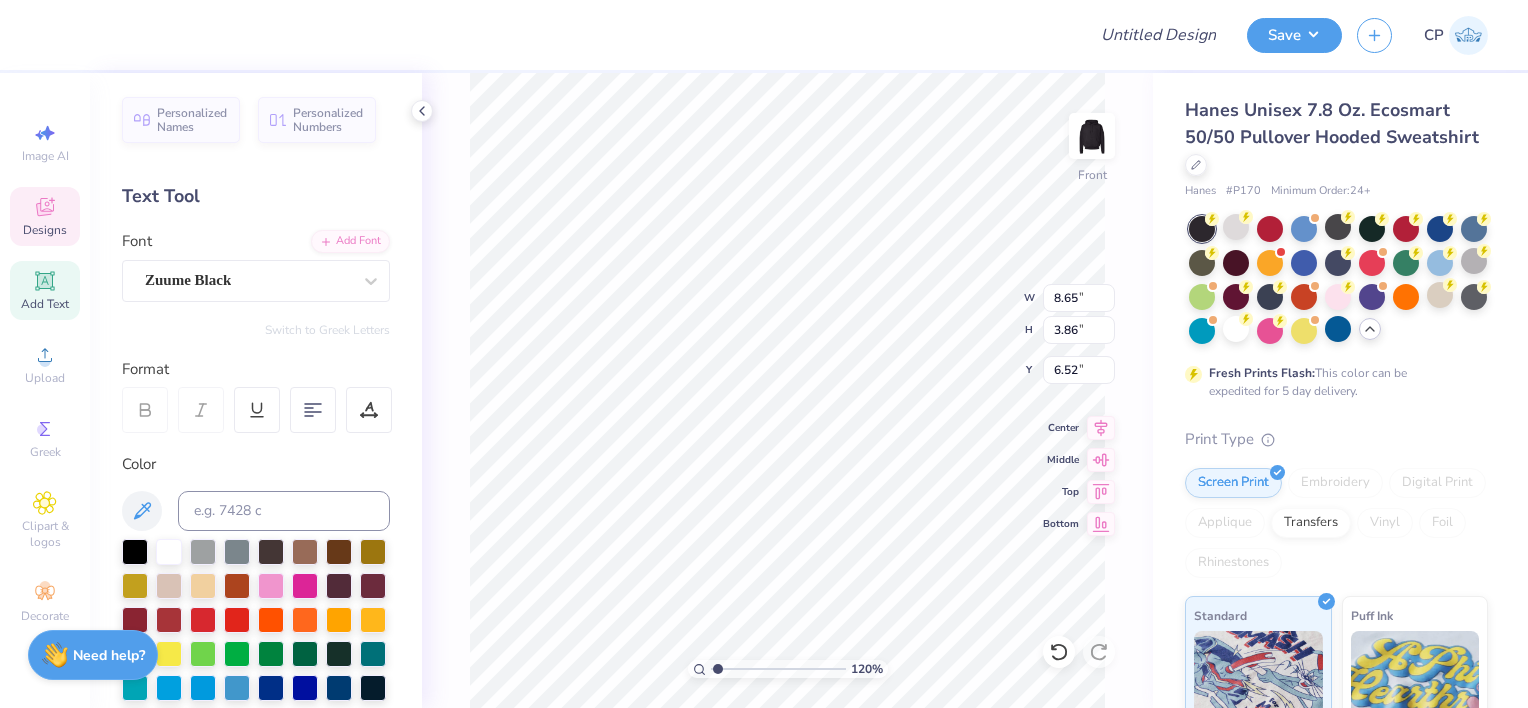 scroll, scrollTop: 16, scrollLeft: 4, axis: both 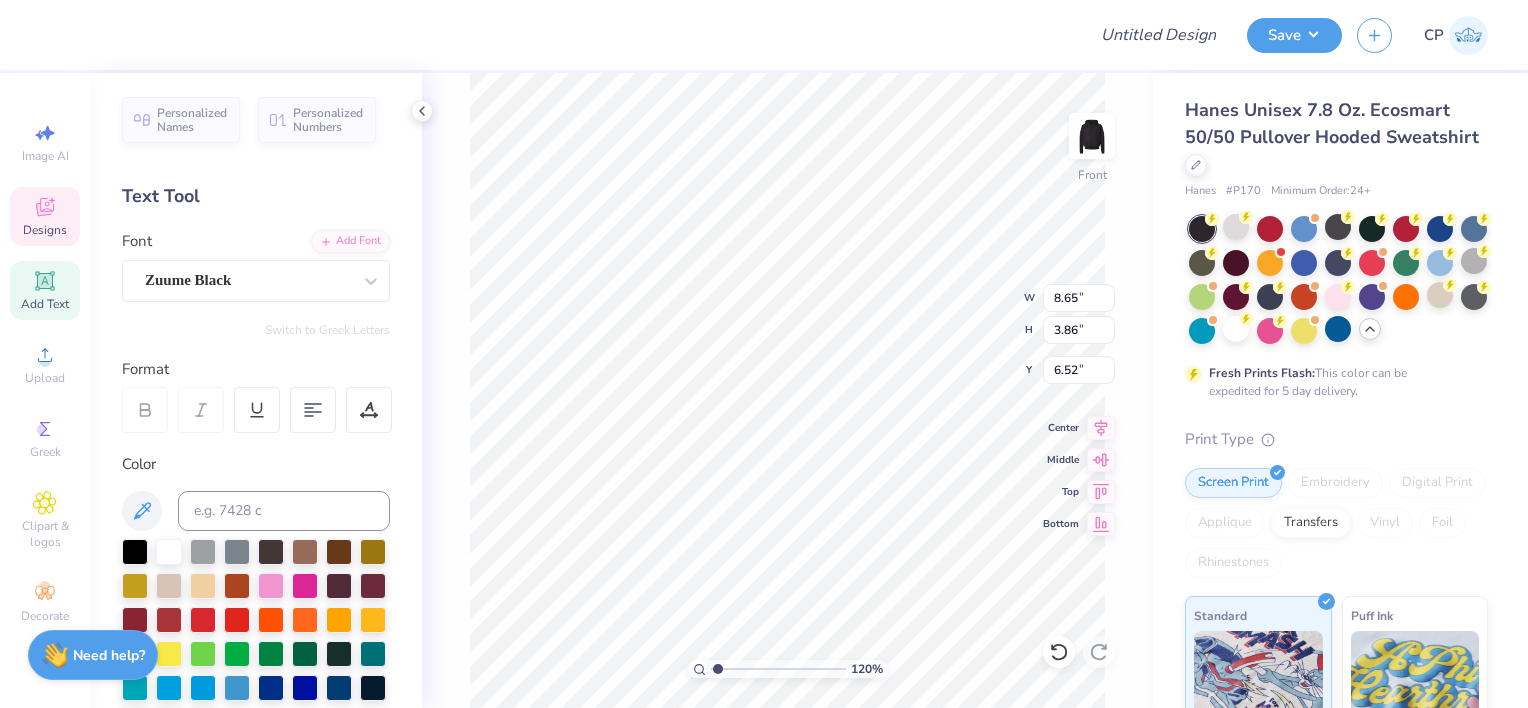 type on "AOP" 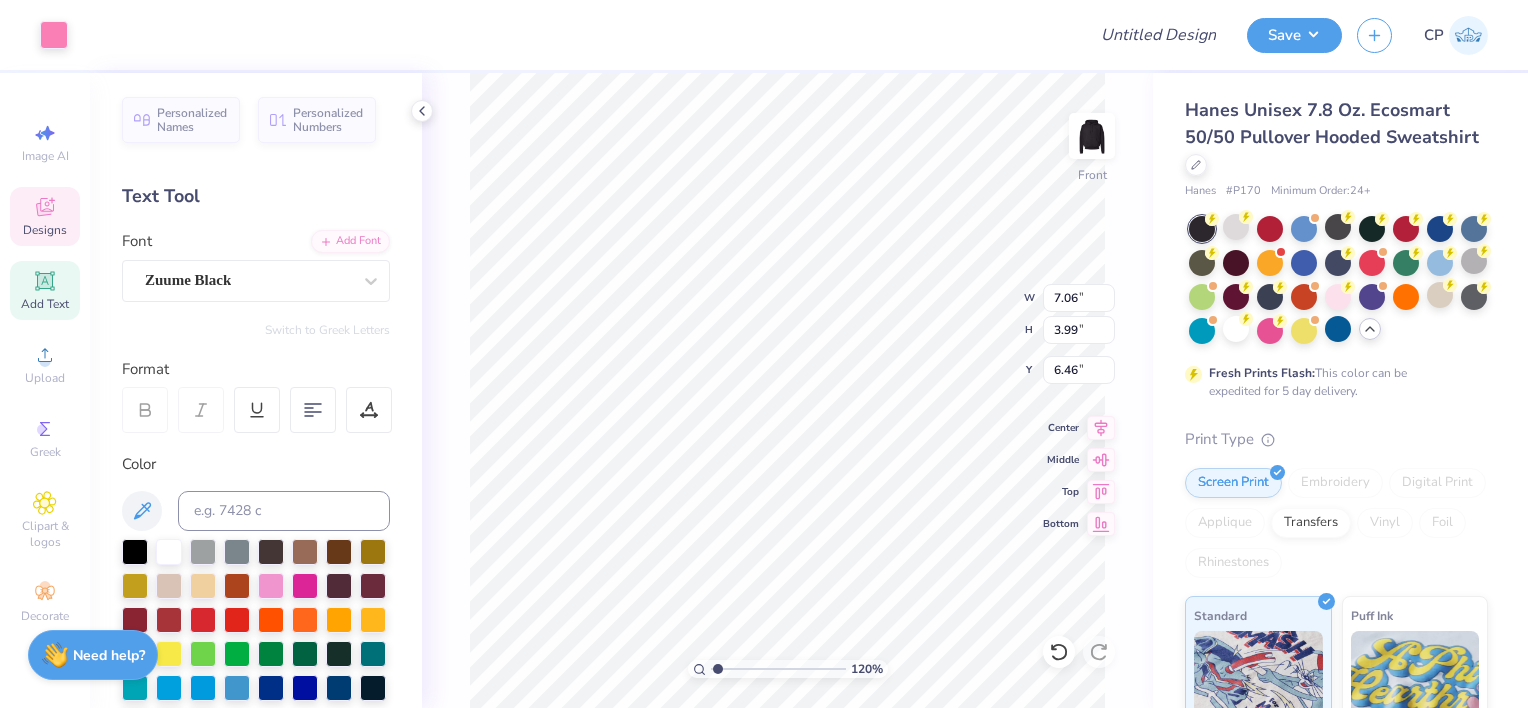 scroll, scrollTop: 16, scrollLeft: 2, axis: both 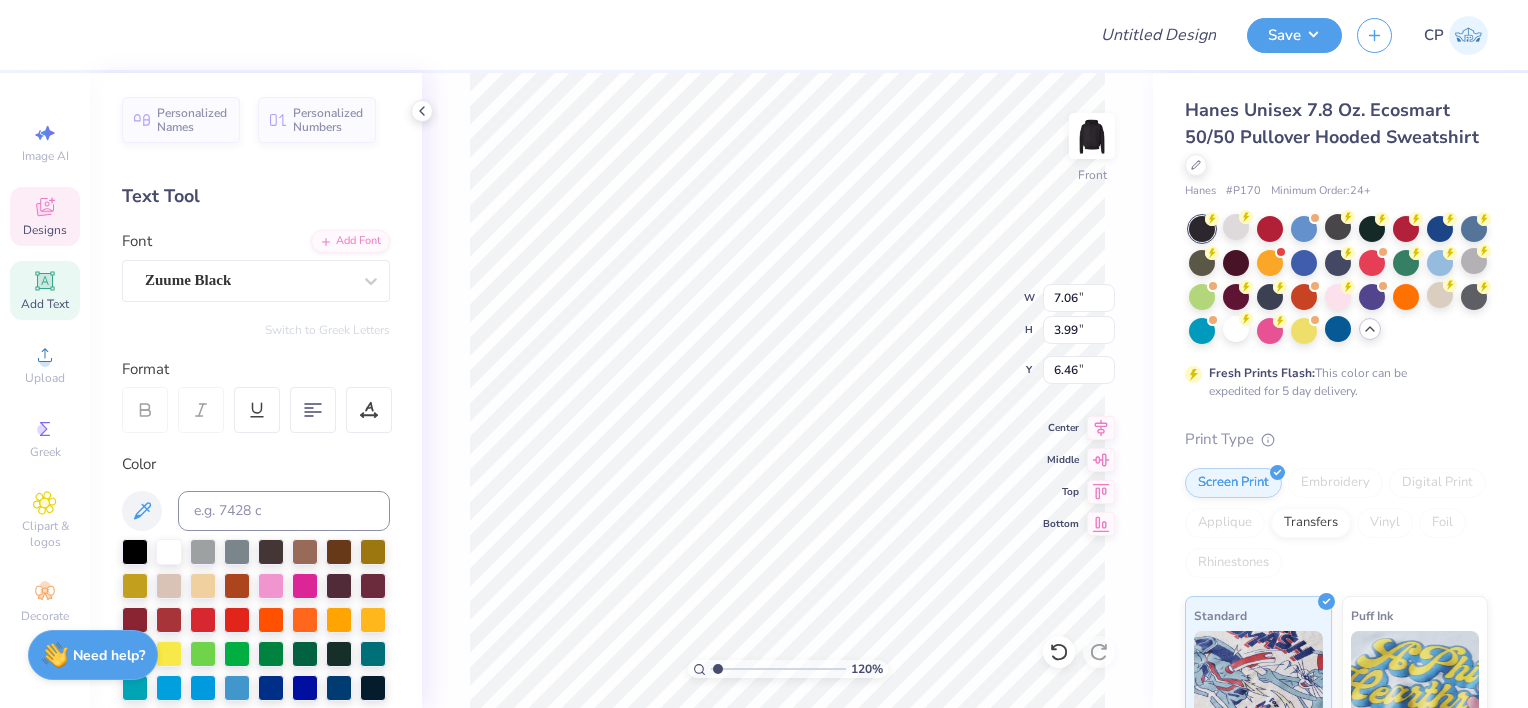 type on "1.20250244089543" 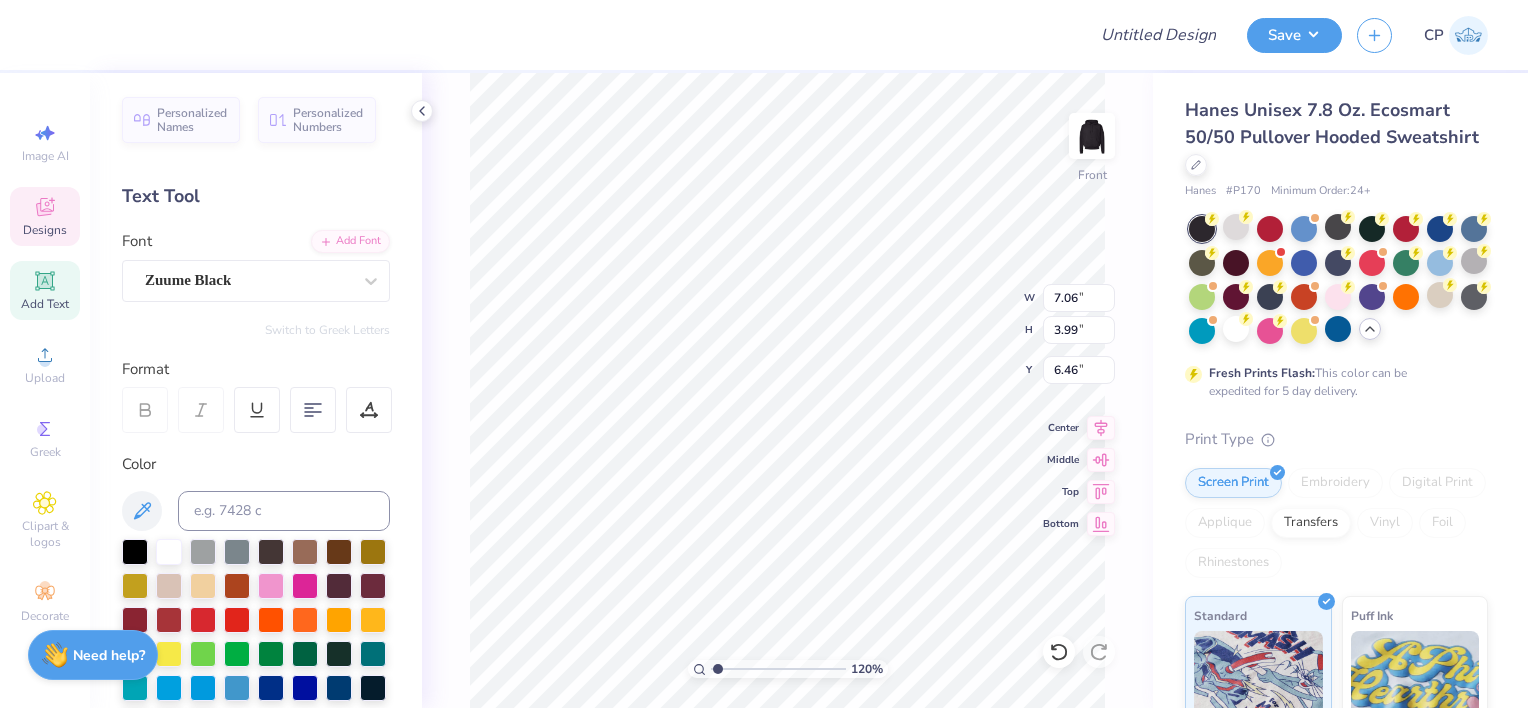 type on "Call" 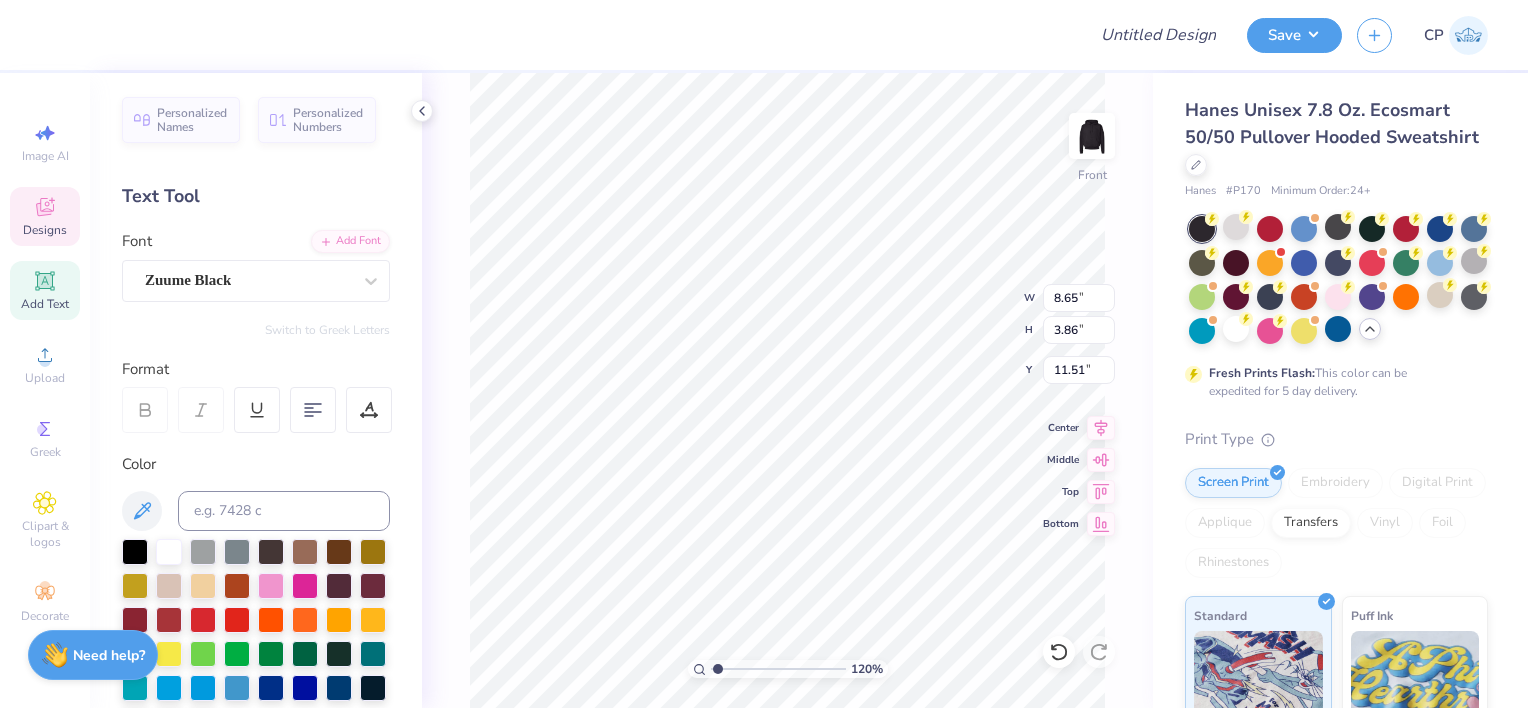 type on "1.20250244089543" 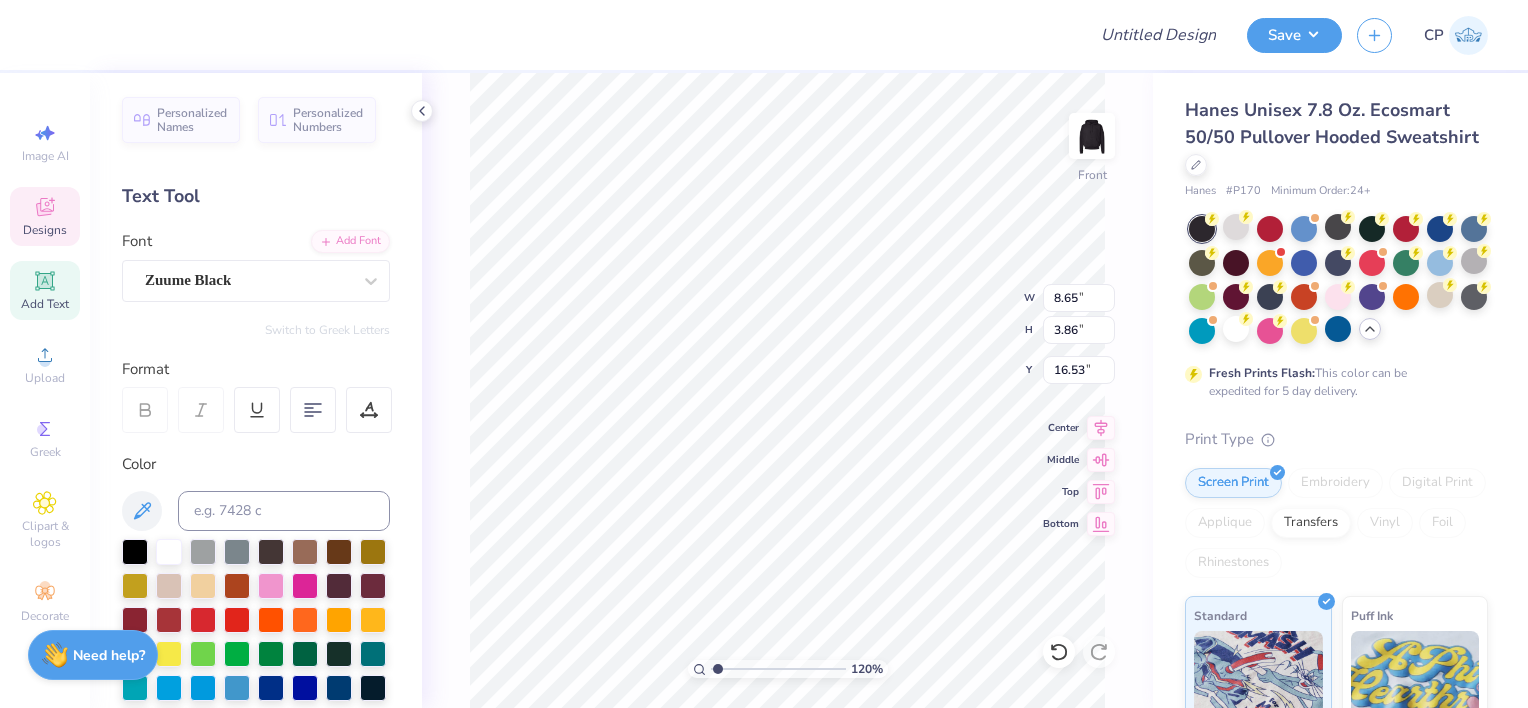 scroll, scrollTop: 16, scrollLeft: 2, axis: both 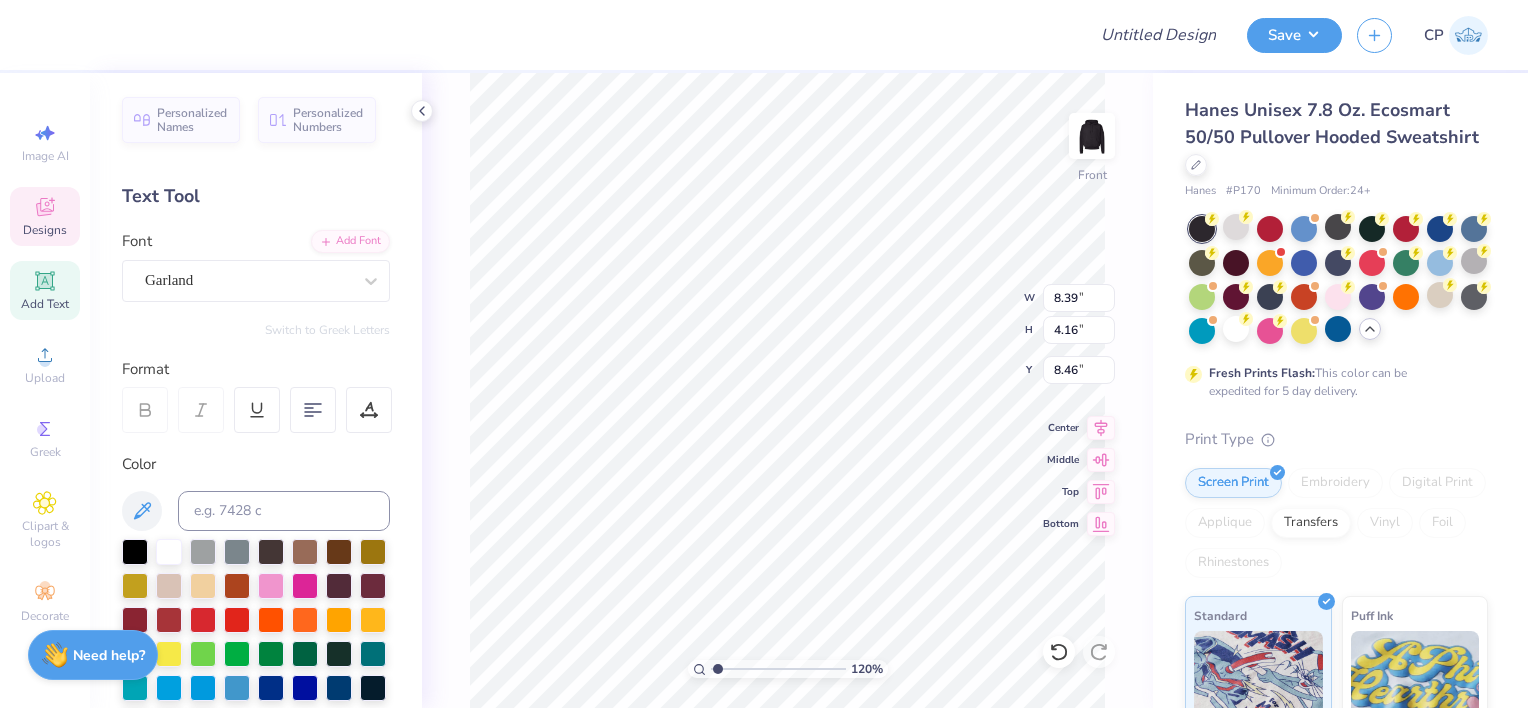 type on "1.20250244089543" 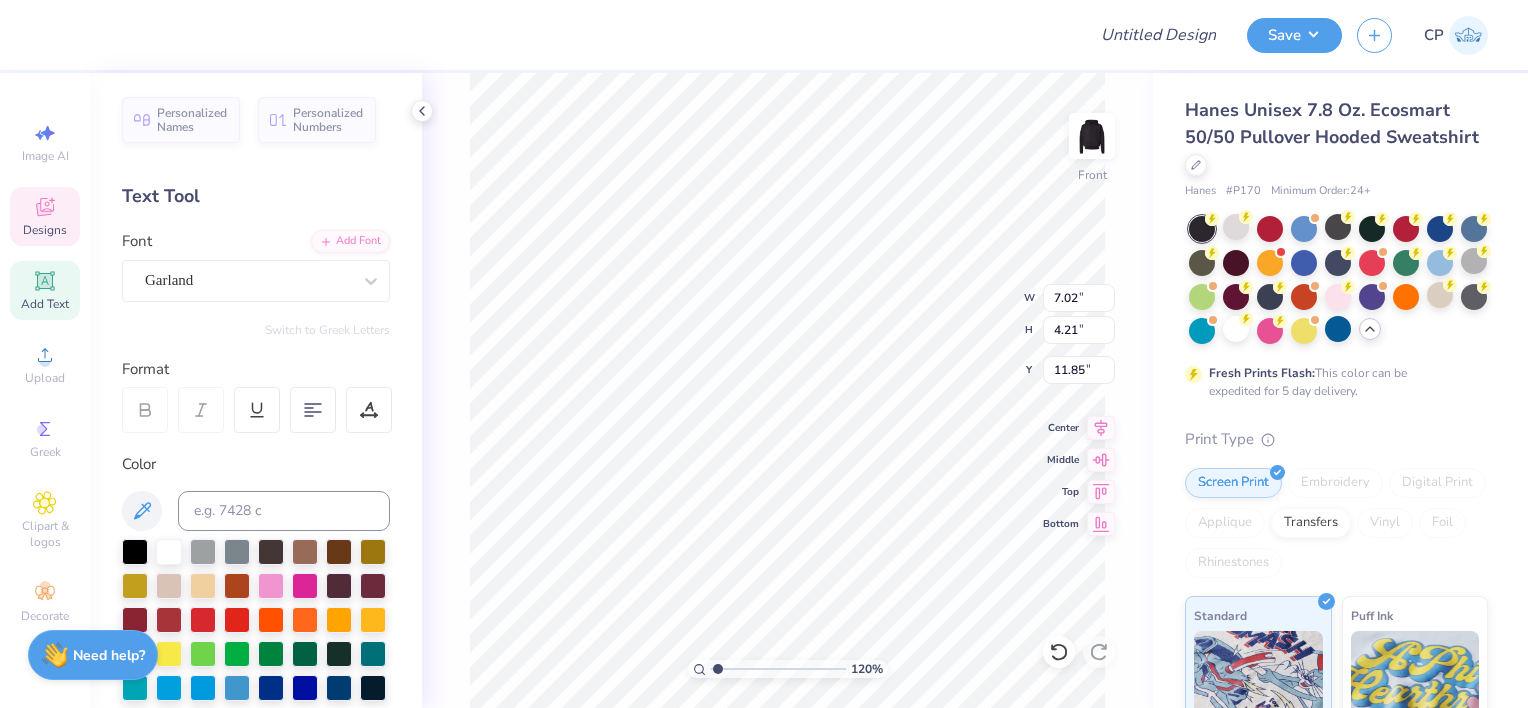 scroll, scrollTop: 16, scrollLeft: 3, axis: both 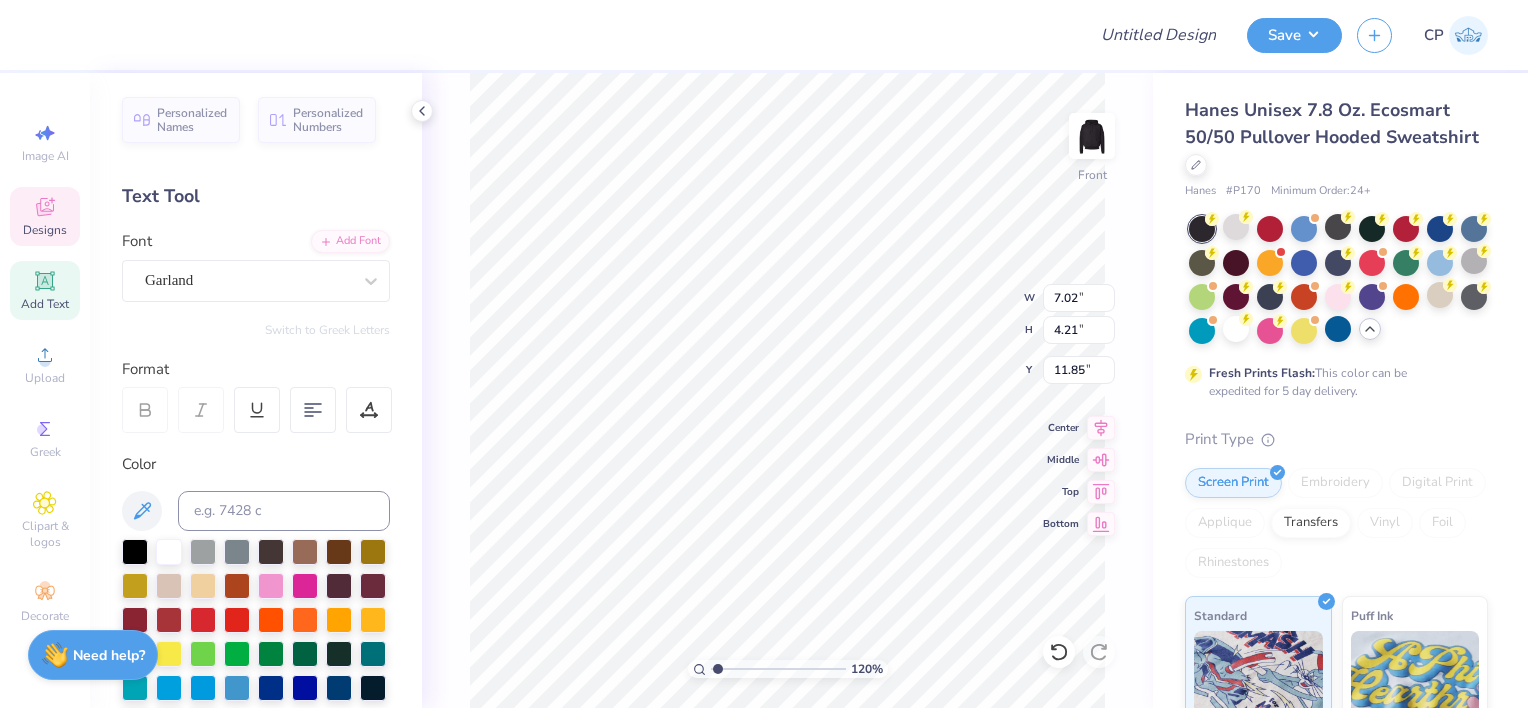 type on "1.20250244089543" 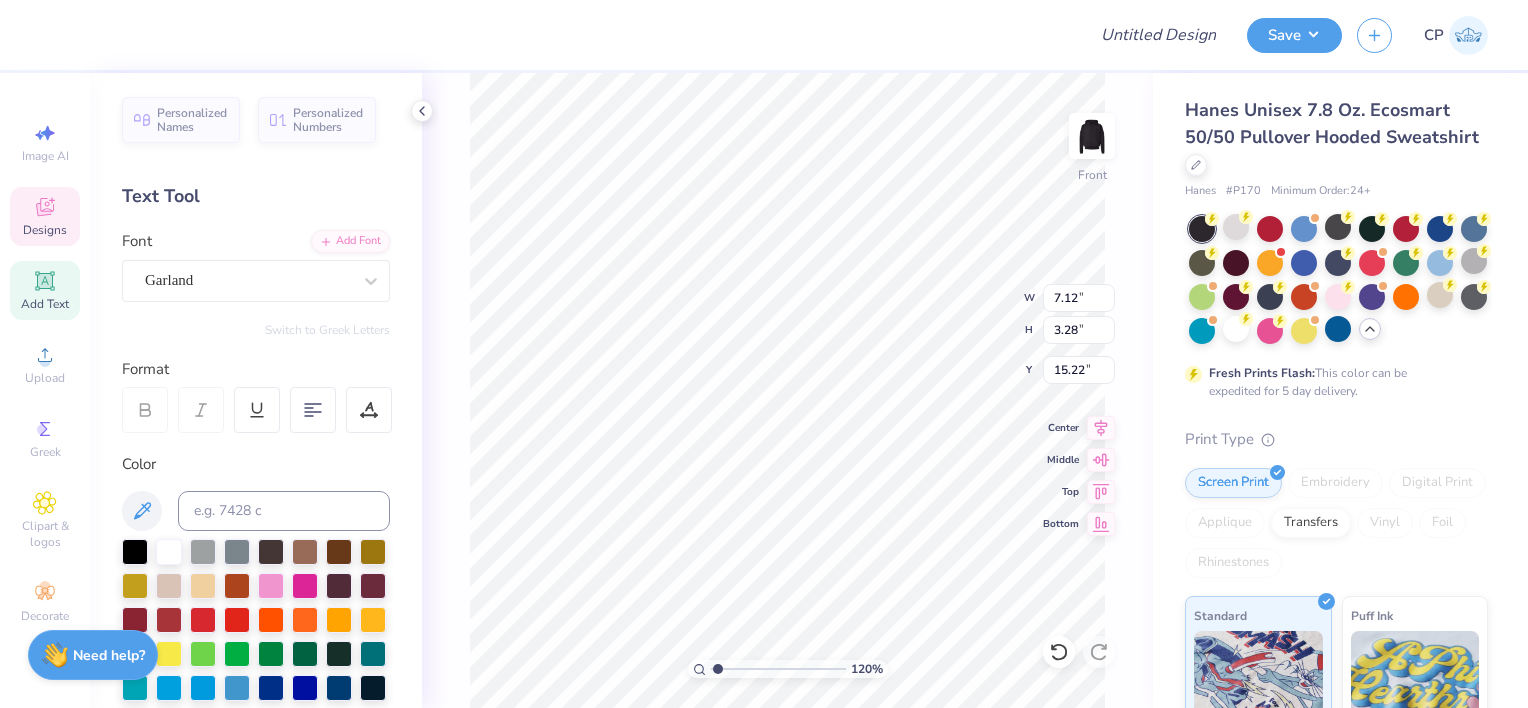 scroll, scrollTop: 16, scrollLeft: 2, axis: both 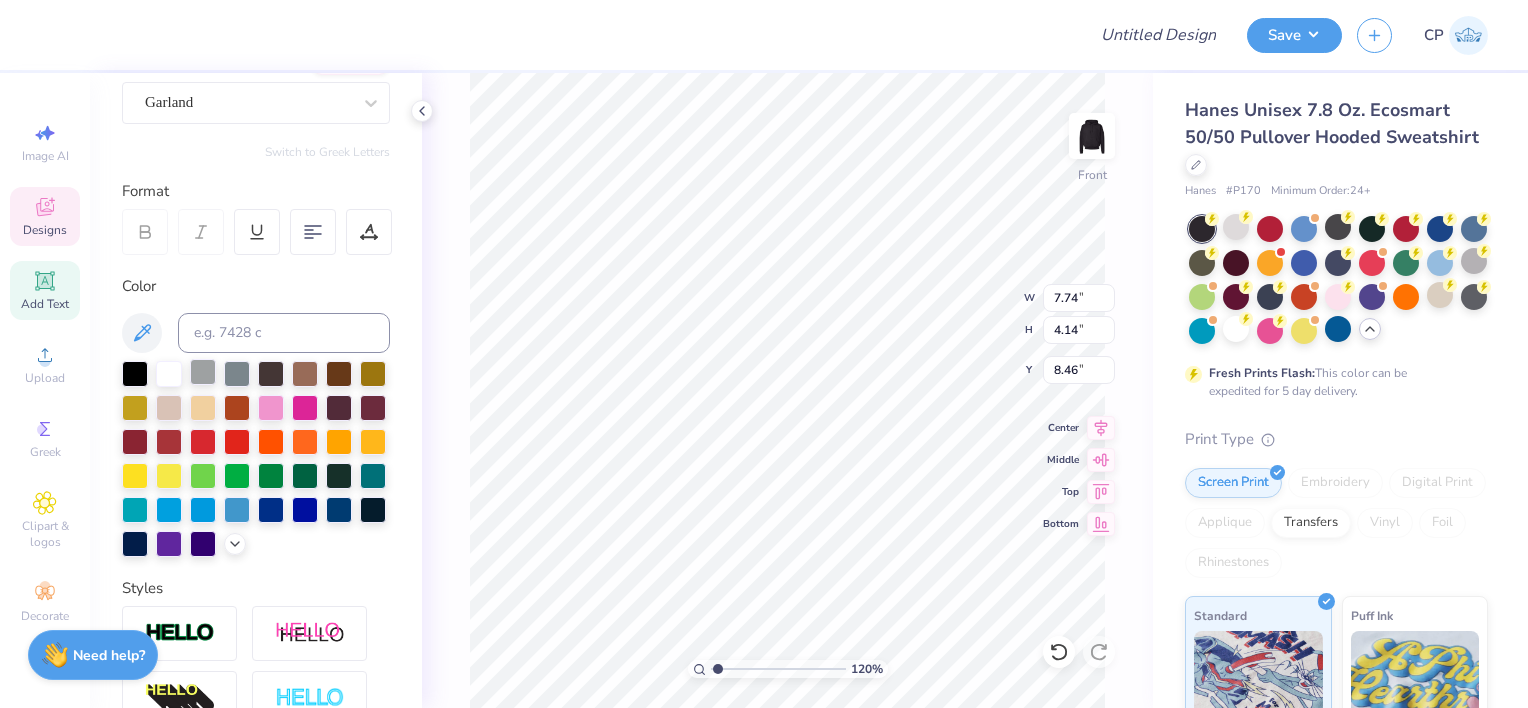 click at bounding box center [203, 372] 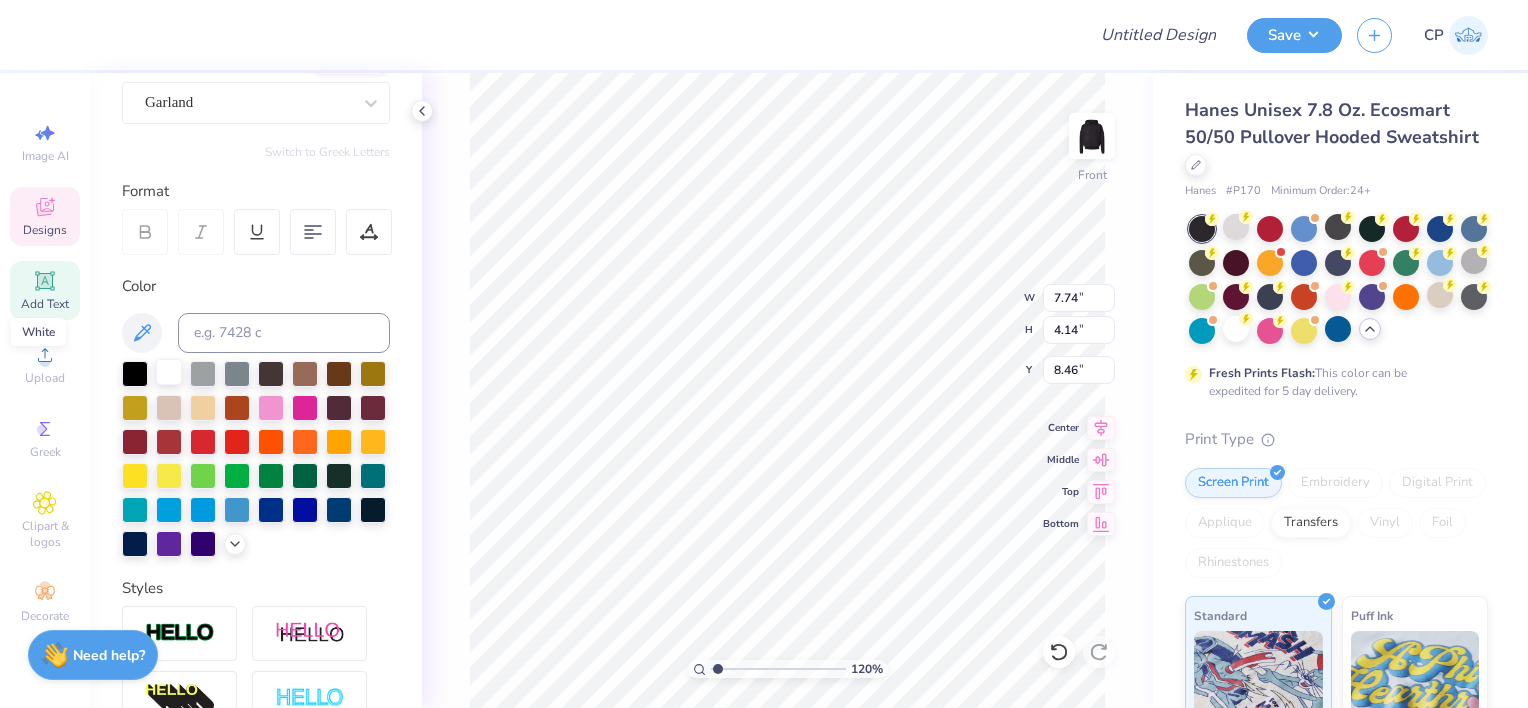click at bounding box center [169, 372] 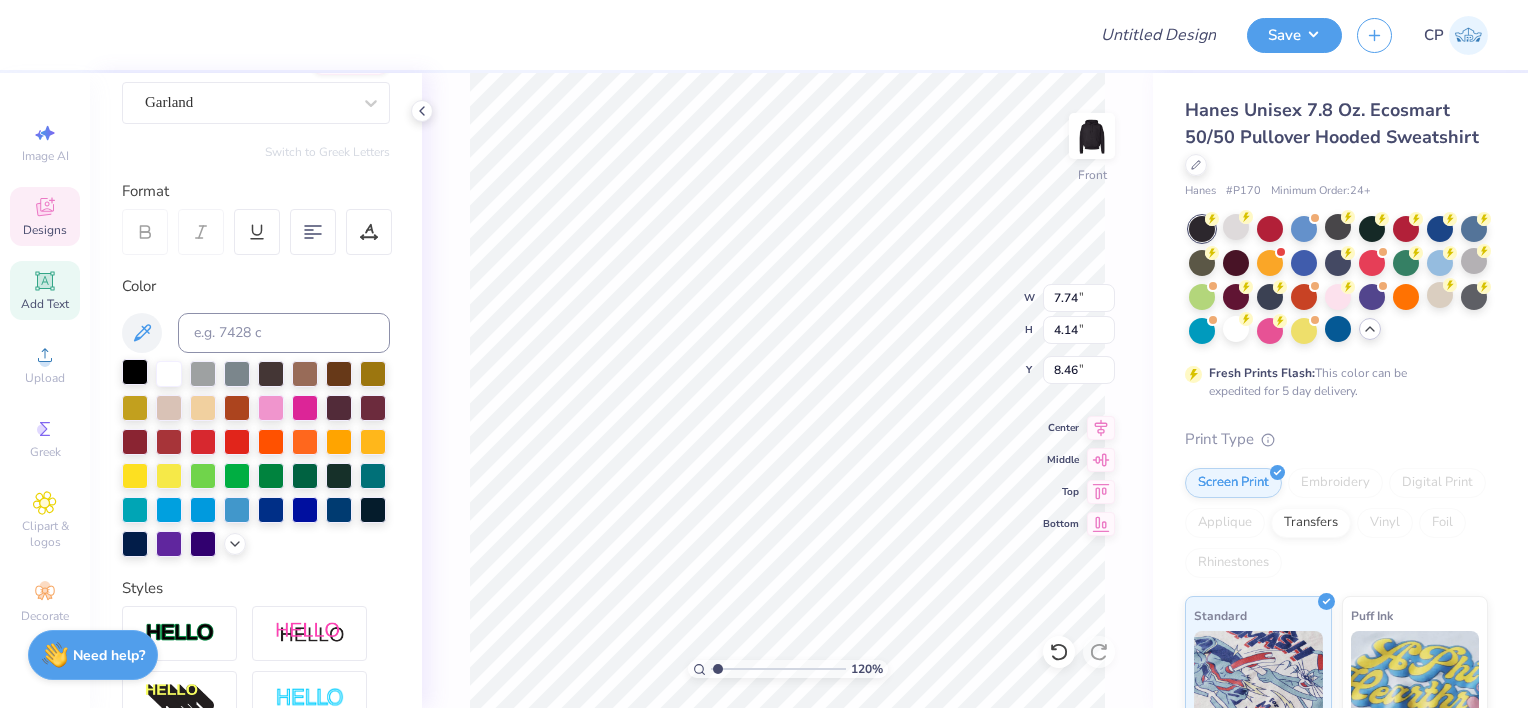 click at bounding box center (135, 372) 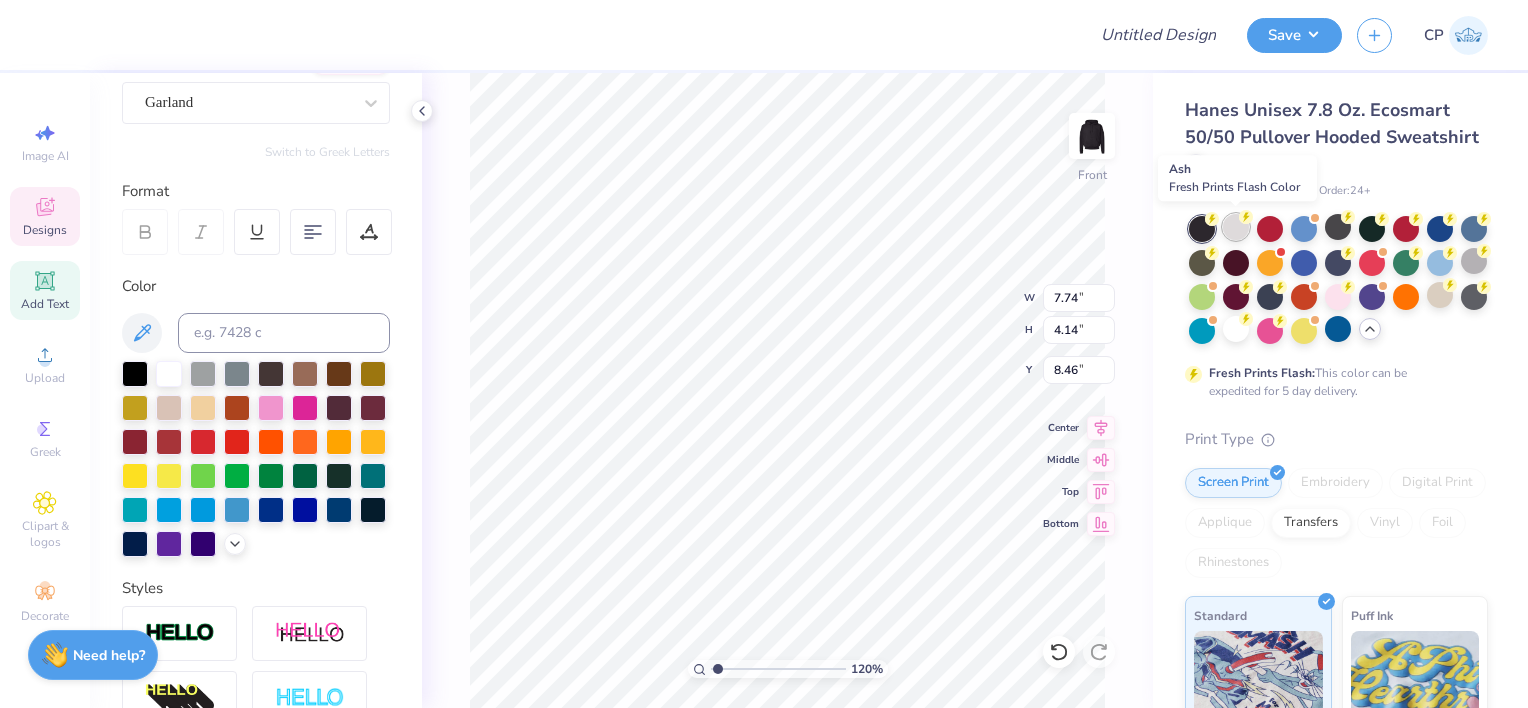 click at bounding box center (1236, 227) 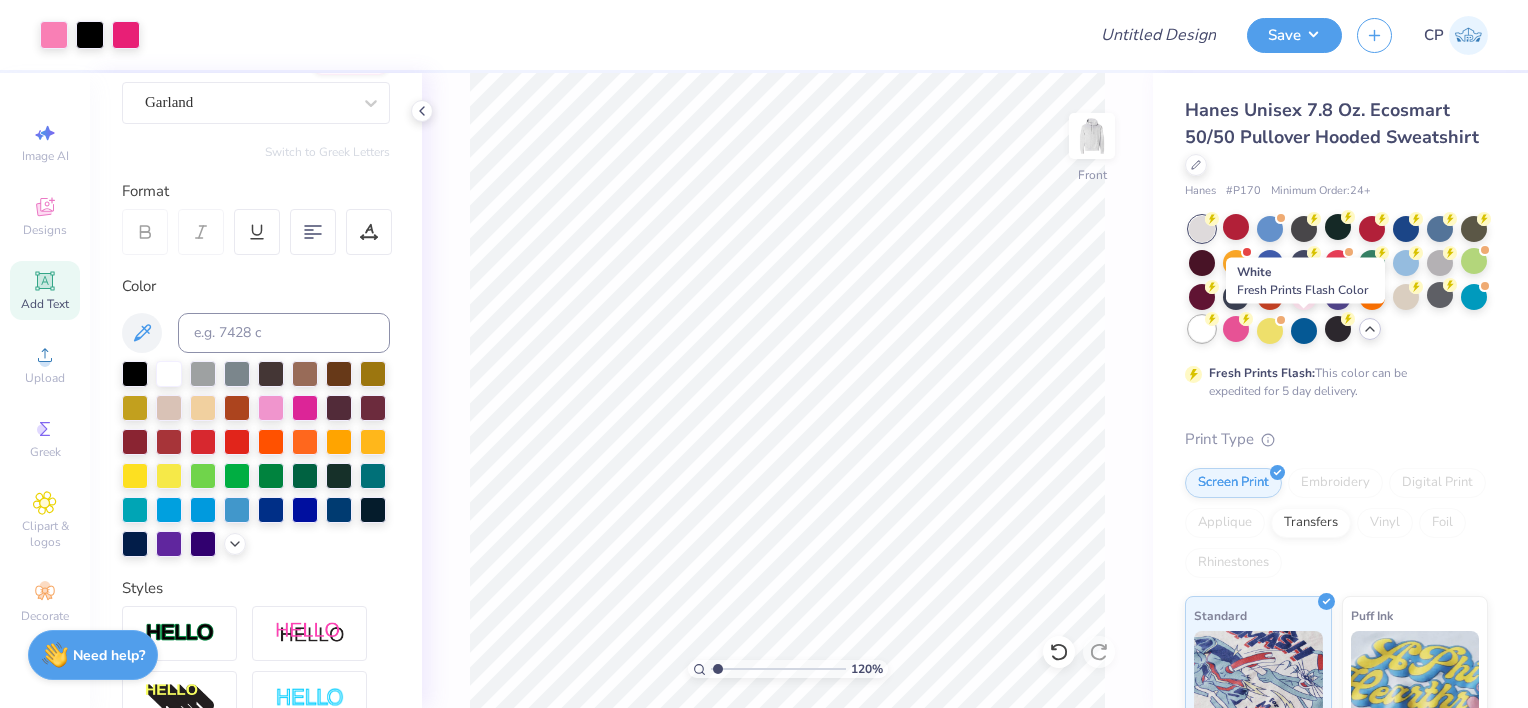 click at bounding box center [1202, 329] 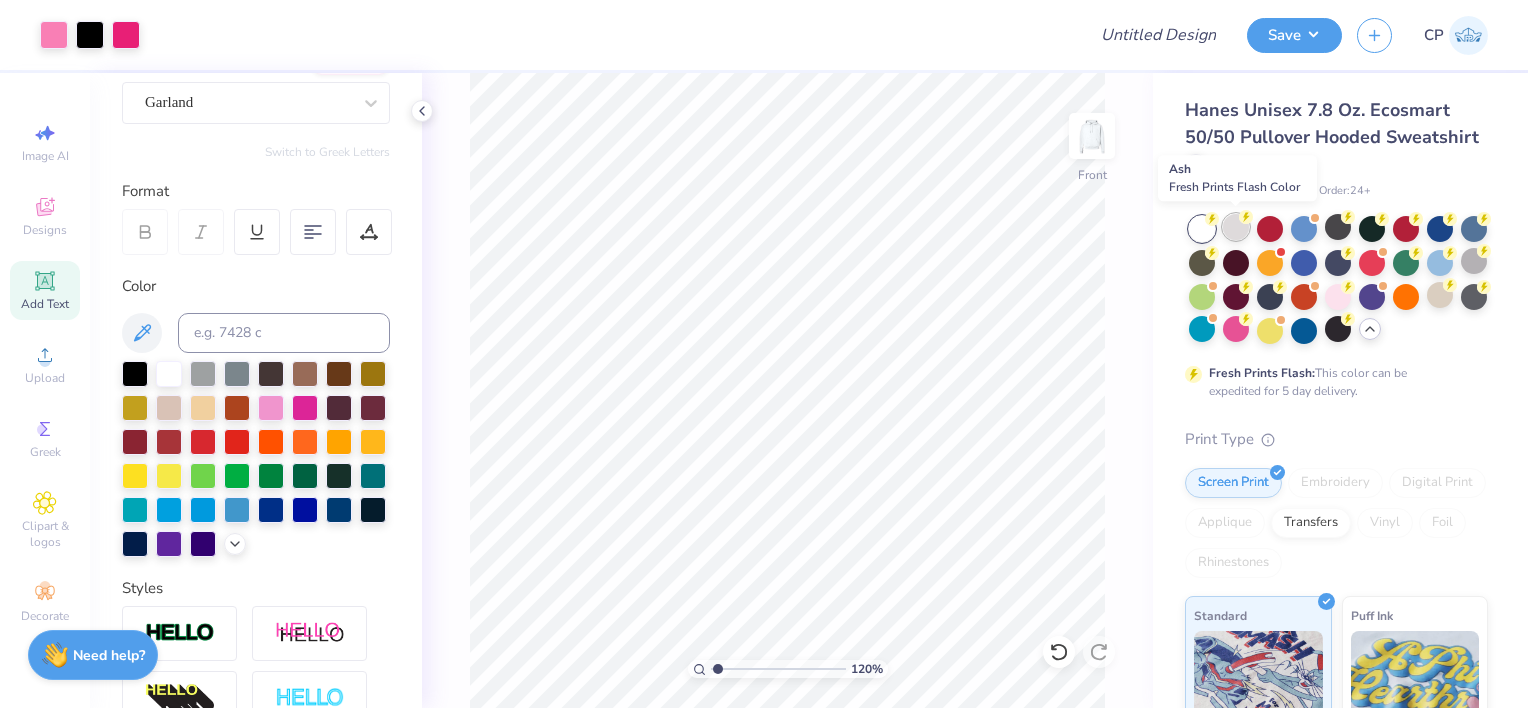 click at bounding box center (1236, 227) 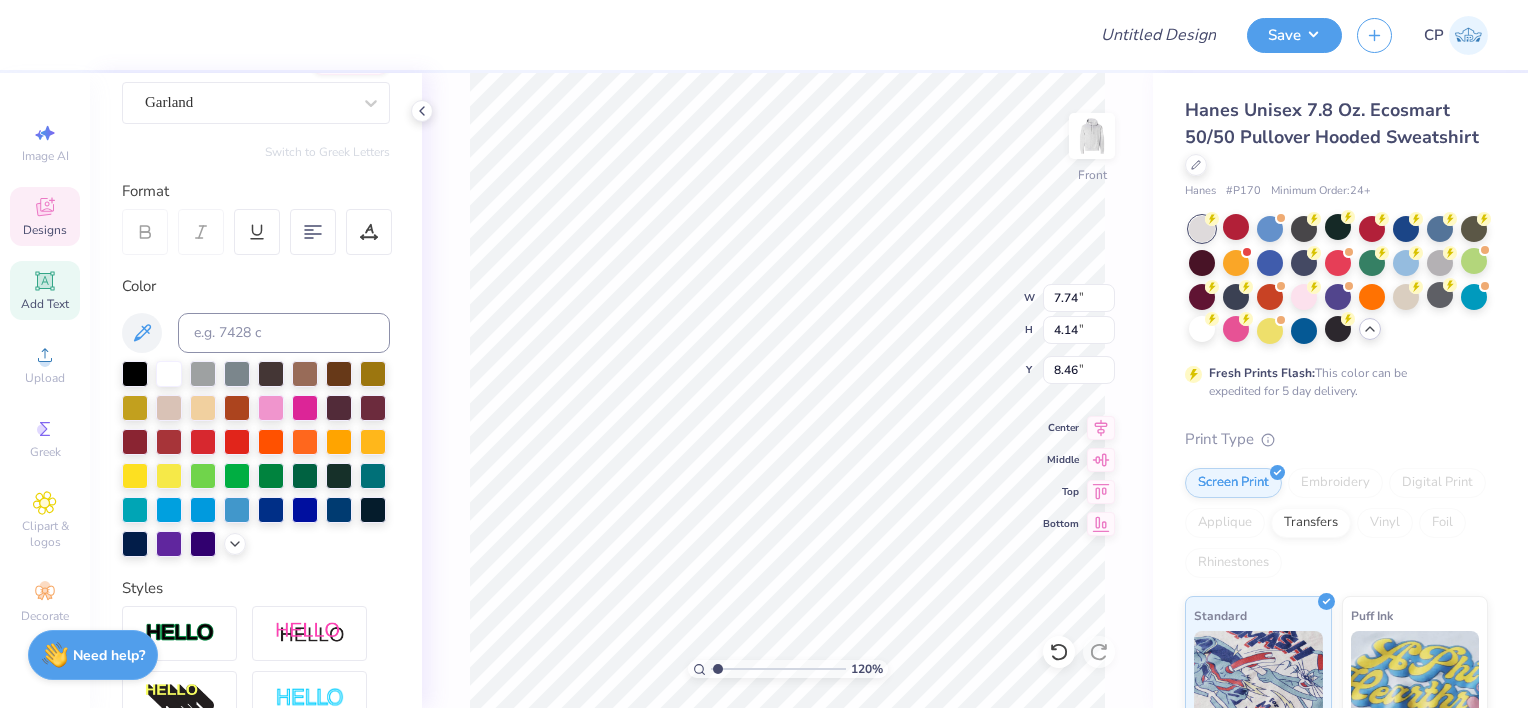 type on "1.20250244089543" 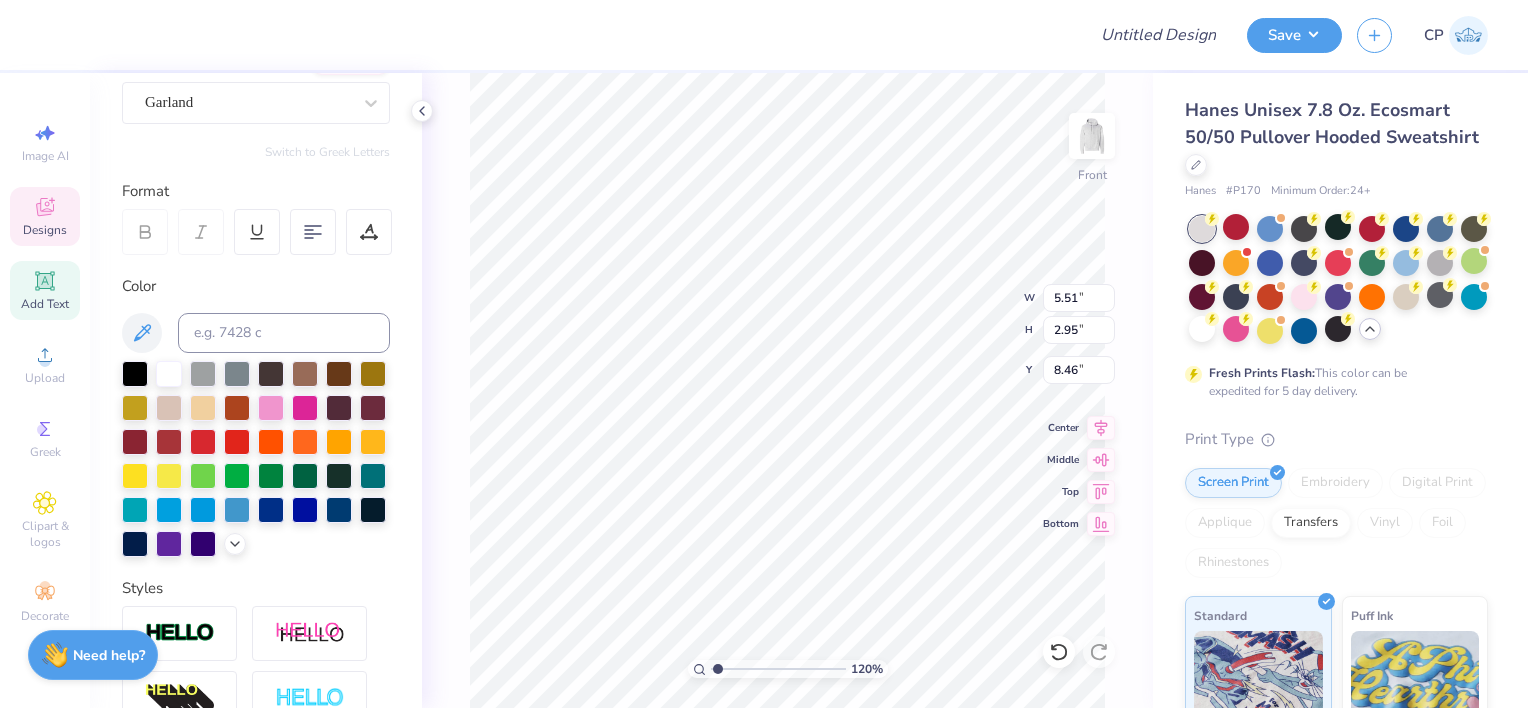 type on "1.20250244089543" 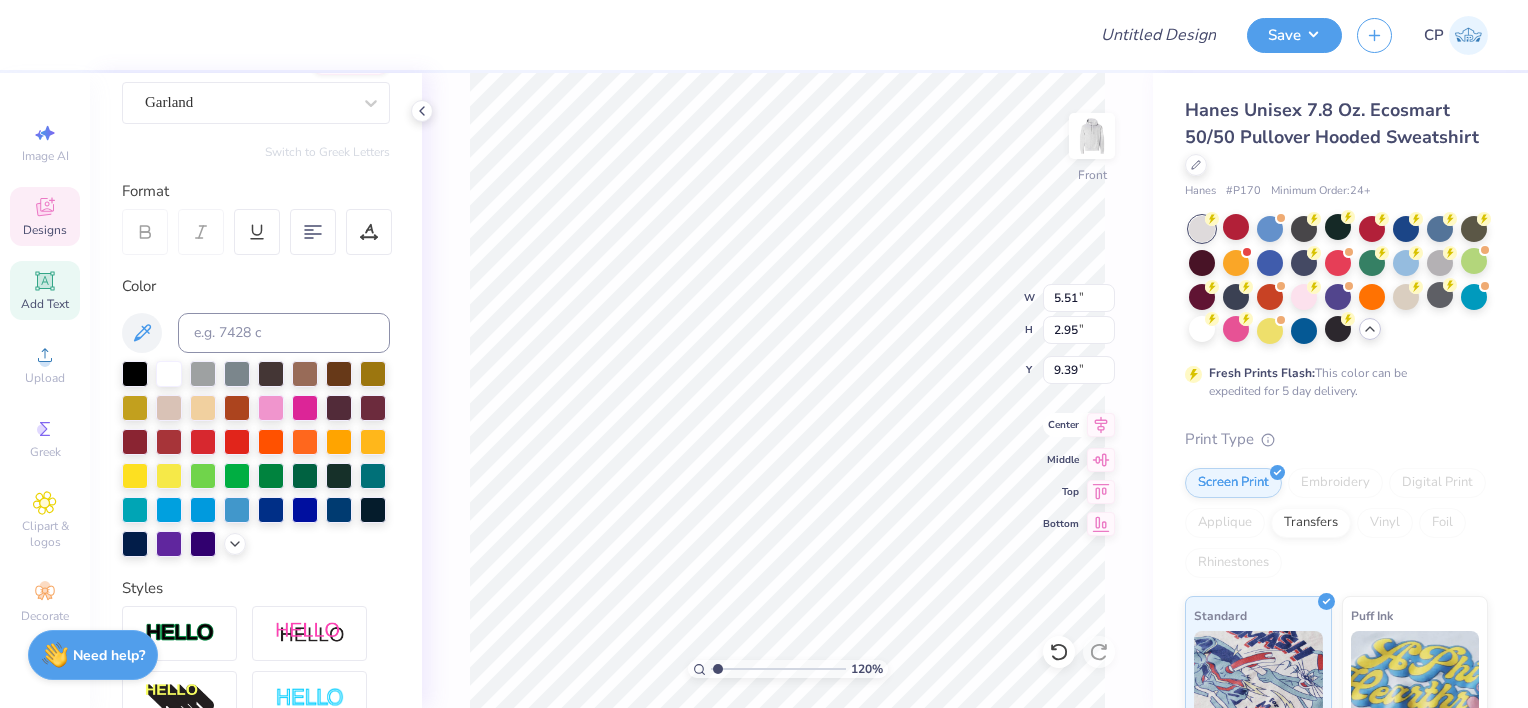 click 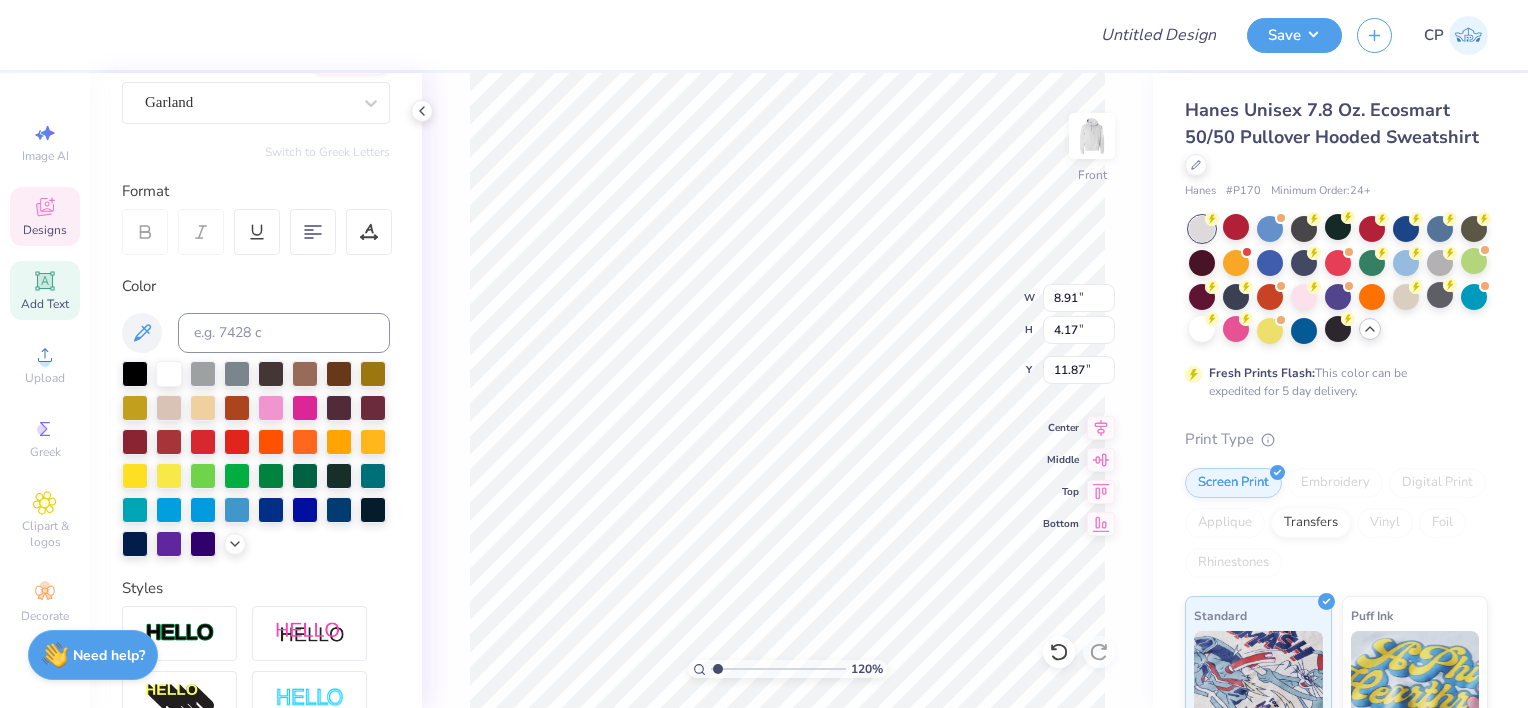 type on "1.20250244089543" 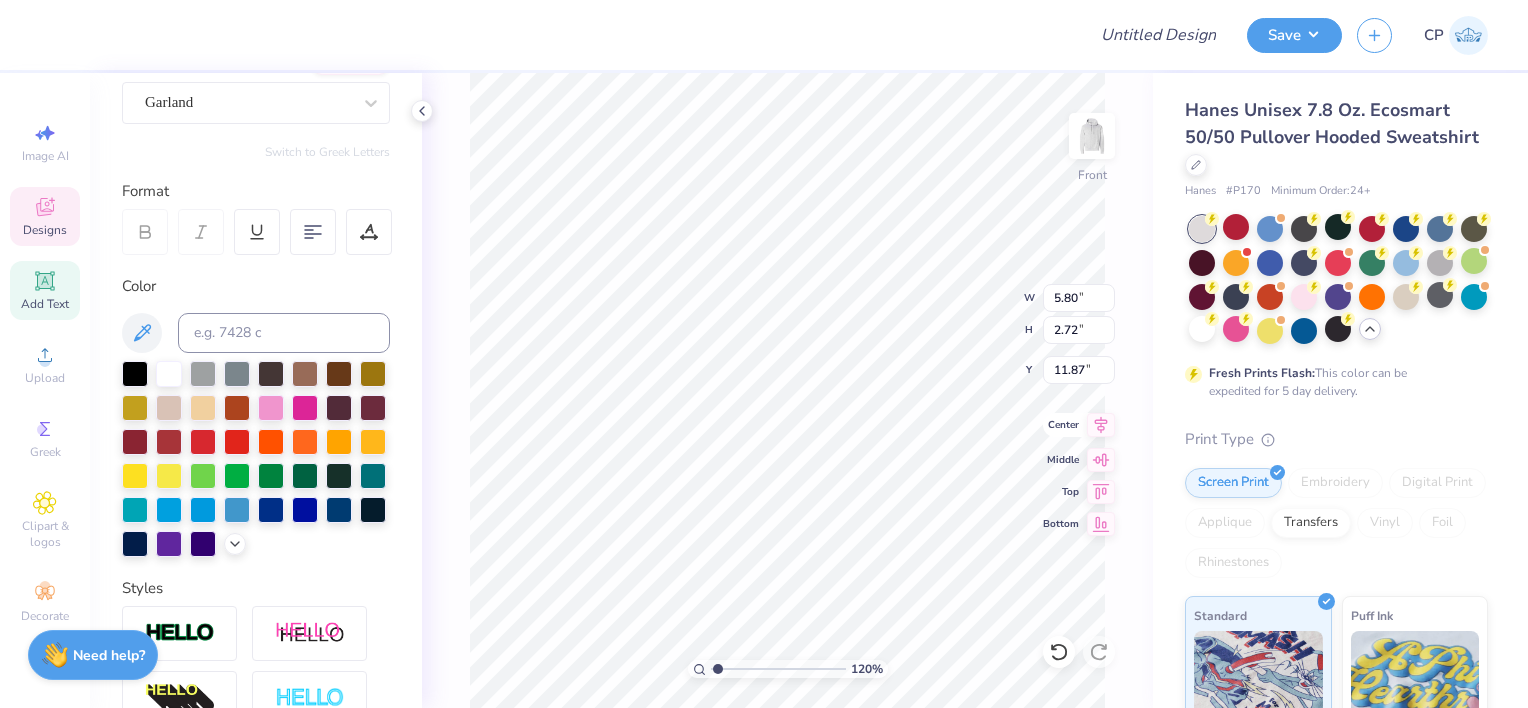 type on "1.20250244089543" 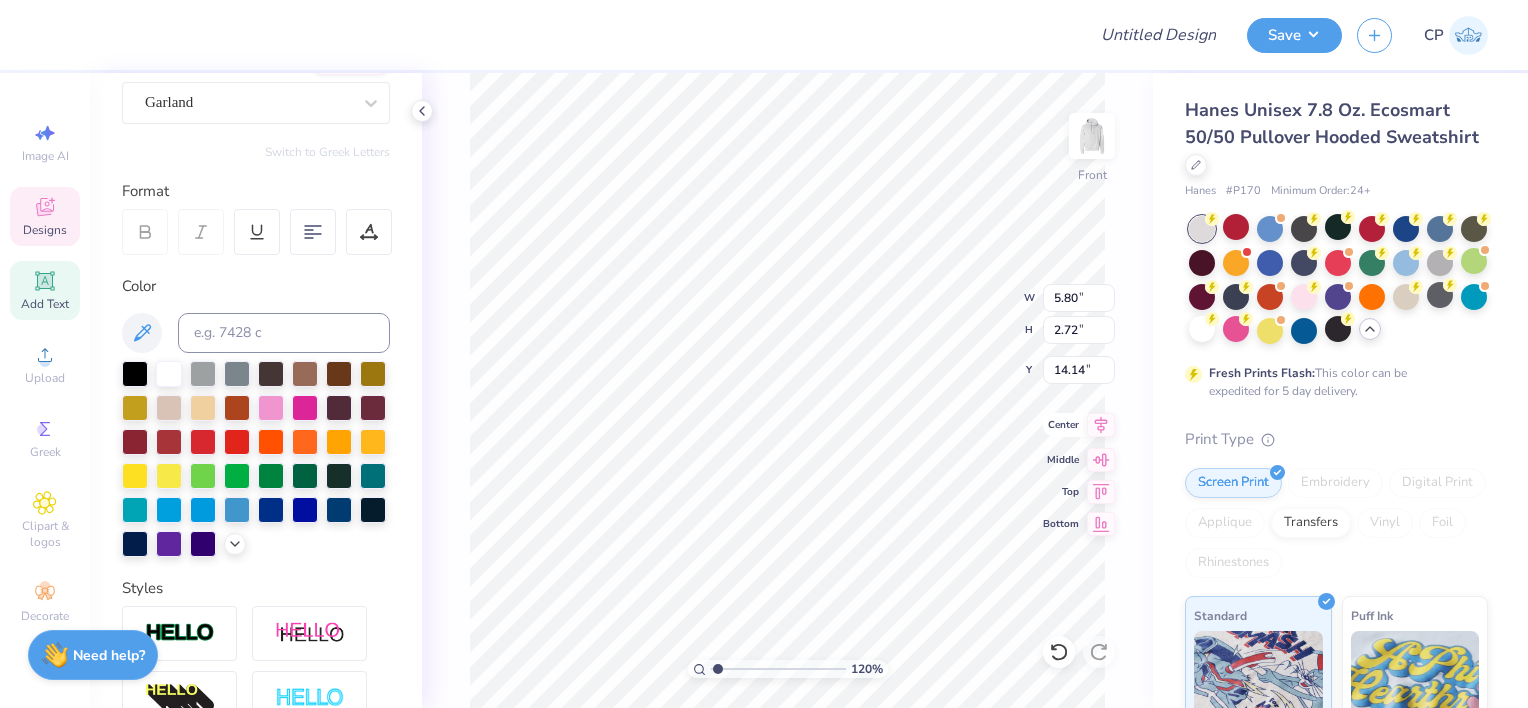 click 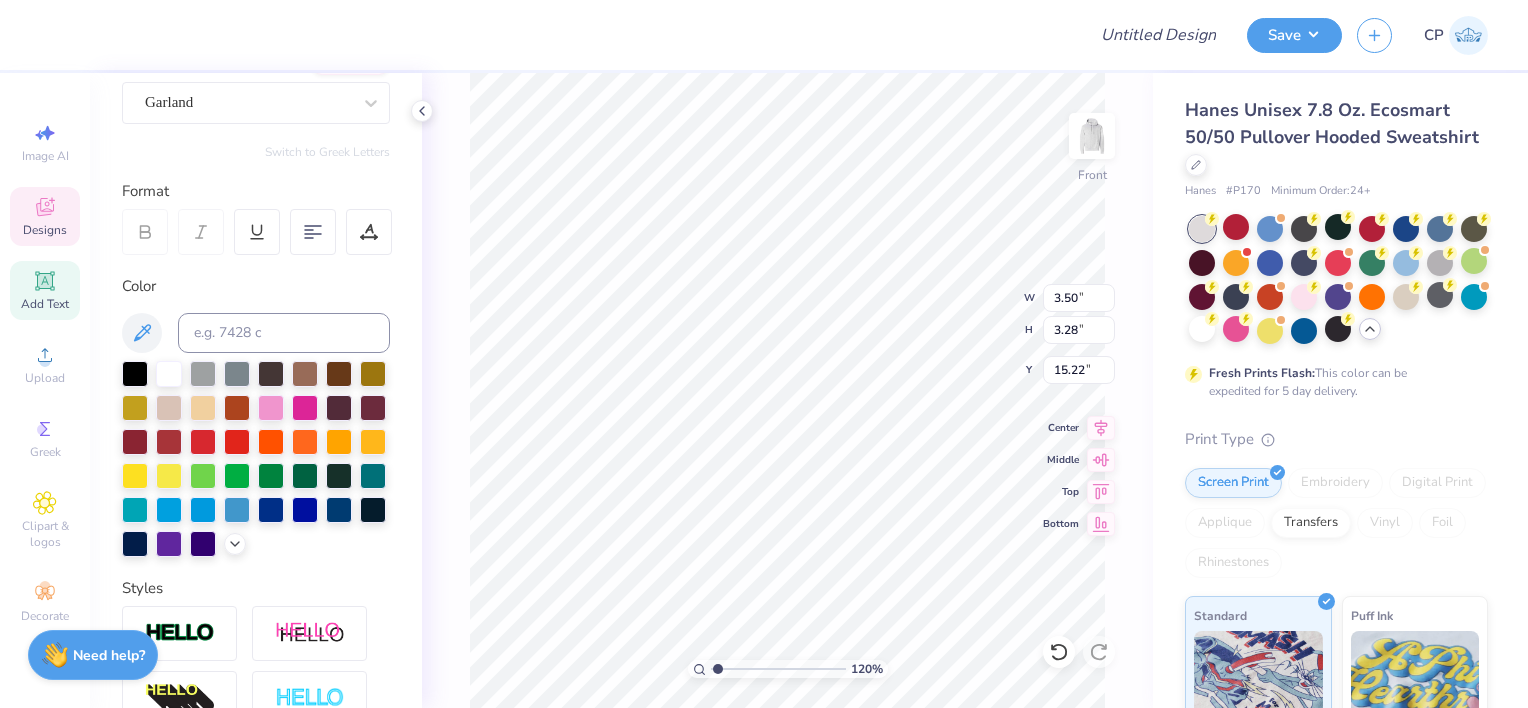 type on "1.20250244089543" 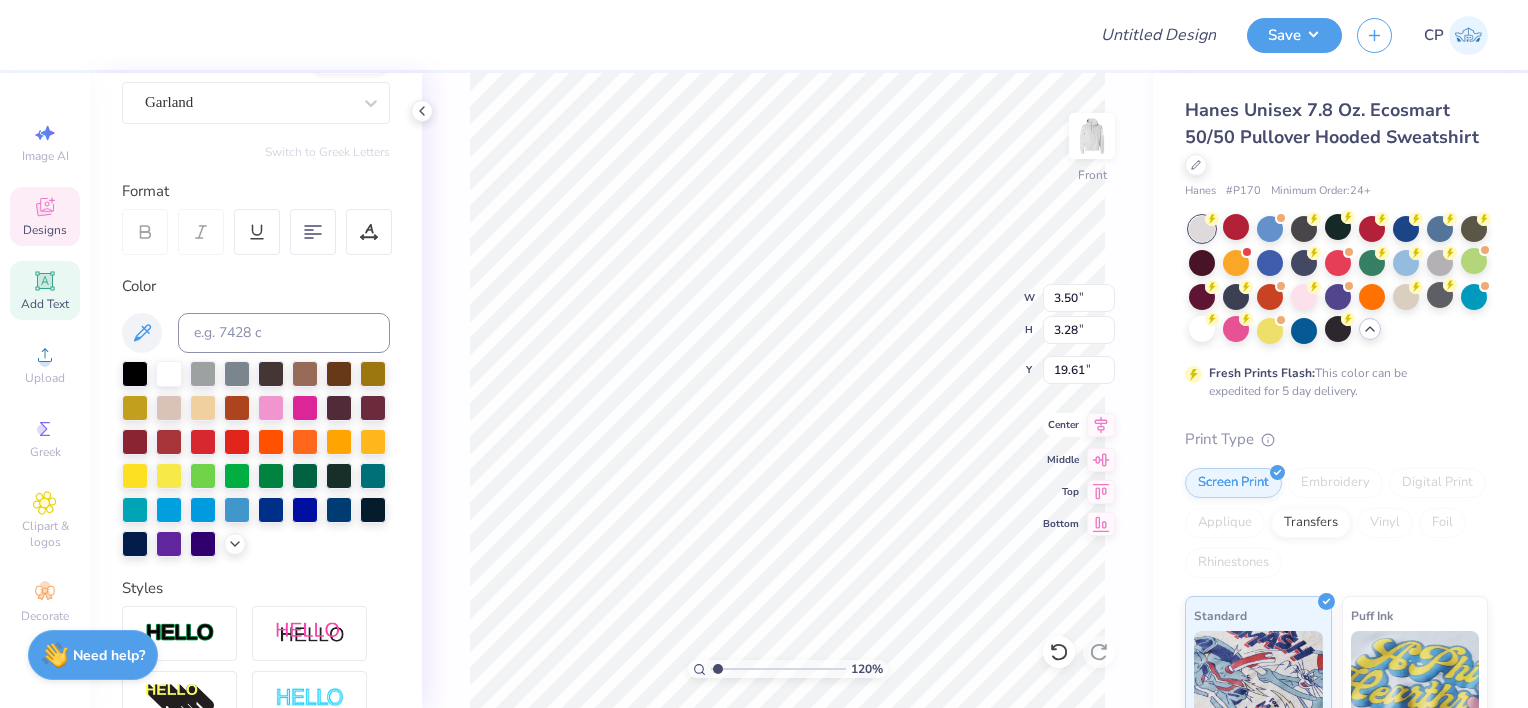type on "1.20250244089543" 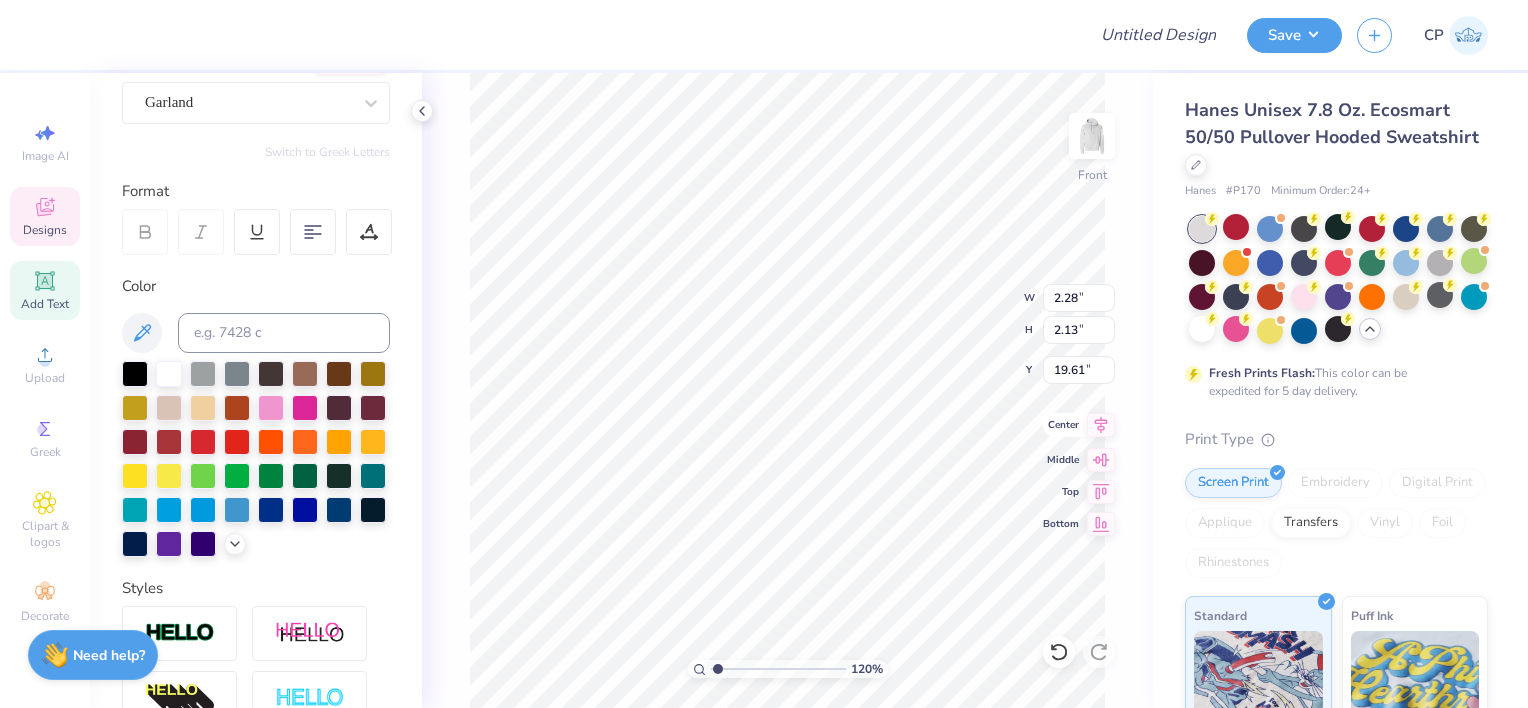 click 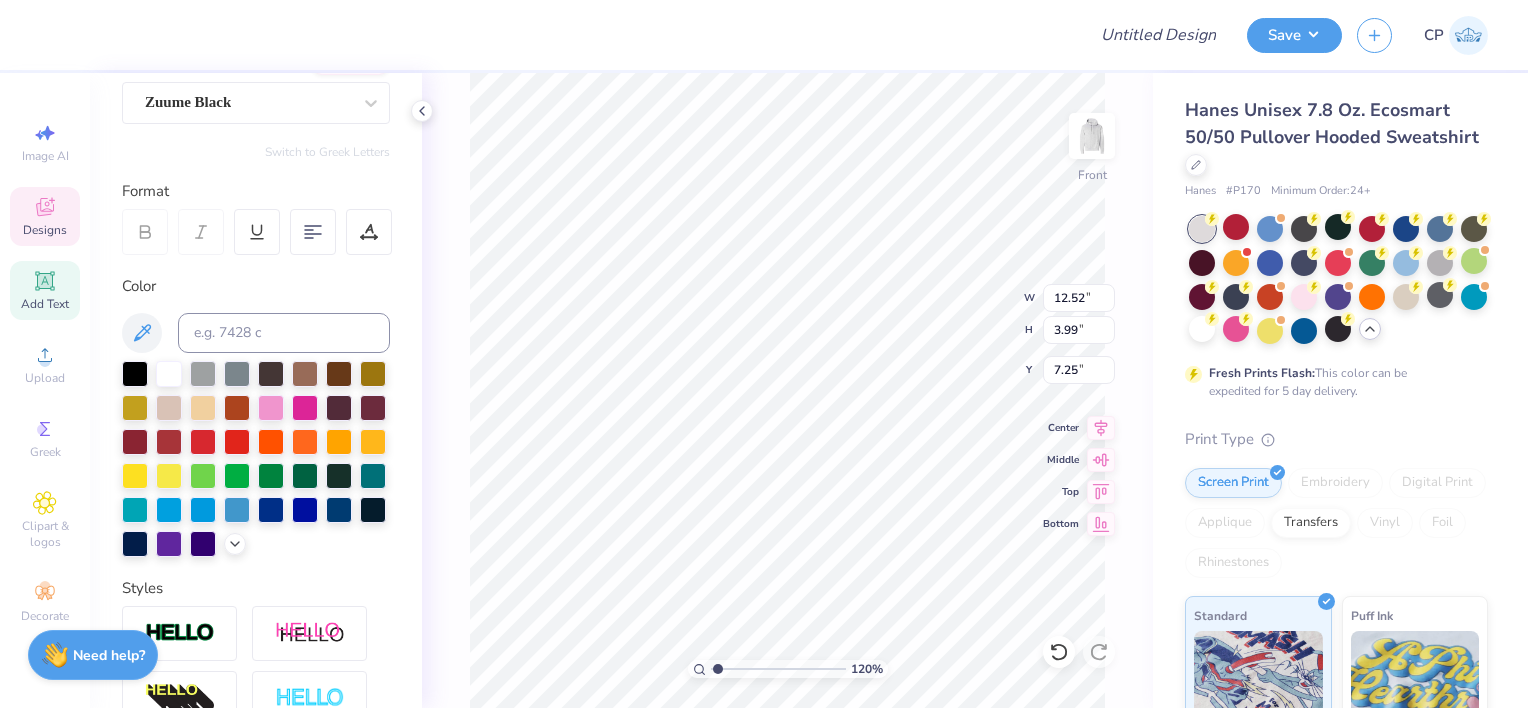 scroll, scrollTop: 16, scrollLeft: 4, axis: both 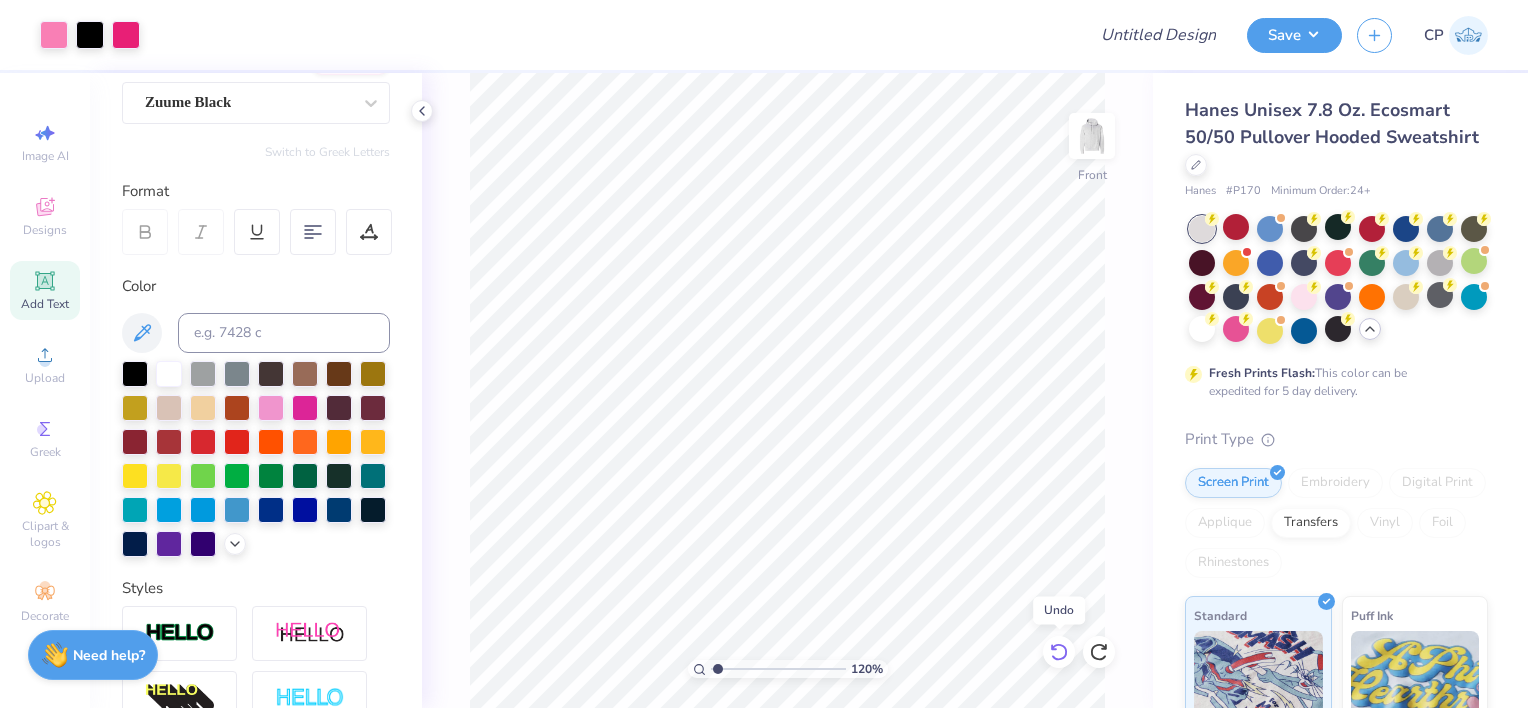 click 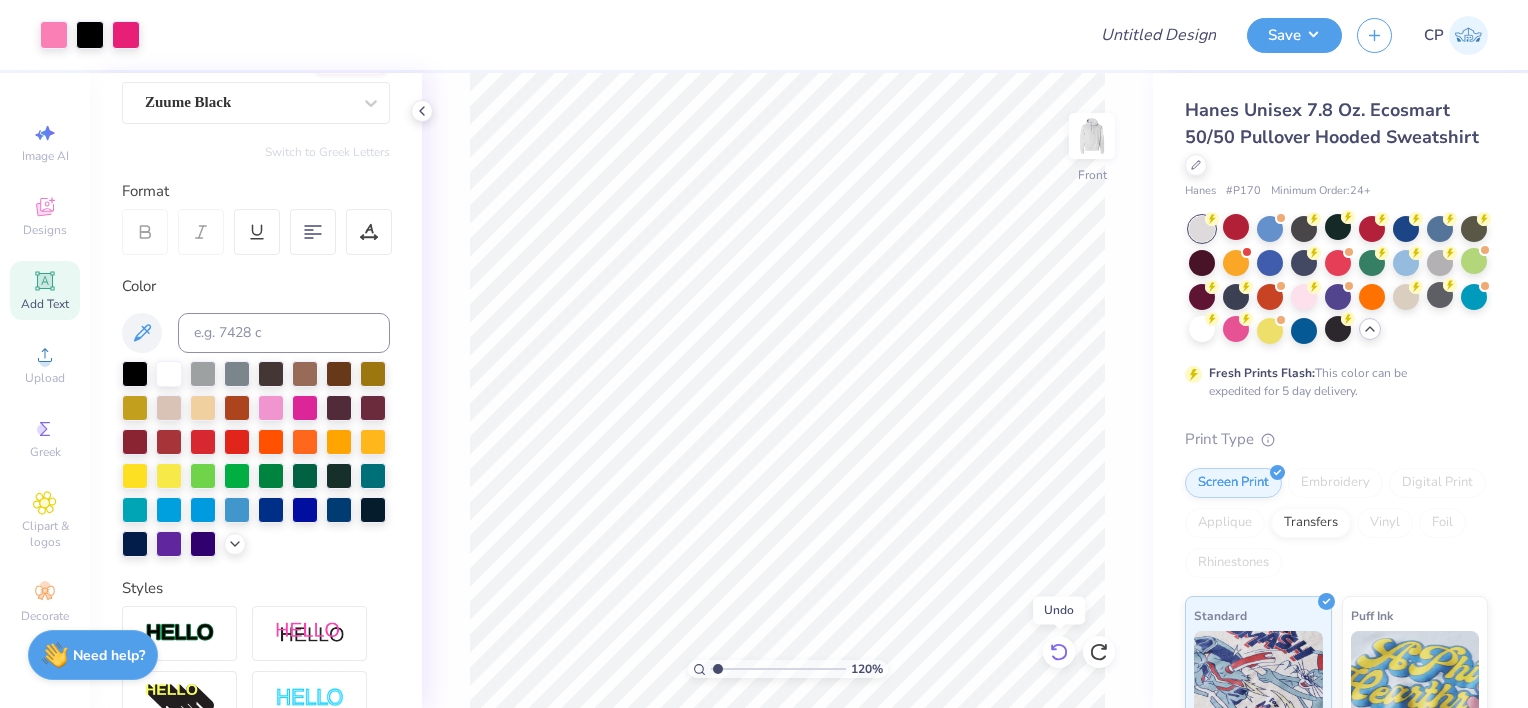 click 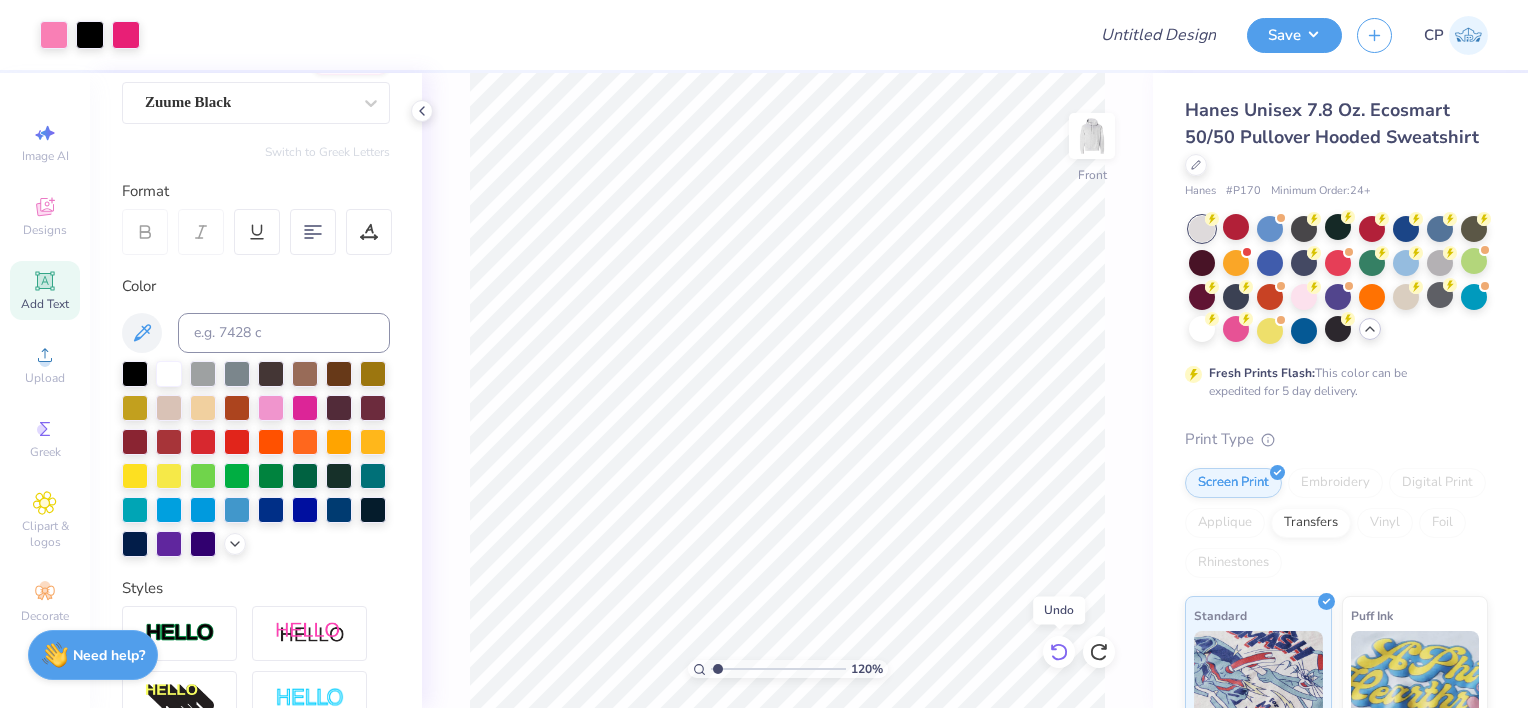 click 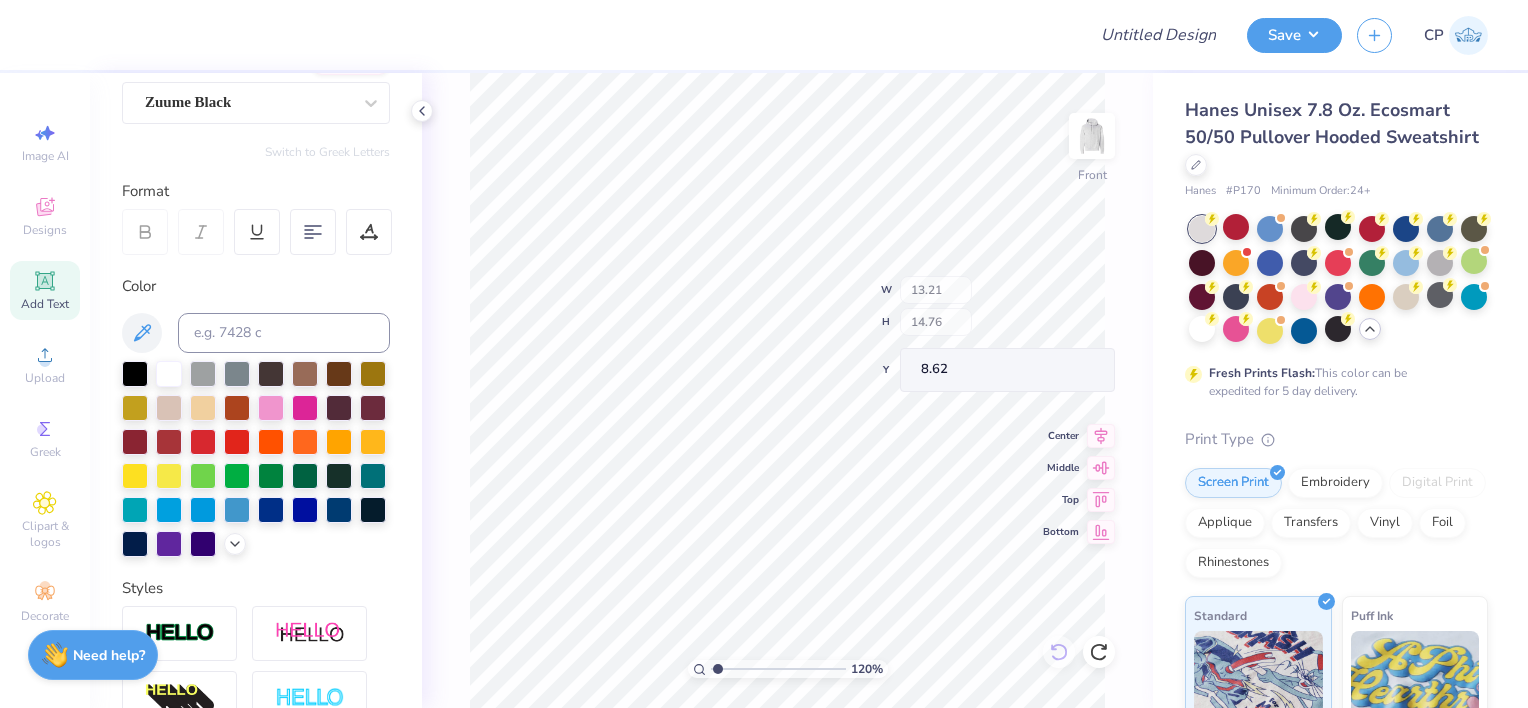 type on "1.20250244089543" 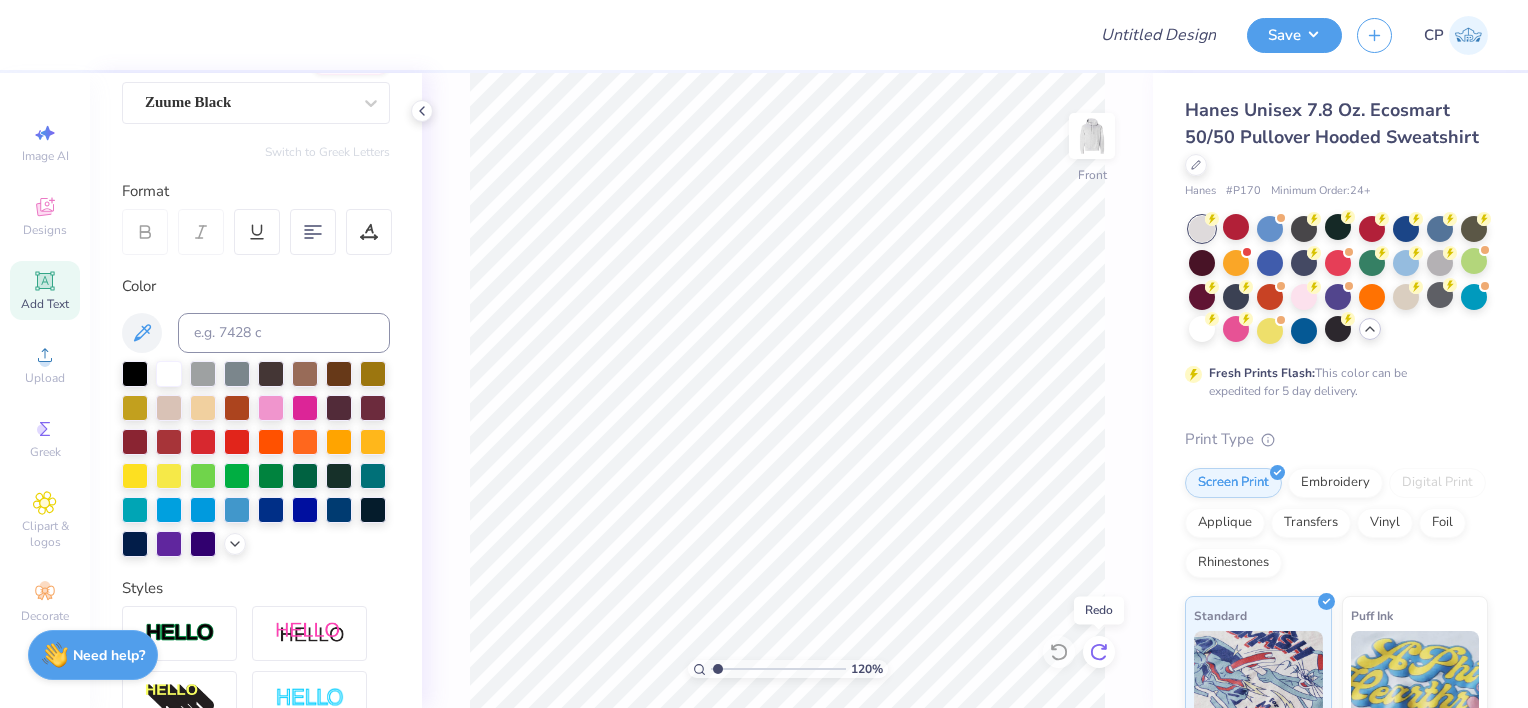 click 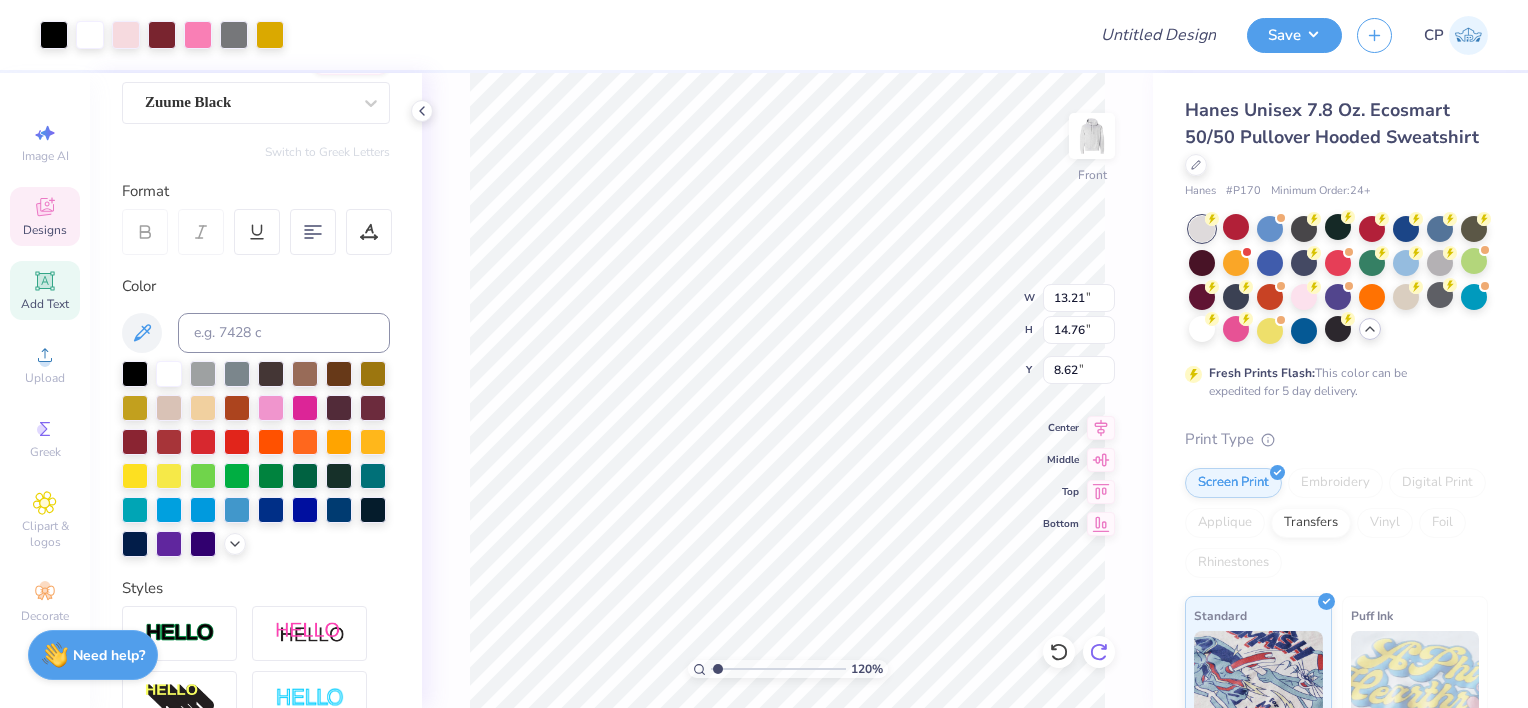 click 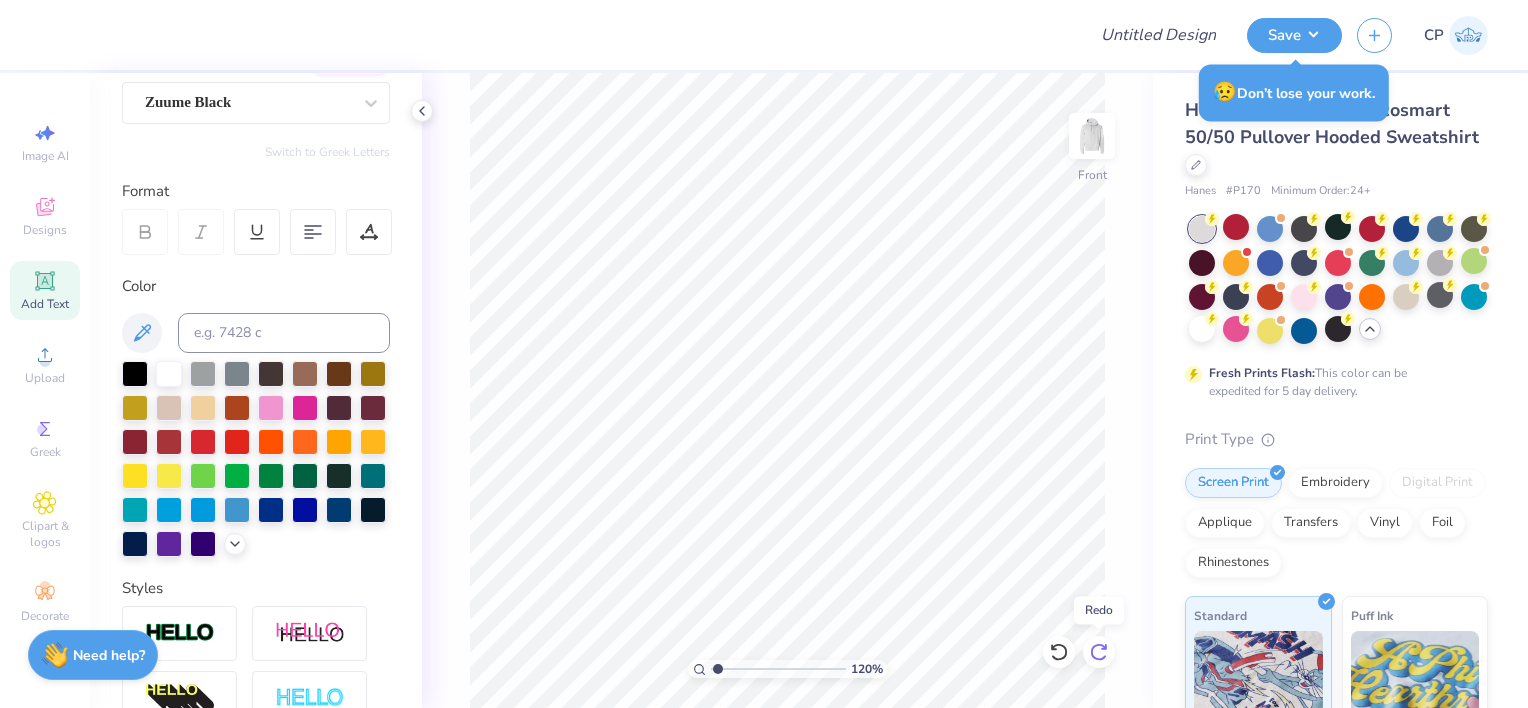 click 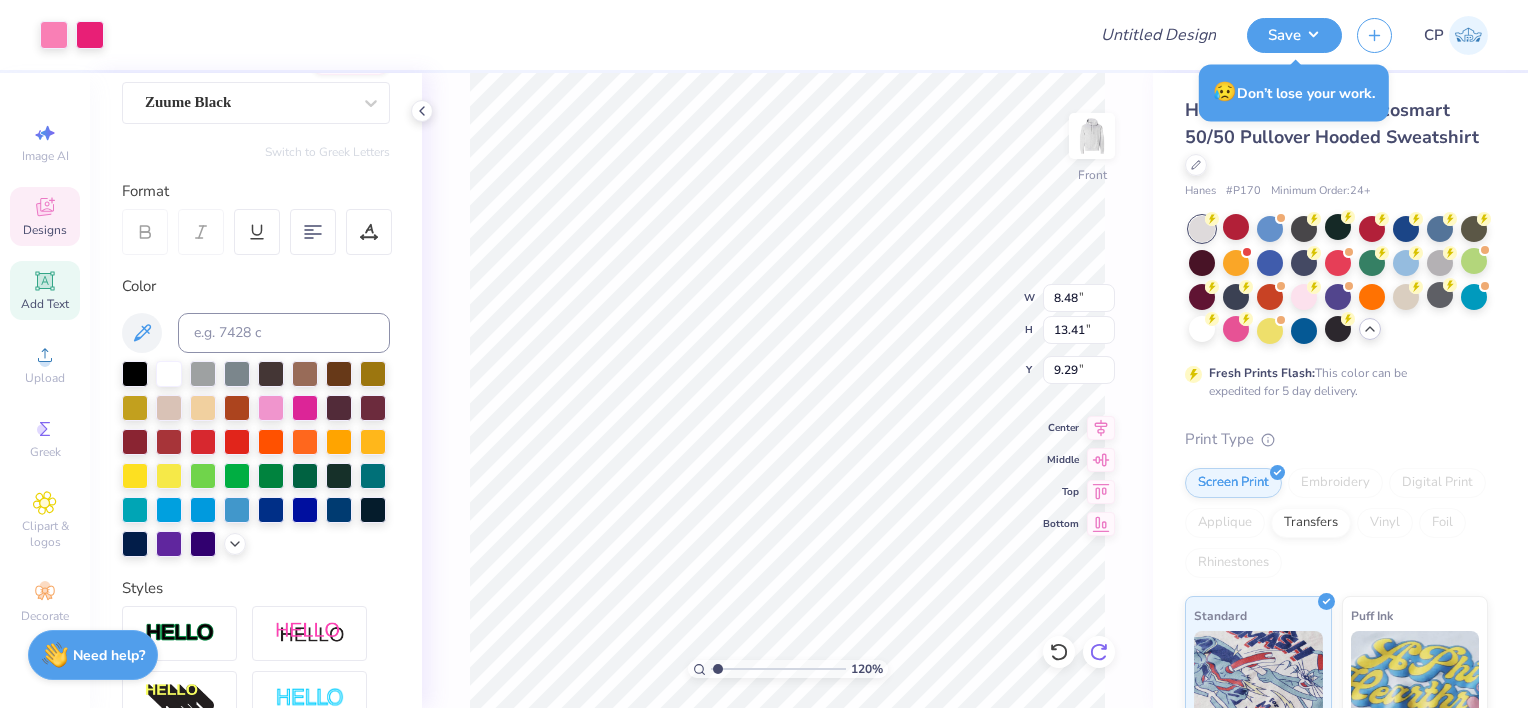 type on "1.20250244089543" 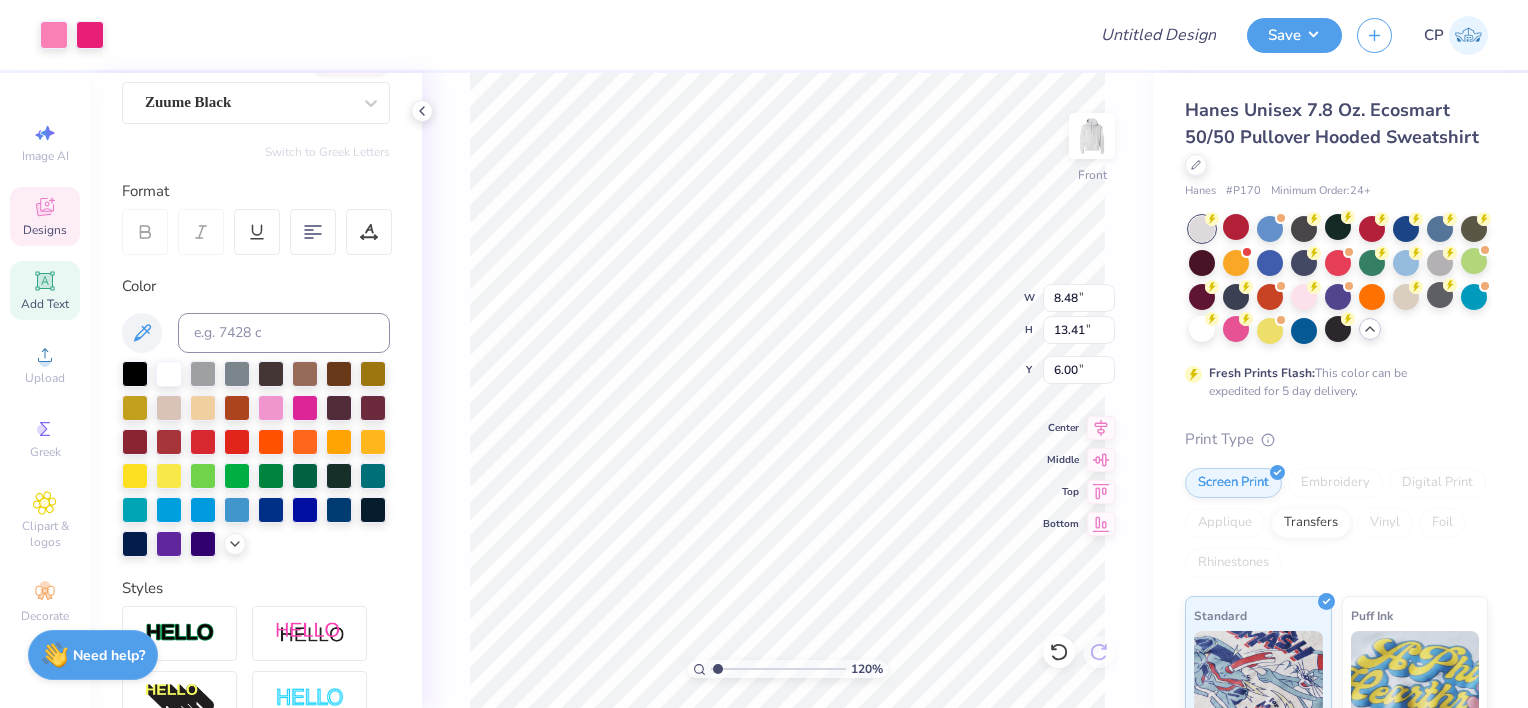 type on "1.20250244089543" 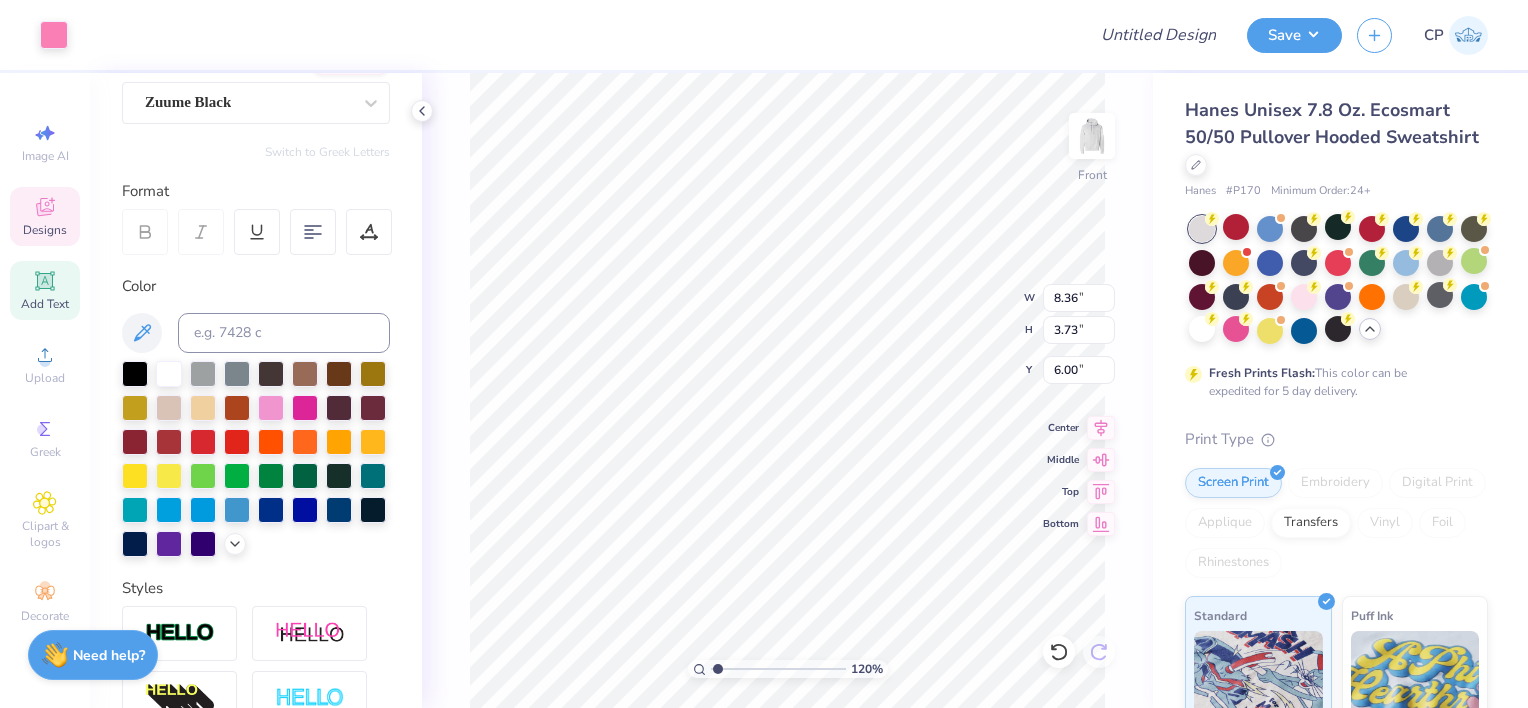 scroll, scrollTop: 16, scrollLeft: 2, axis: both 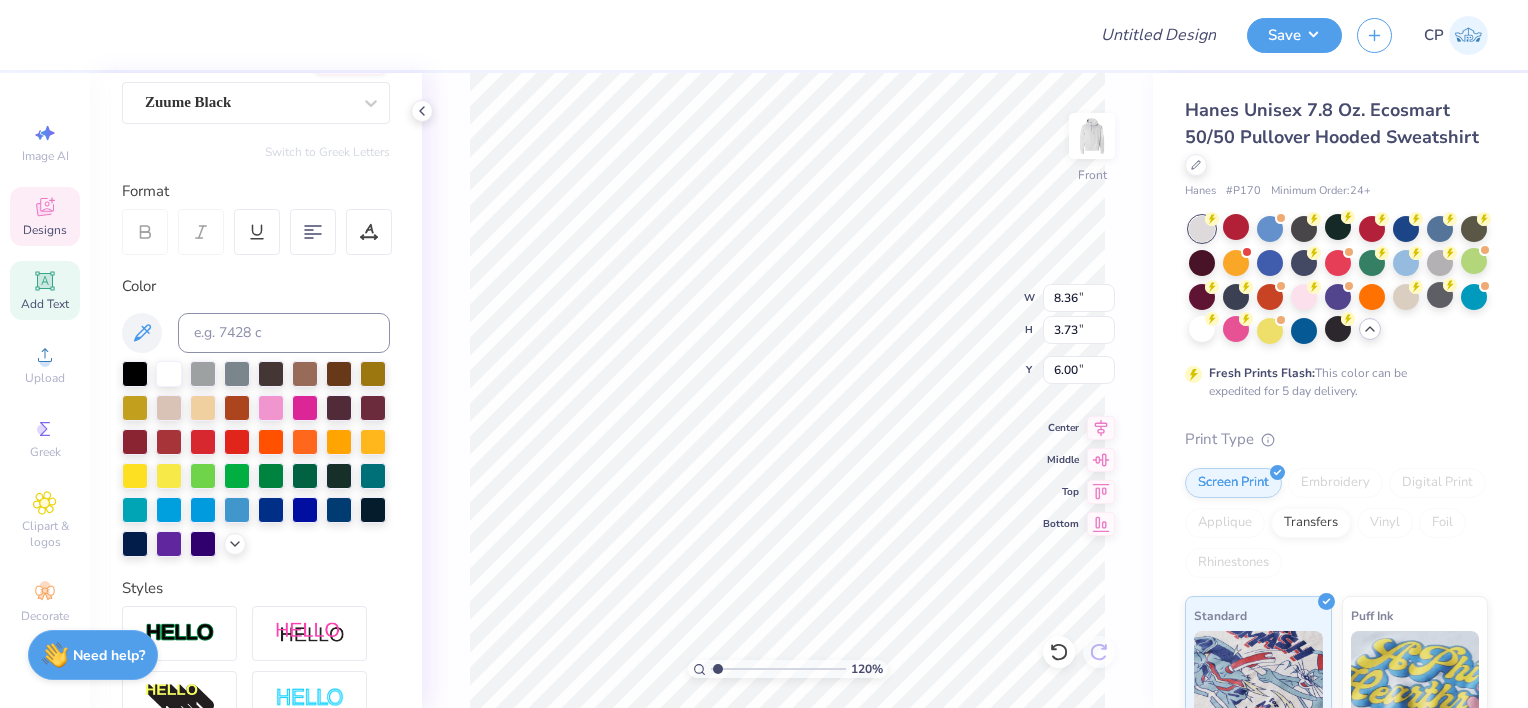 type on "1.20250244089543" 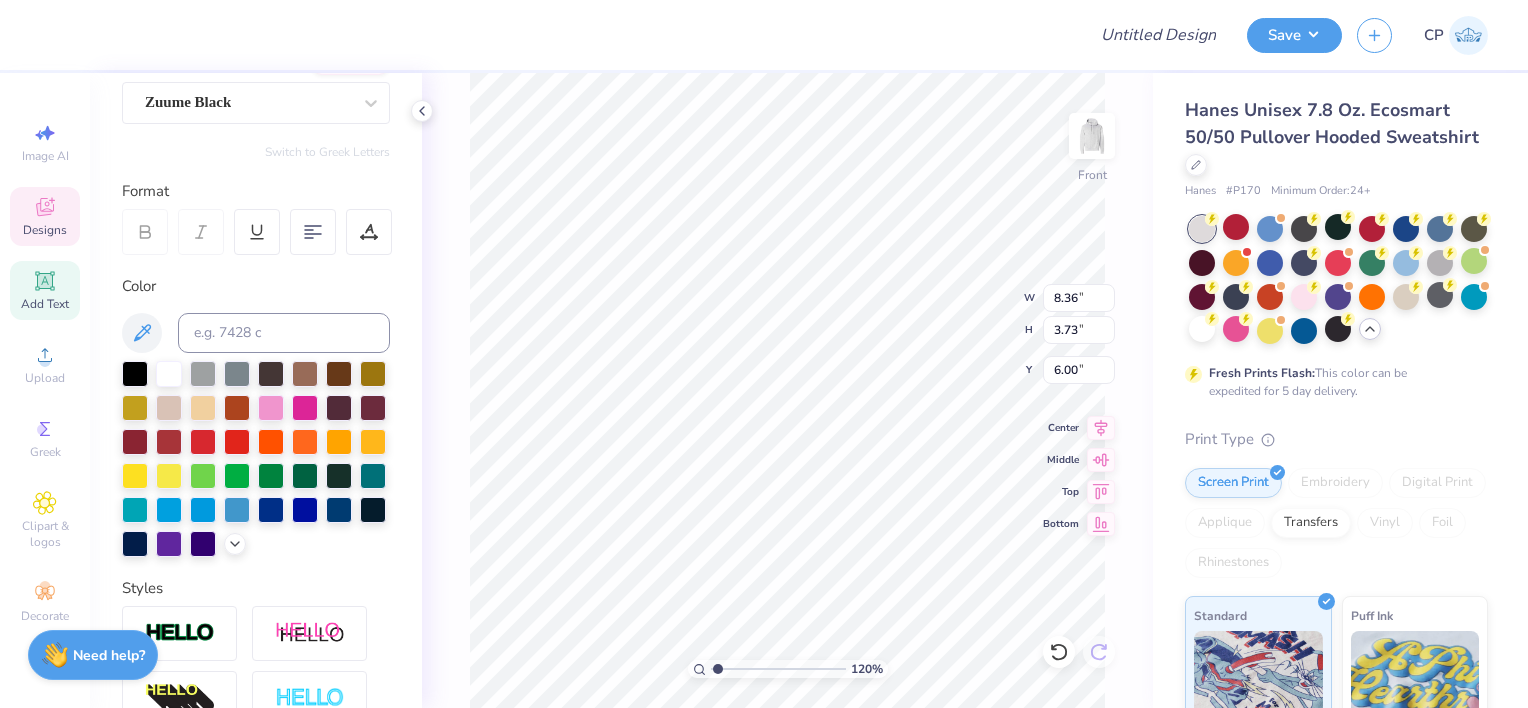 type on "ao" 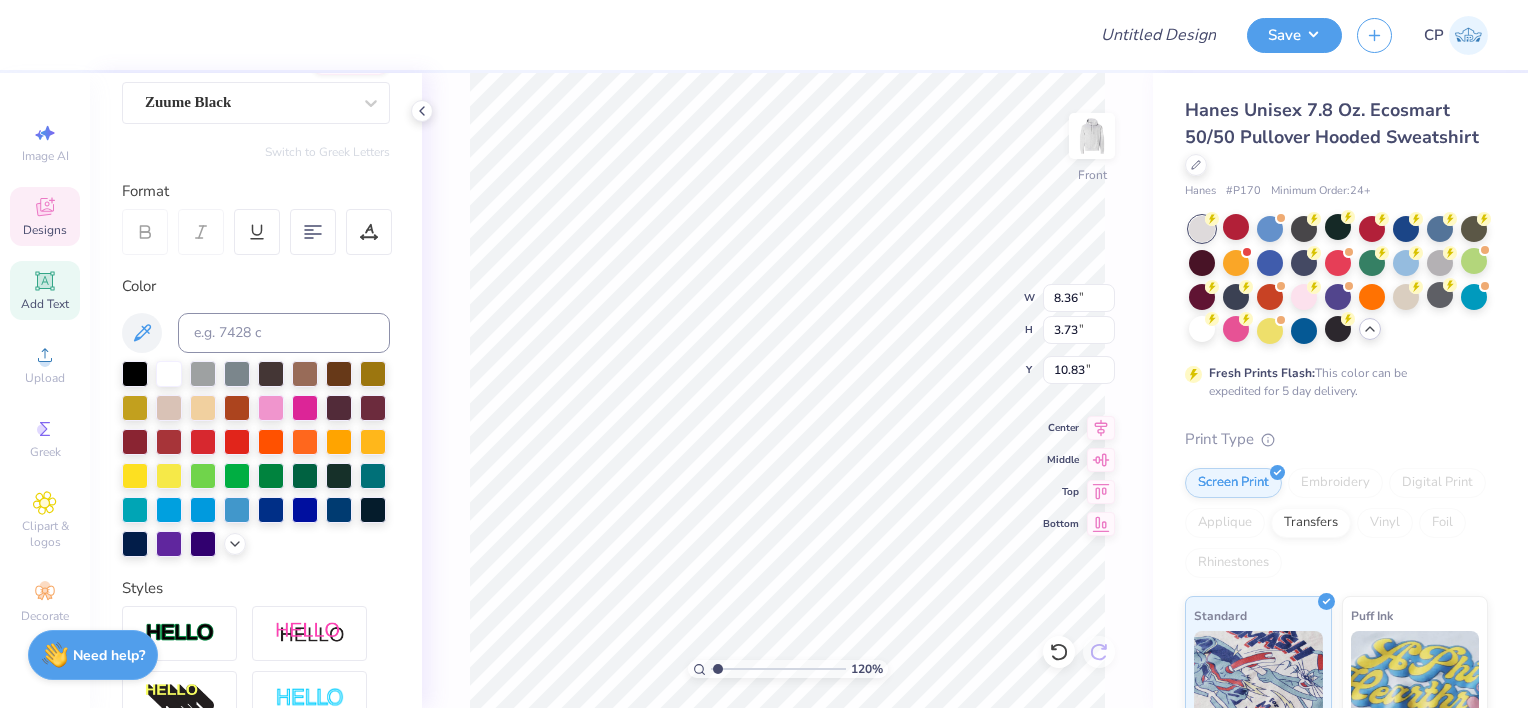 scroll, scrollTop: 16, scrollLeft: 2, axis: both 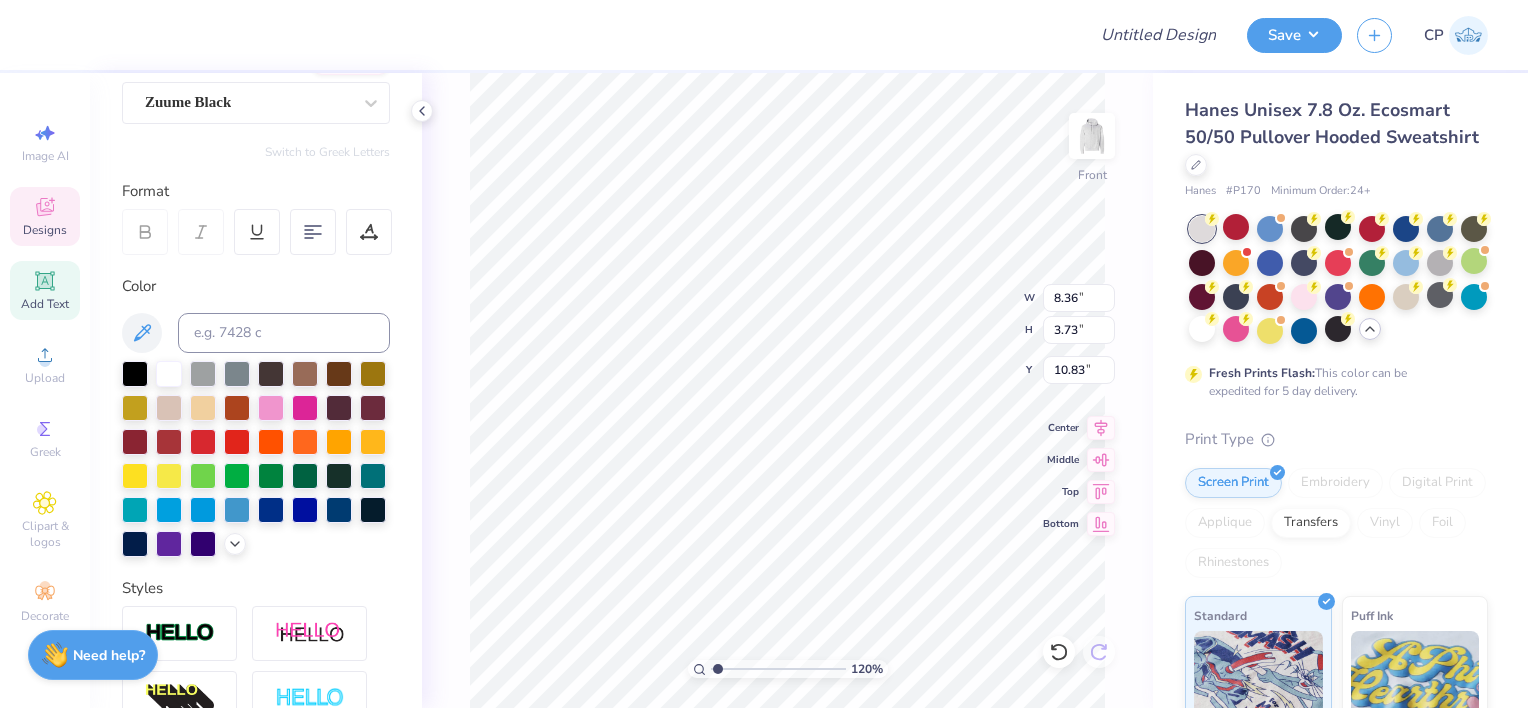 type on "1.20250244089543" 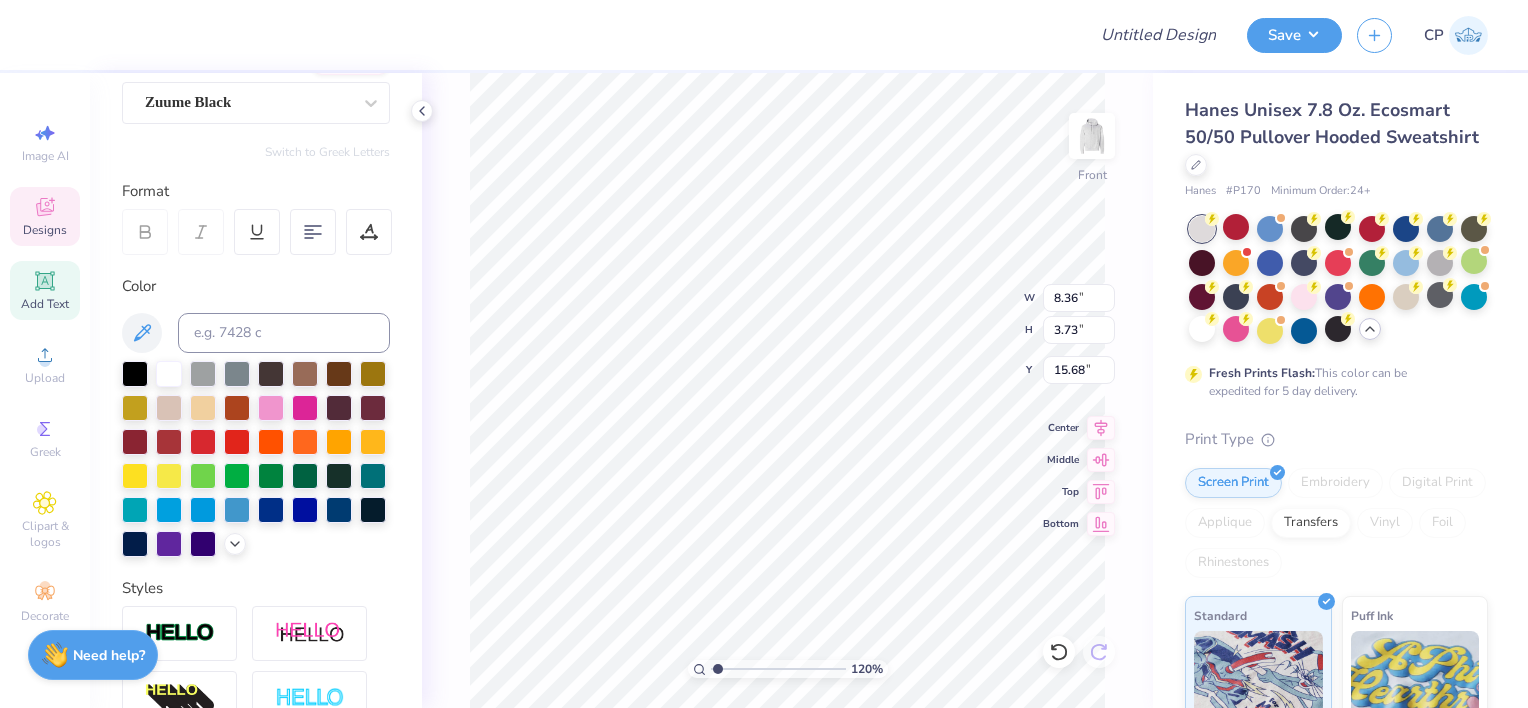 scroll, scrollTop: 16, scrollLeft: 4, axis: both 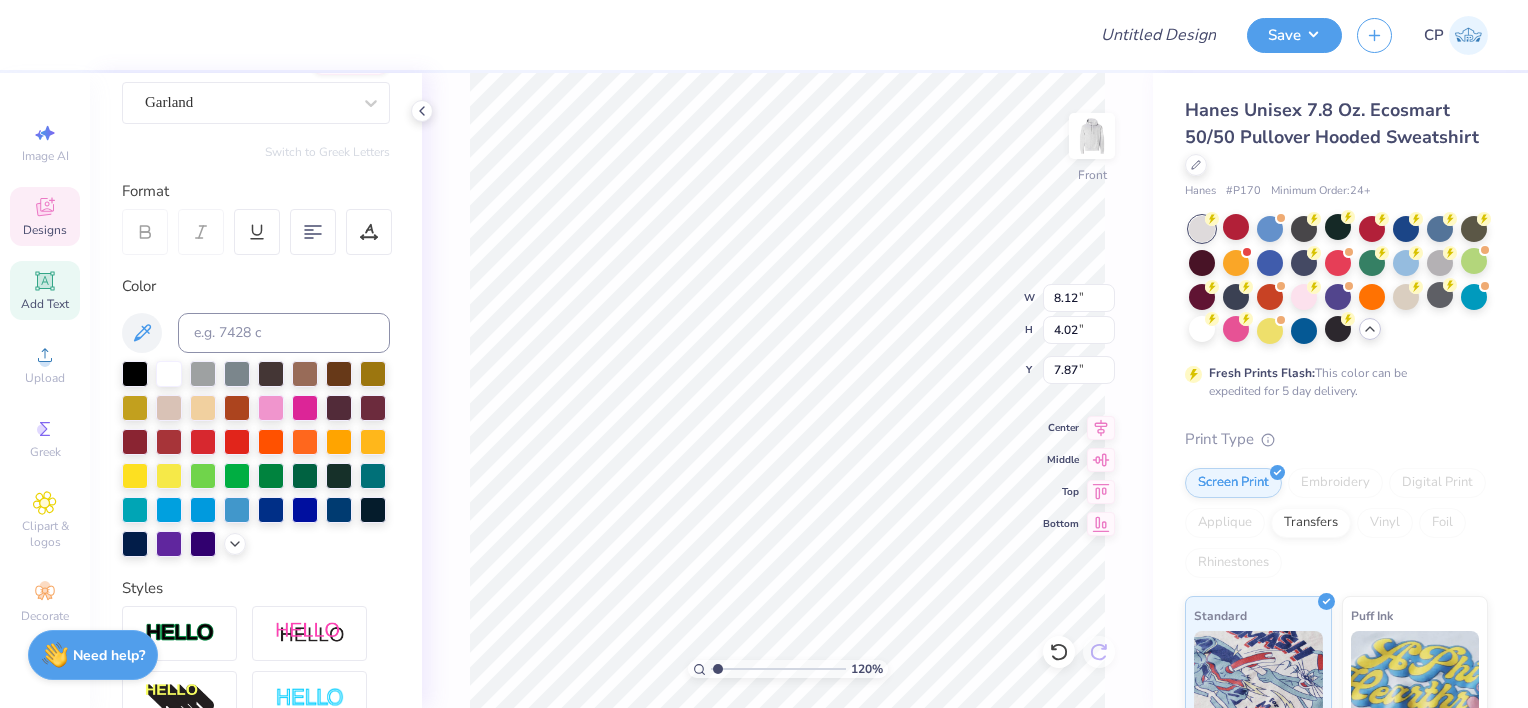 type on "1.20250244089543" 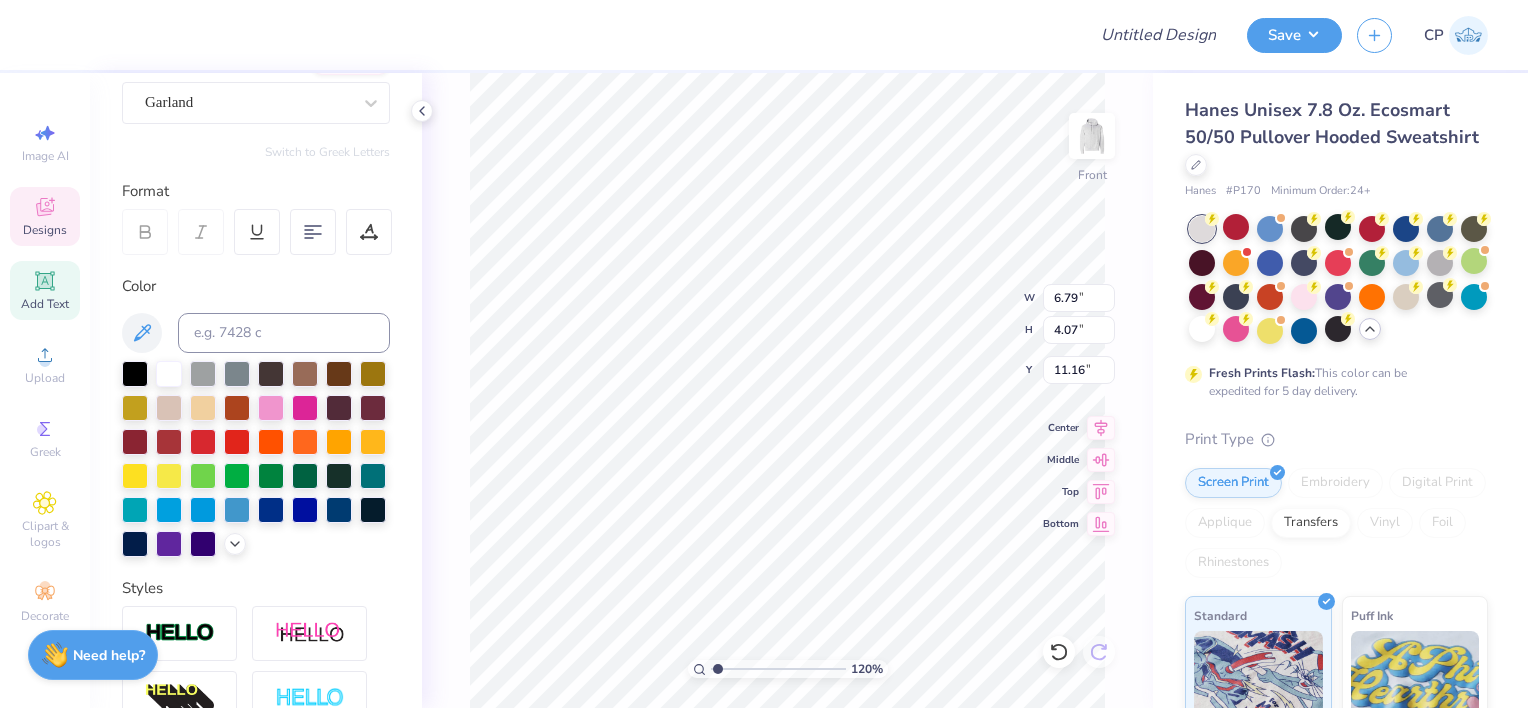 scroll, scrollTop: 16, scrollLeft: 2, axis: both 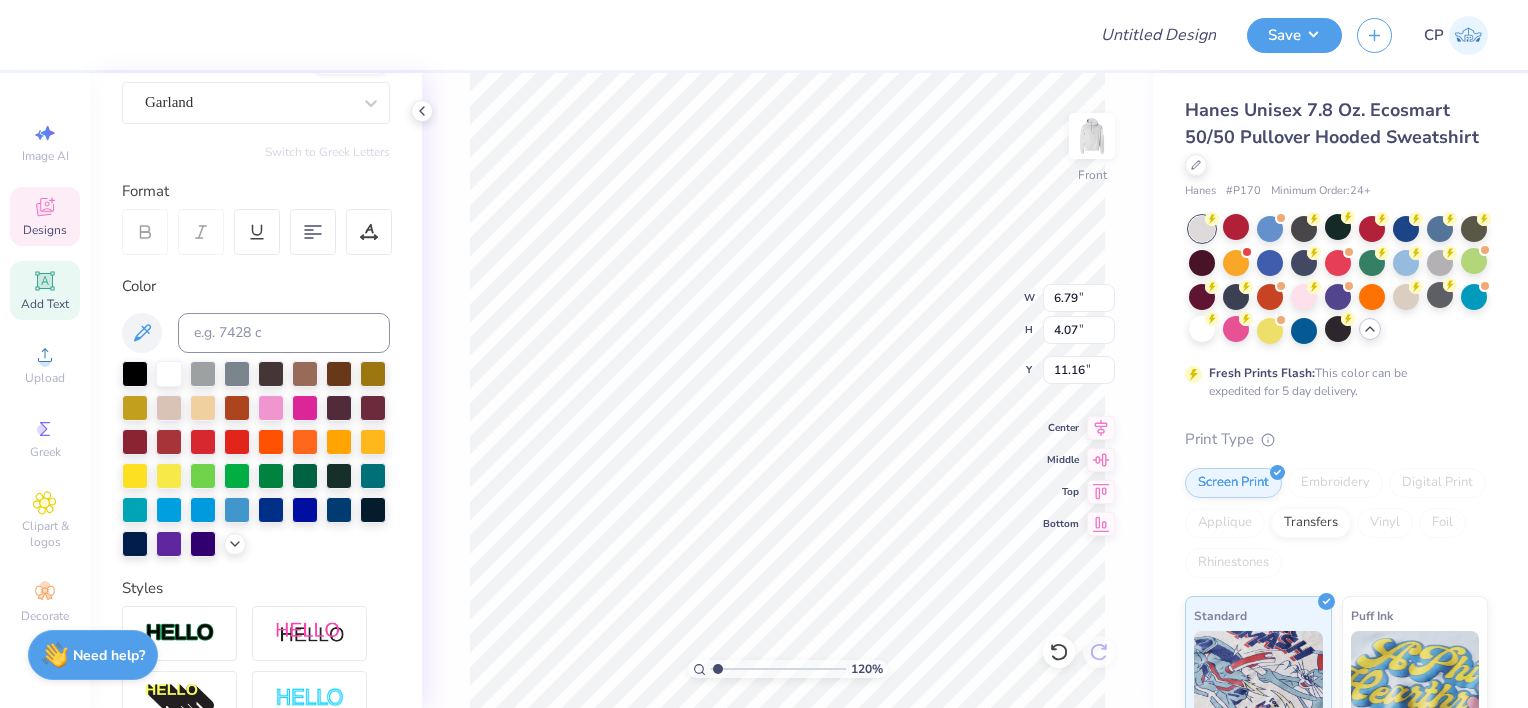 type on "1.20250244089543" 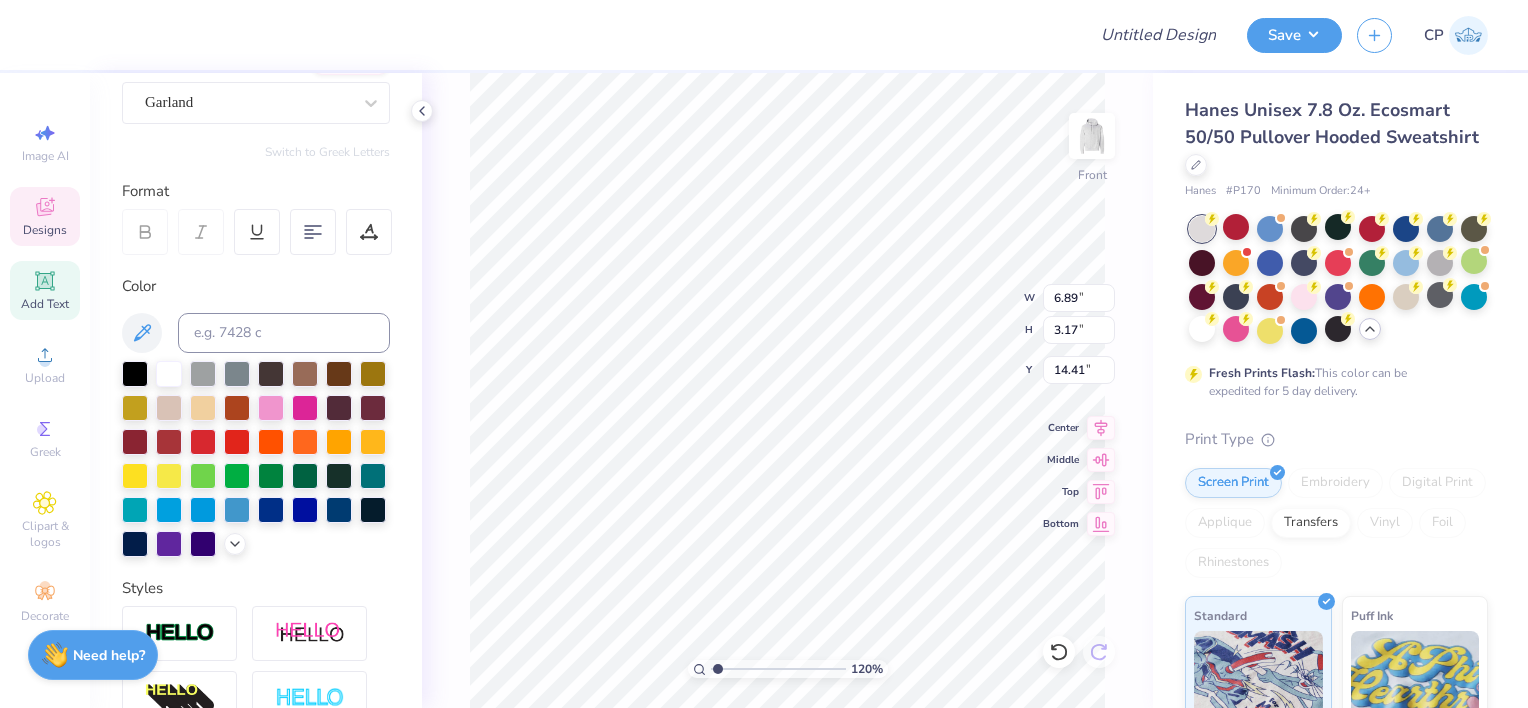 scroll, scrollTop: 16, scrollLeft: 2, axis: both 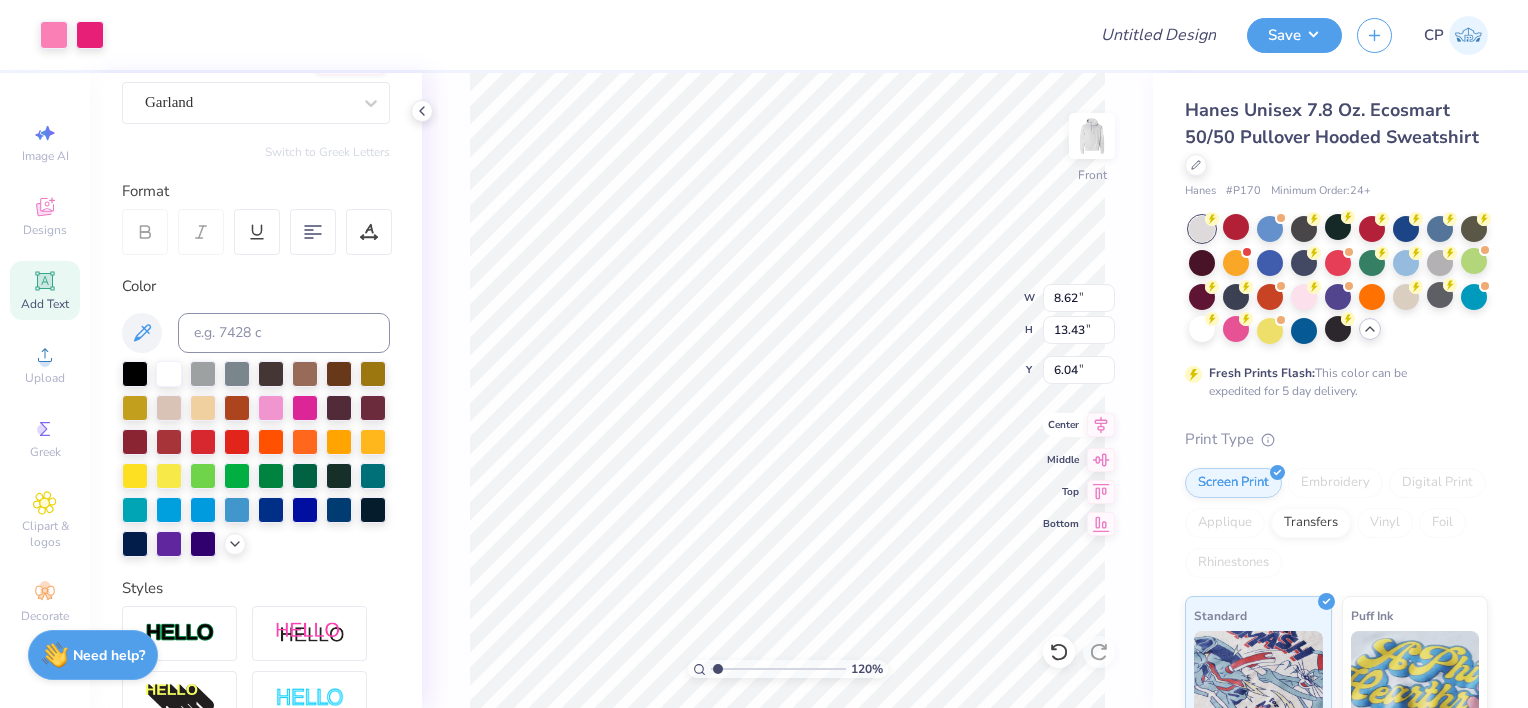 type on "1.20250244089543" 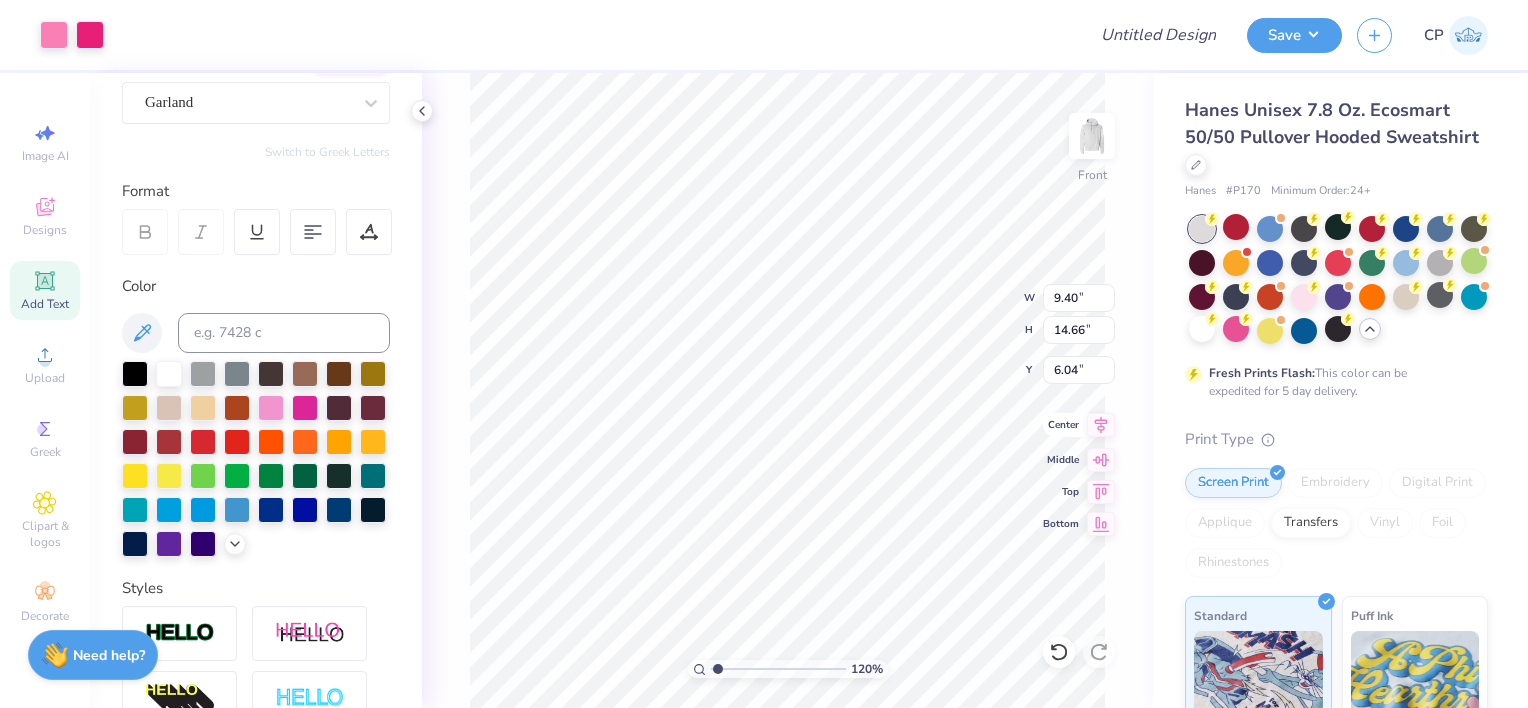 click 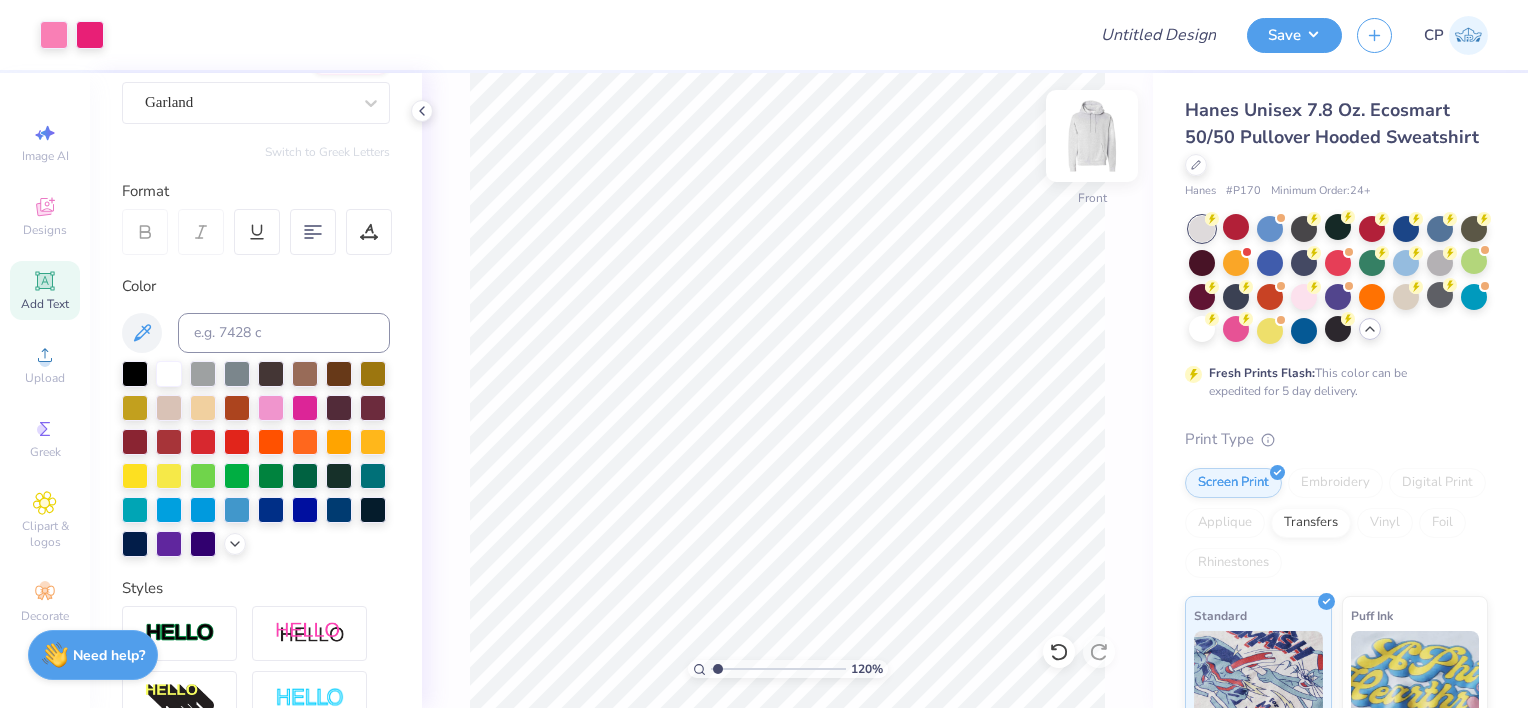 click at bounding box center (1092, 136) 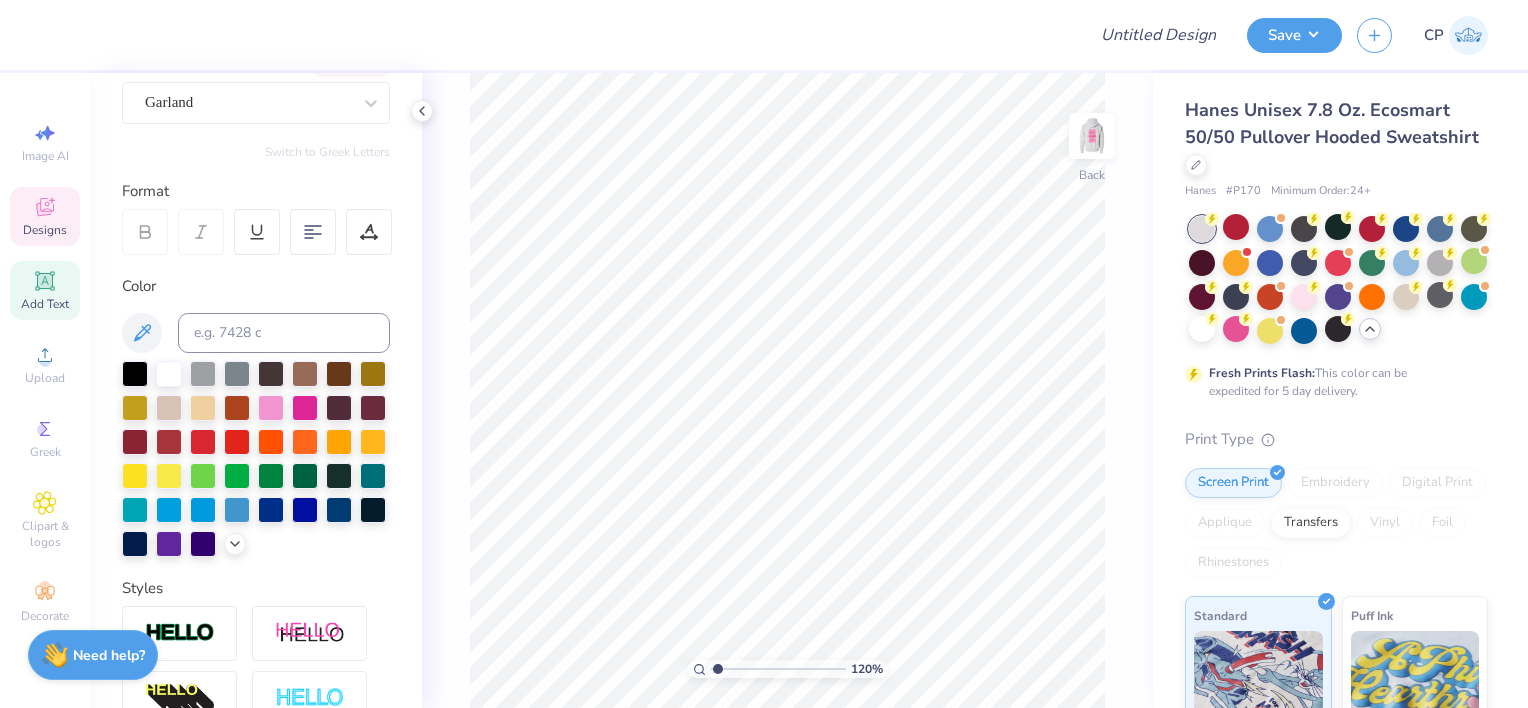 click 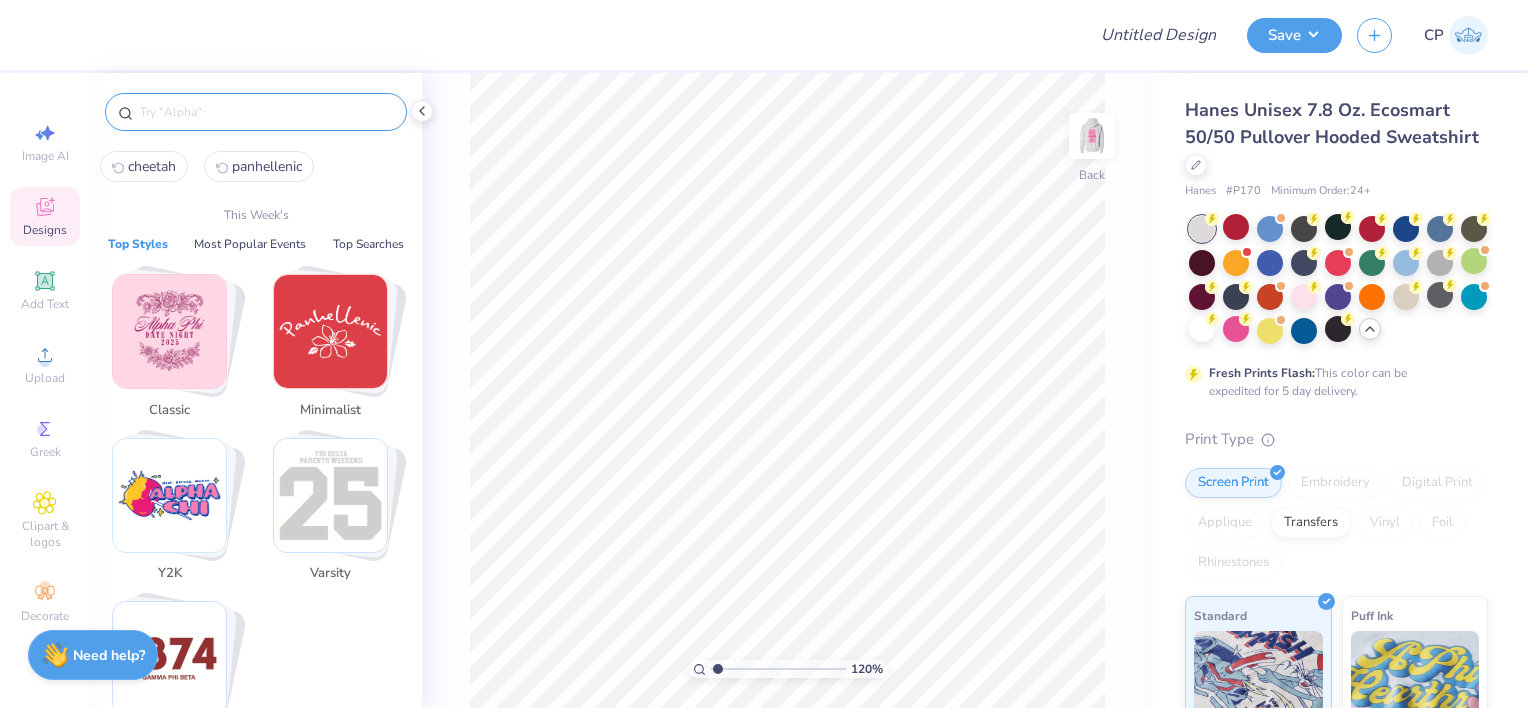 click at bounding box center (266, 112) 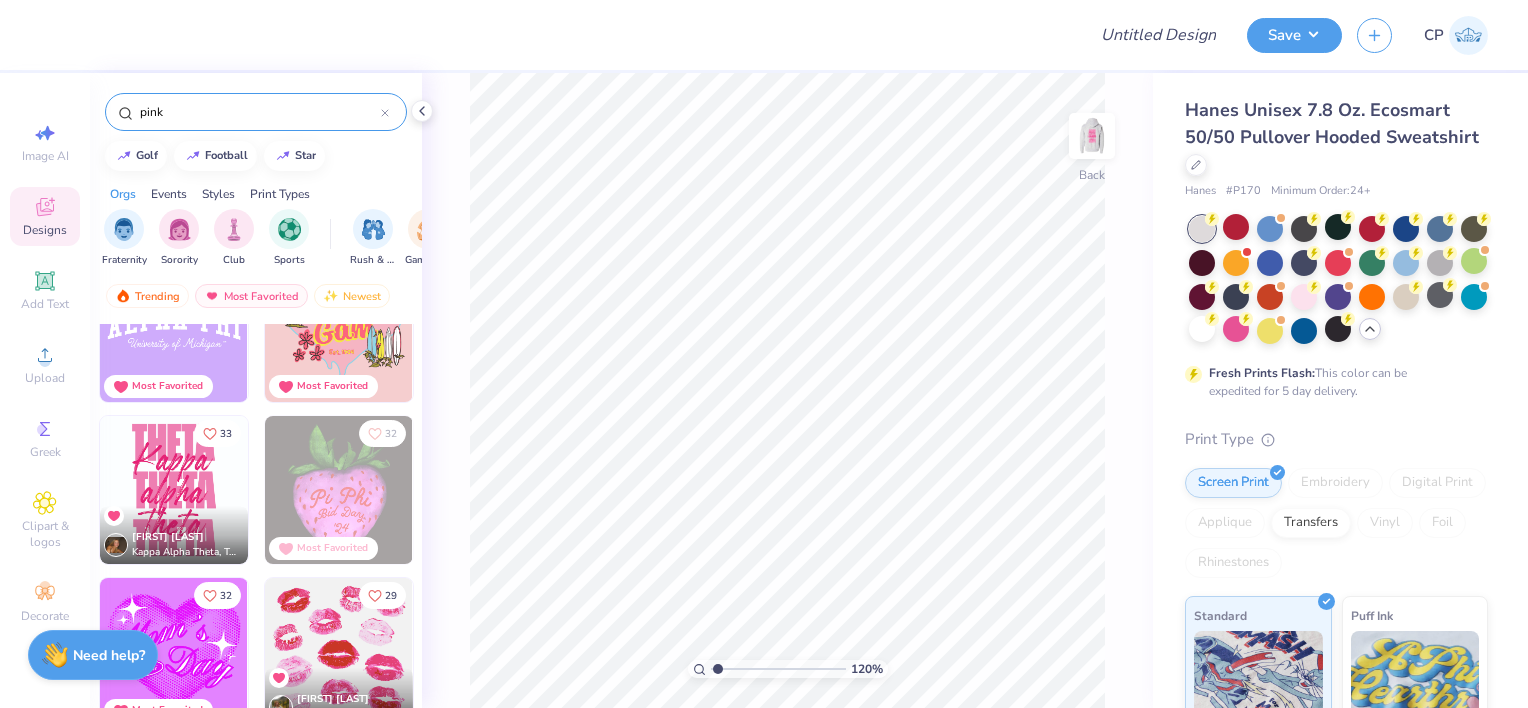 scroll, scrollTop: 1632, scrollLeft: 0, axis: vertical 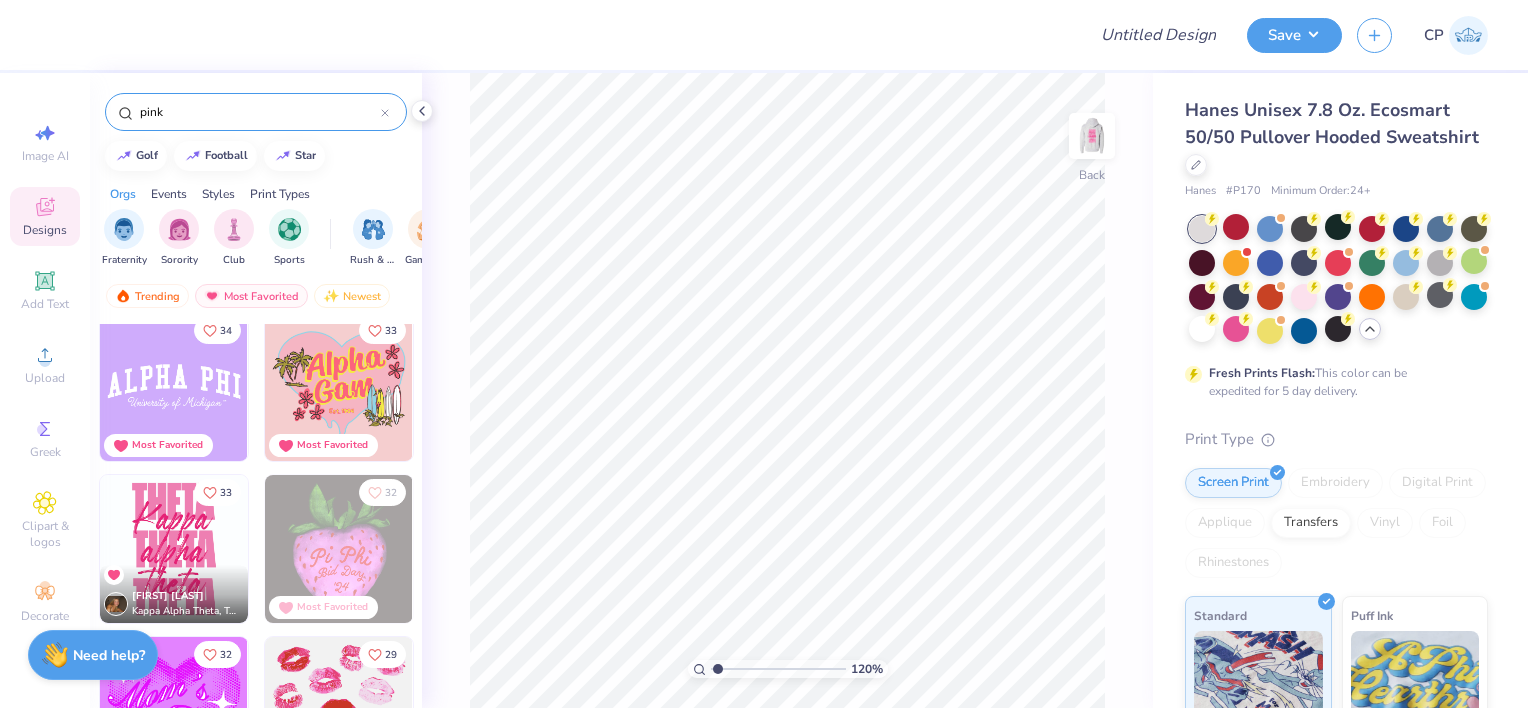 type on "pink" 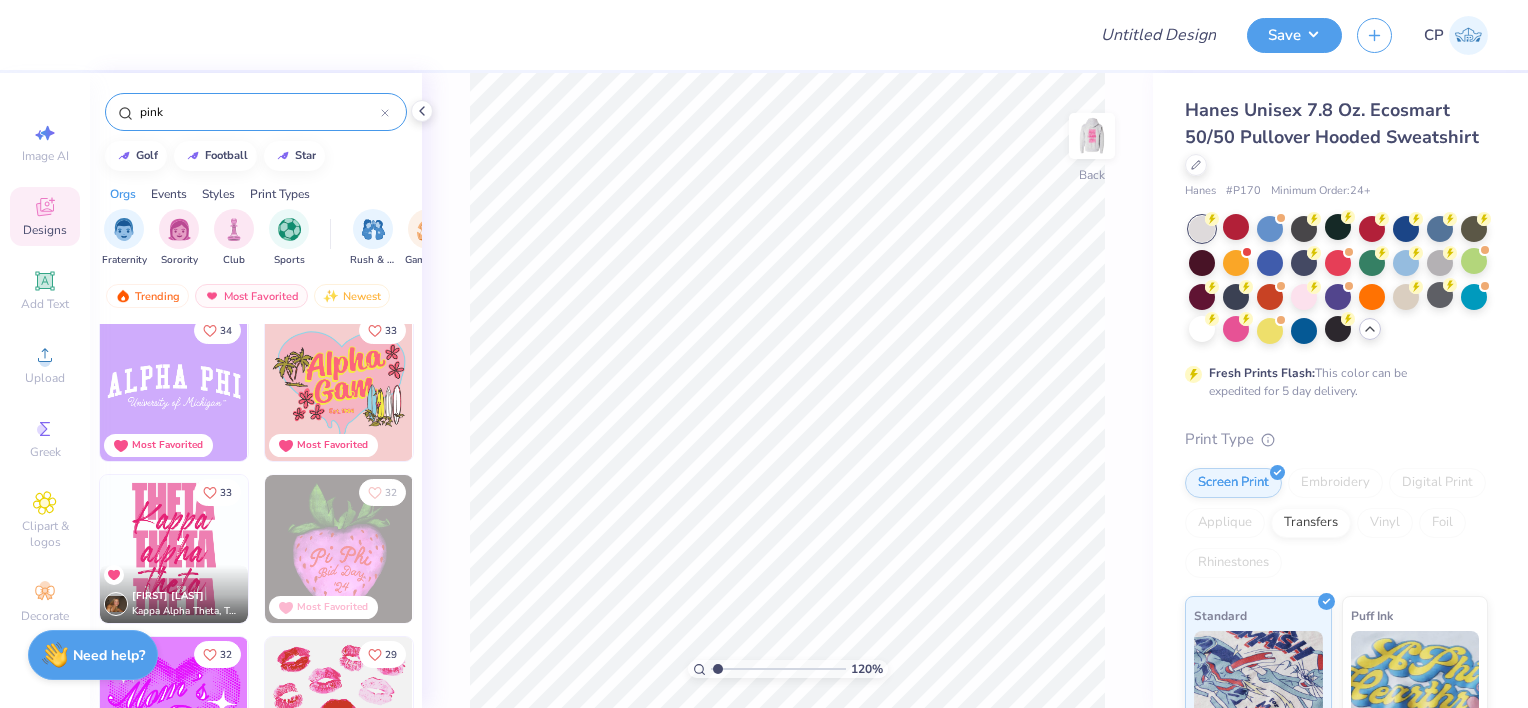 click at bounding box center [174, 549] 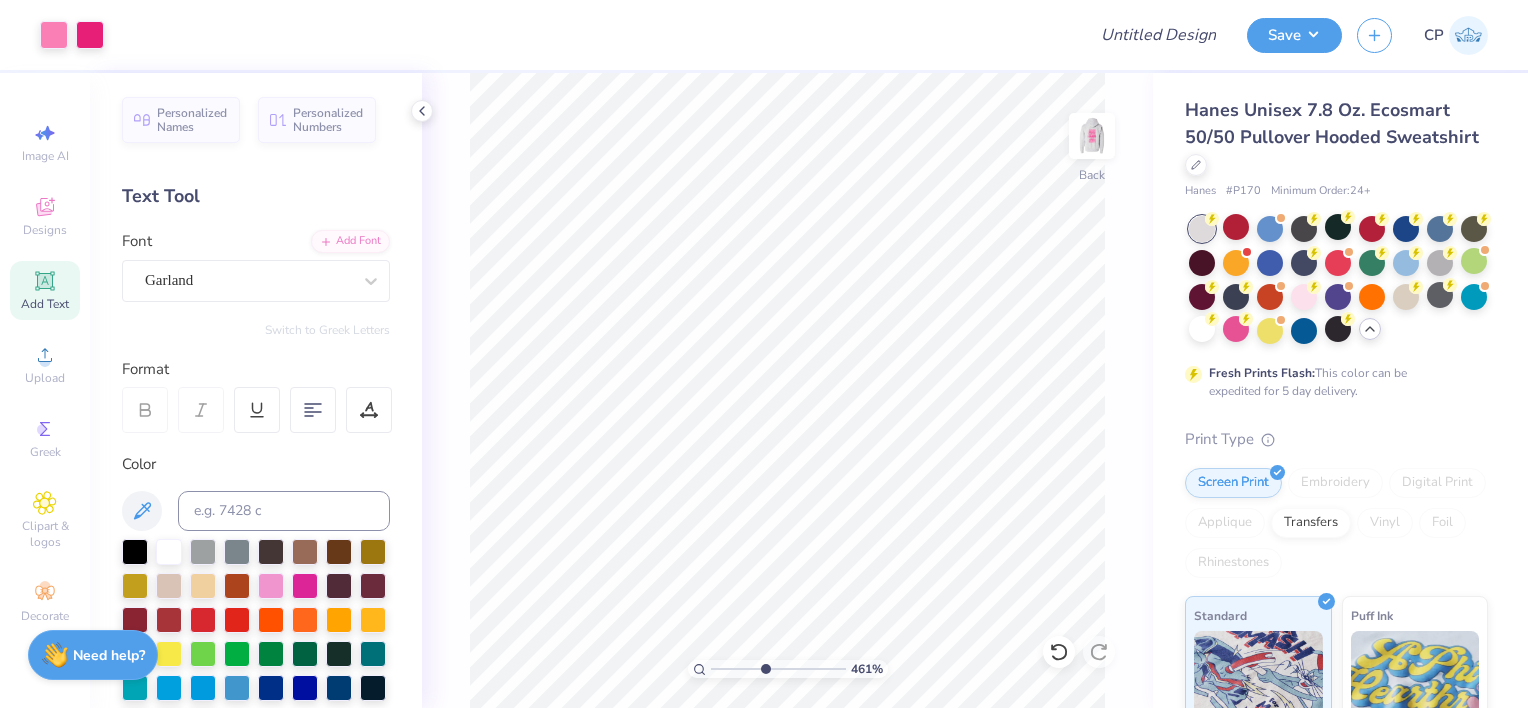 drag, startPoint x: 720, startPoint y: 666, endPoint x: 764, endPoint y: 666, distance: 44 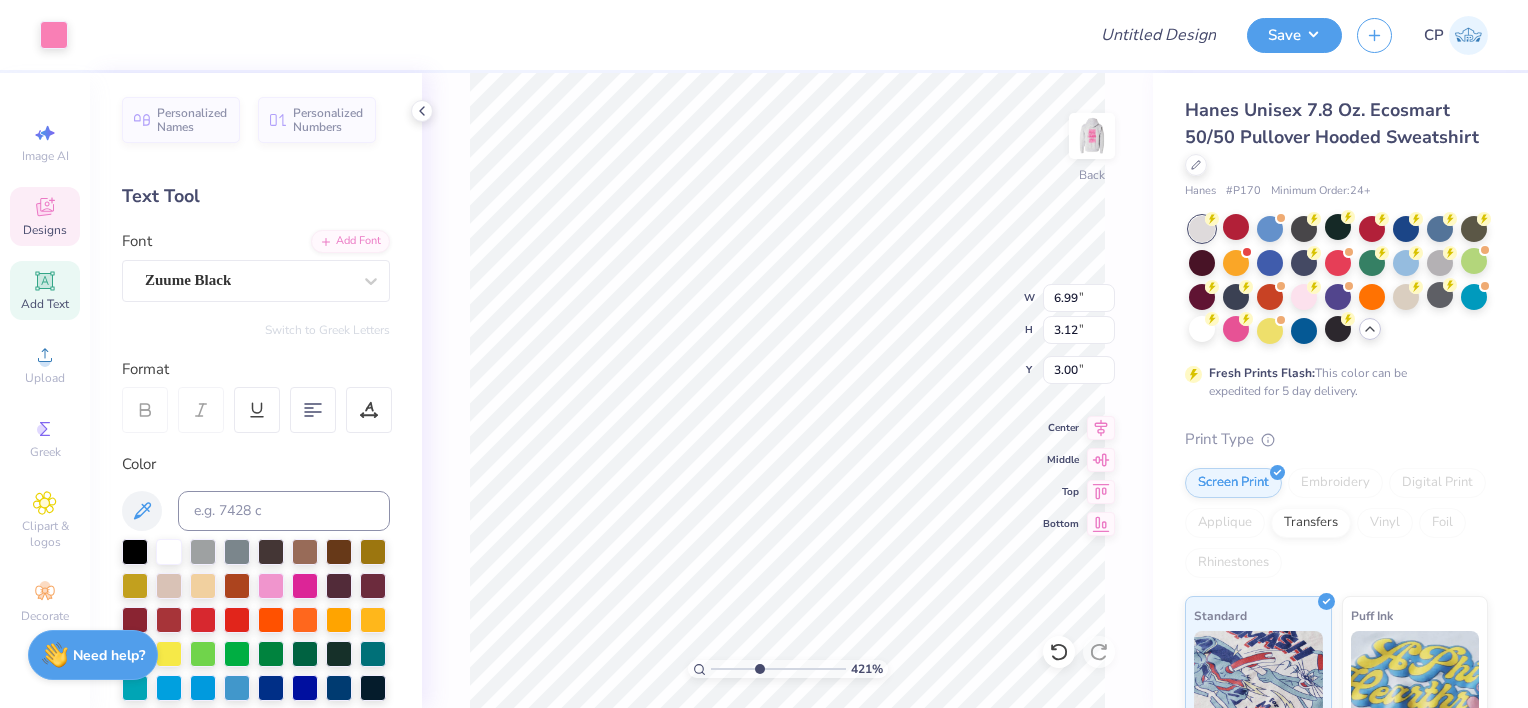 type on "4.21129063852703" 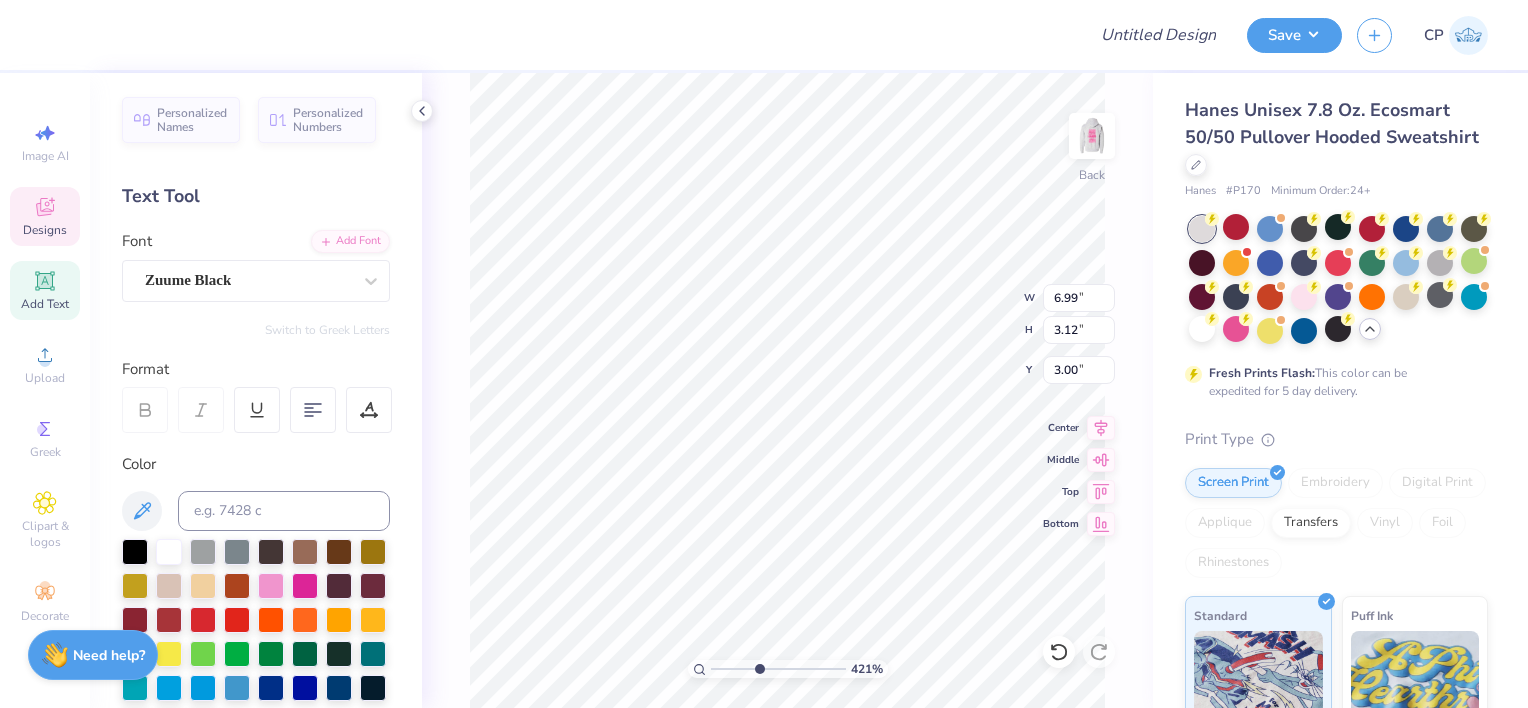 scroll, scrollTop: 16, scrollLeft: 2, axis: both 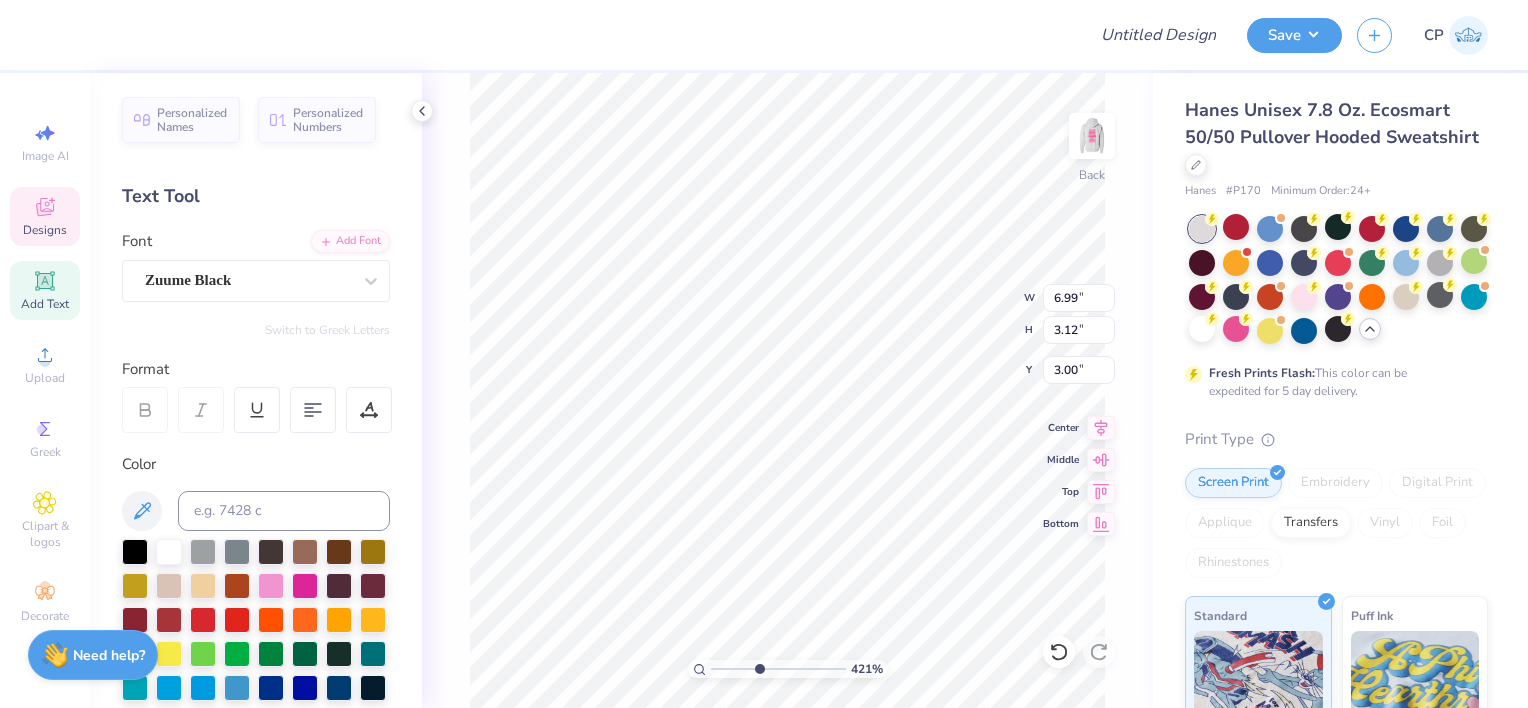 type on "19" 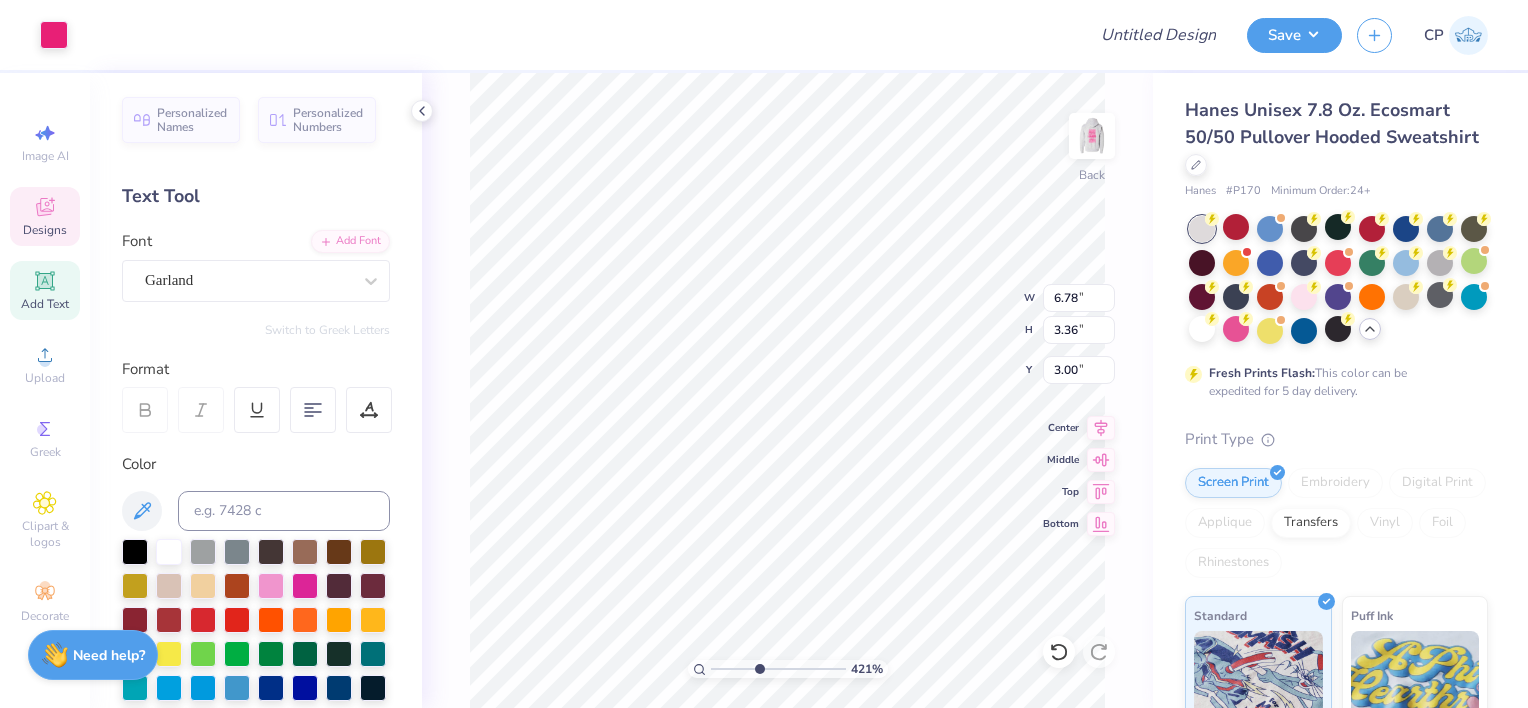 scroll, scrollTop: 16, scrollLeft: 2, axis: both 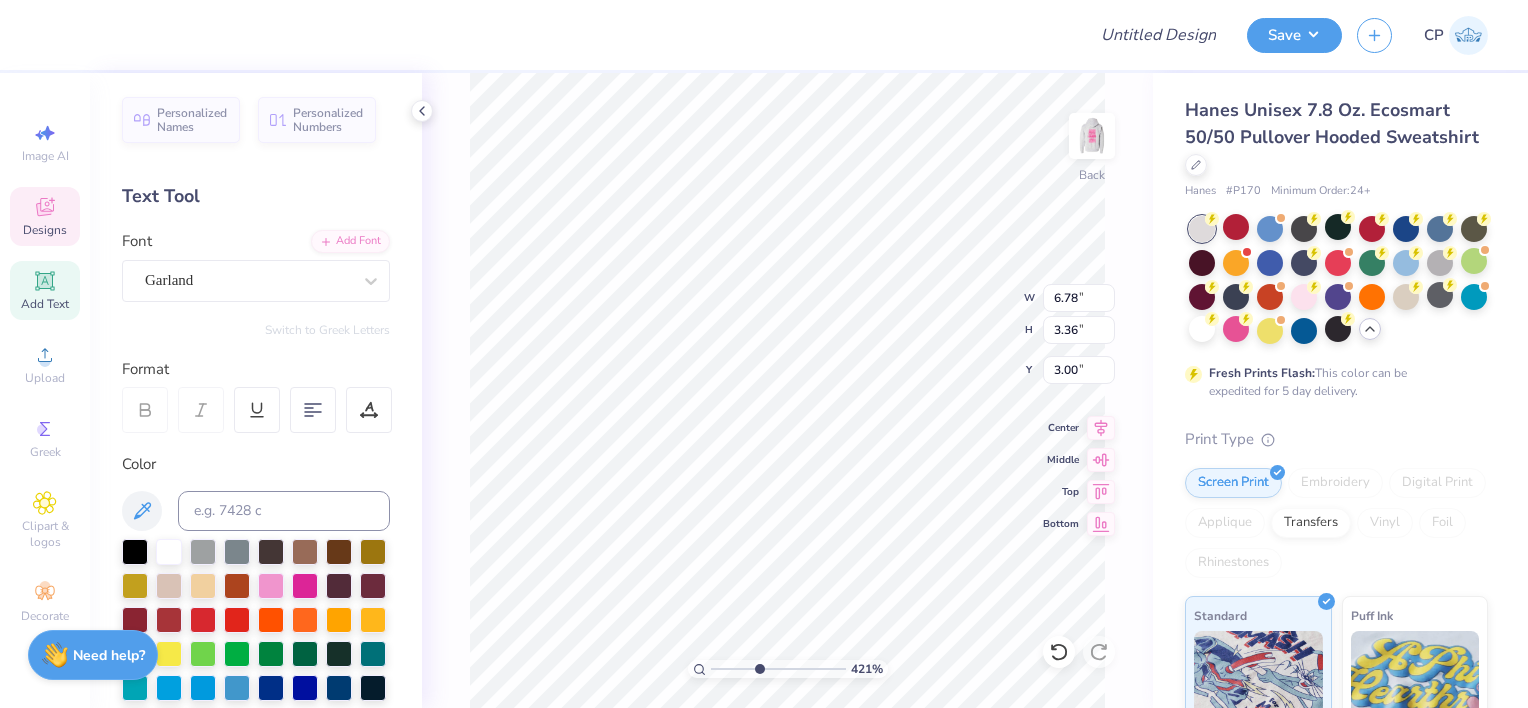 type on "4.21129063852703" 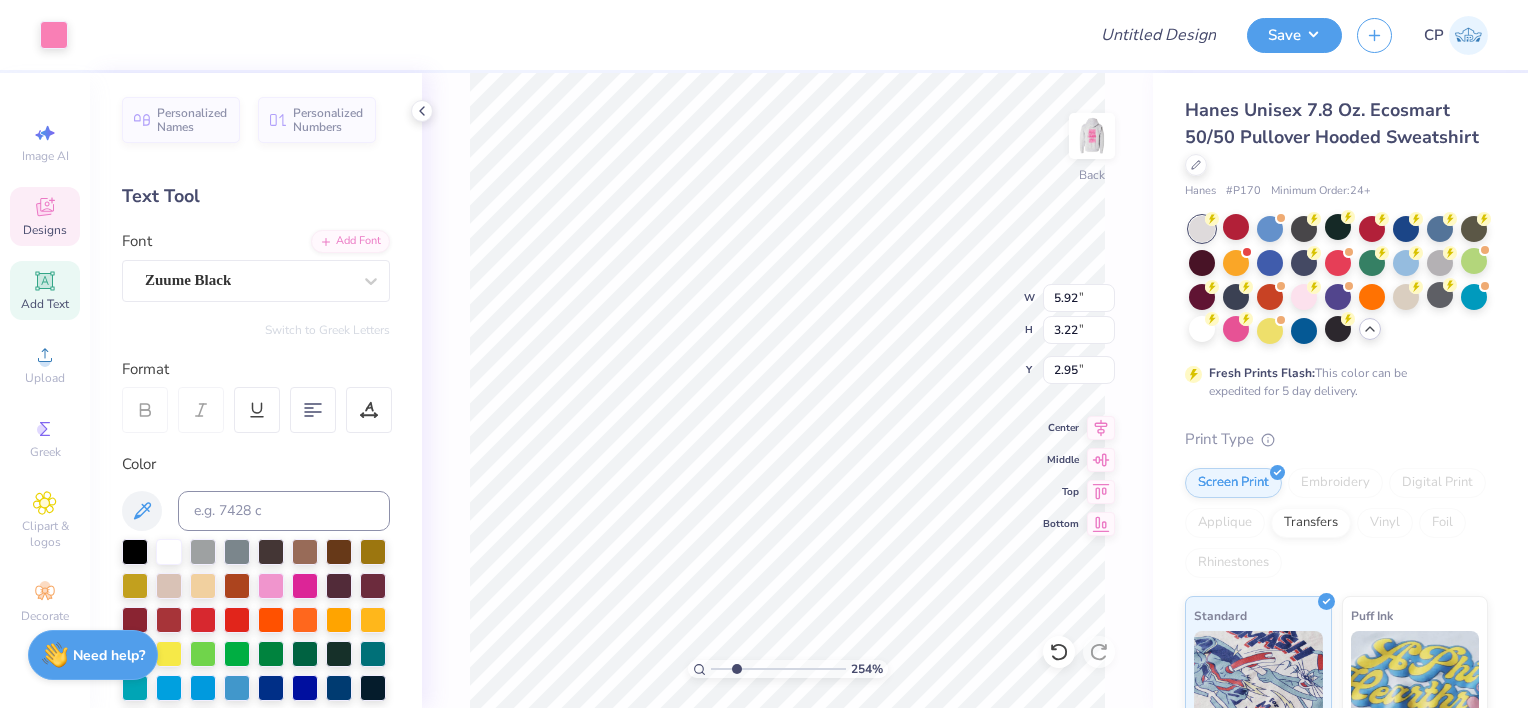 scroll, scrollTop: 16, scrollLeft: 2, axis: both 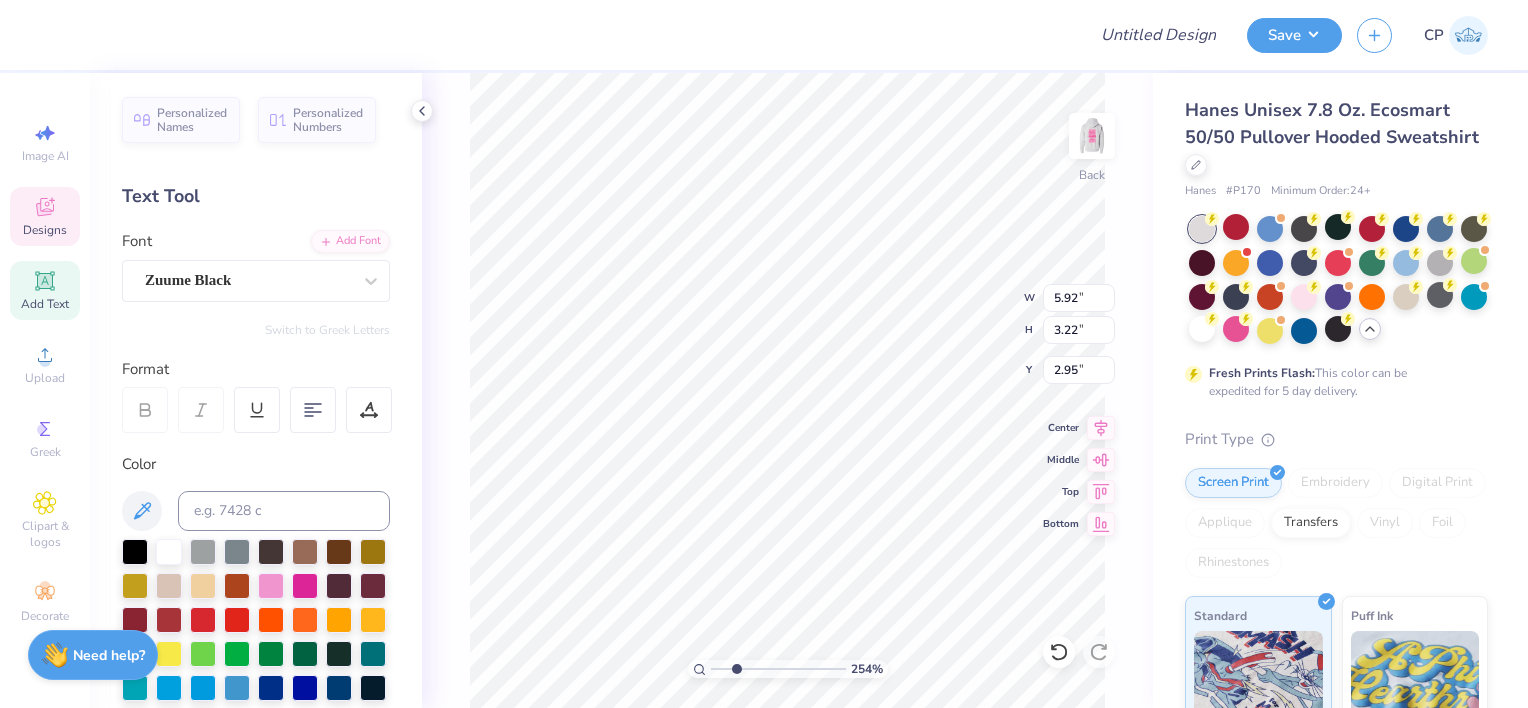 type on "2.53878786347578" 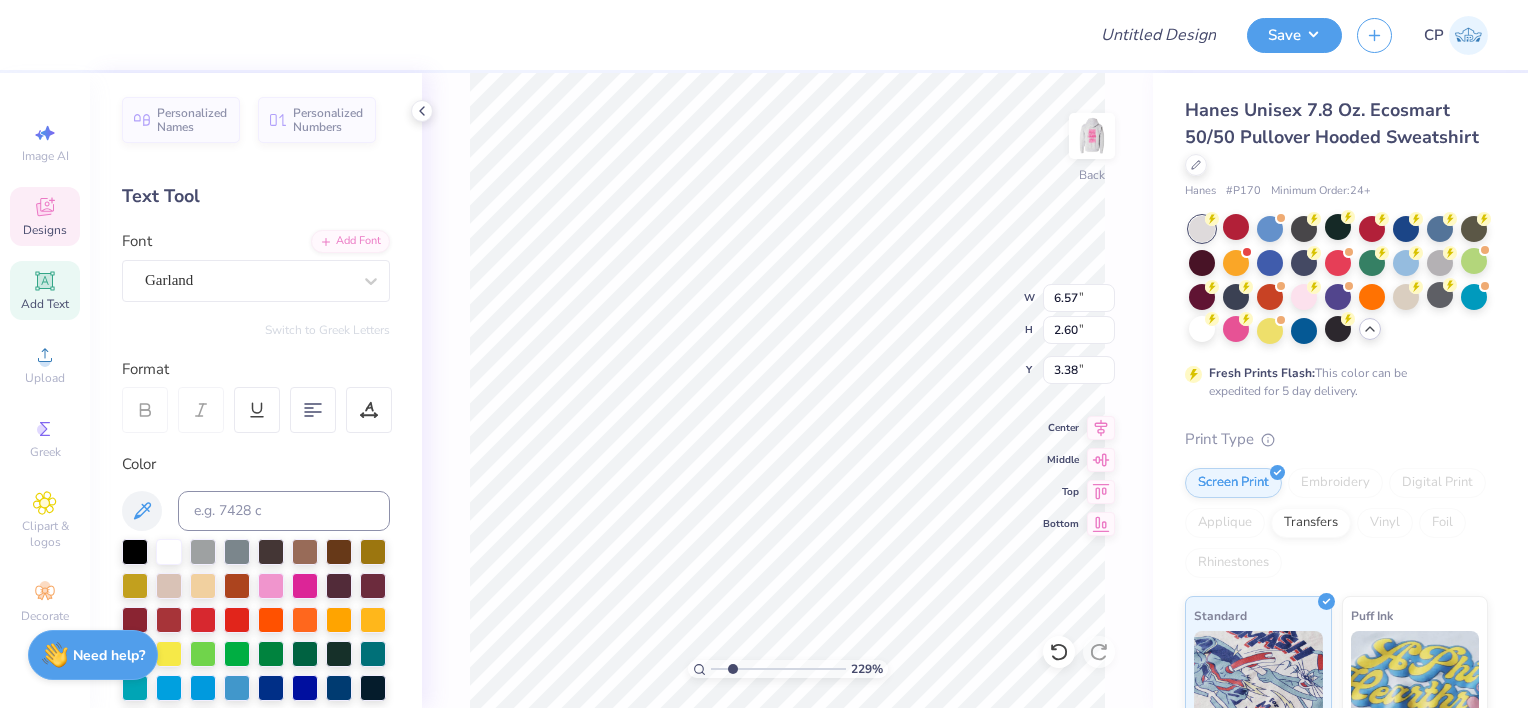 type on "2.28998012573087" 